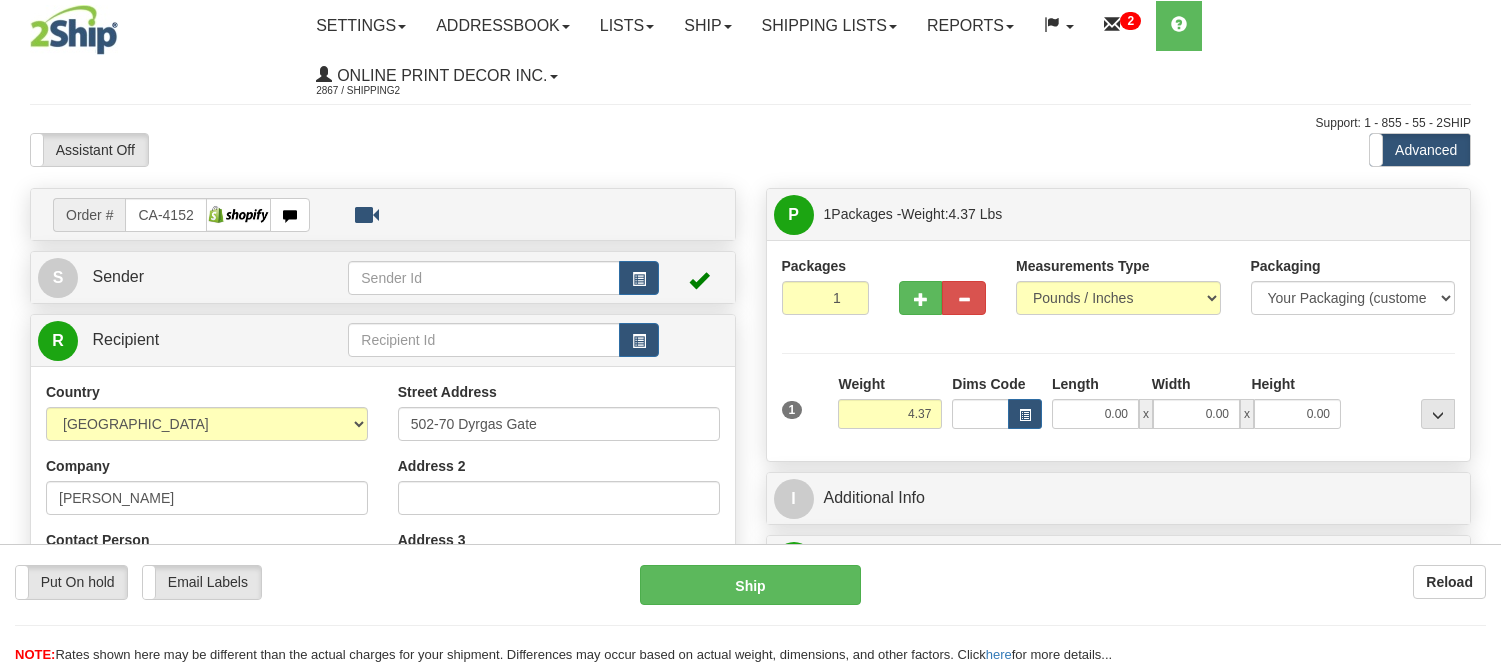 click at bounding box center [1025, 414] 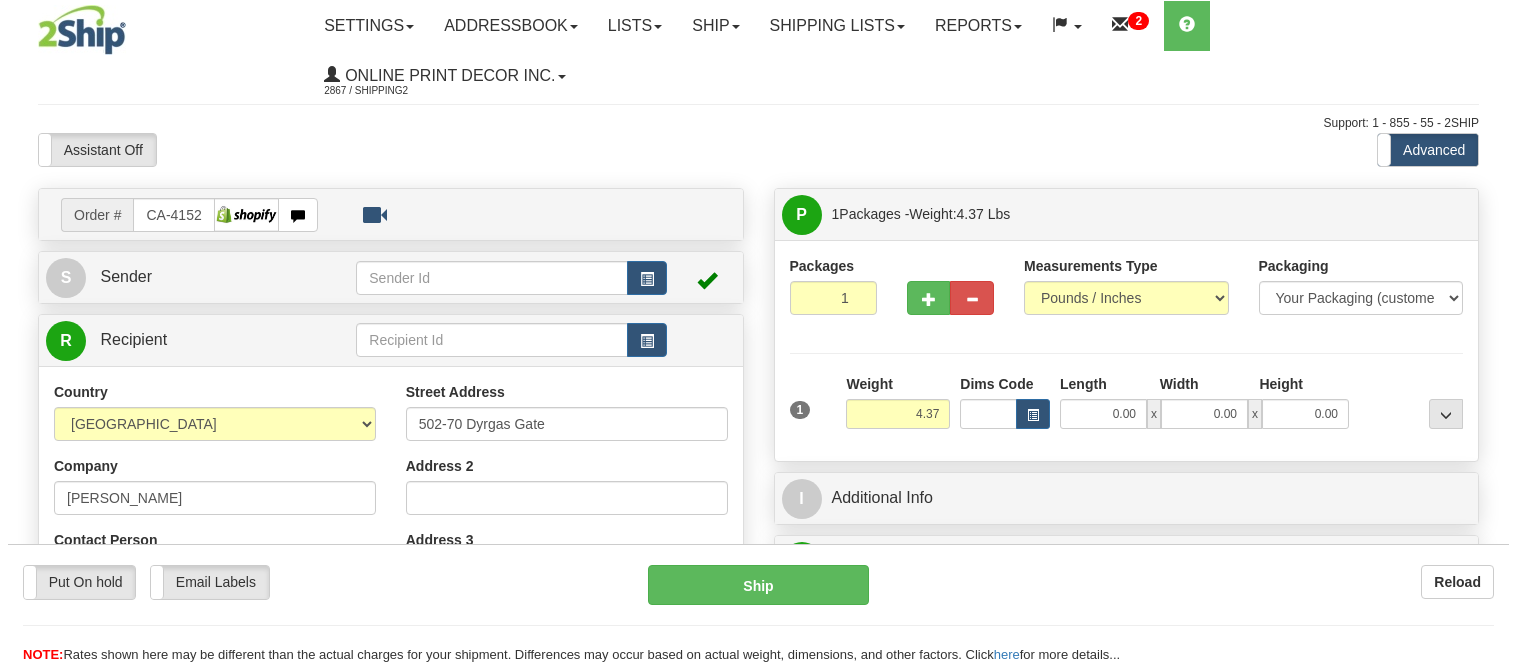 scroll, scrollTop: 0, scrollLeft: 0, axis: both 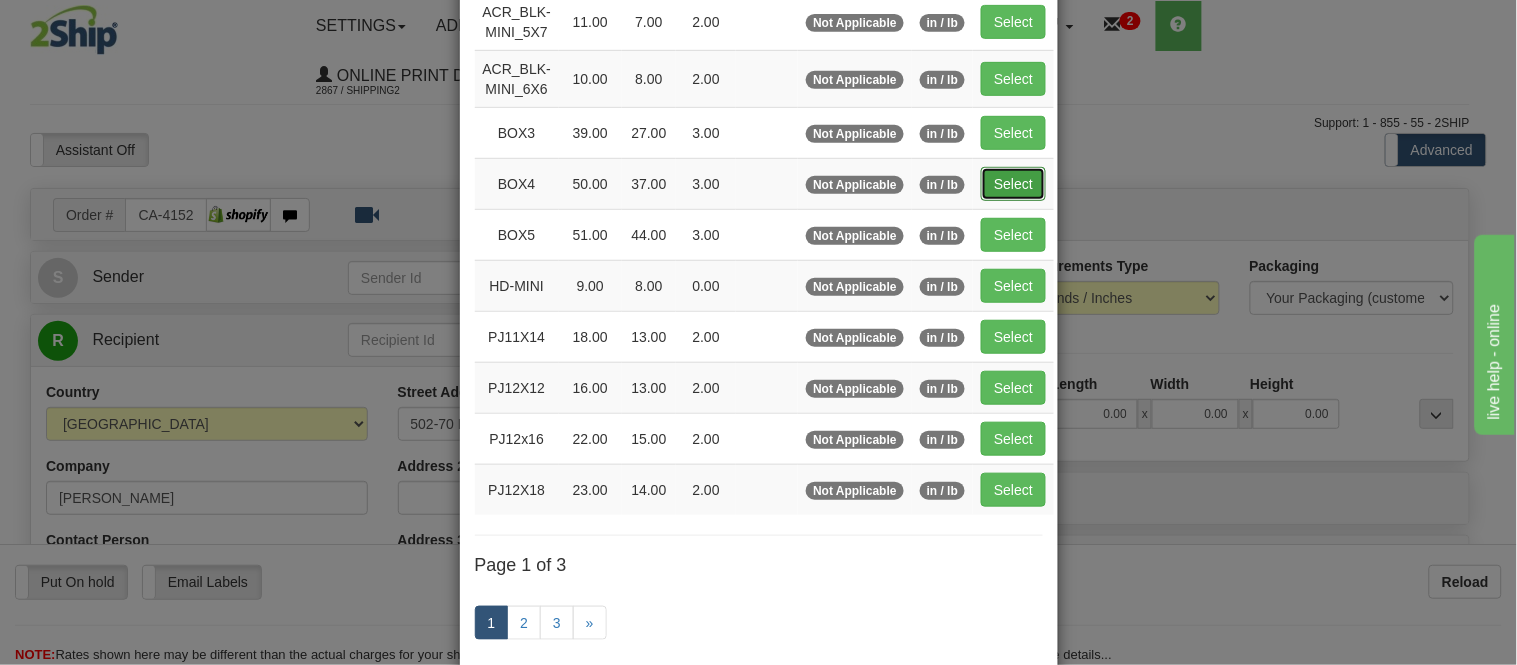 click on "Select" at bounding box center (1013, 184) 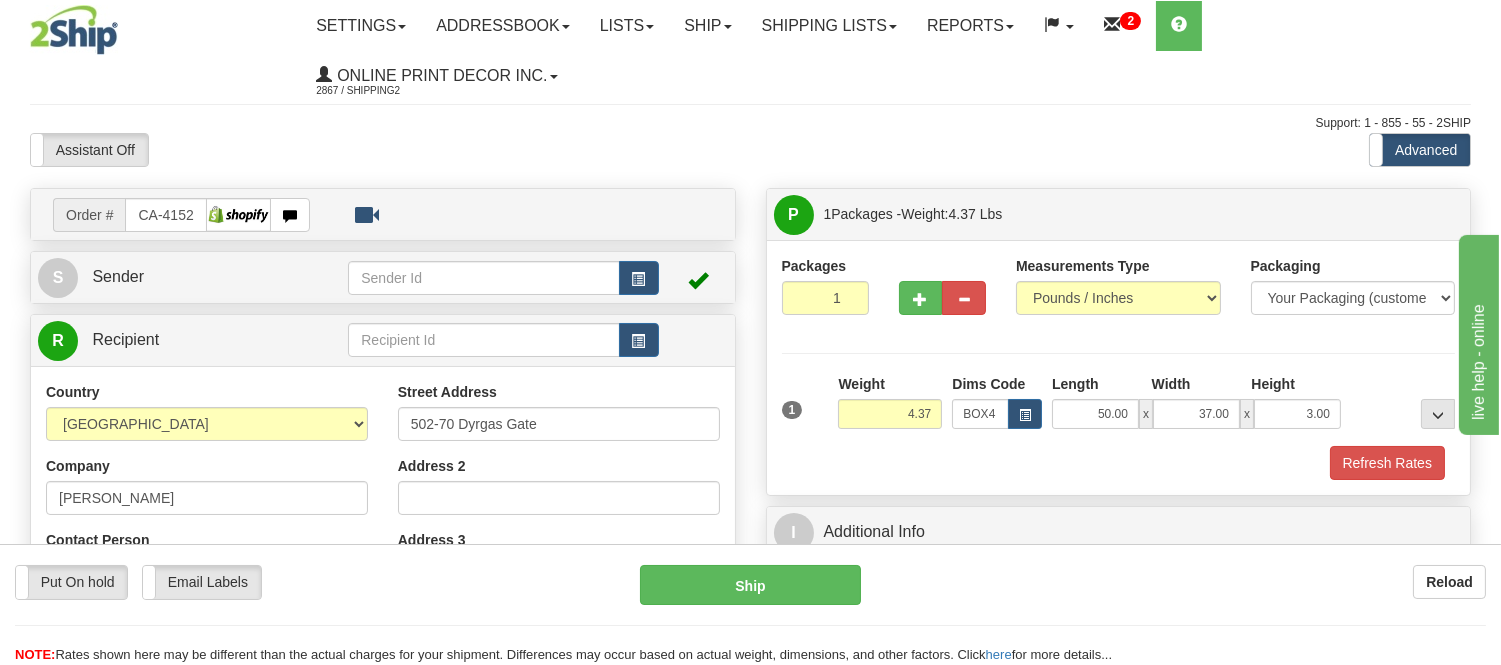 drag, startPoint x: 944, startPoint y: 408, endPoint x: 900, endPoint y: 417, distance: 44.911022 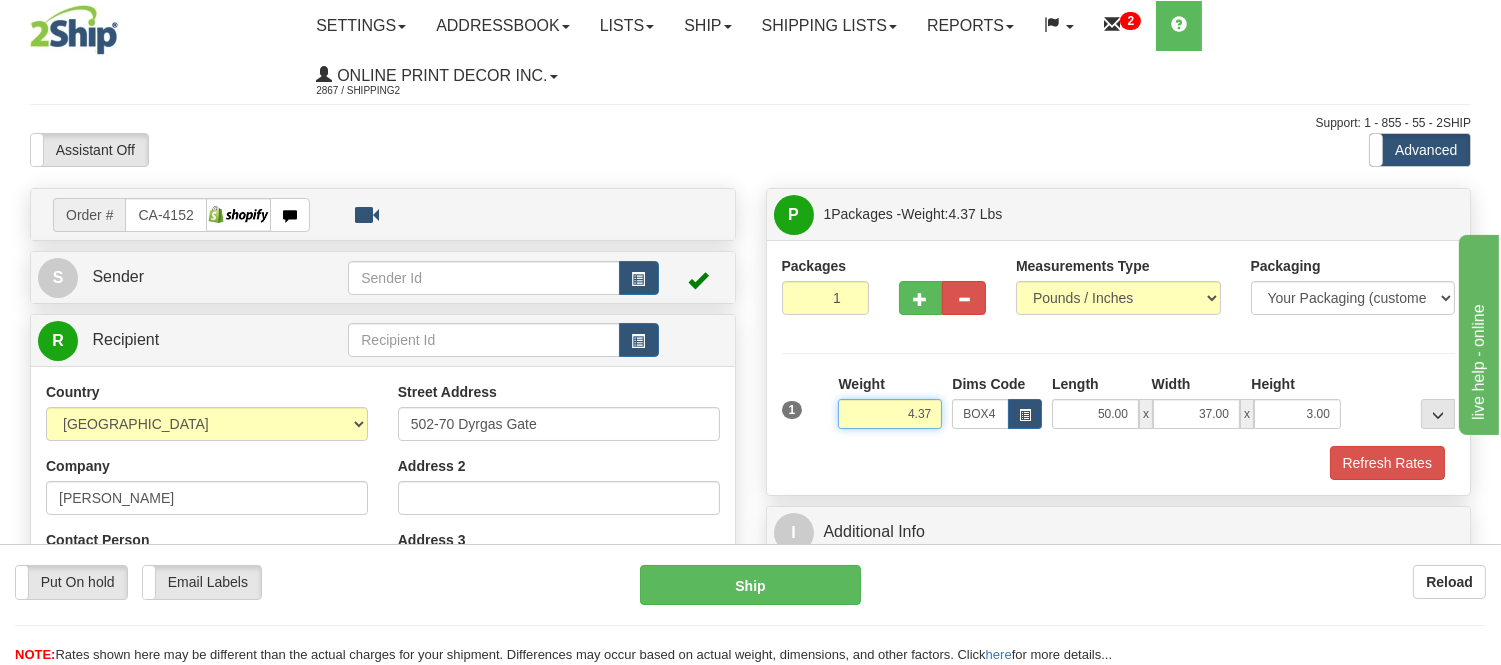 drag, startPoint x: 933, startPoint y: 412, endPoint x: 876, endPoint y: 440, distance: 63.505905 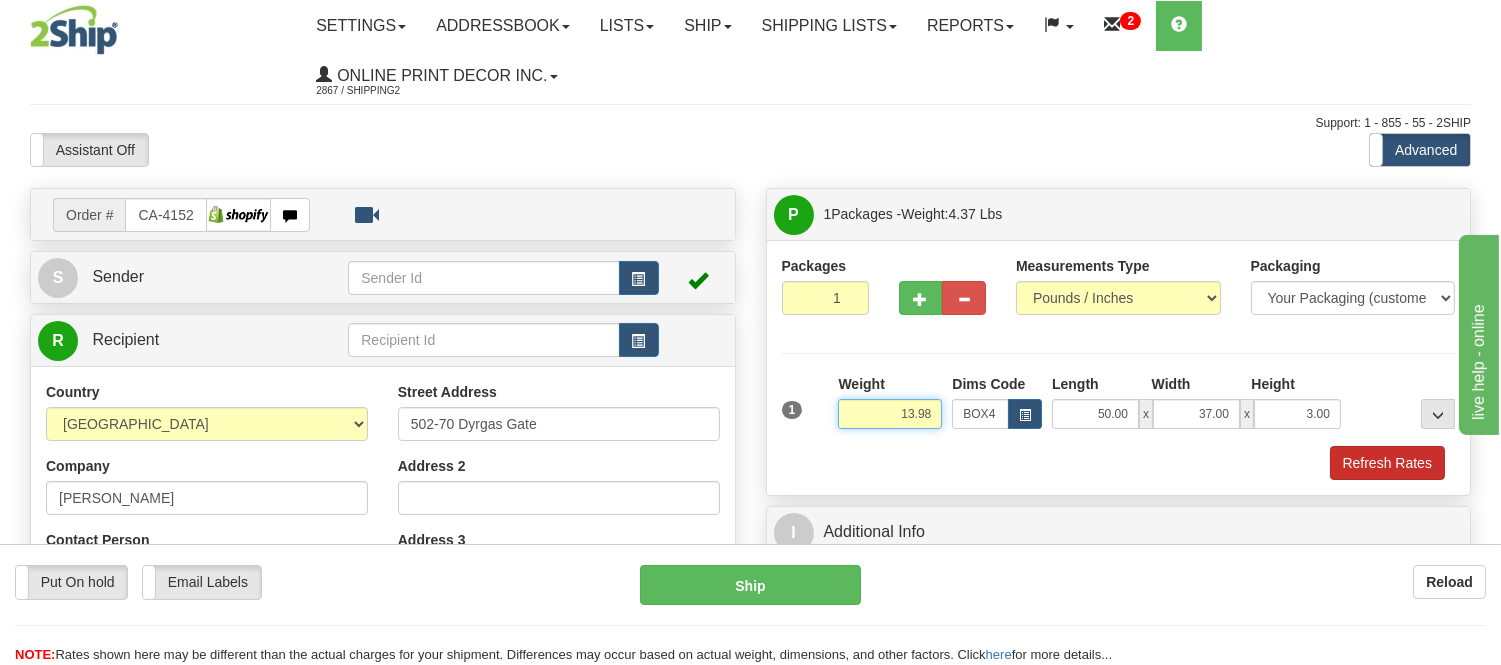 type on "13.98" 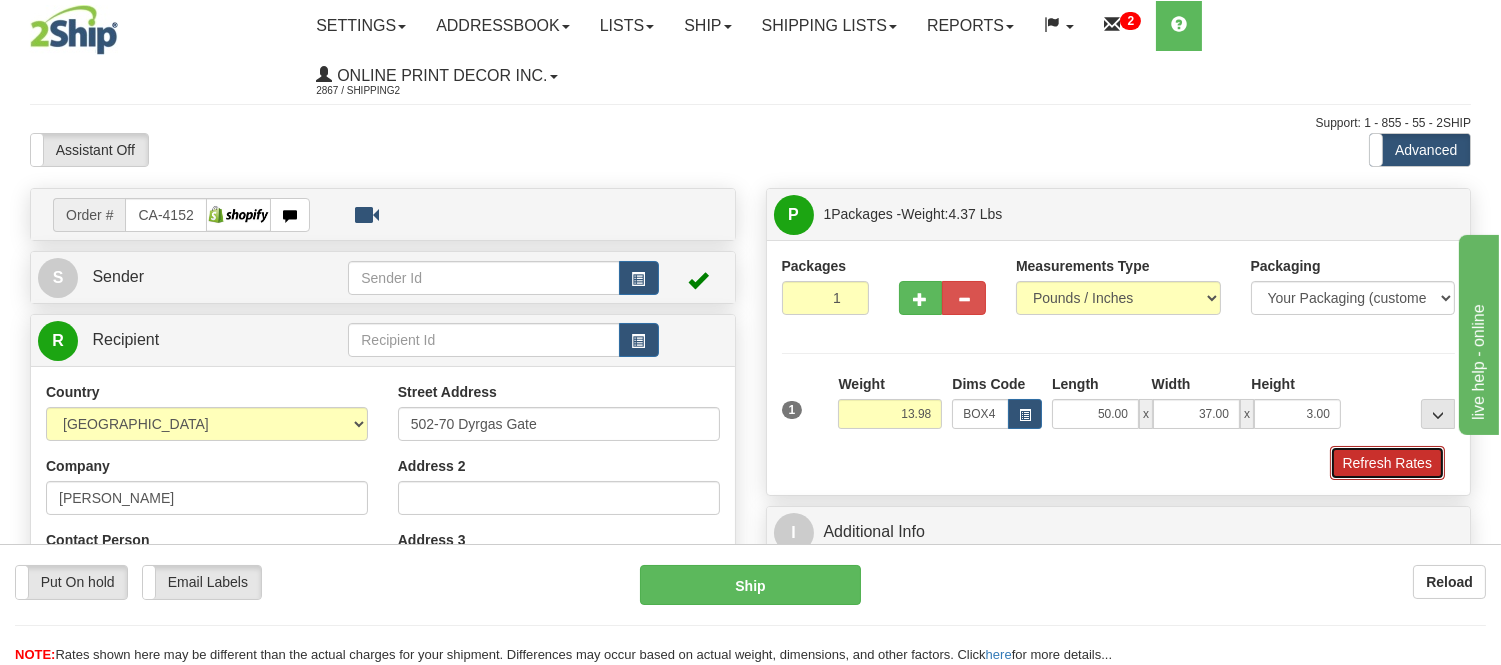 click on "Refresh Rates" at bounding box center [1387, 463] 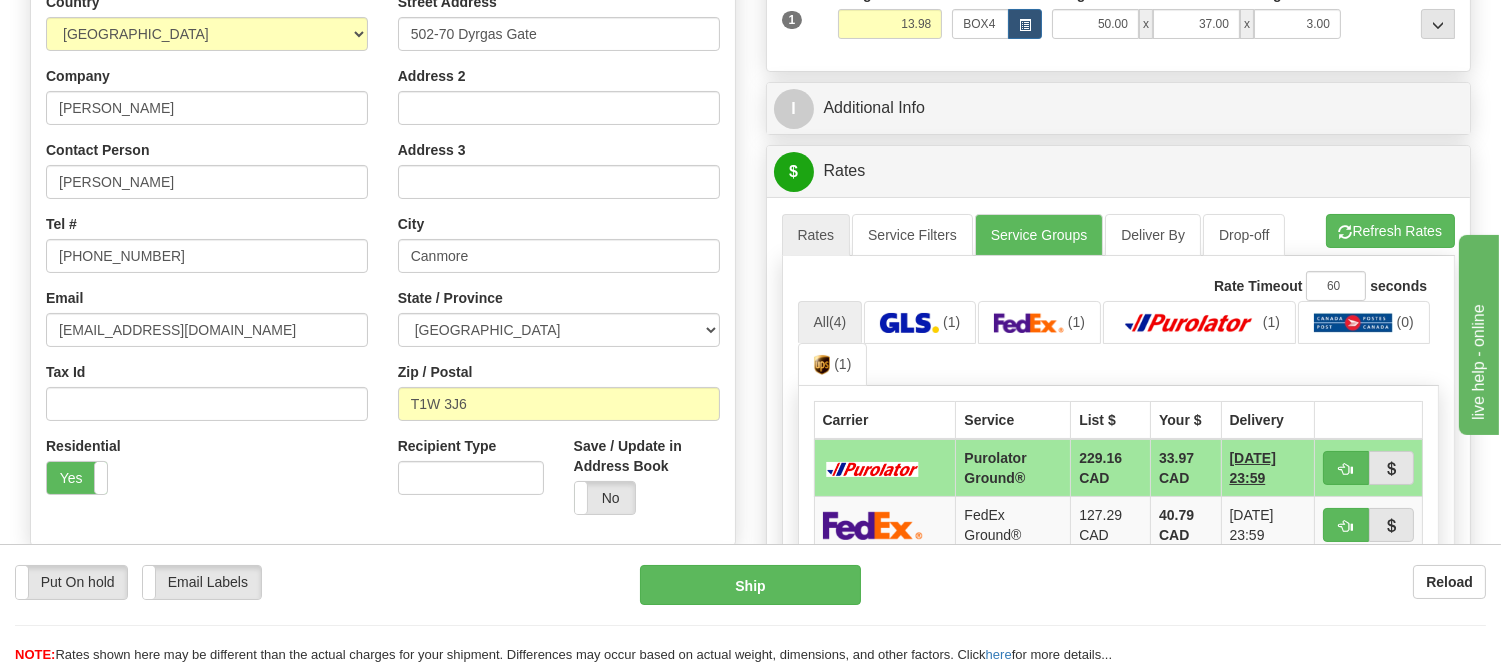 scroll, scrollTop: 444, scrollLeft: 0, axis: vertical 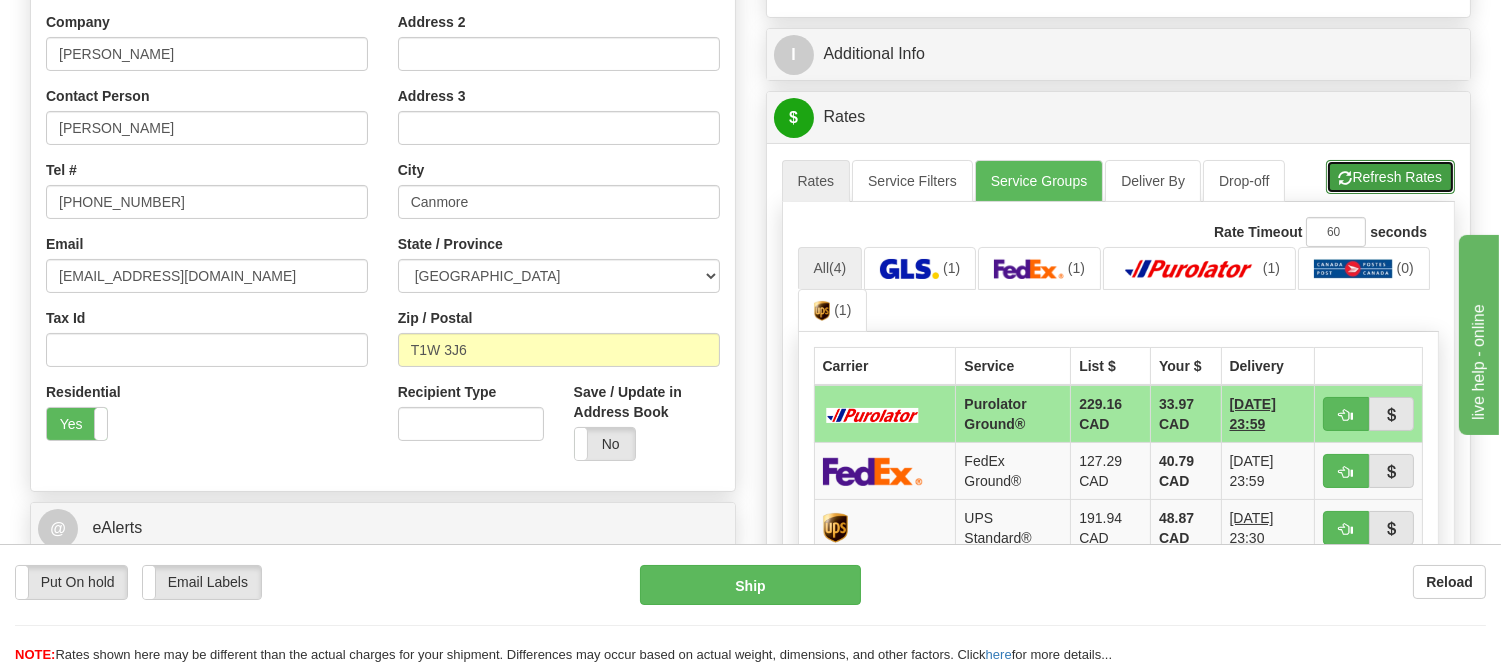 click on "Refresh Rates" at bounding box center (1390, 177) 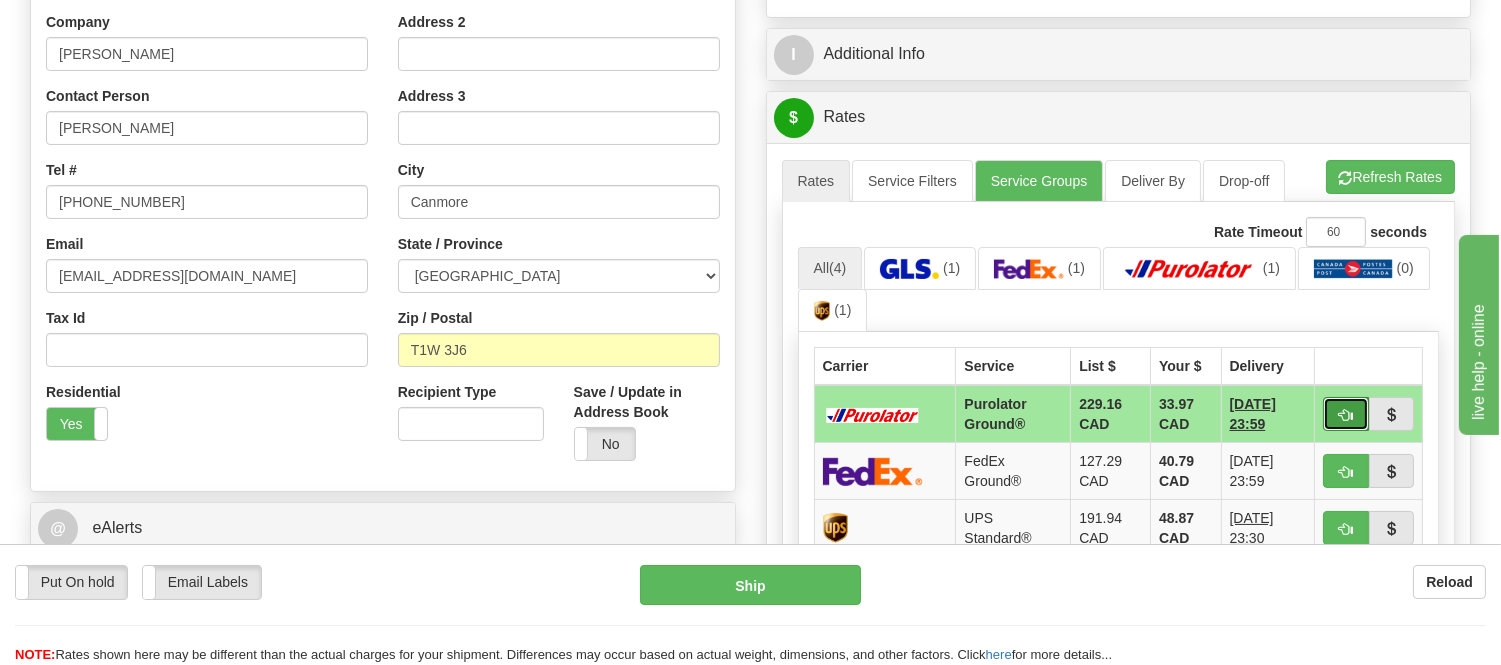 click at bounding box center (1346, 415) 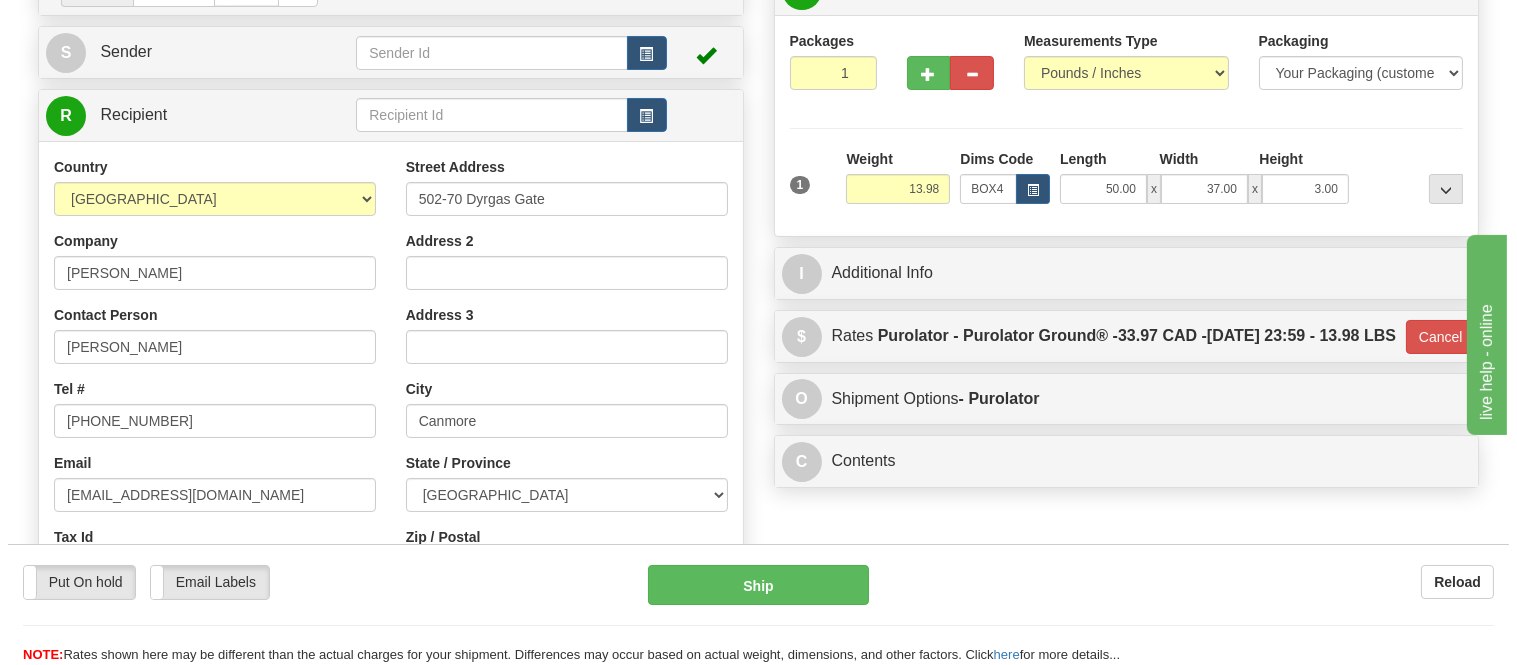 scroll, scrollTop: 333, scrollLeft: 0, axis: vertical 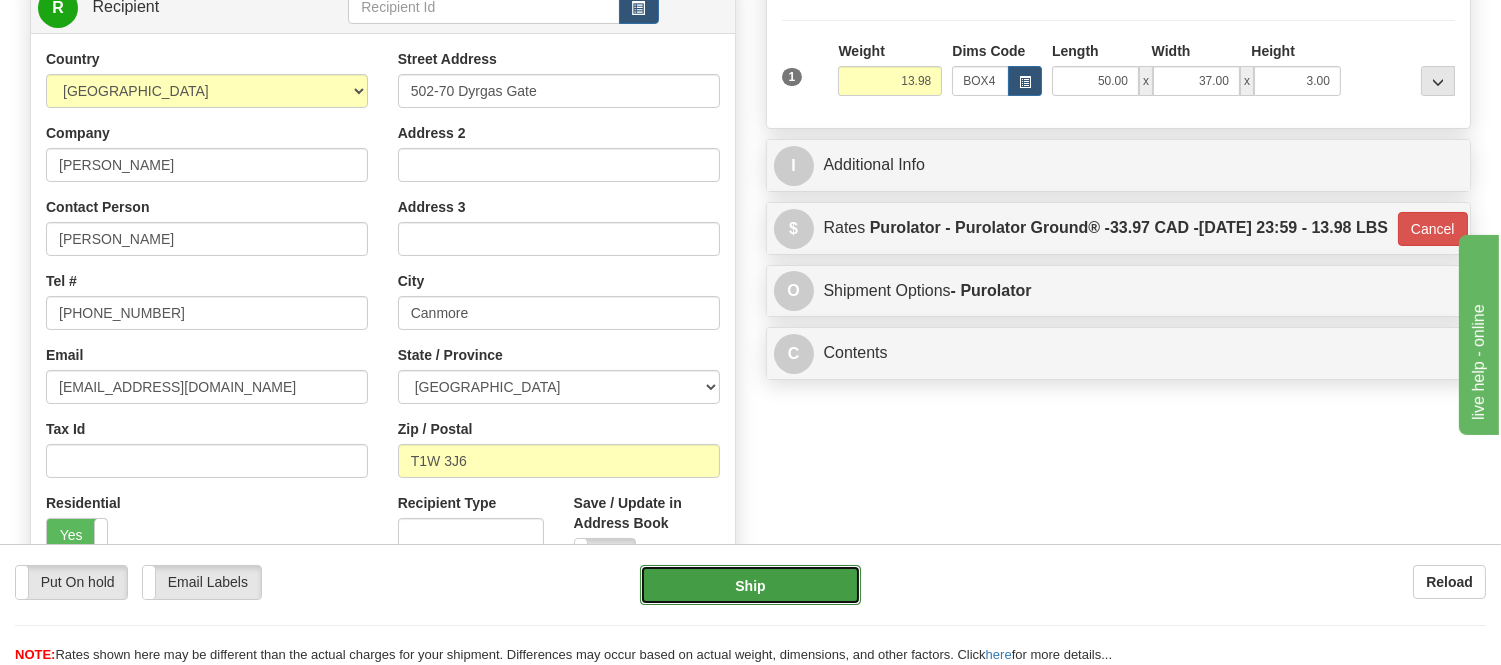 click on "Ship" at bounding box center [750, 585] 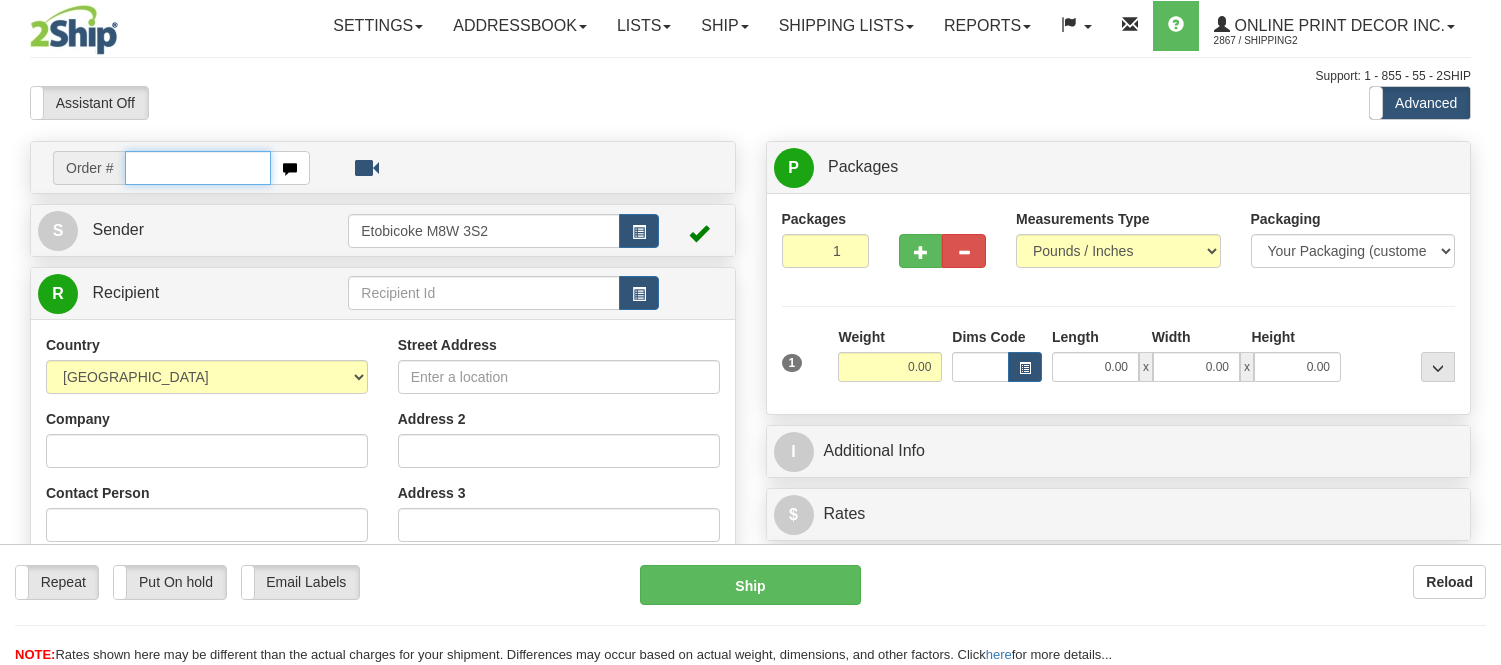 scroll, scrollTop: 0, scrollLeft: 0, axis: both 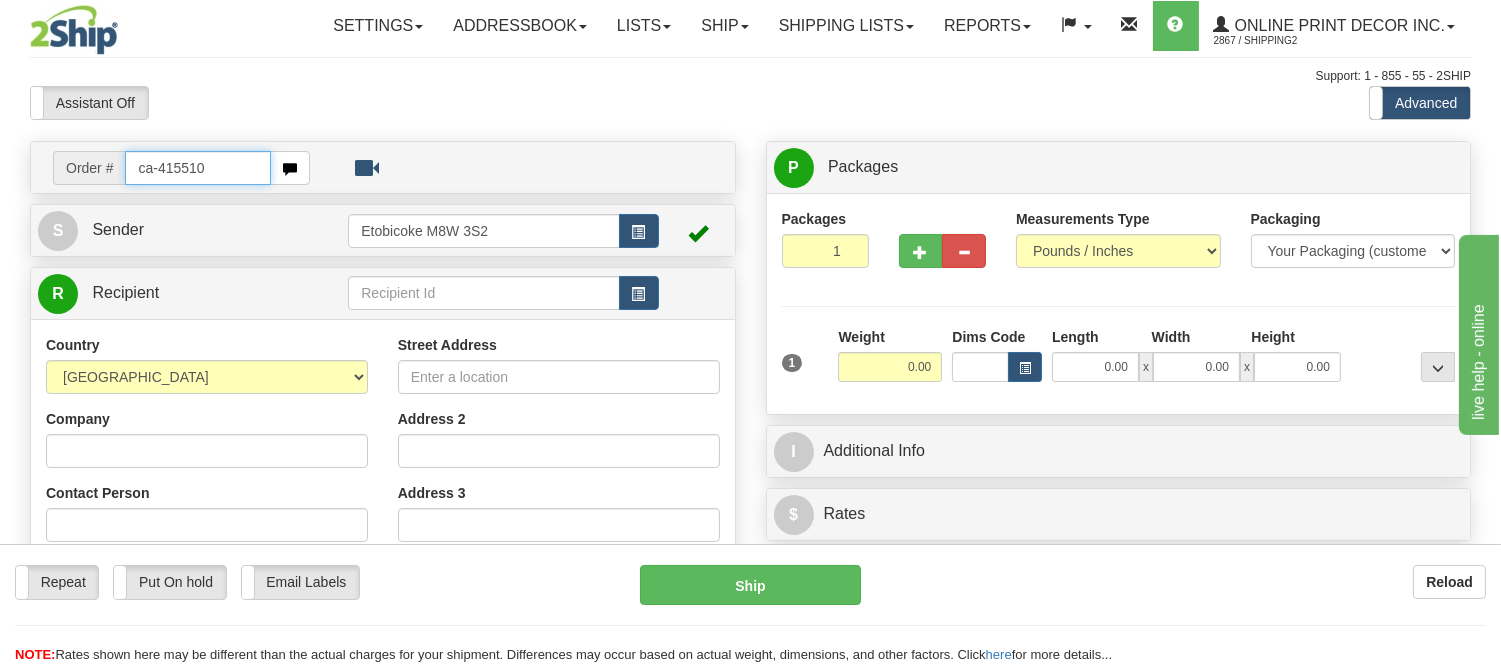 type on "ca-415510" 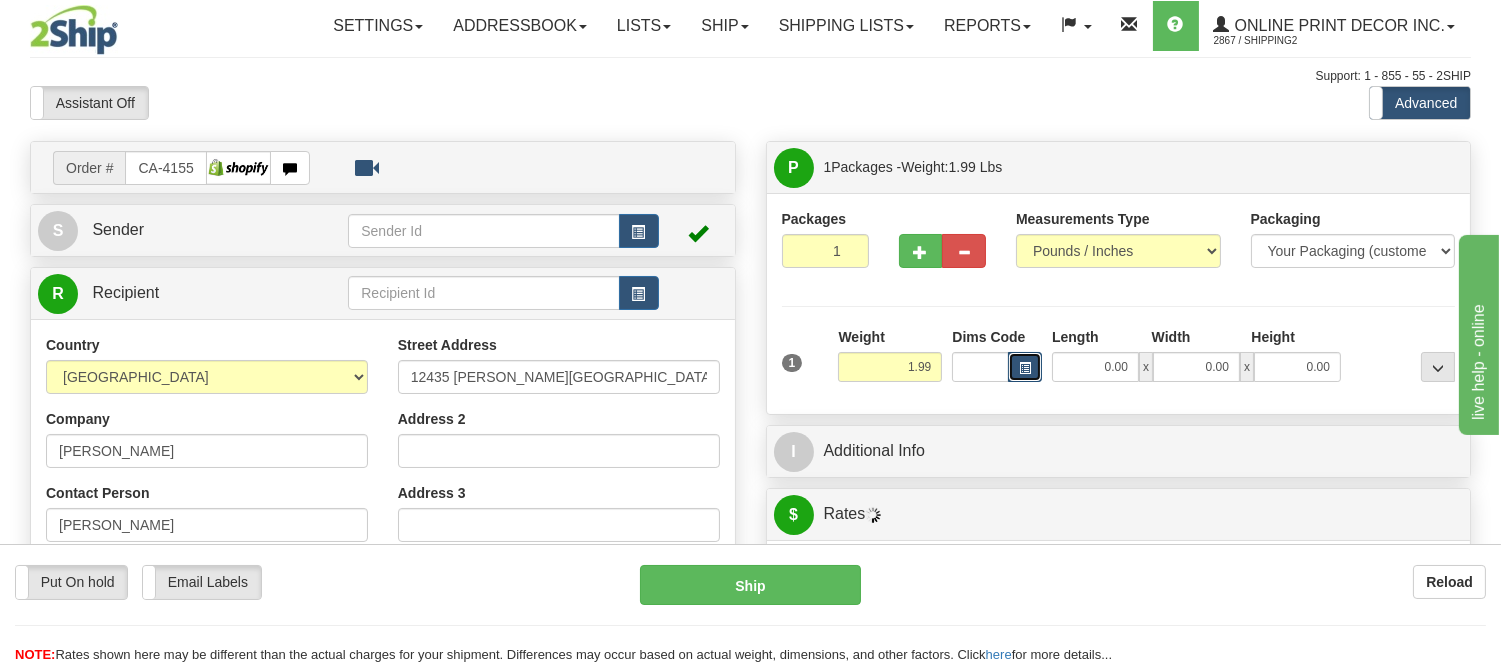 click at bounding box center (1025, 368) 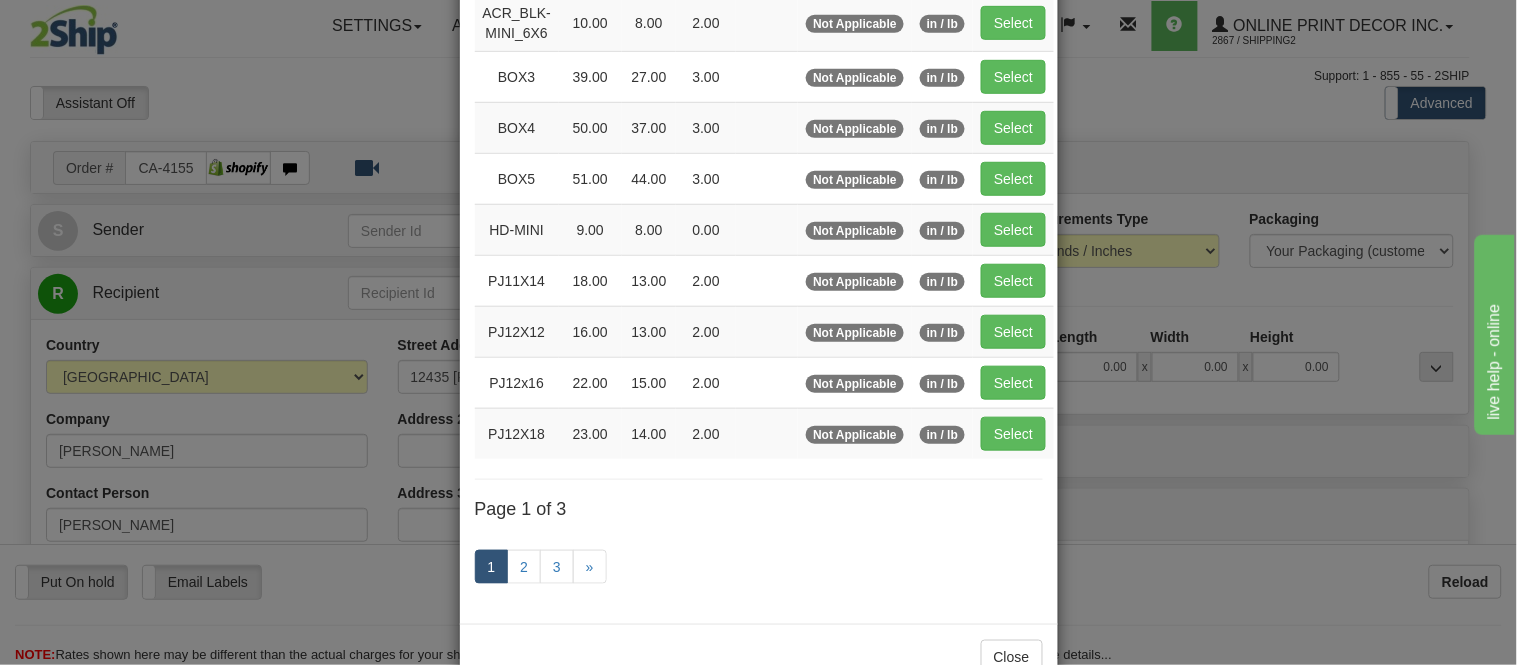 scroll, scrollTop: 333, scrollLeft: 0, axis: vertical 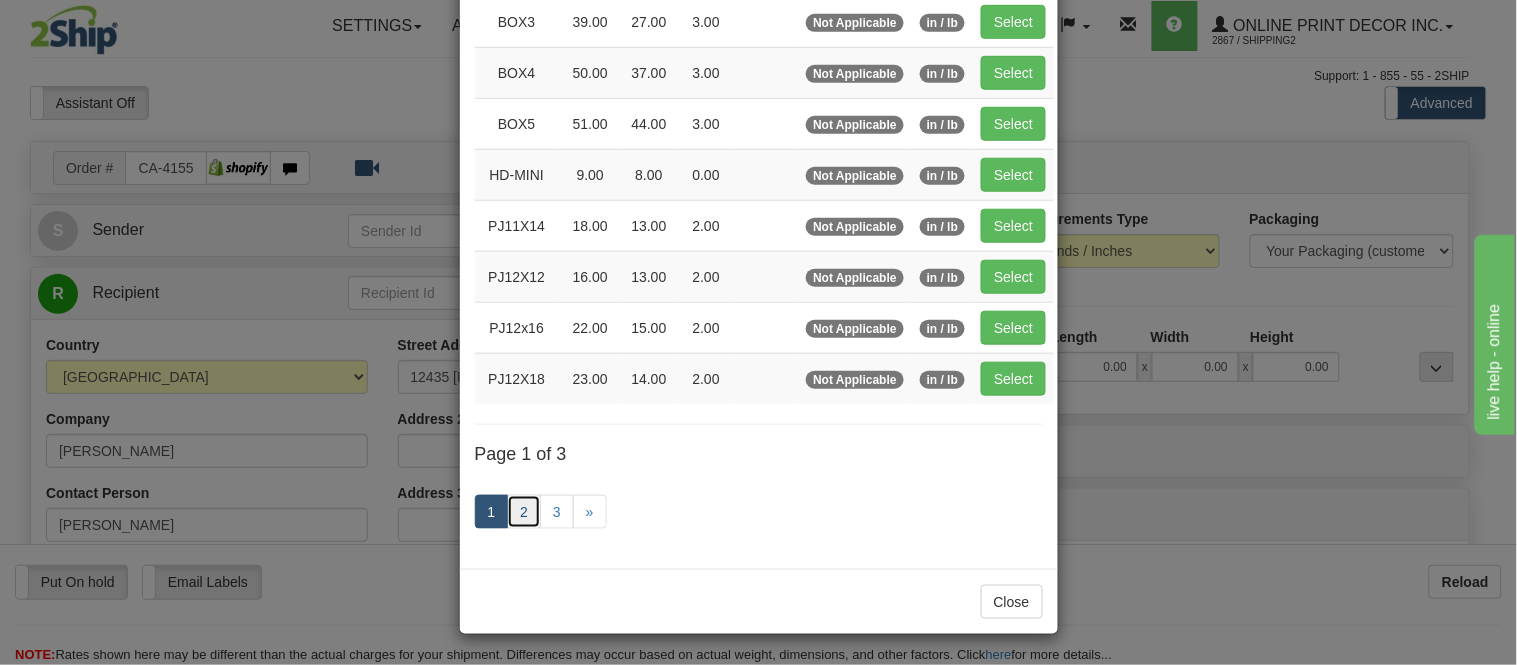 click on "2" at bounding box center [524, 512] 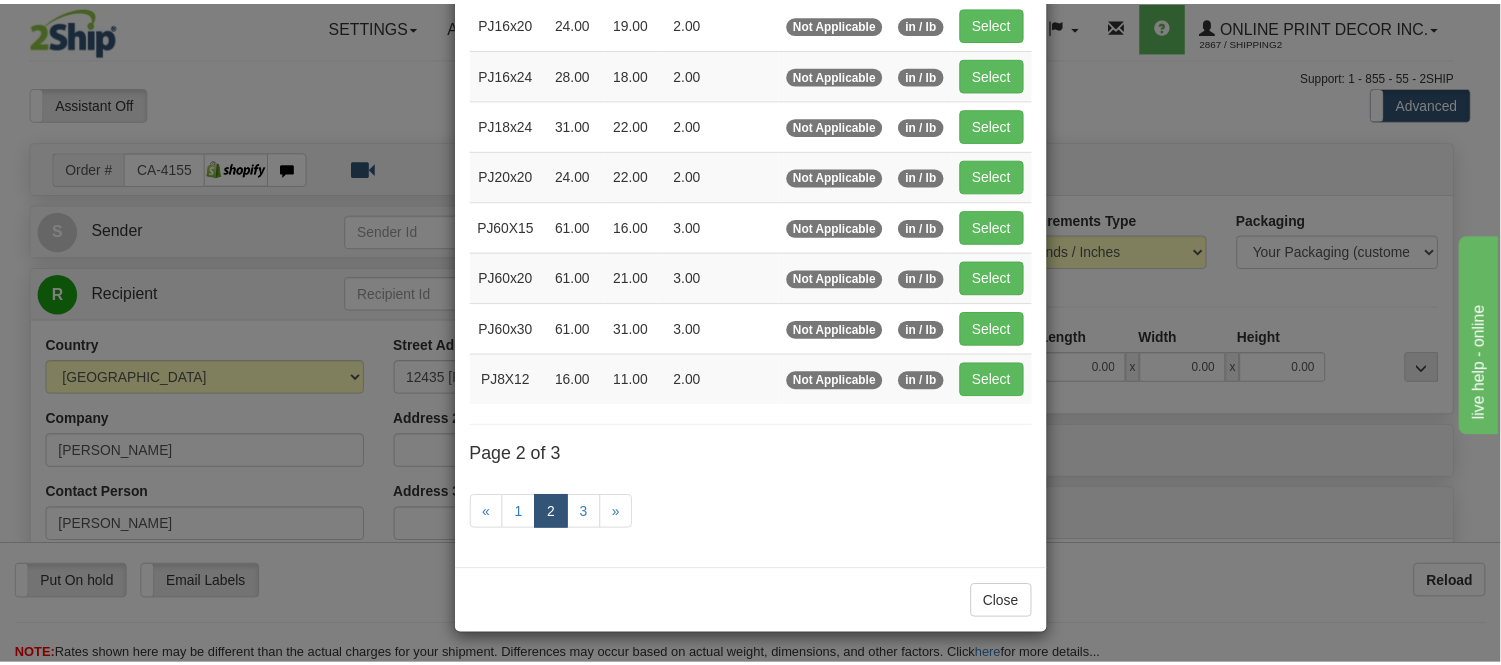 scroll, scrollTop: 325, scrollLeft: 0, axis: vertical 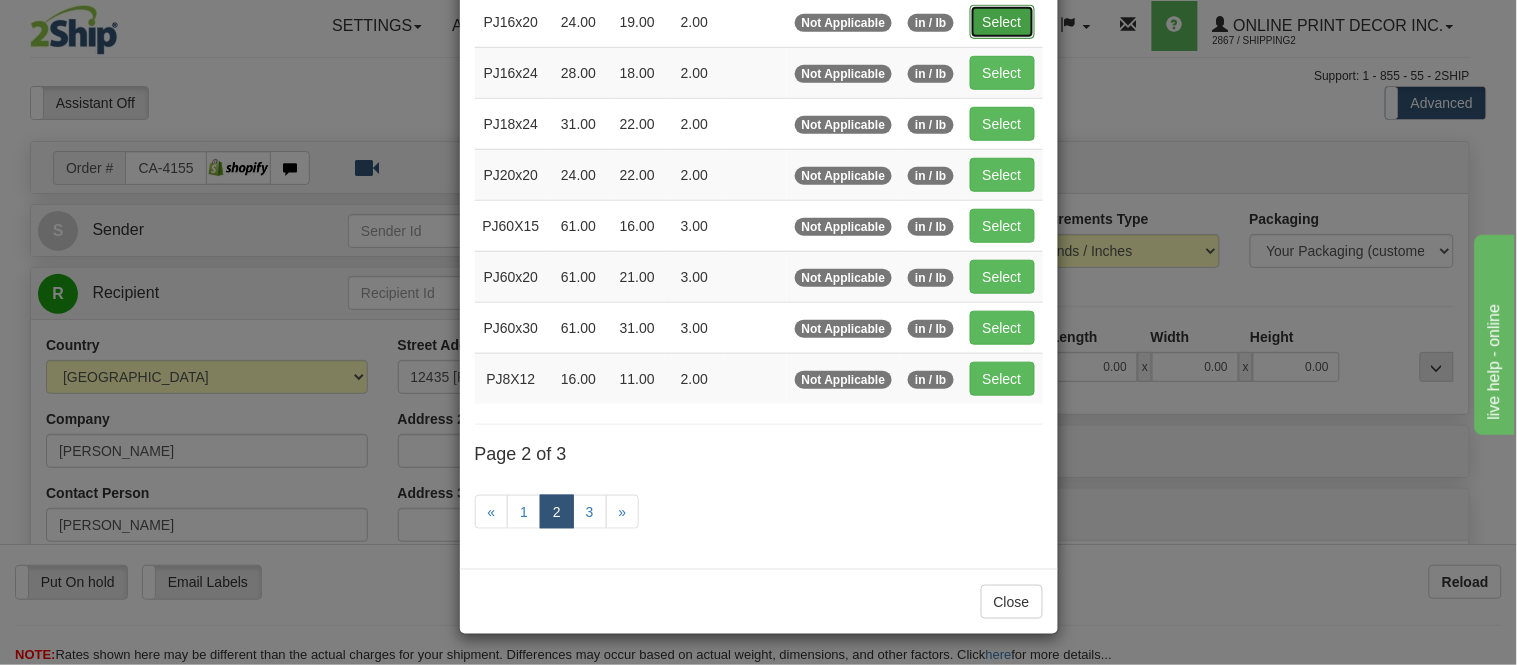 click on "Select" at bounding box center [1002, 22] 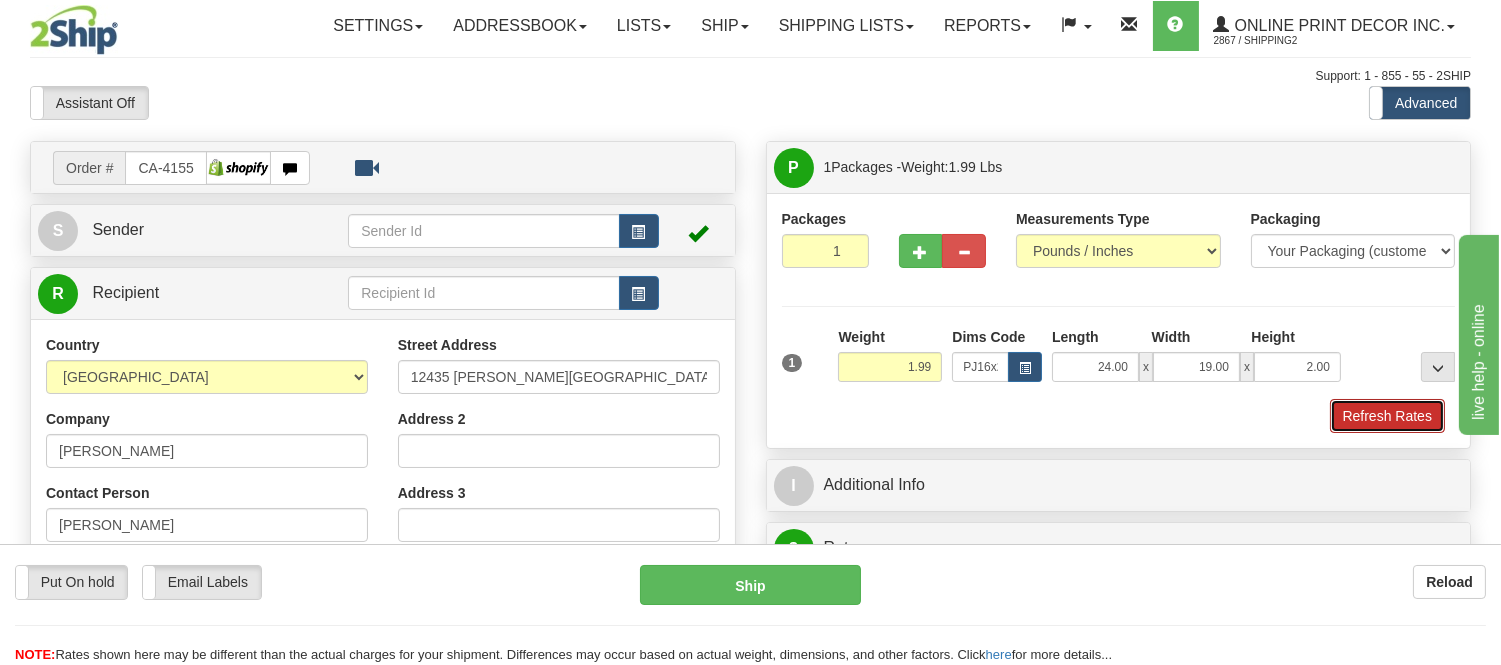 click on "Refresh Rates" at bounding box center [1387, 416] 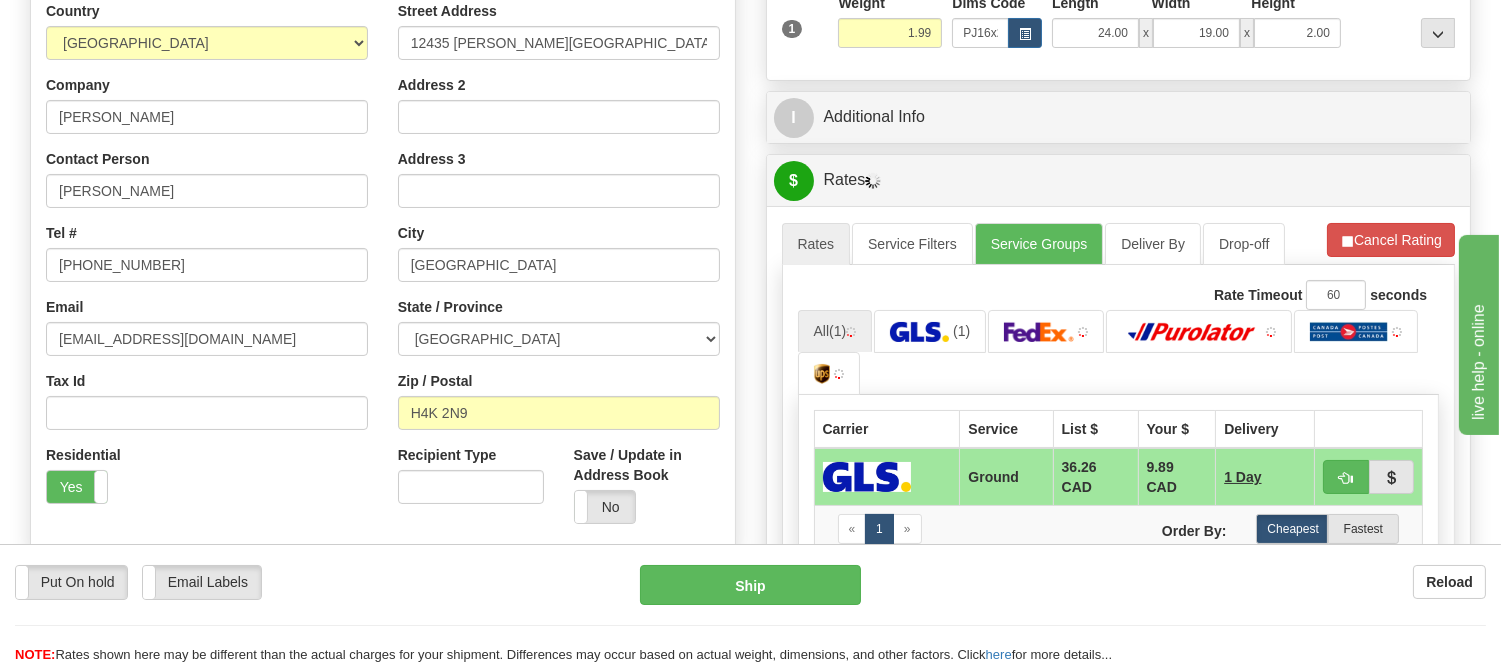 scroll, scrollTop: 377, scrollLeft: 0, axis: vertical 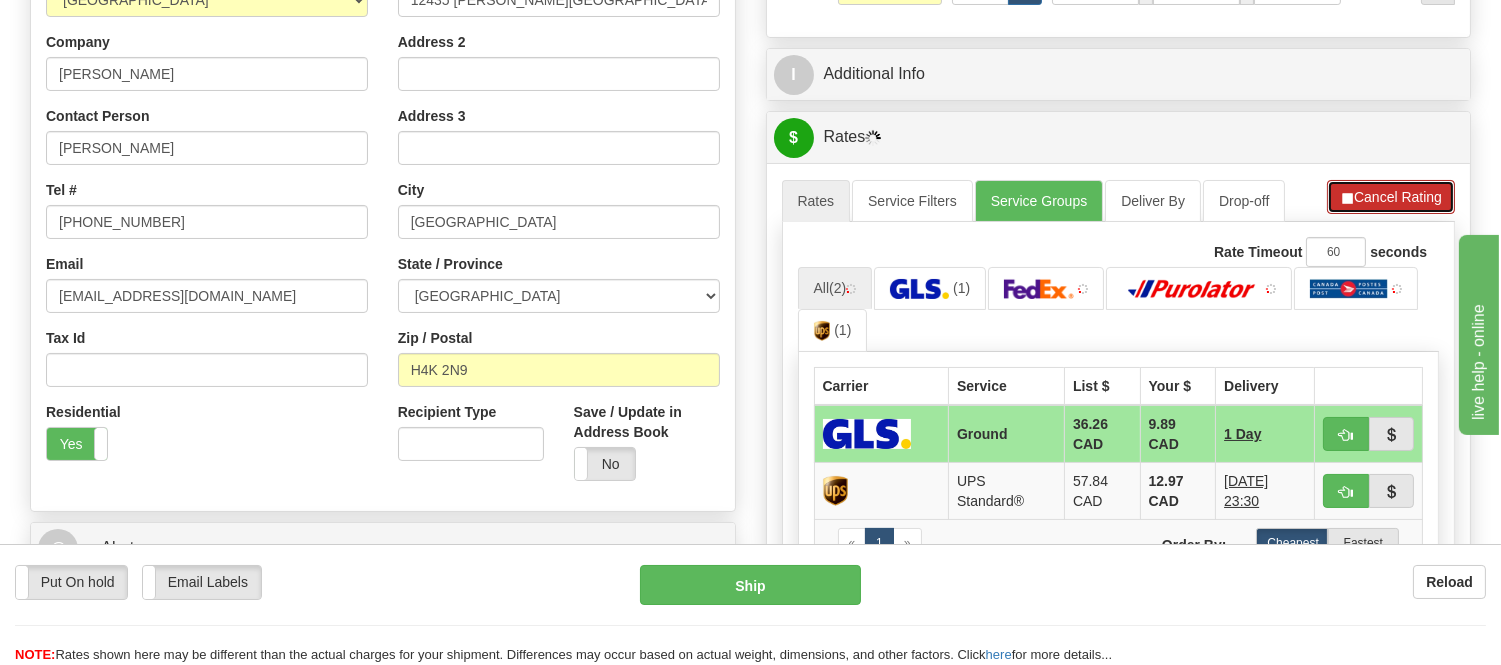 click on "Cancel Rating" at bounding box center (1391, 197) 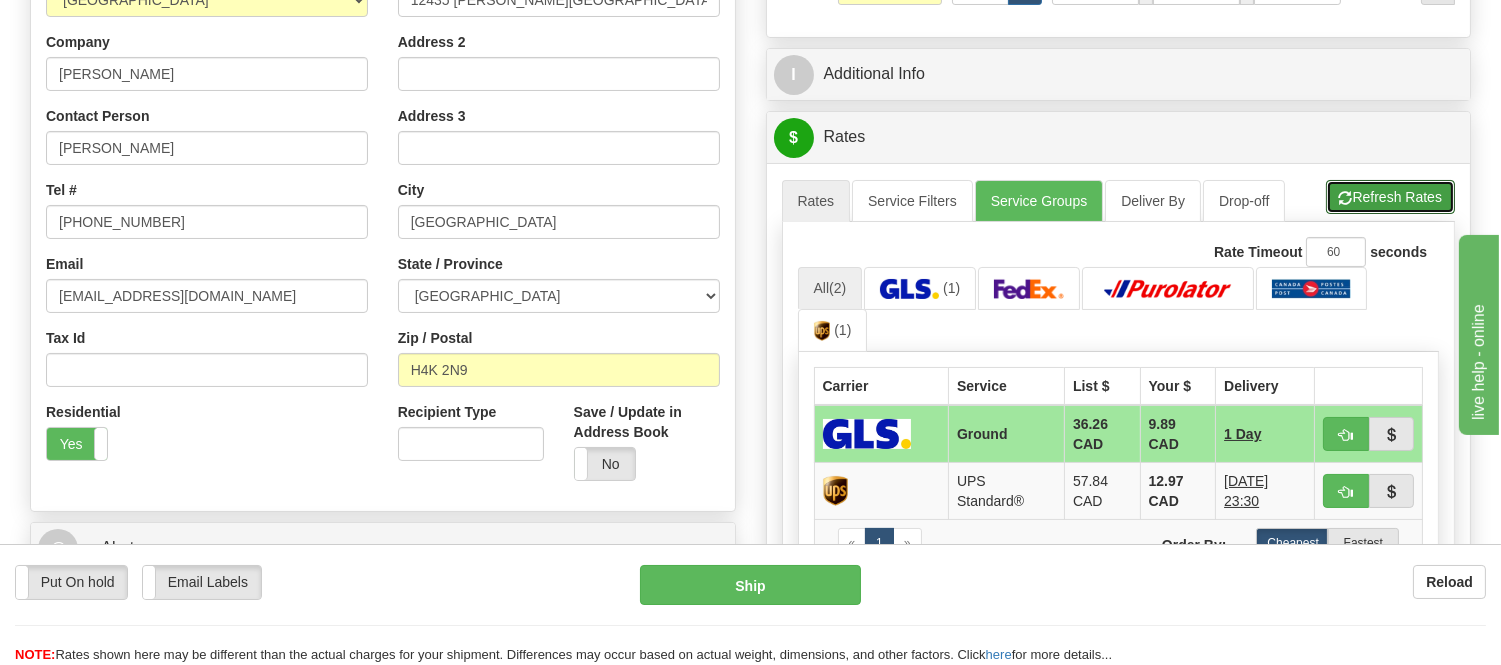 click on "Refresh Rates" at bounding box center [1390, 197] 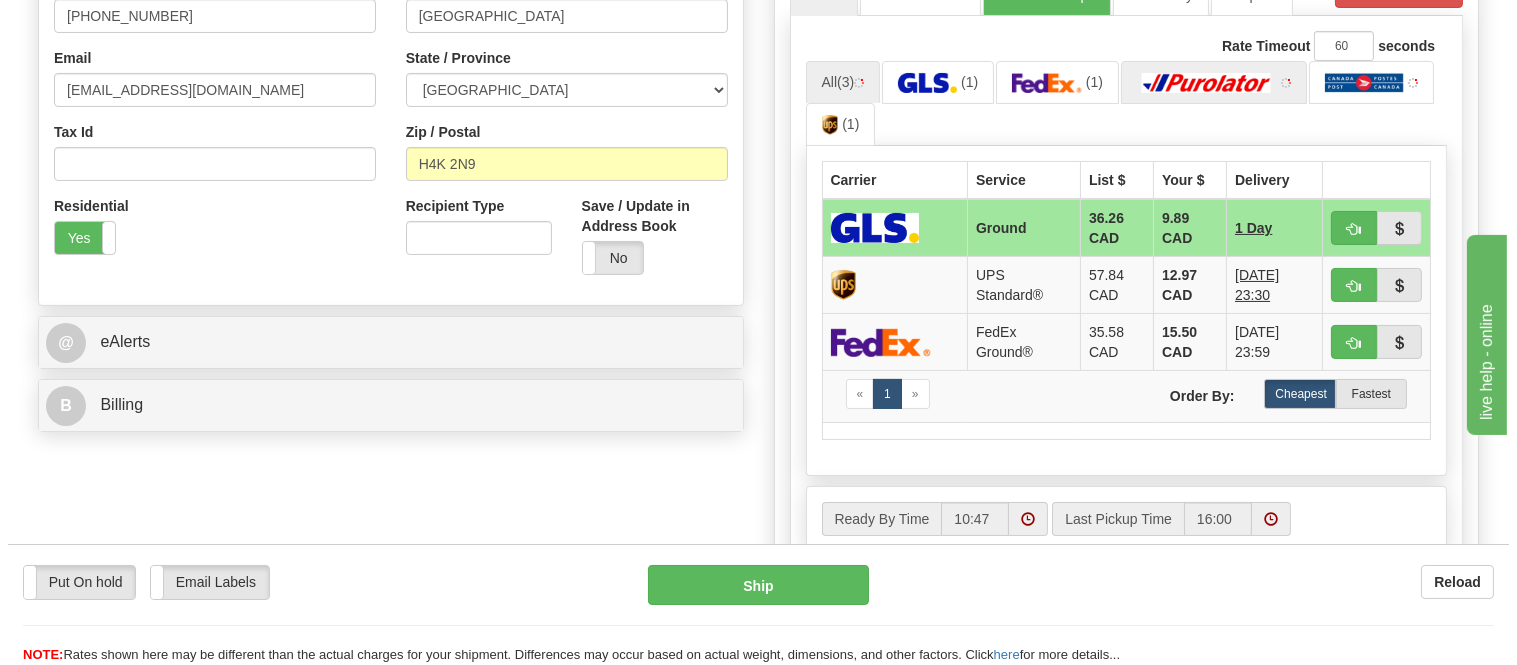 scroll, scrollTop: 600, scrollLeft: 0, axis: vertical 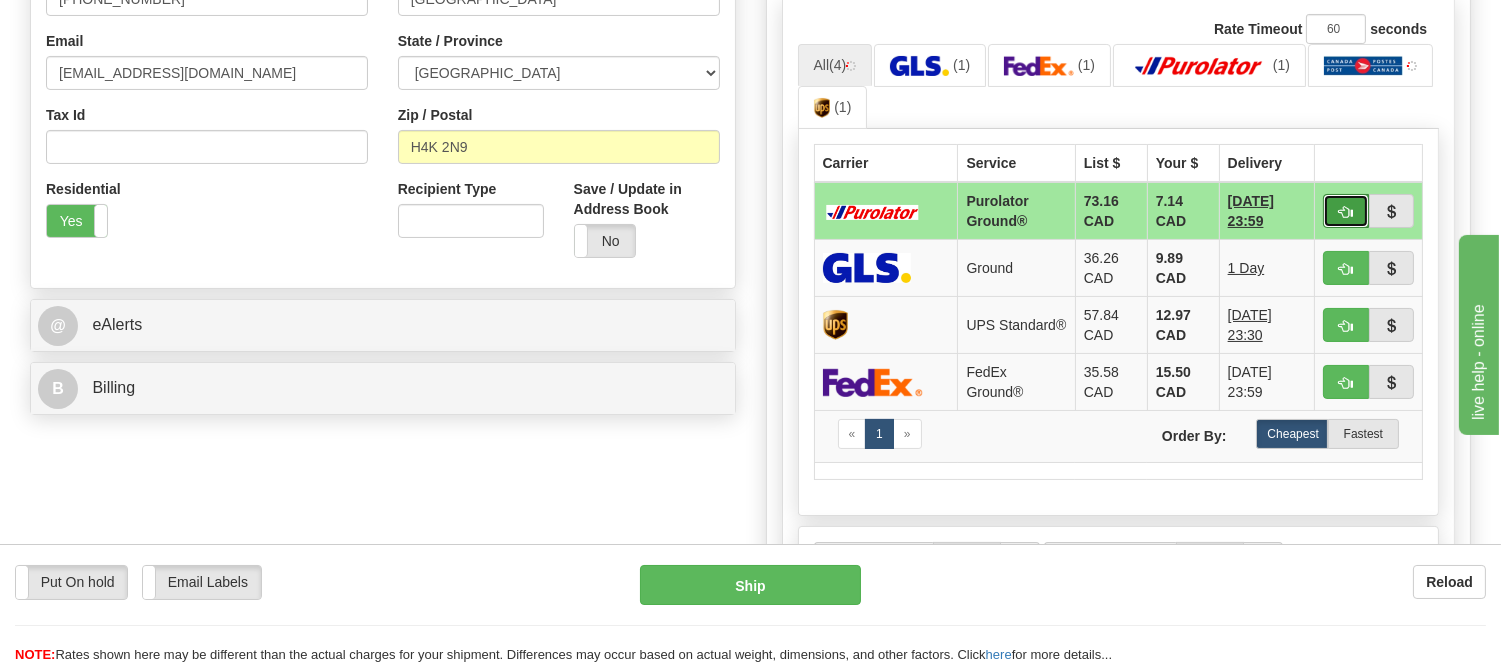 click at bounding box center (1346, 211) 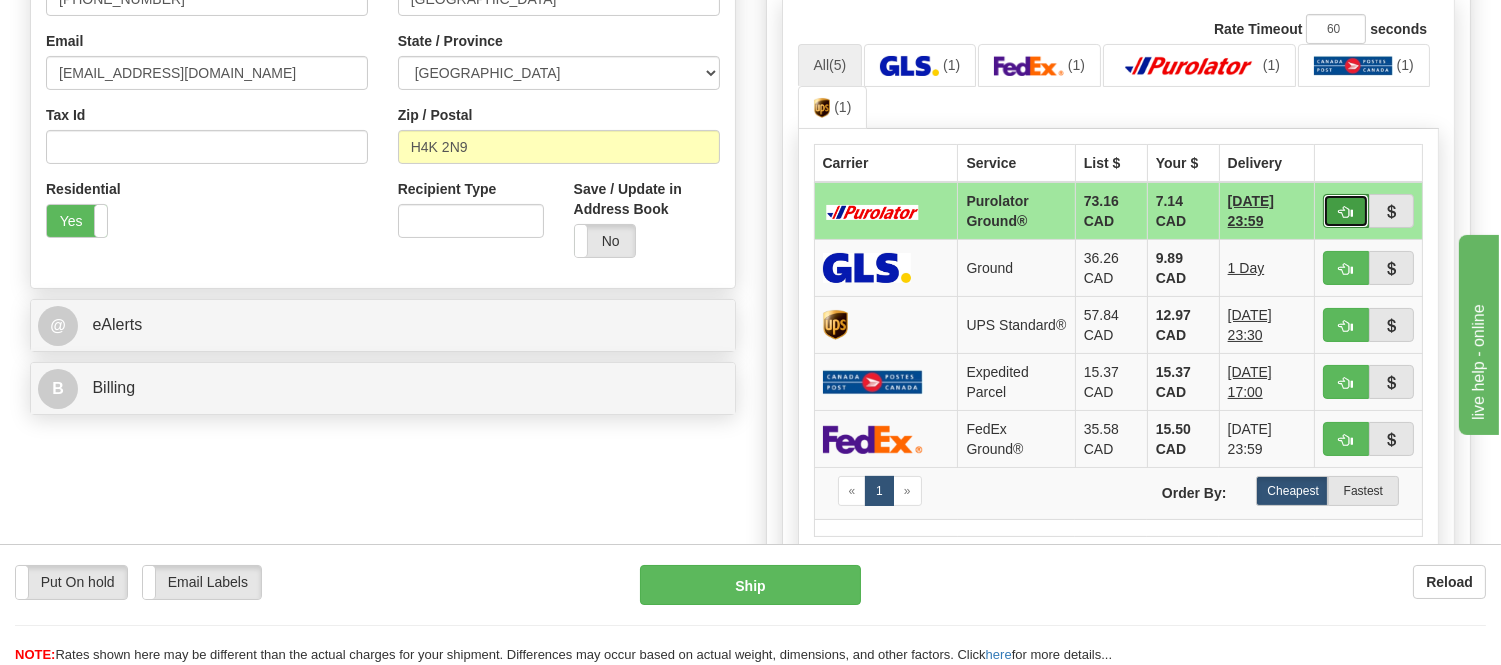 click at bounding box center [1346, 211] 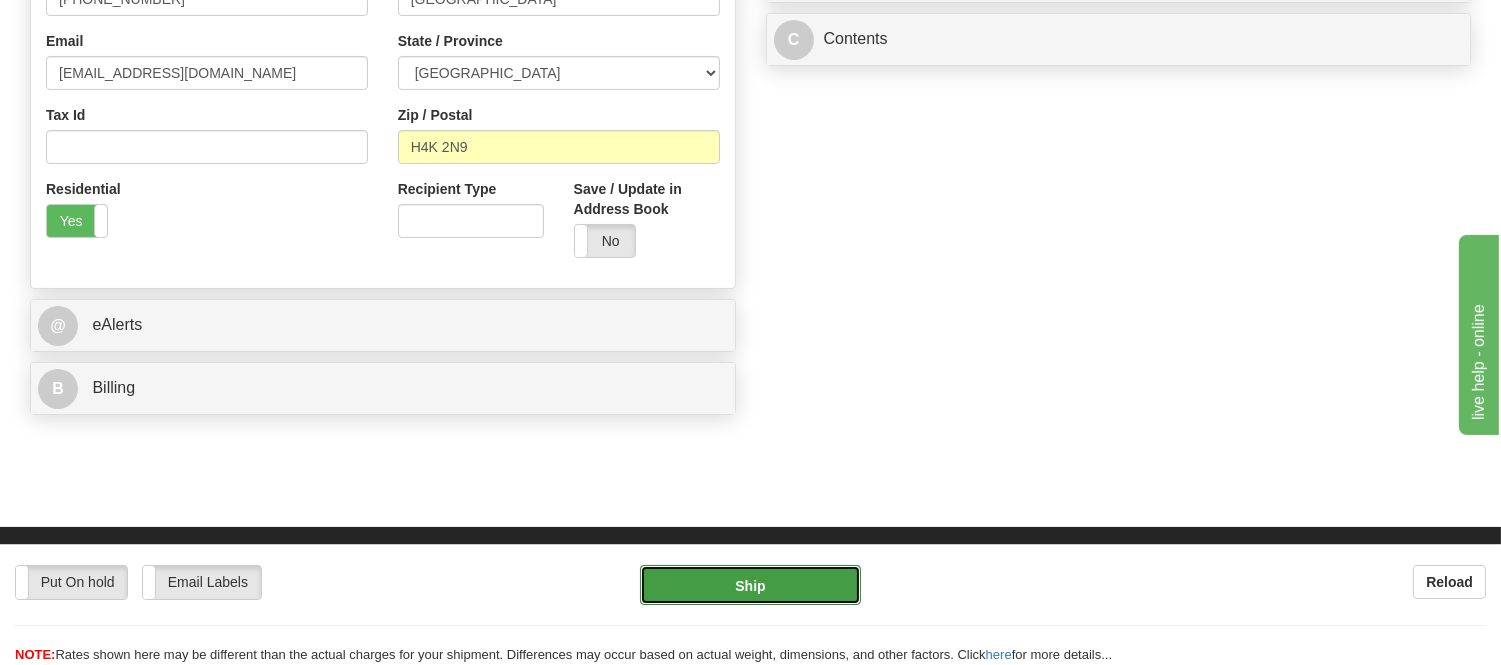 click on "Ship" at bounding box center (750, 585) 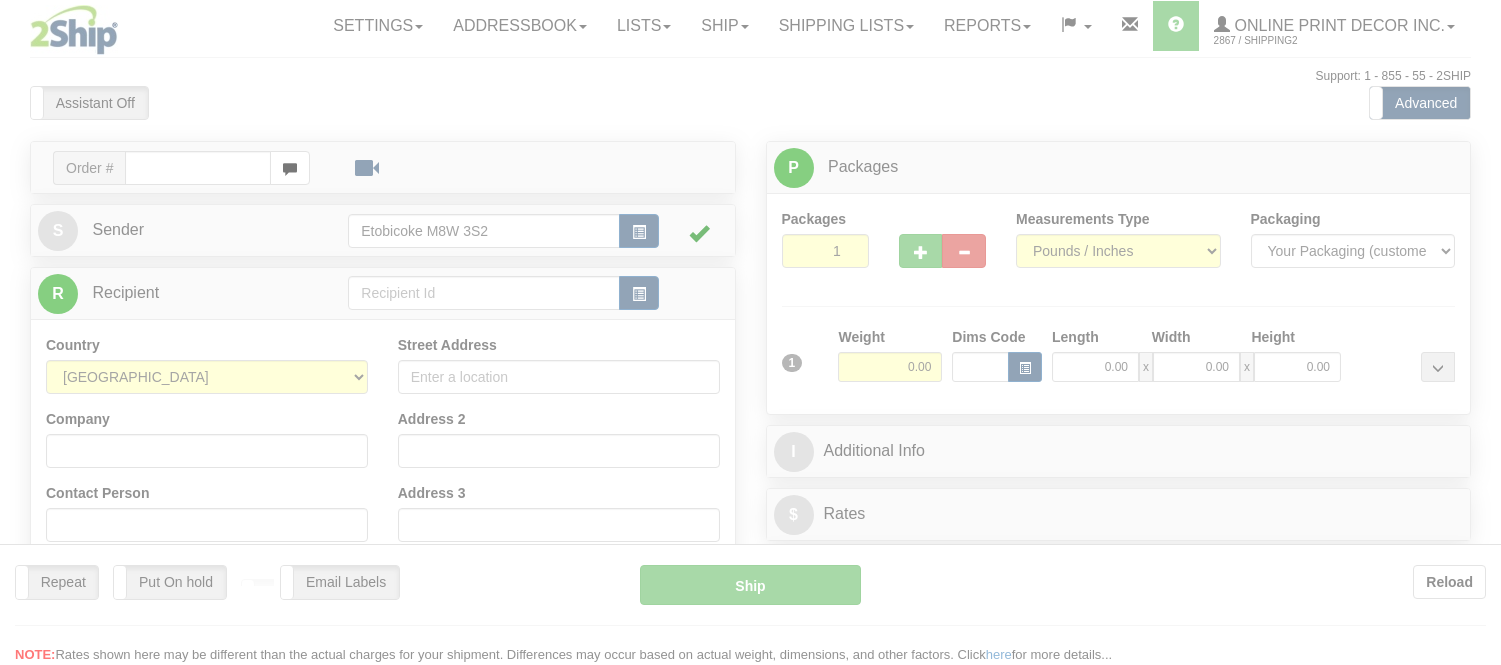 scroll, scrollTop: 0, scrollLeft: 0, axis: both 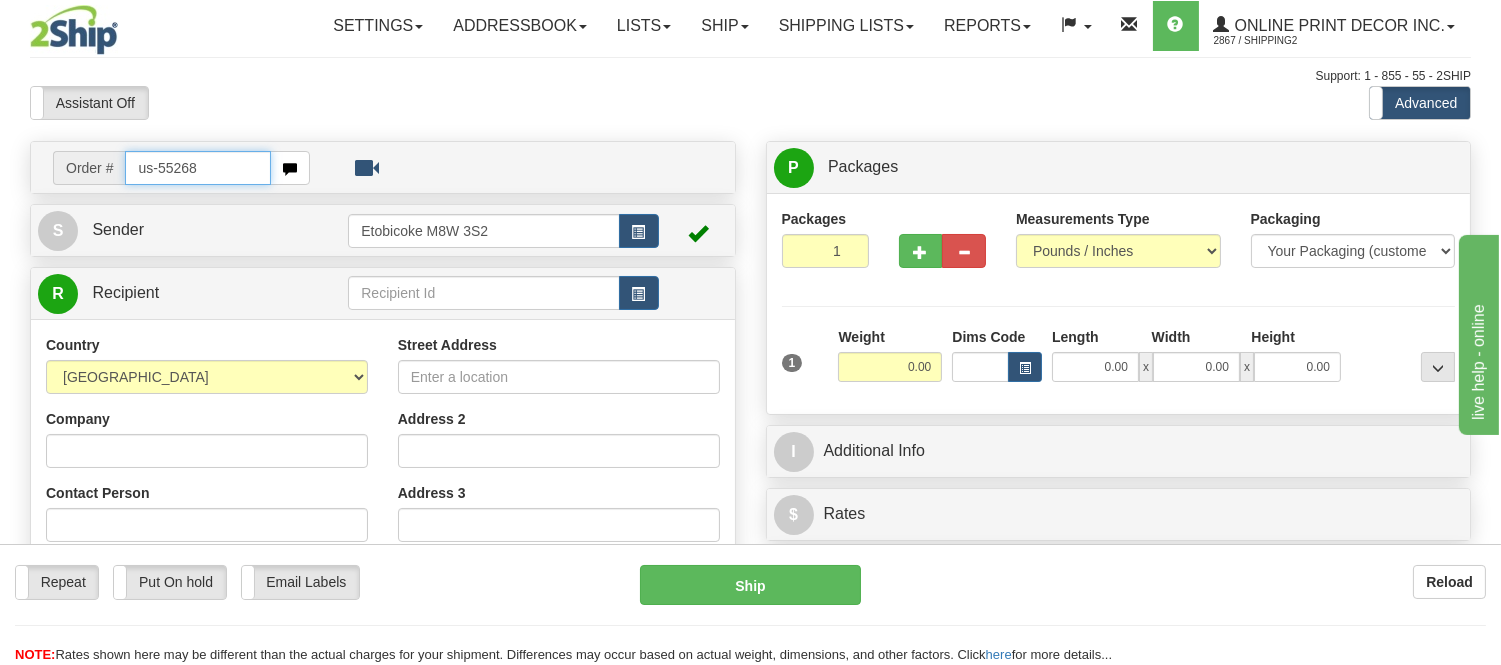 type on "us-55268" 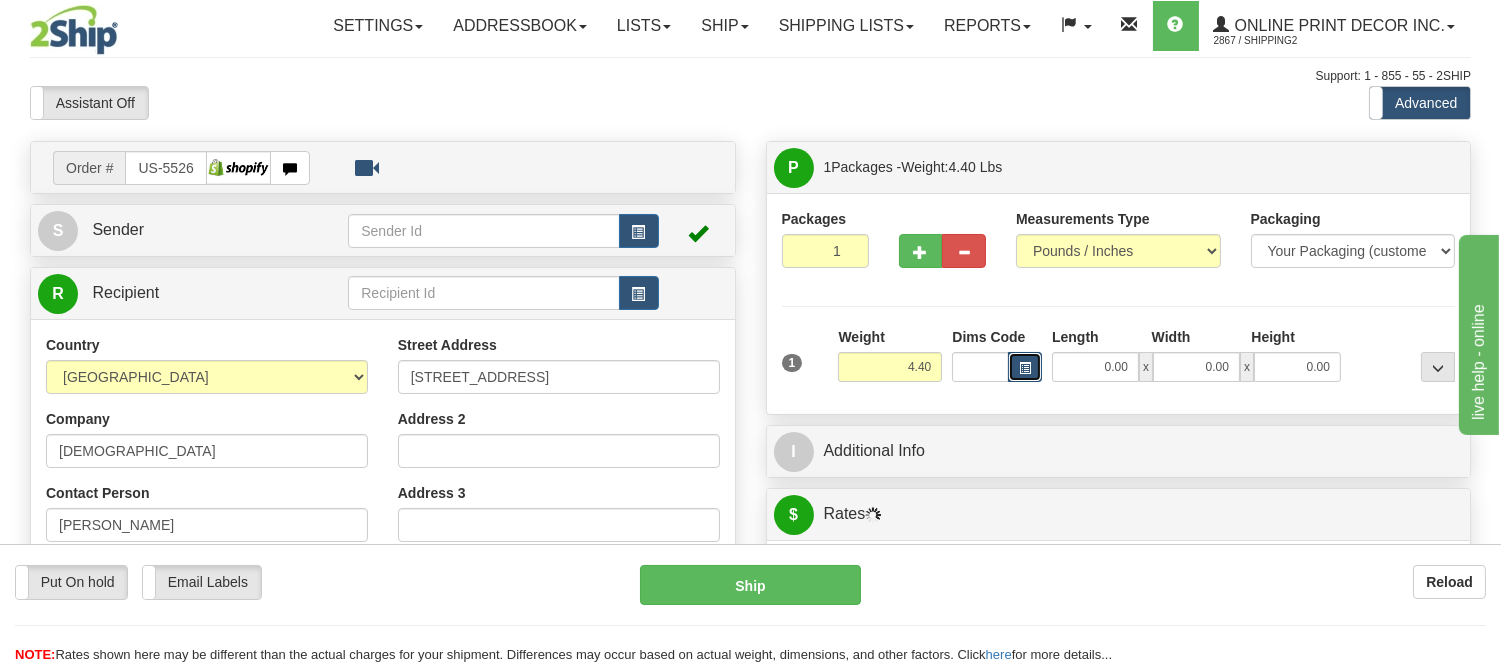 click at bounding box center (1025, 367) 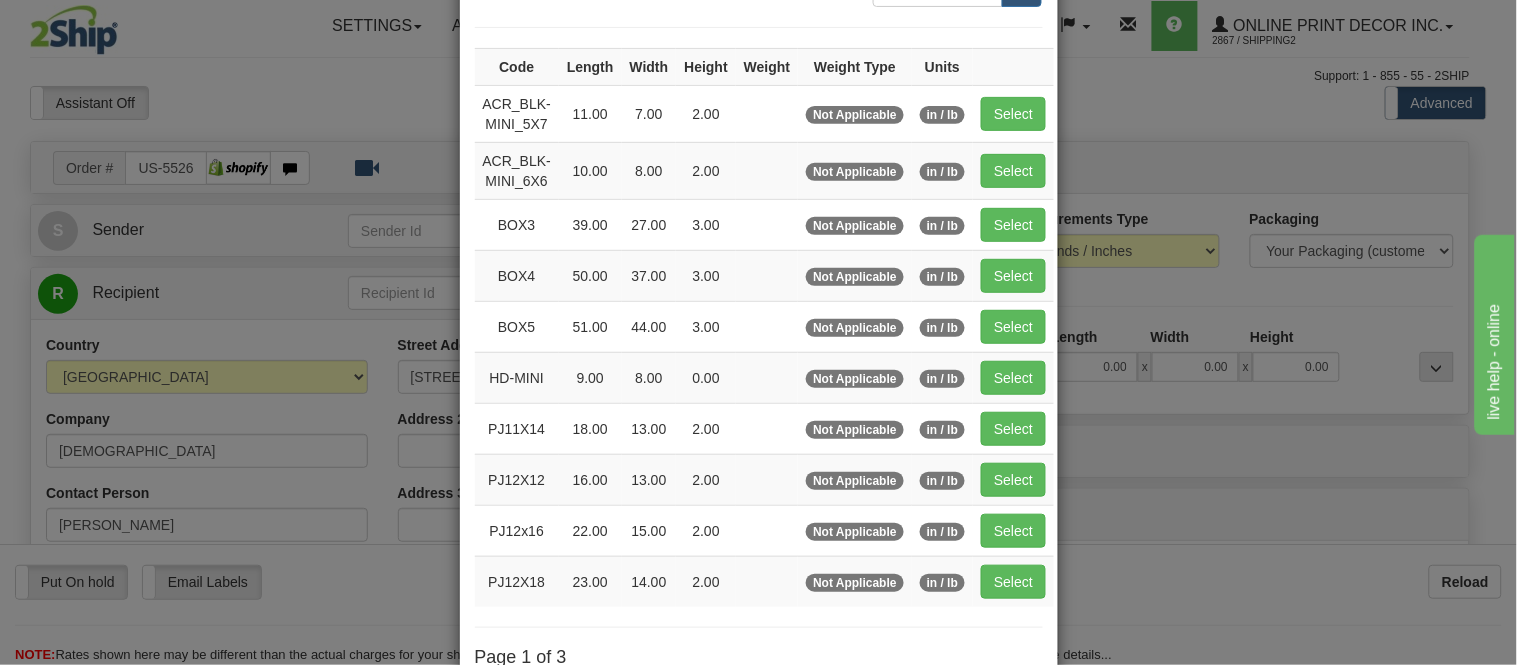 scroll, scrollTop: 333, scrollLeft: 0, axis: vertical 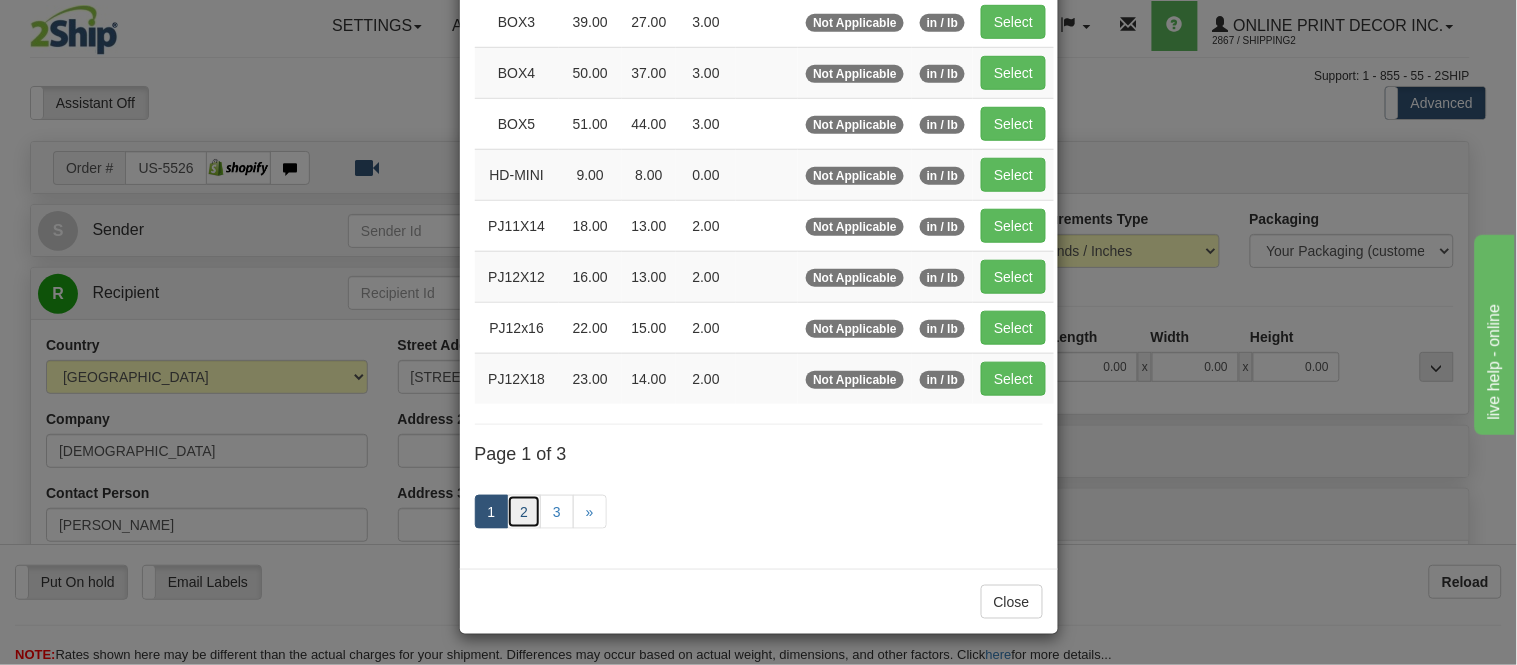 click on "2" at bounding box center [524, 512] 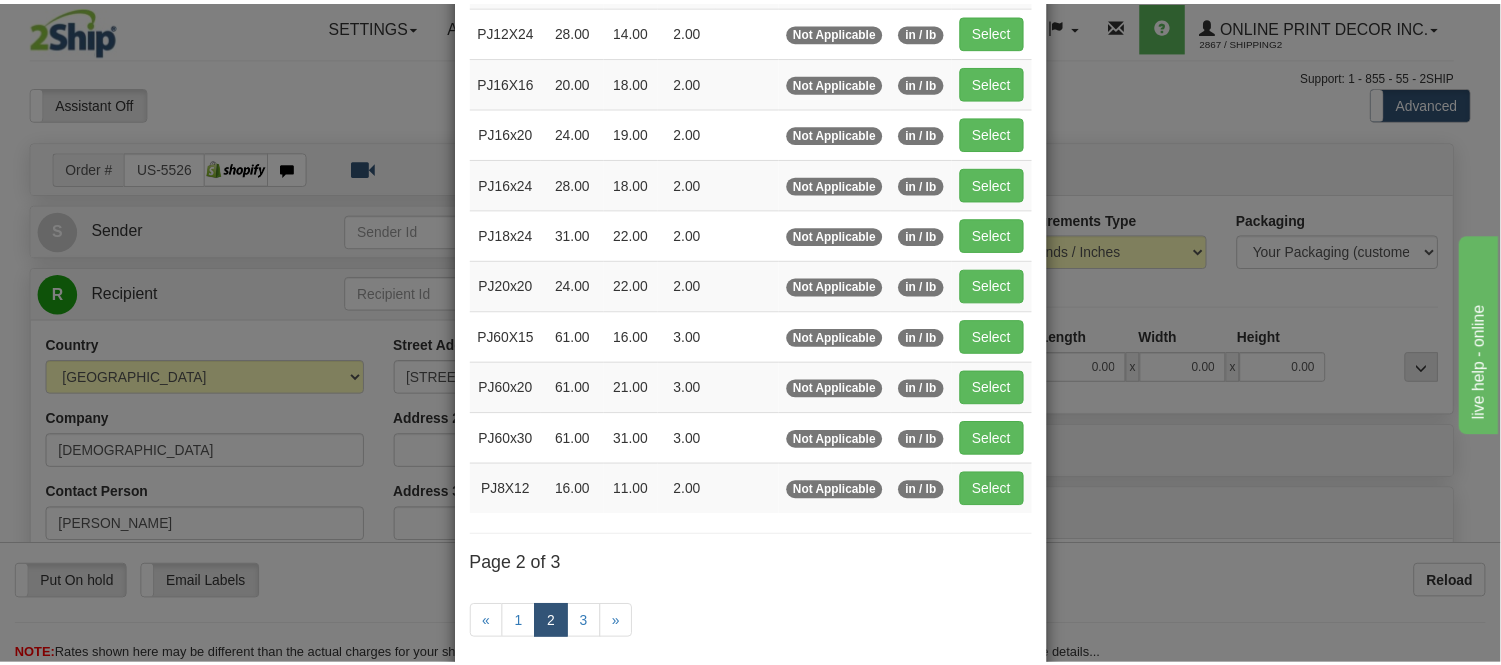 scroll, scrollTop: 325, scrollLeft: 0, axis: vertical 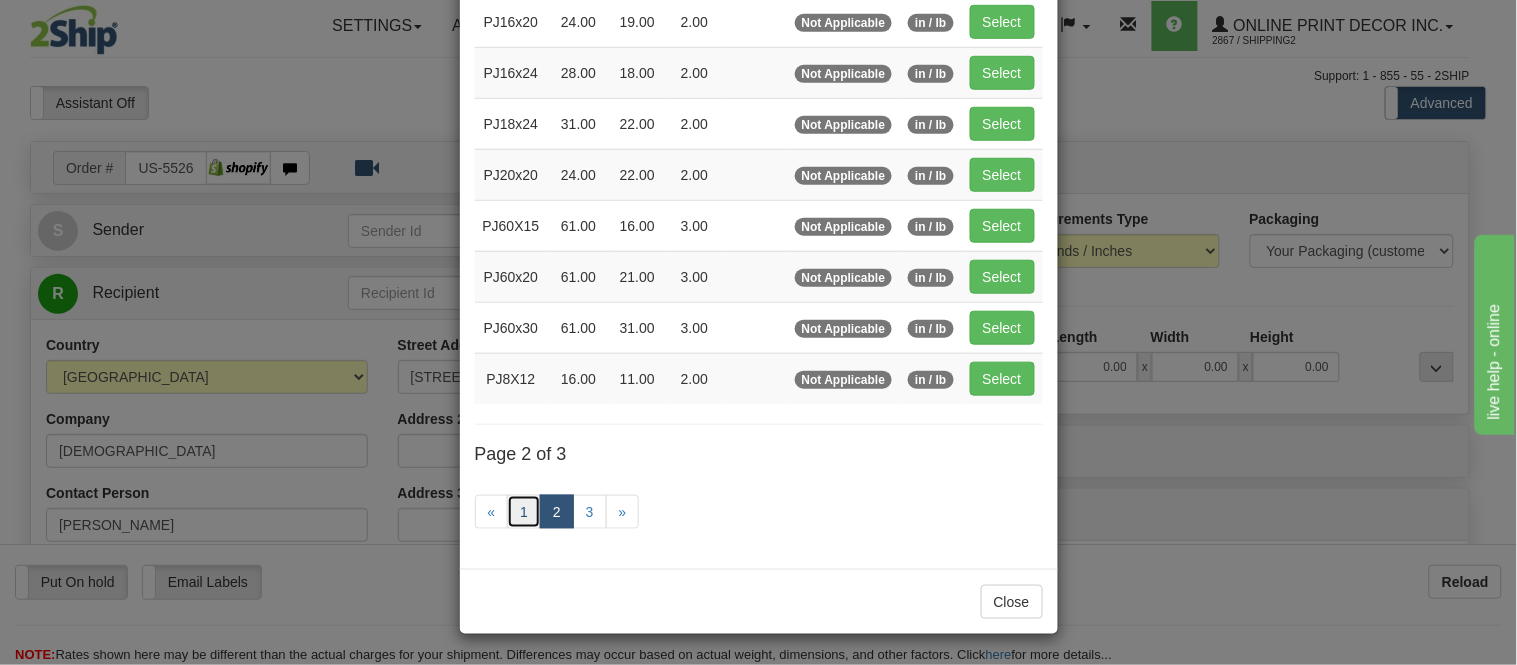 click on "1" at bounding box center (524, 512) 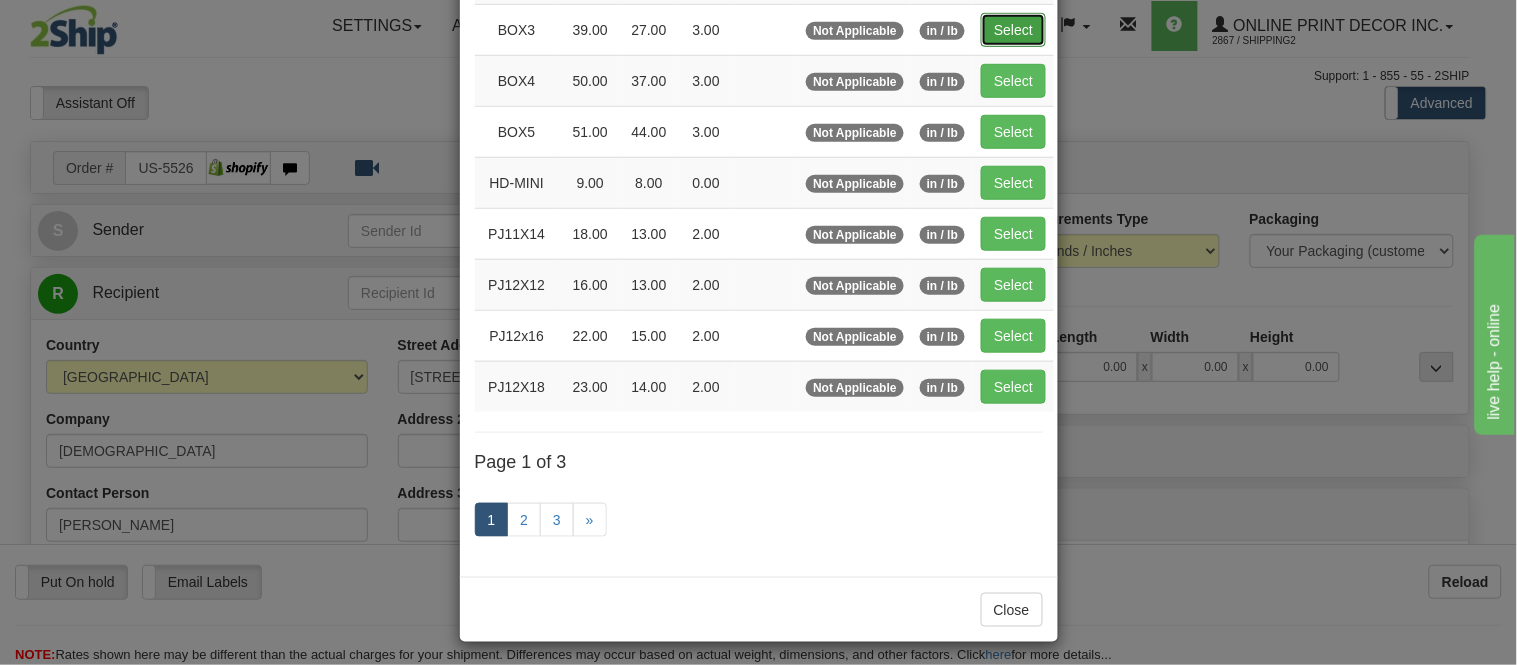 click on "Select" at bounding box center [1013, 30] 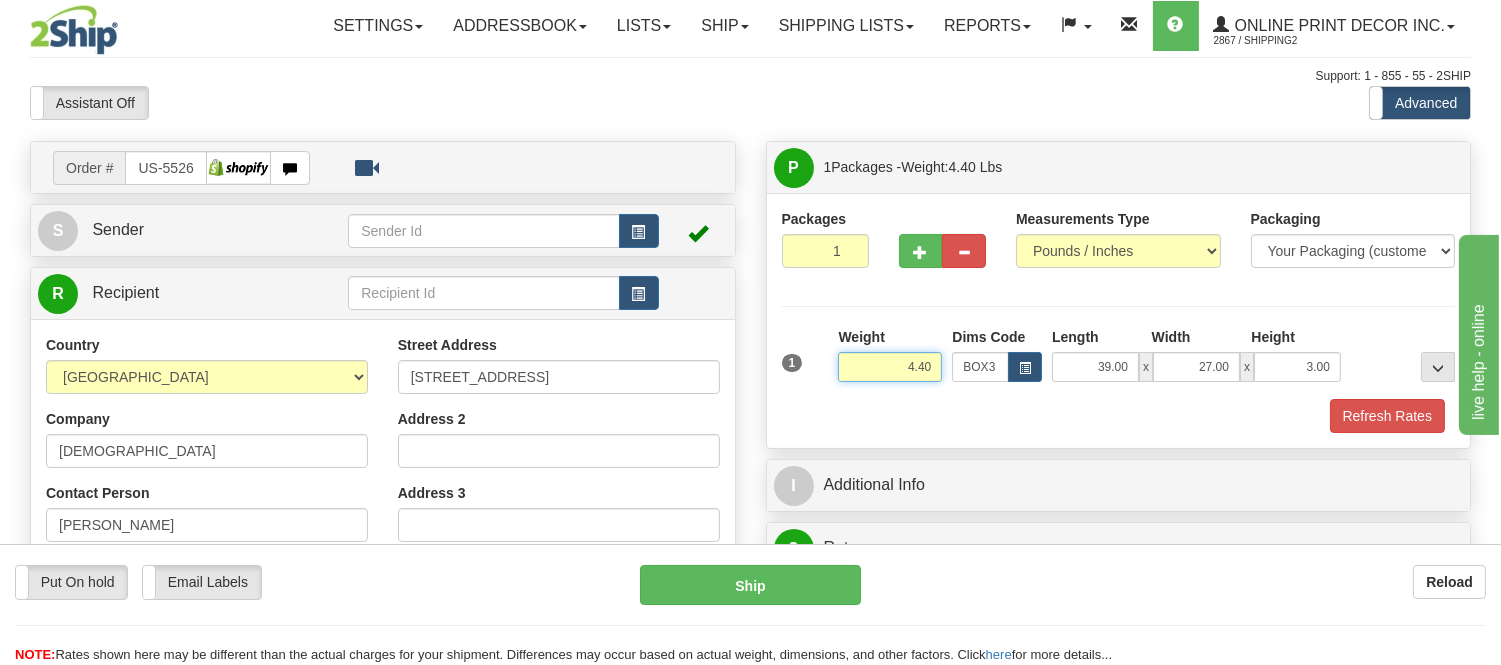 drag, startPoint x: 936, startPoint y: 363, endPoint x: 837, endPoint y: 375, distance: 99.724625 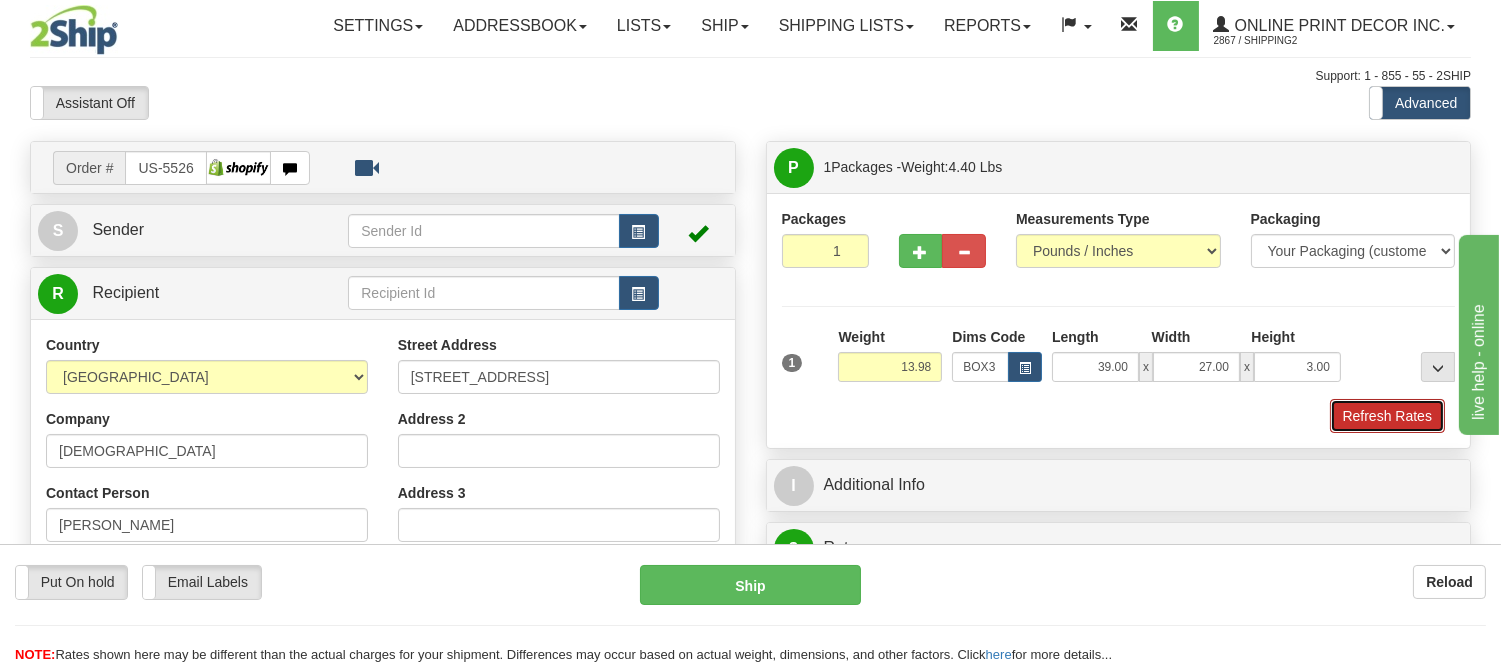 click on "Refresh Rates" at bounding box center (1387, 416) 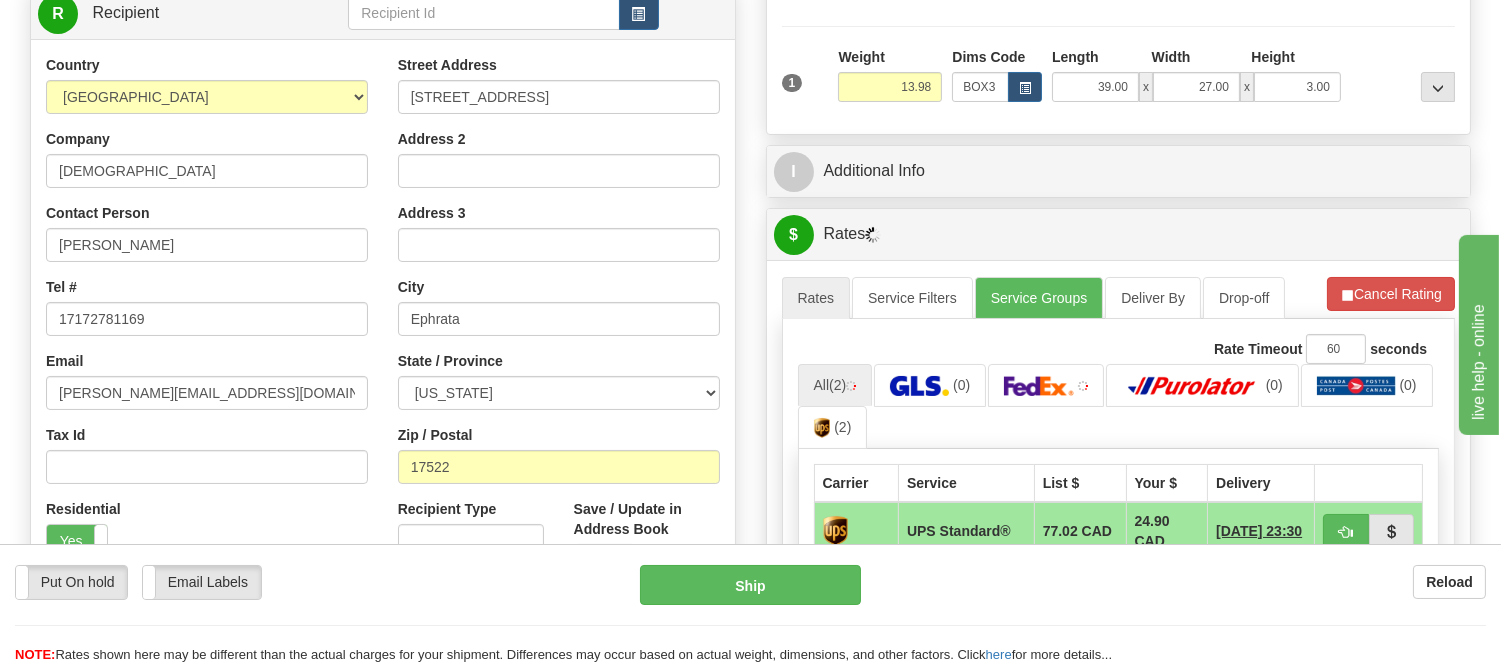 scroll, scrollTop: 211, scrollLeft: 0, axis: vertical 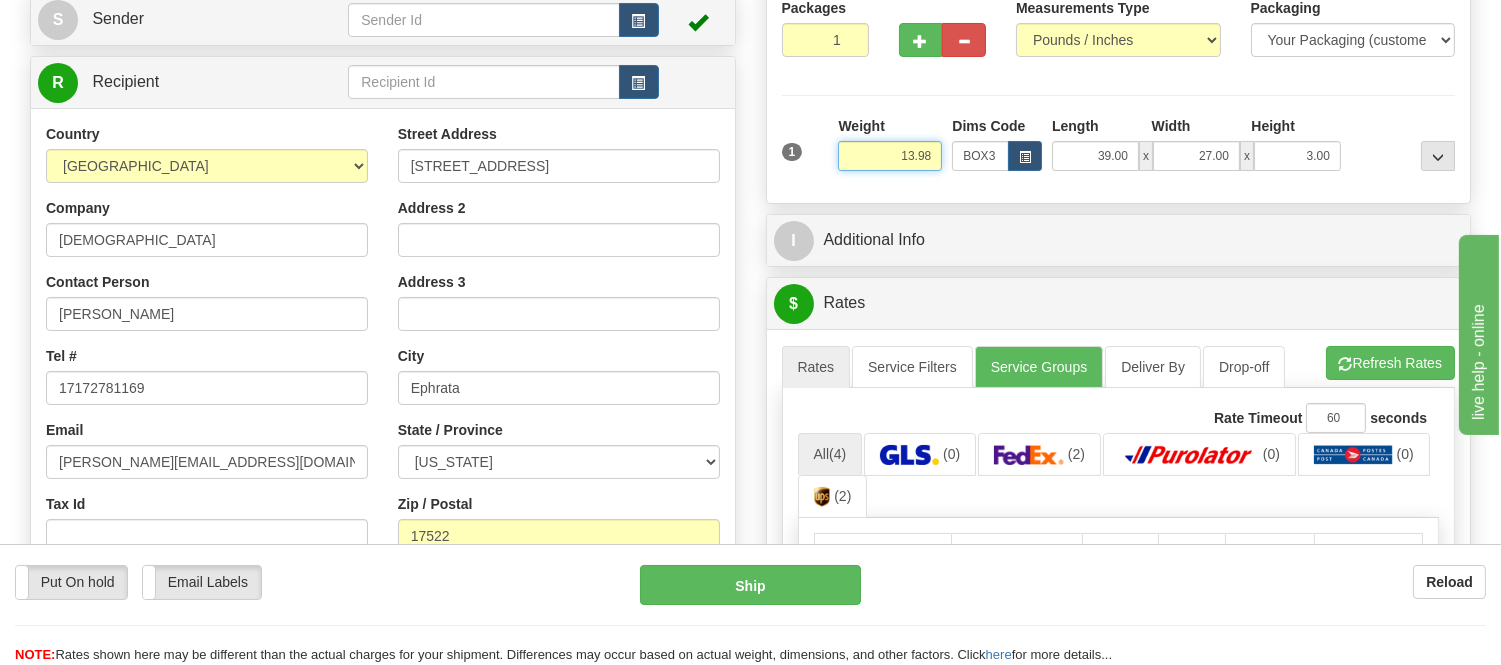 drag, startPoint x: 934, startPoint y: 151, endPoint x: 837, endPoint y: 205, distance: 111.01801 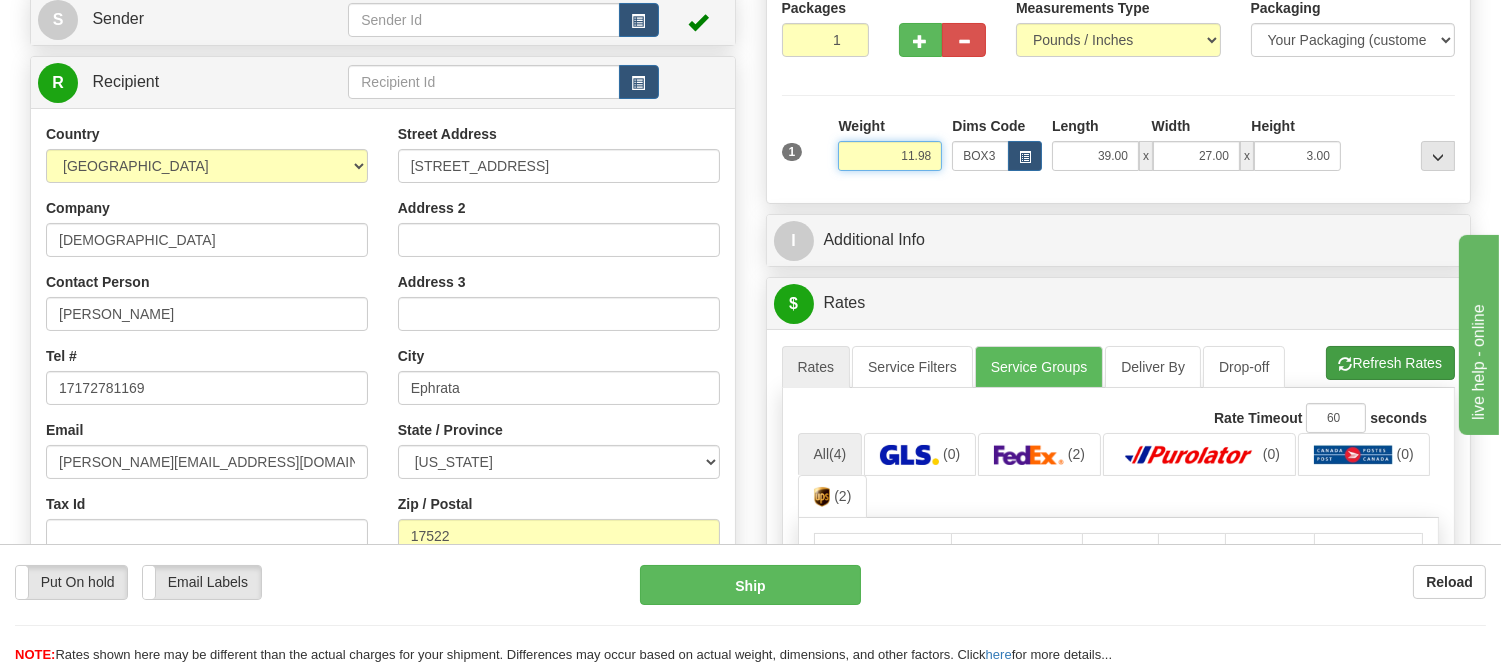 type on "11.98" 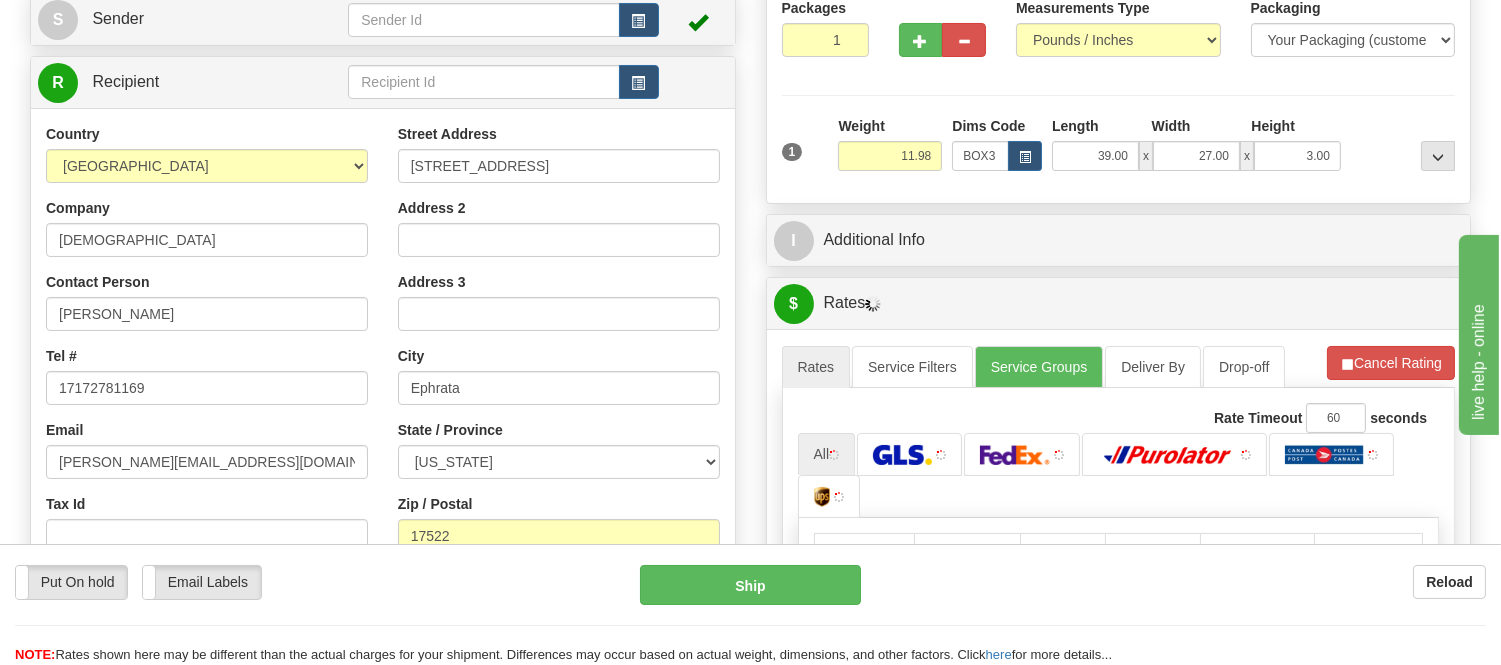 click on "Refresh Rates
Cancel Rating" at bounding box center (1391, 363) 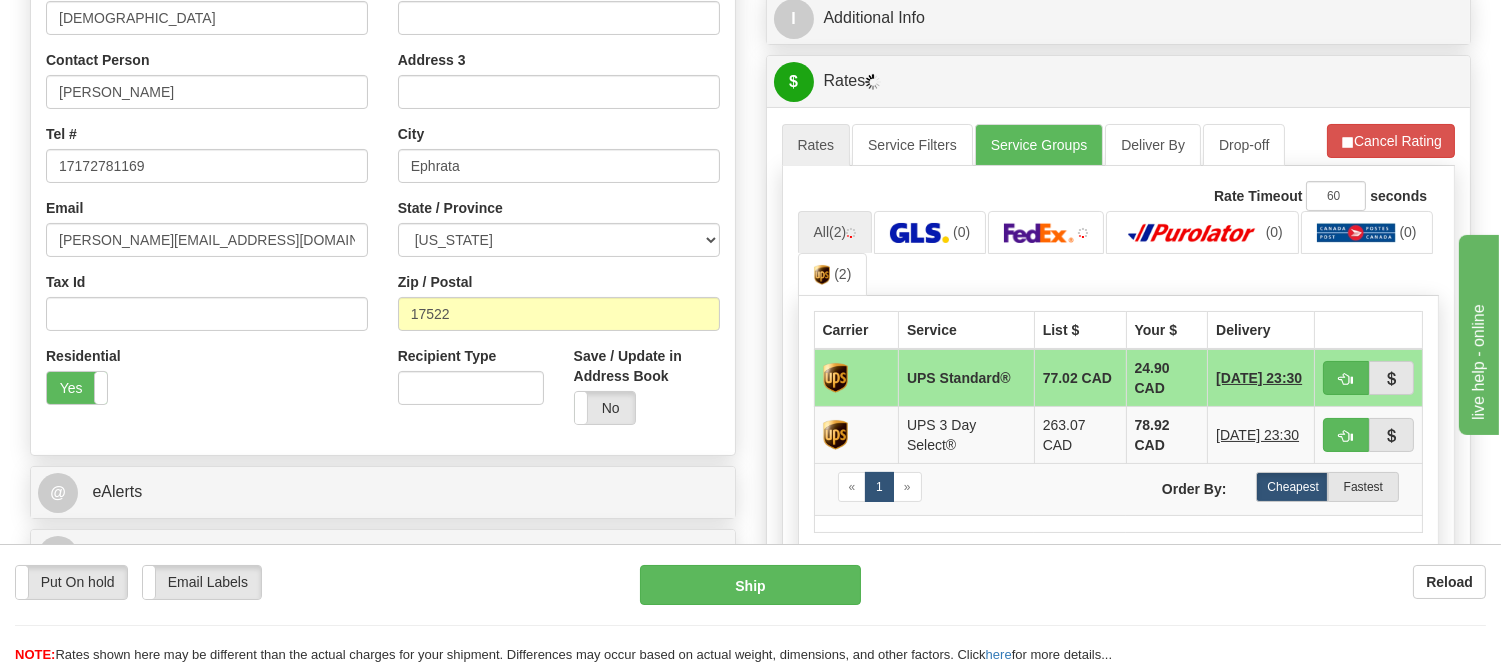 scroll, scrollTop: 544, scrollLeft: 0, axis: vertical 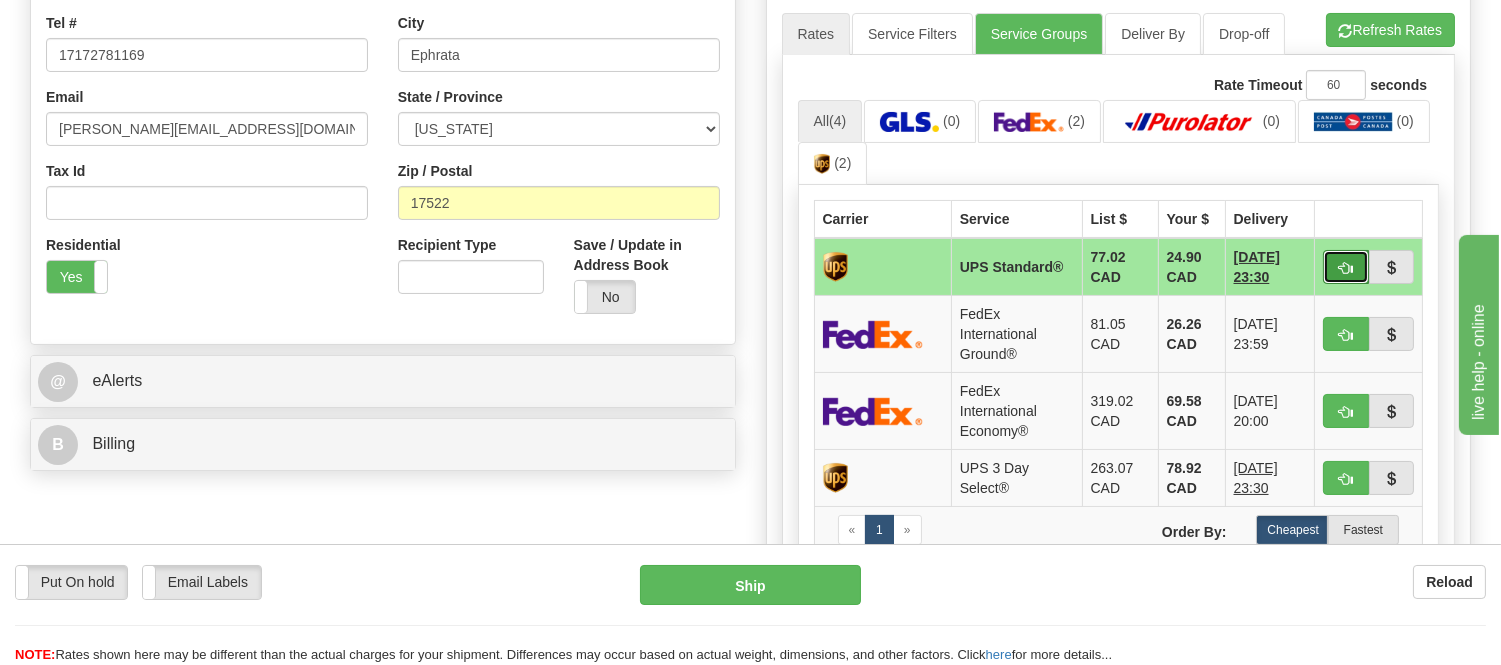 click at bounding box center (1346, 267) 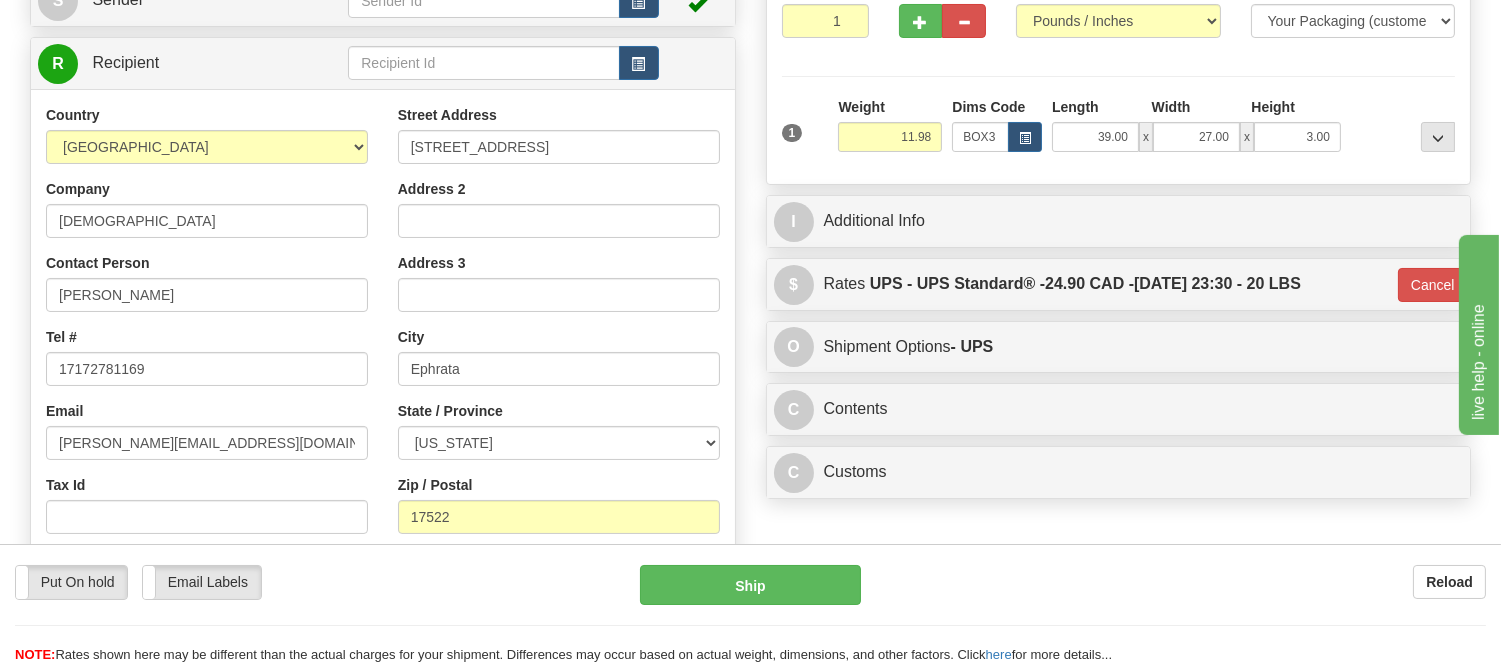 scroll, scrollTop: 211, scrollLeft: 0, axis: vertical 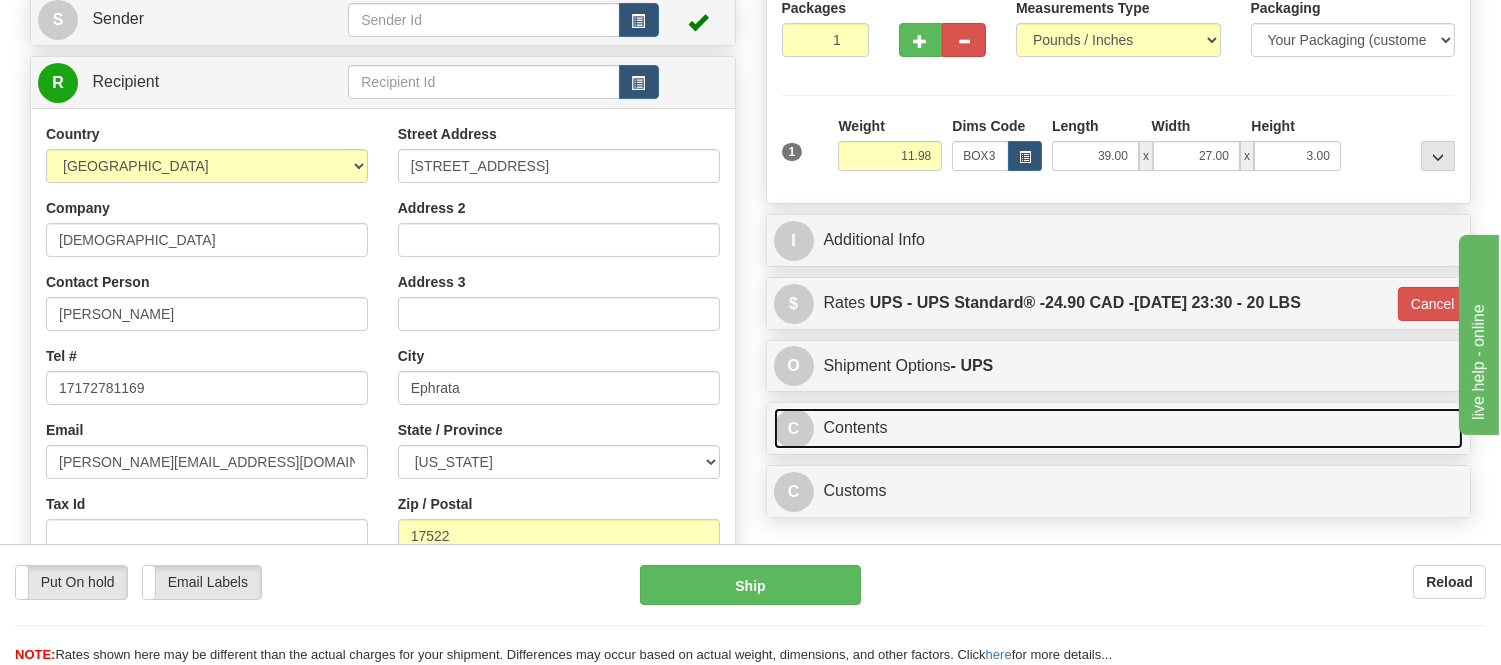 click on "C Contents" at bounding box center (1119, 428) 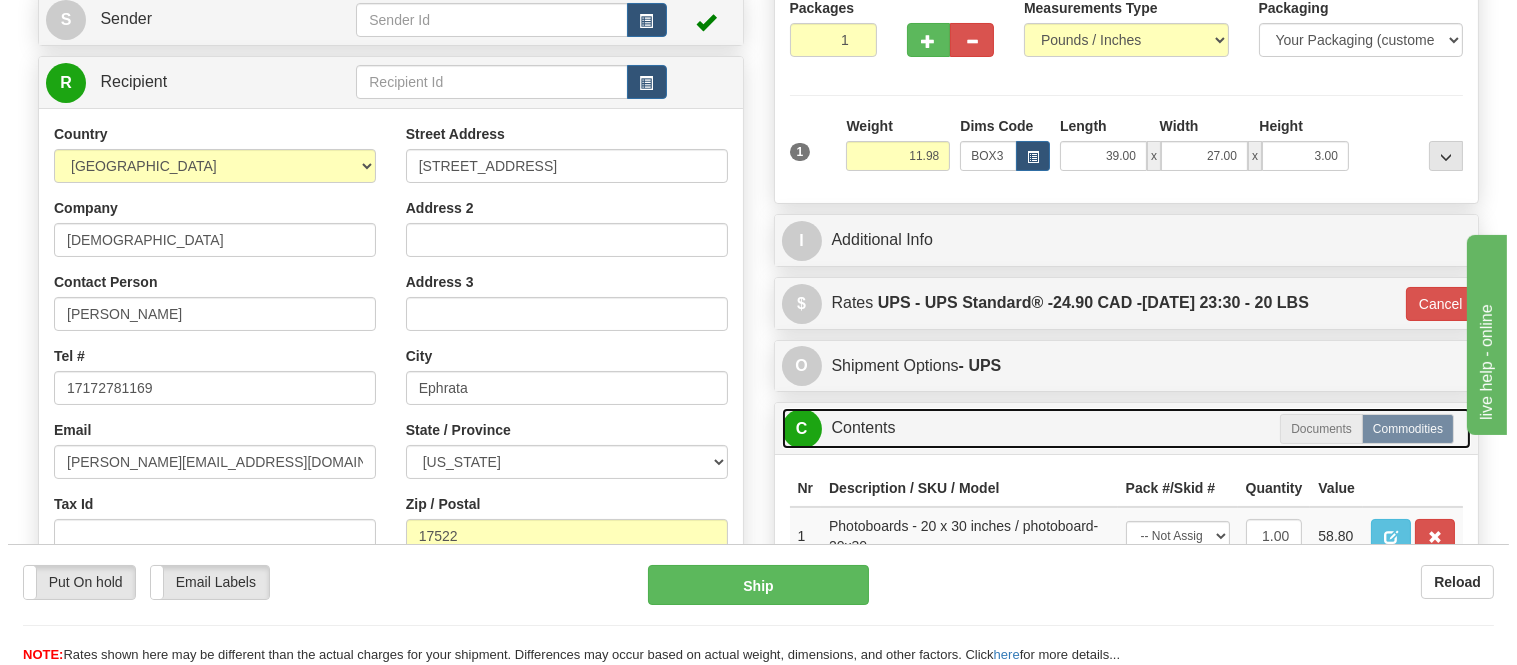 scroll, scrollTop: 433, scrollLeft: 0, axis: vertical 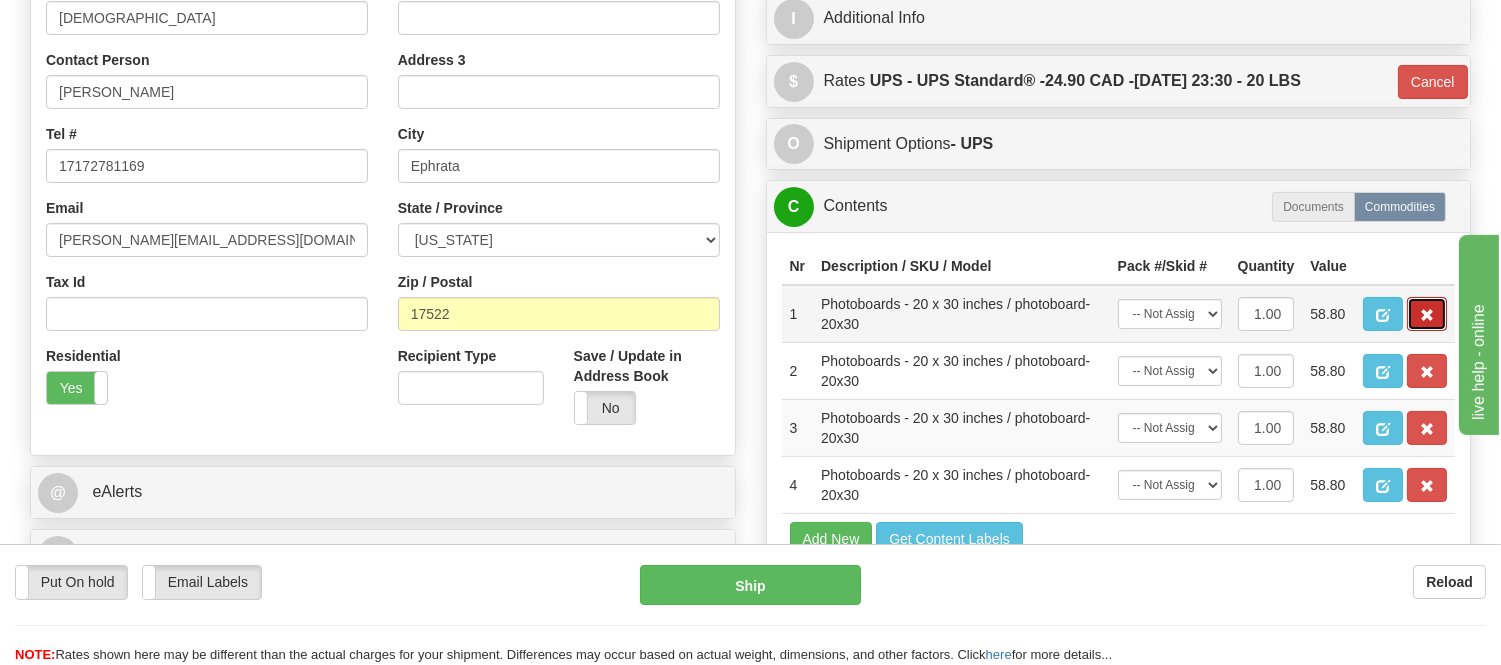 click at bounding box center (1427, 315) 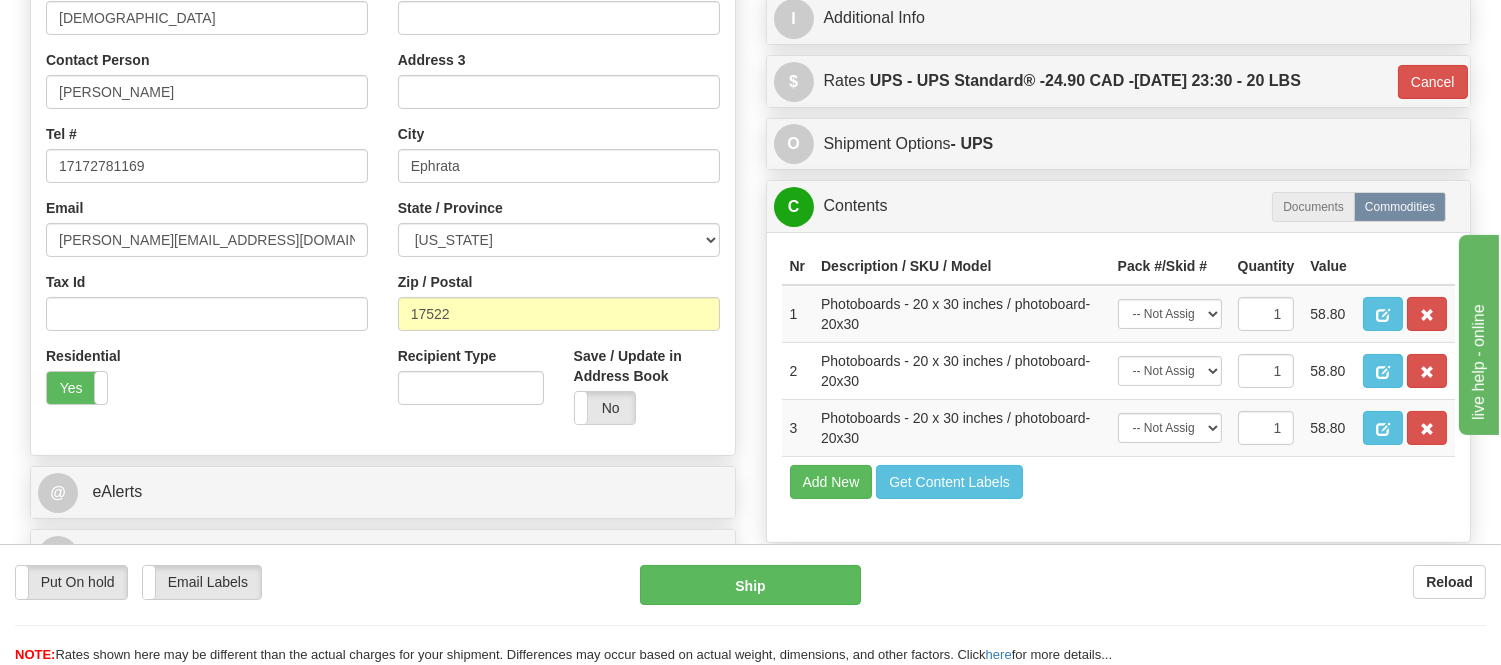 click at bounding box center (1427, 315) 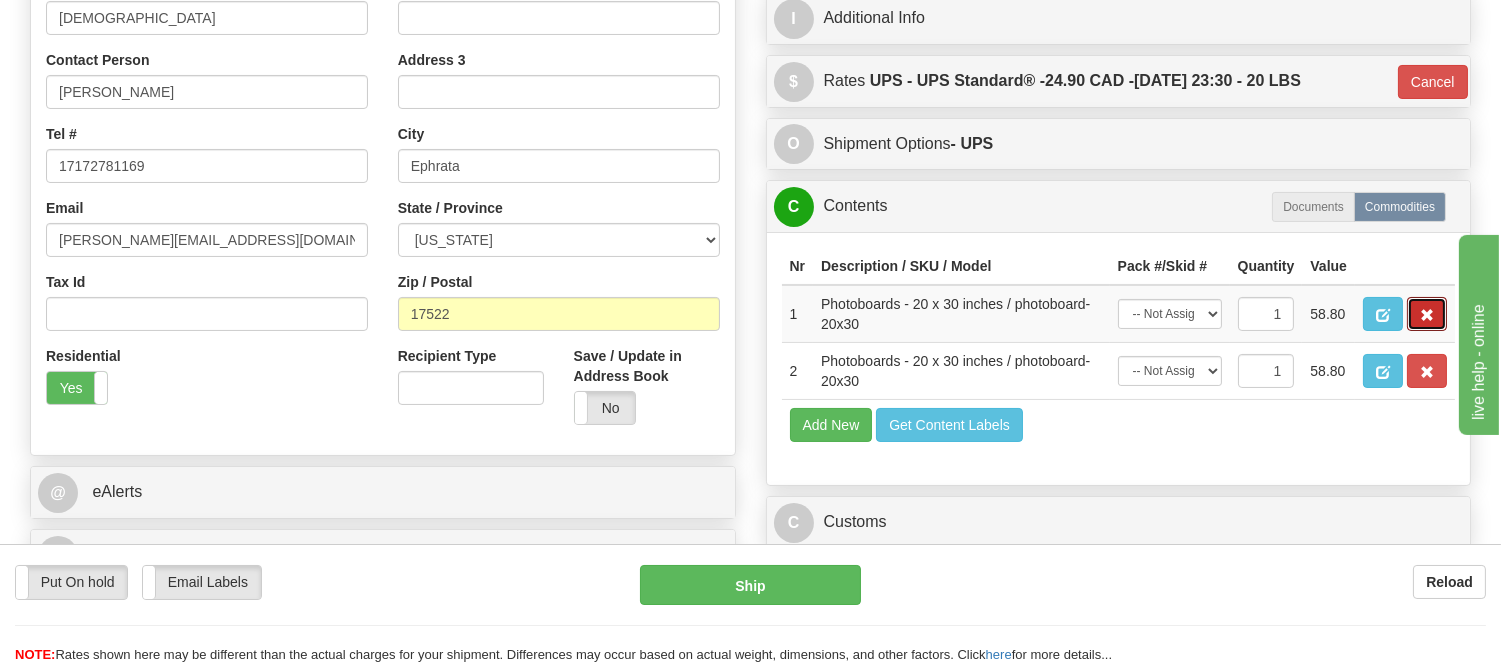 click at bounding box center (1427, 315) 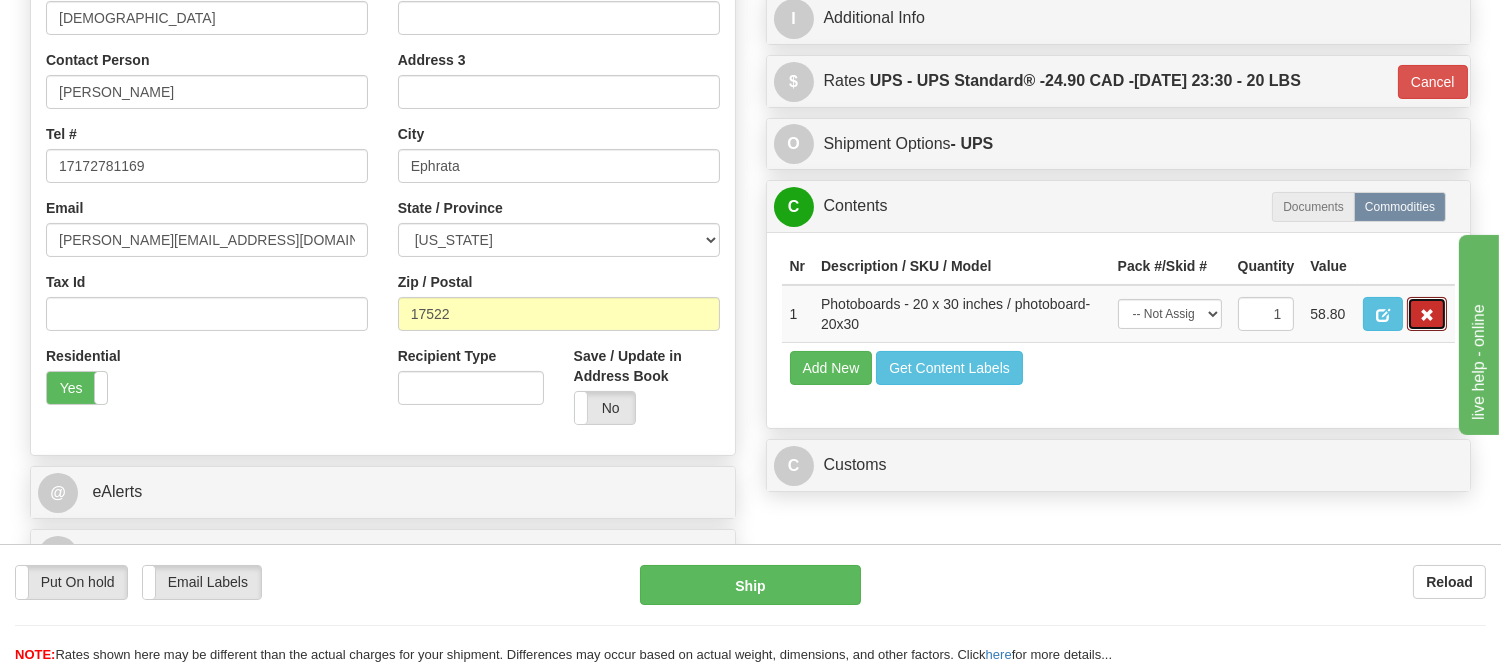 click at bounding box center [1427, 315] 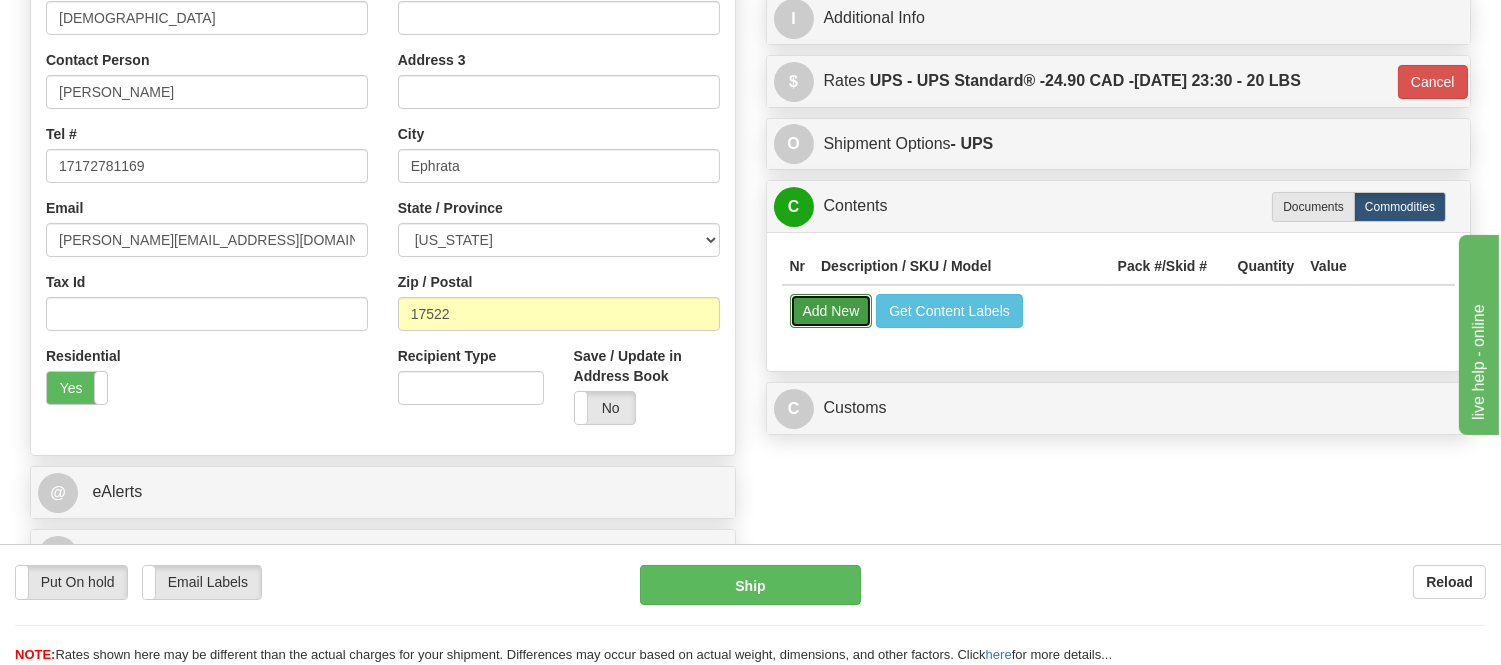 click on "Add New" at bounding box center (831, 311) 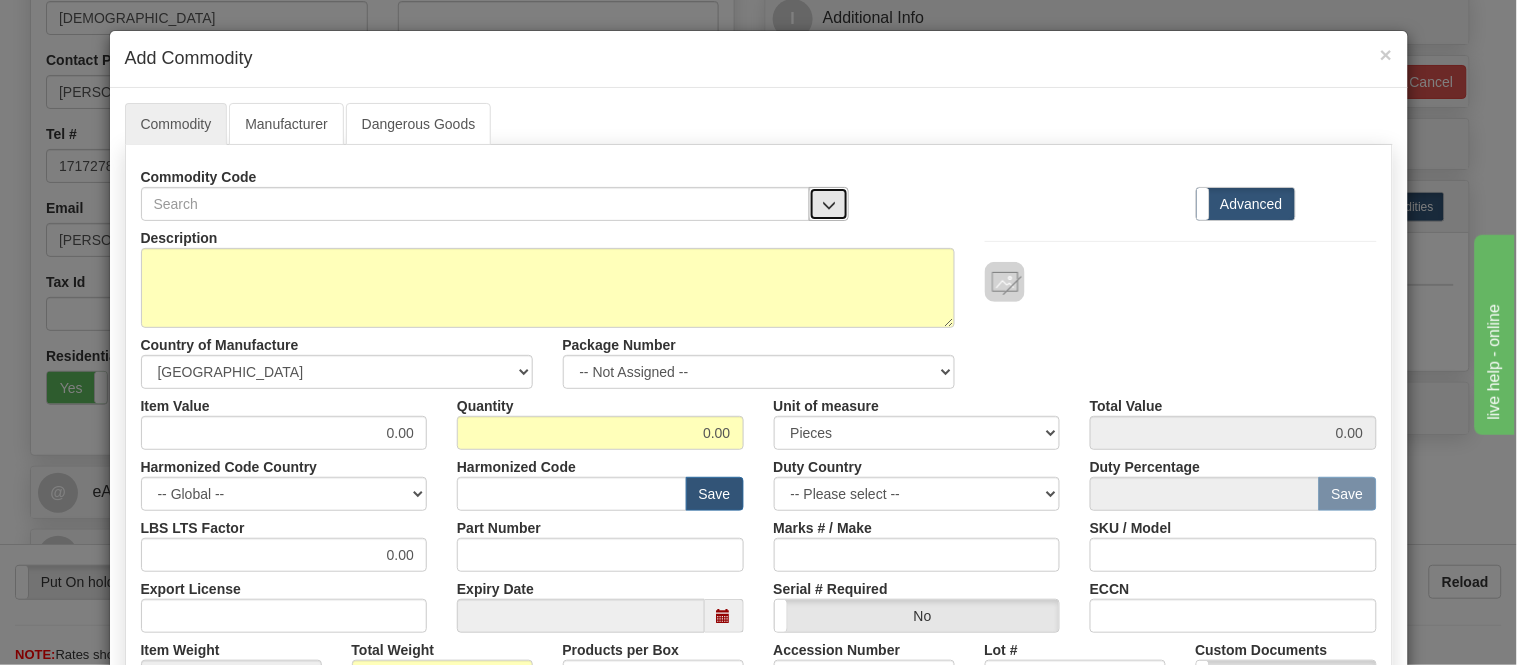 click at bounding box center (829, 204) 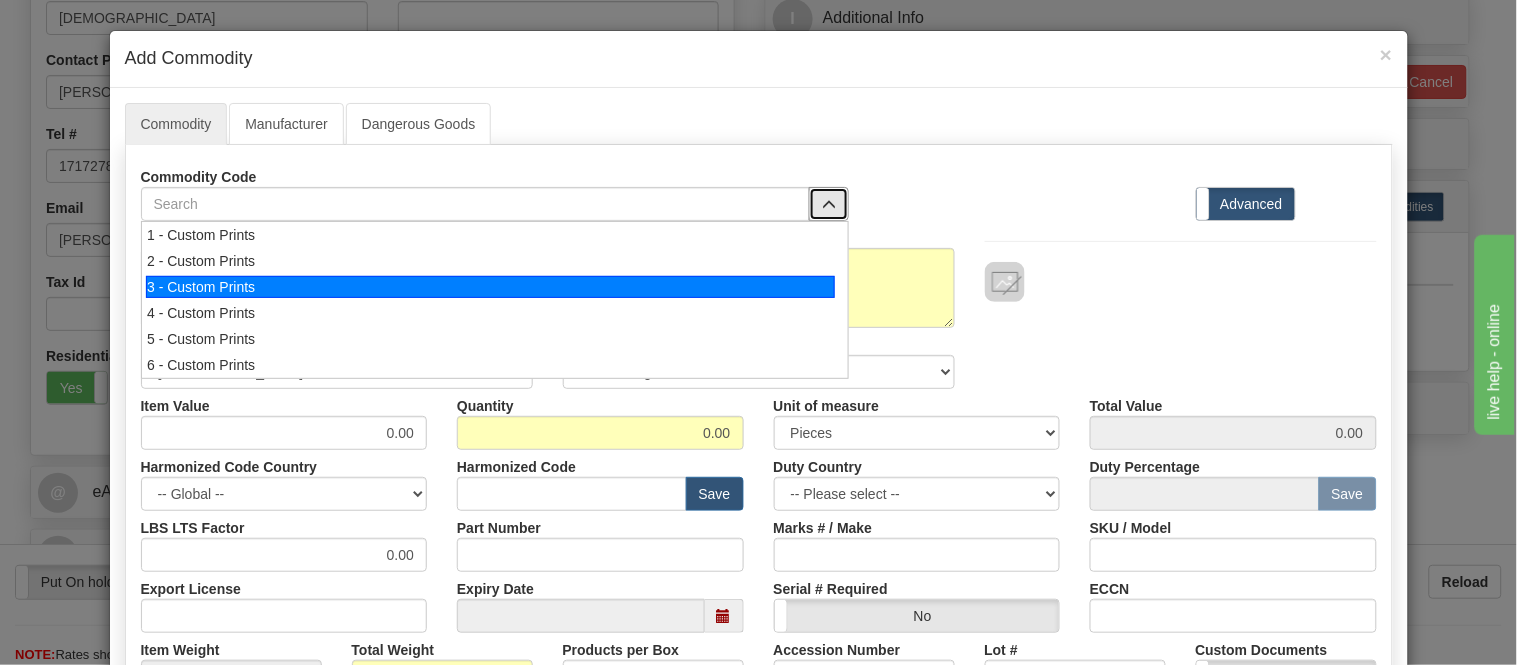 click on "3 - Custom Prints" at bounding box center [490, 287] 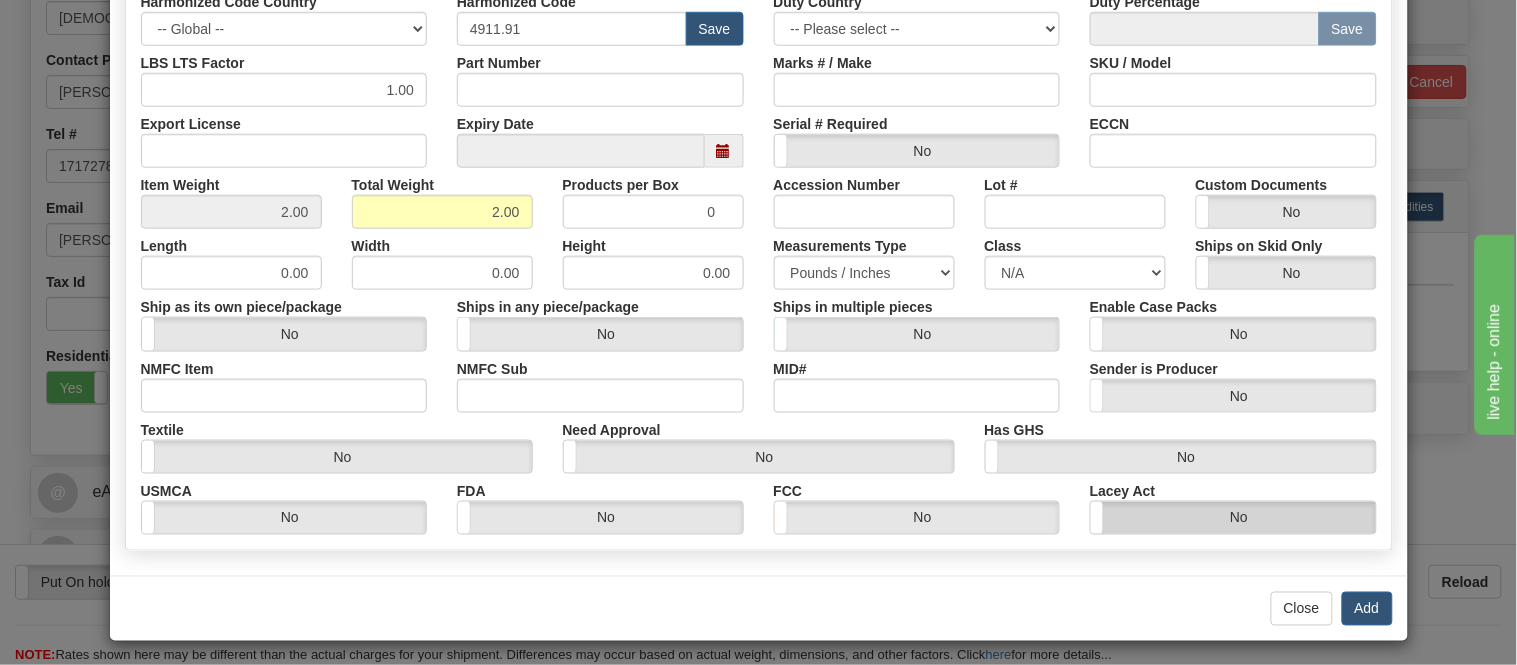 scroll, scrollTop: 472, scrollLeft: 0, axis: vertical 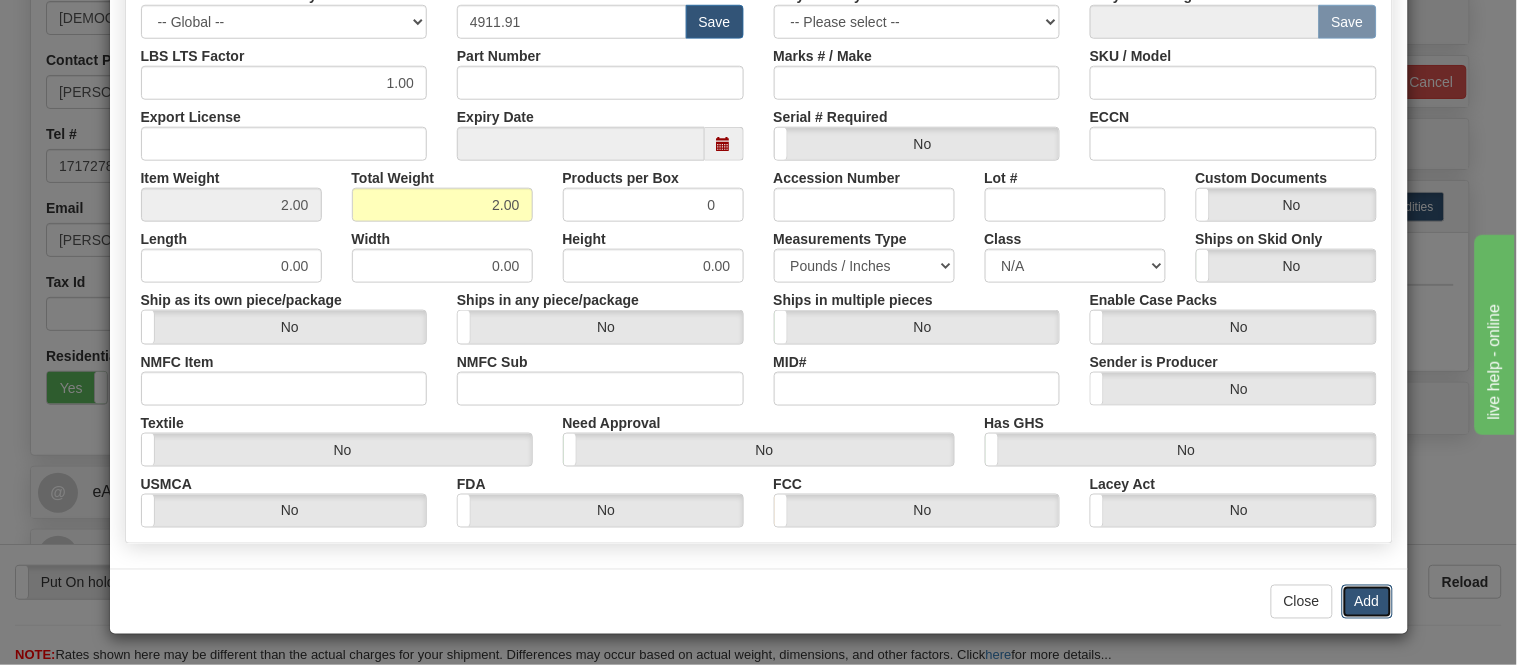 click on "Add" at bounding box center [1367, 602] 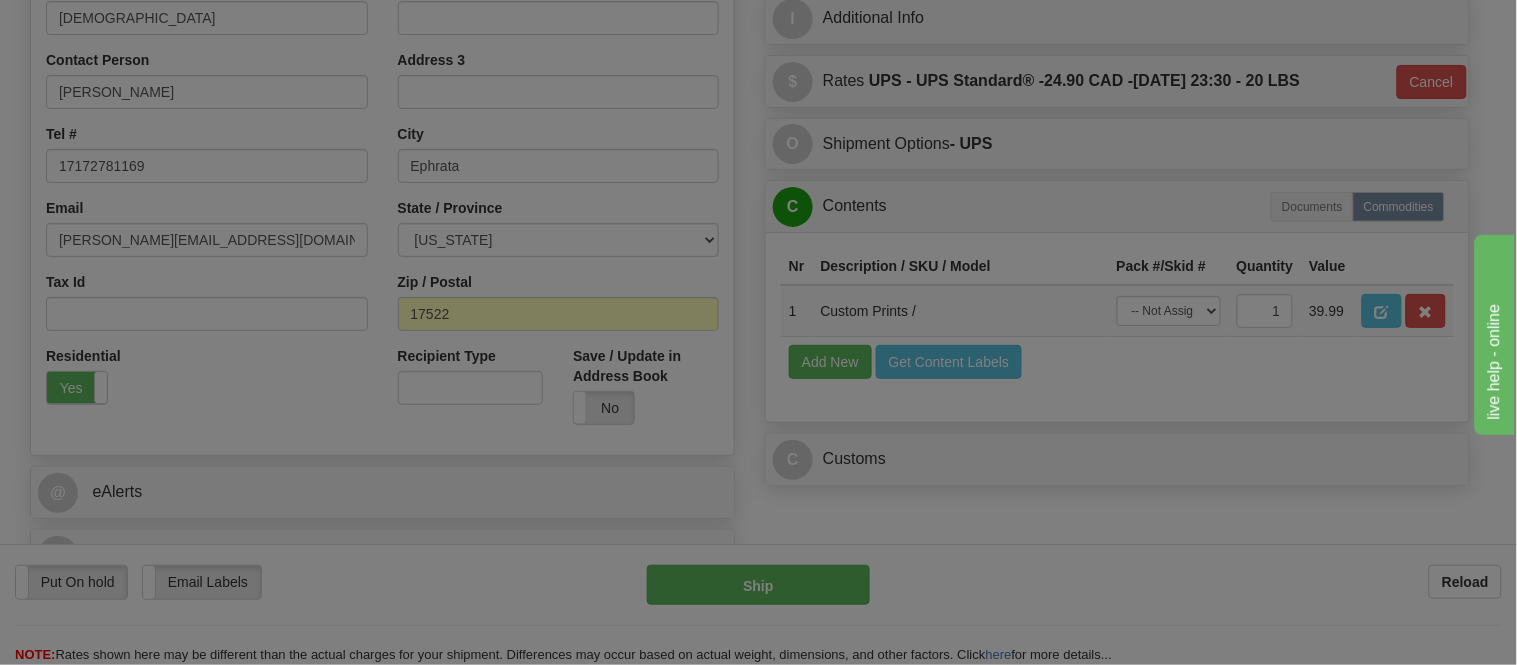scroll, scrollTop: 0, scrollLeft: 0, axis: both 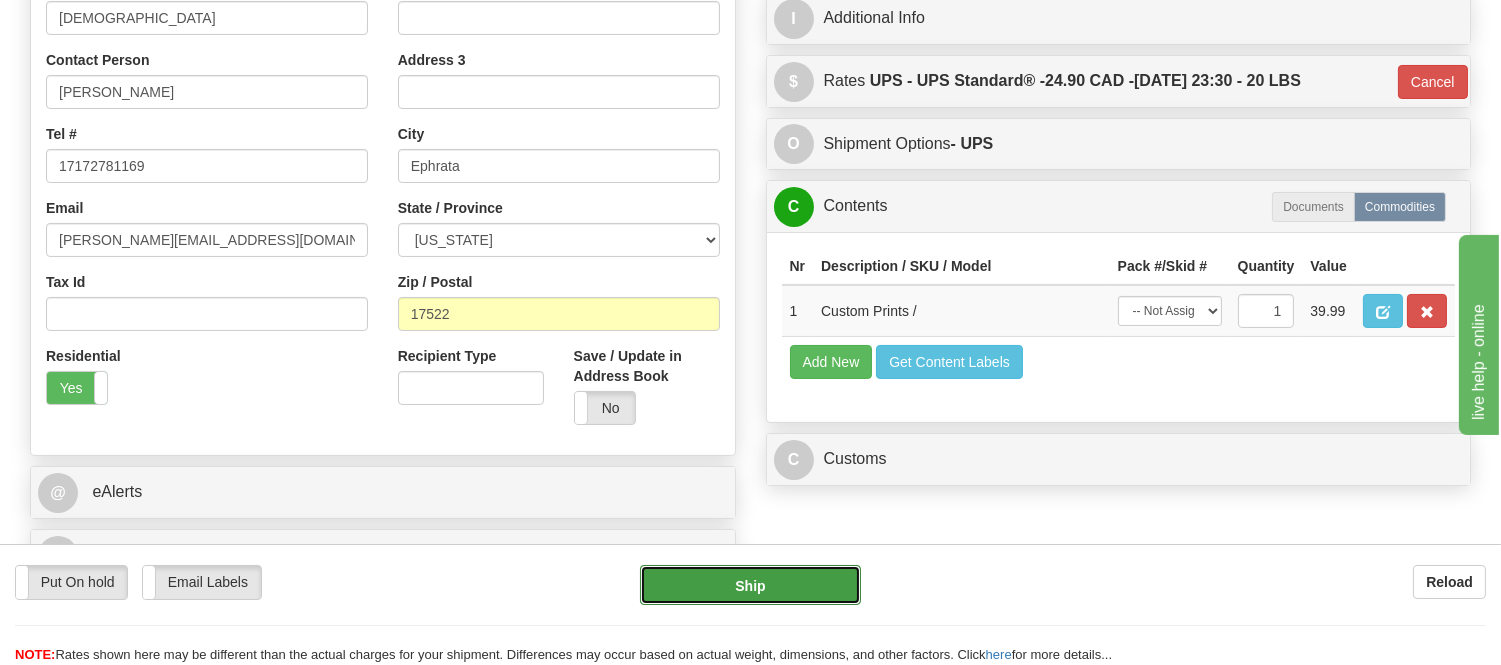 click on "Ship" at bounding box center [750, 585] 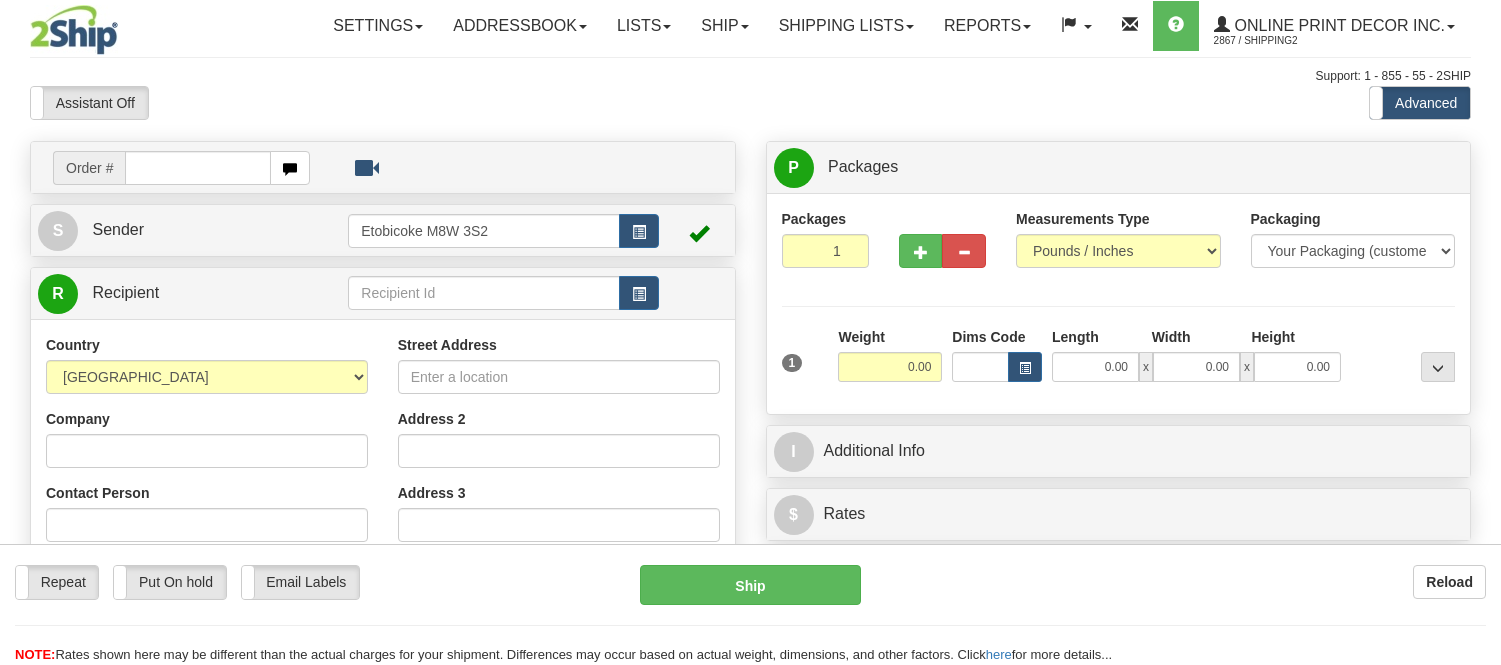 scroll, scrollTop: 0, scrollLeft: 0, axis: both 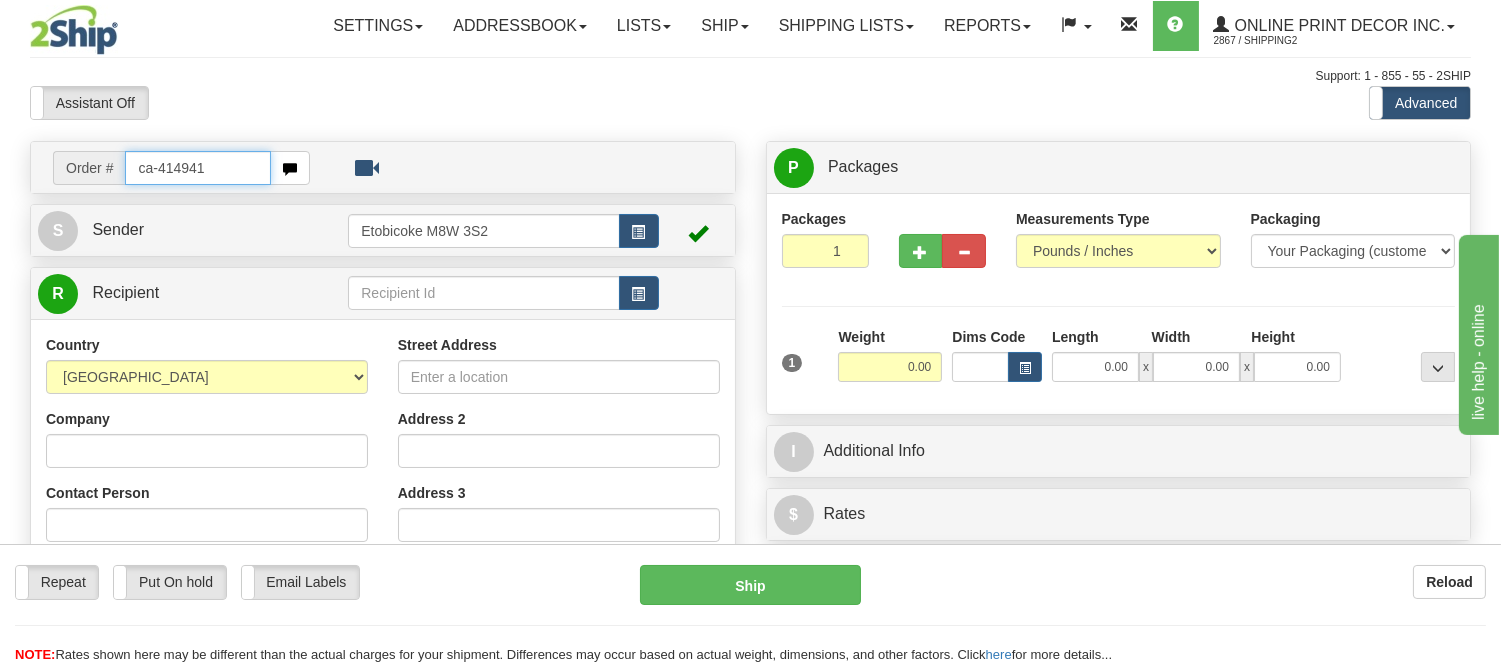 type on "ca-414941" 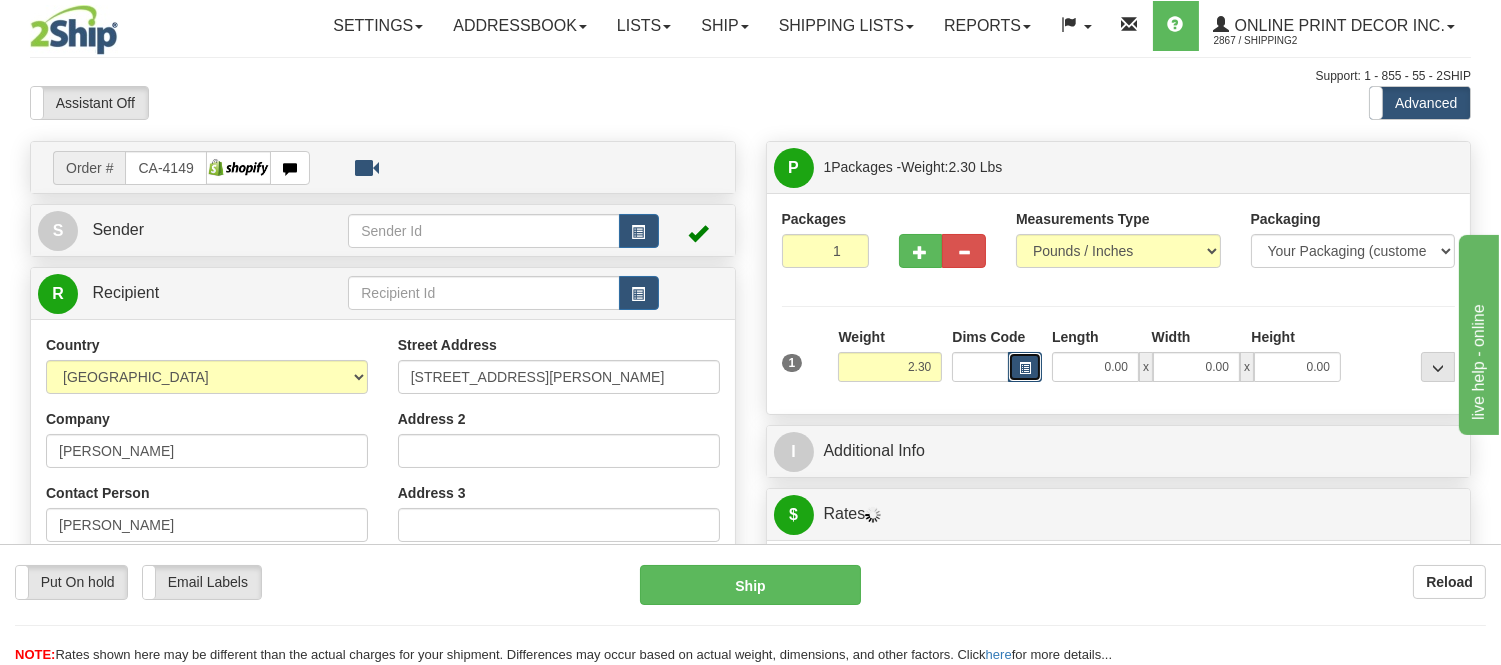click at bounding box center [1025, 367] 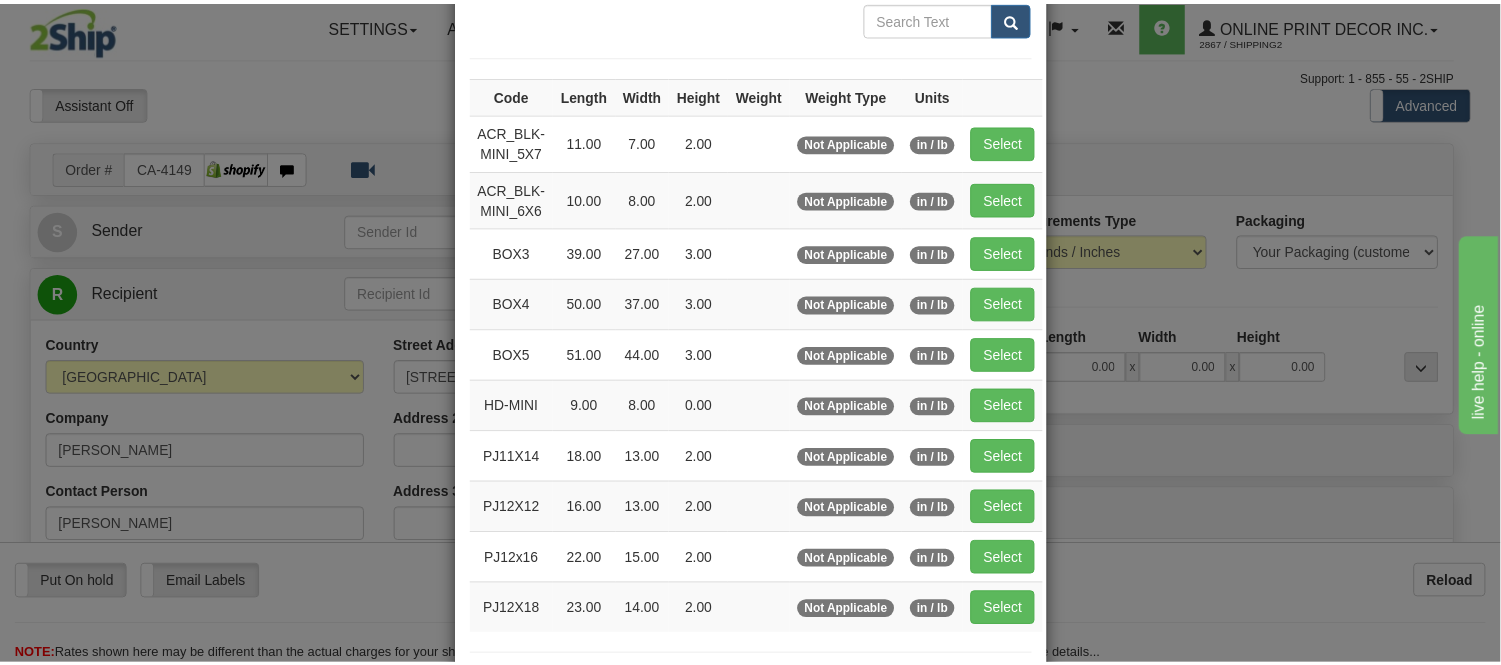 scroll, scrollTop: 222, scrollLeft: 0, axis: vertical 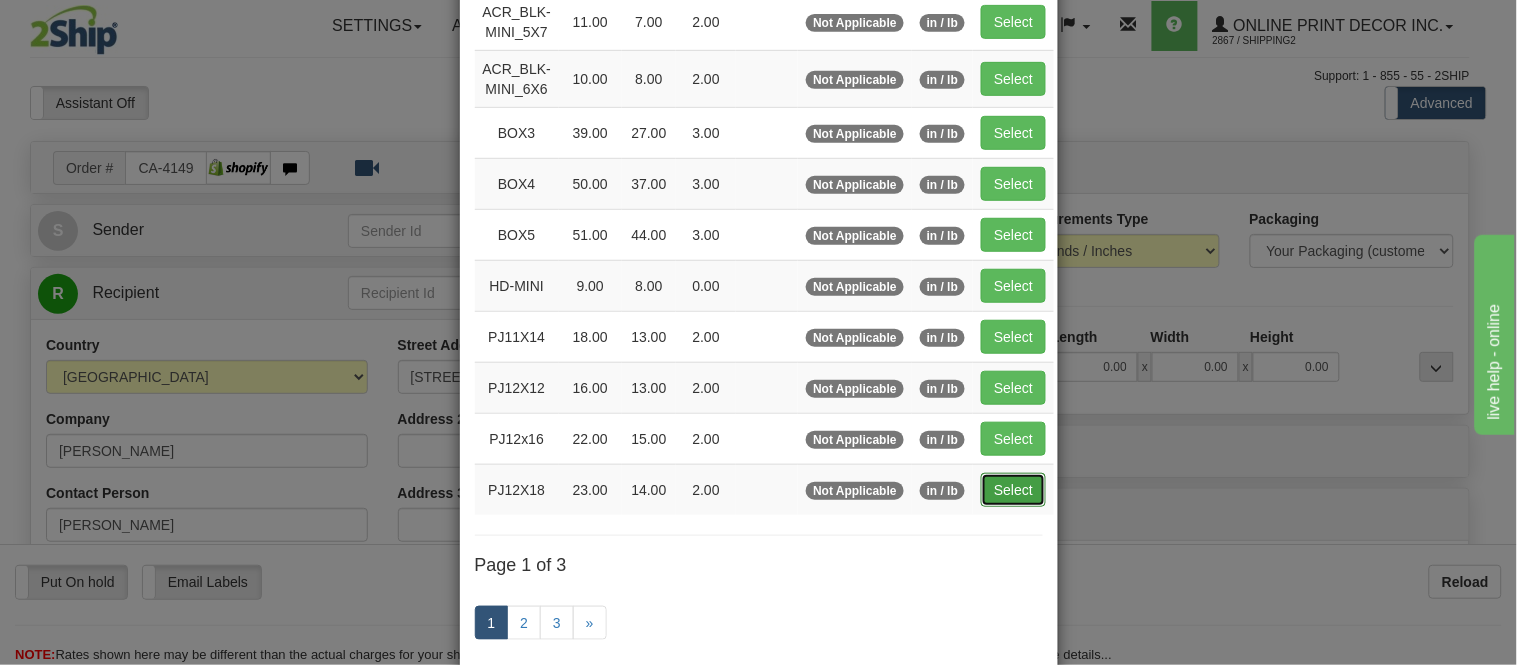 click on "Select" at bounding box center (1013, 490) 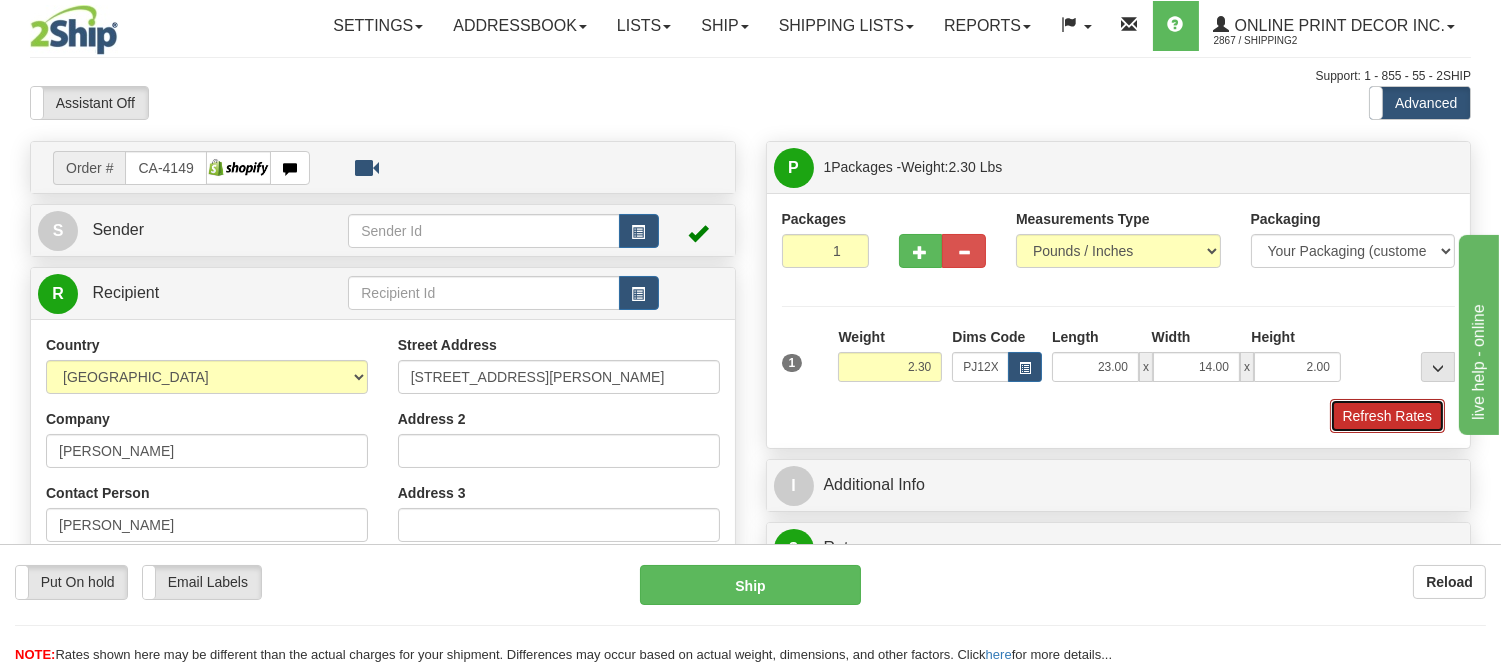 click on "Refresh Rates" at bounding box center [1387, 416] 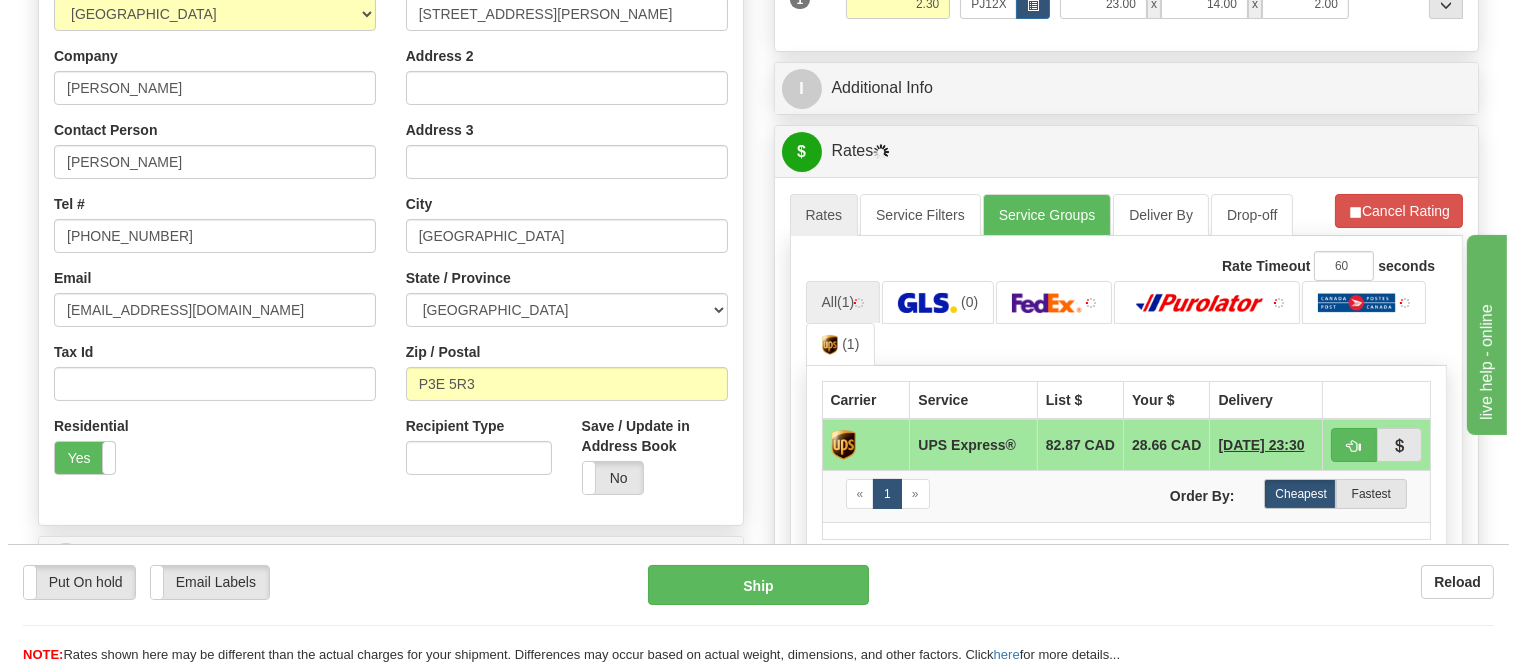 scroll, scrollTop: 378, scrollLeft: 0, axis: vertical 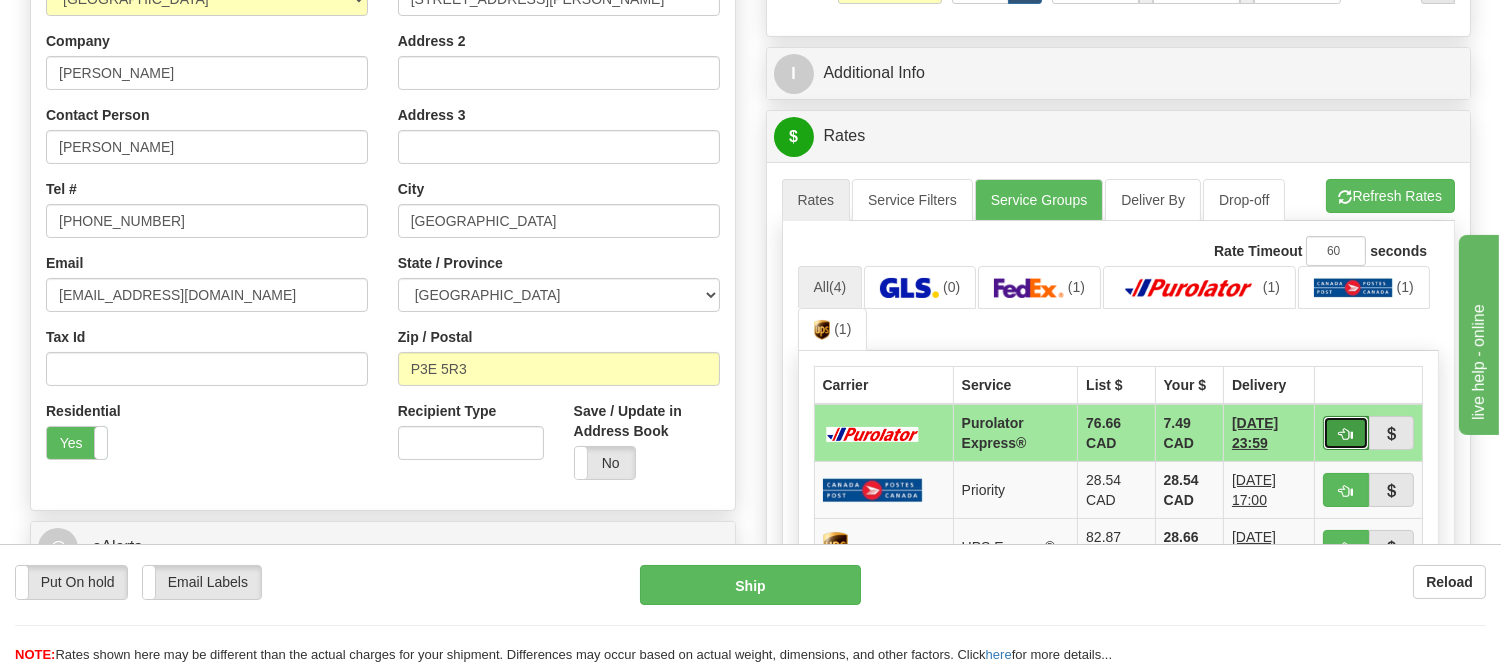 click at bounding box center [1346, 433] 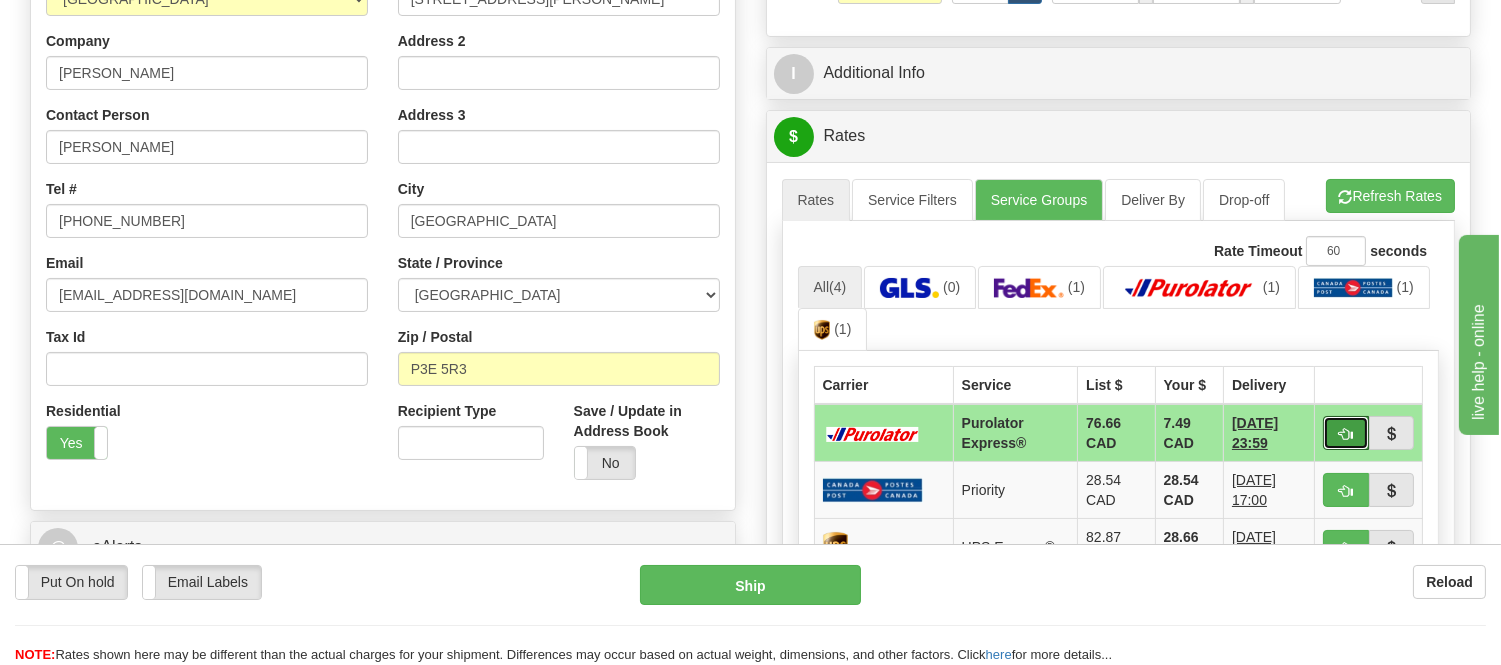 type on "202" 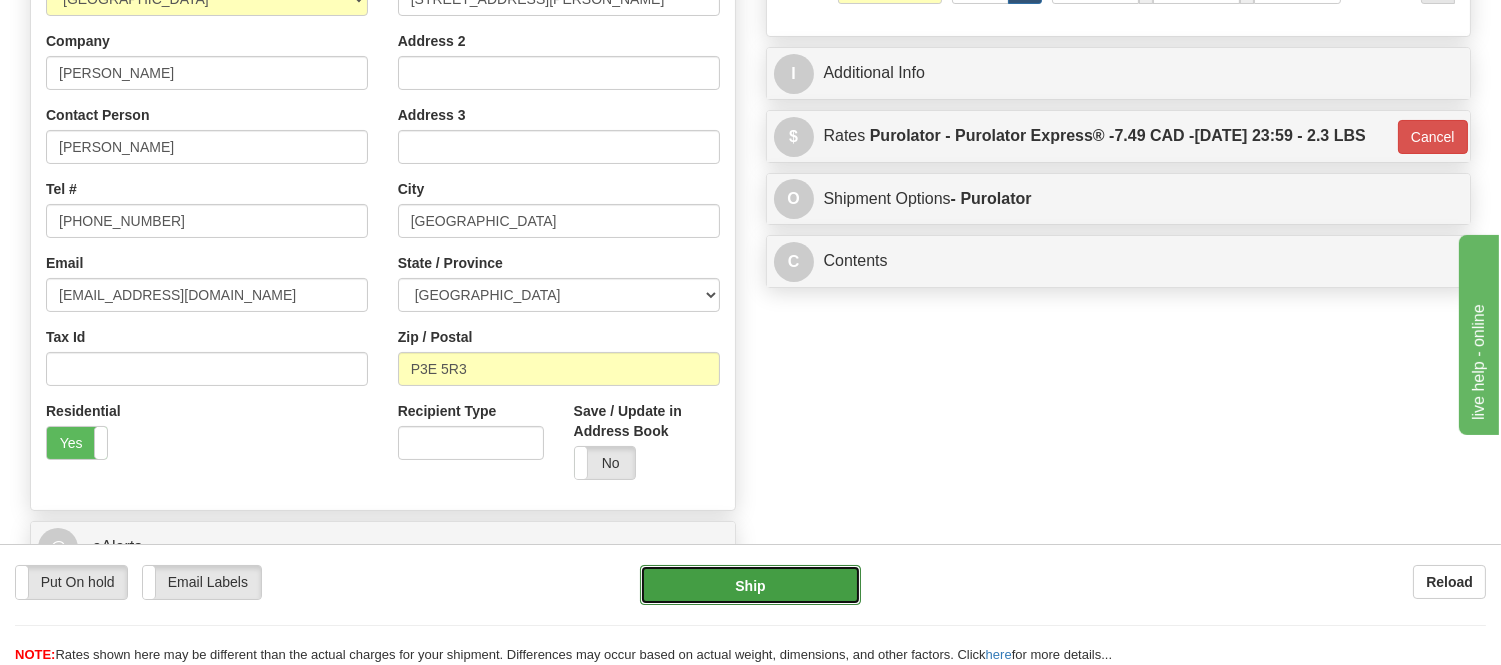 click on "Ship" at bounding box center (750, 585) 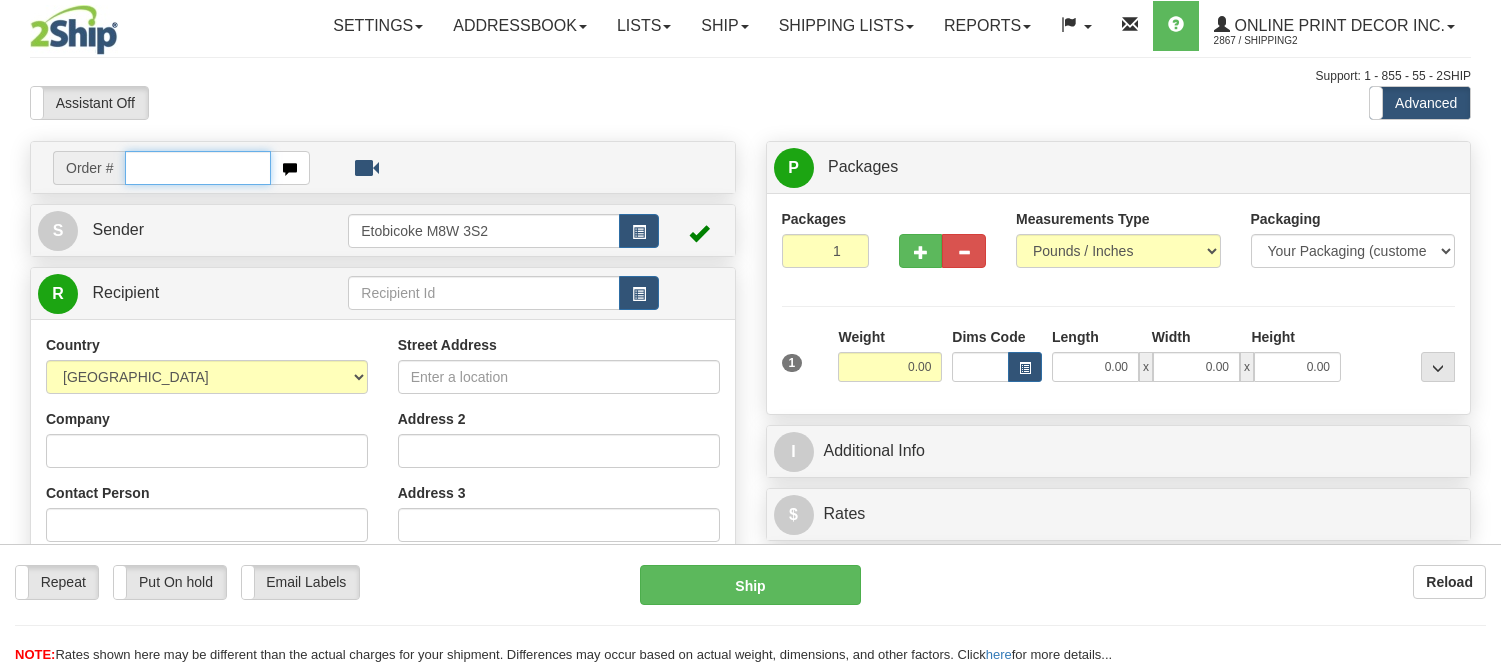 scroll, scrollTop: 0, scrollLeft: 0, axis: both 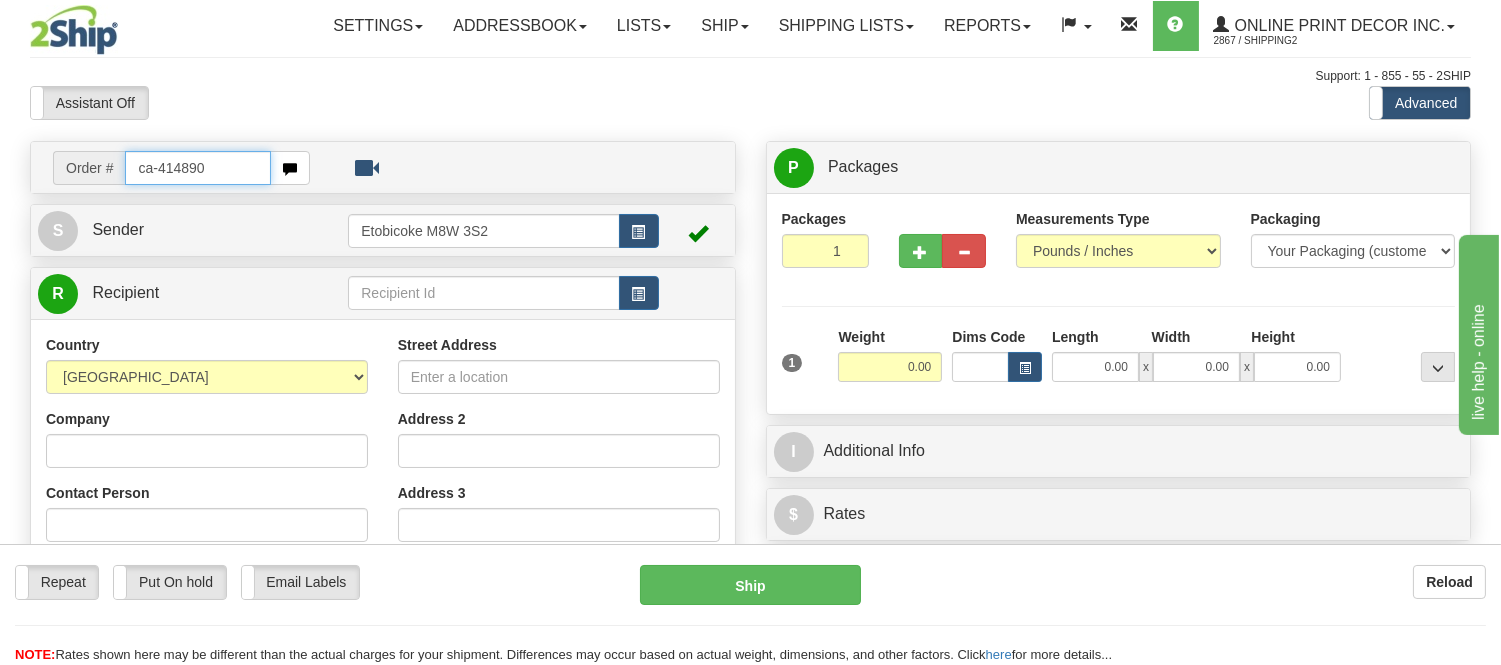 type on "ca-414890" 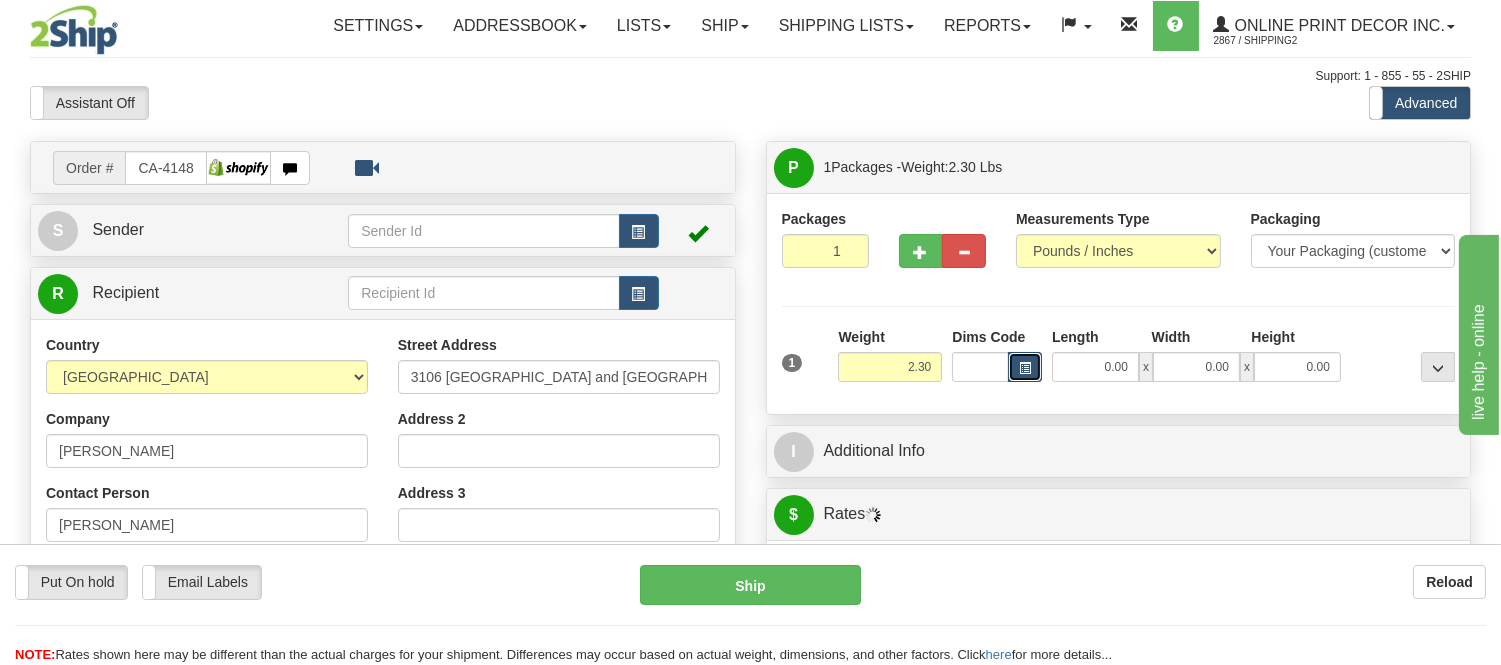 click at bounding box center [1025, 368] 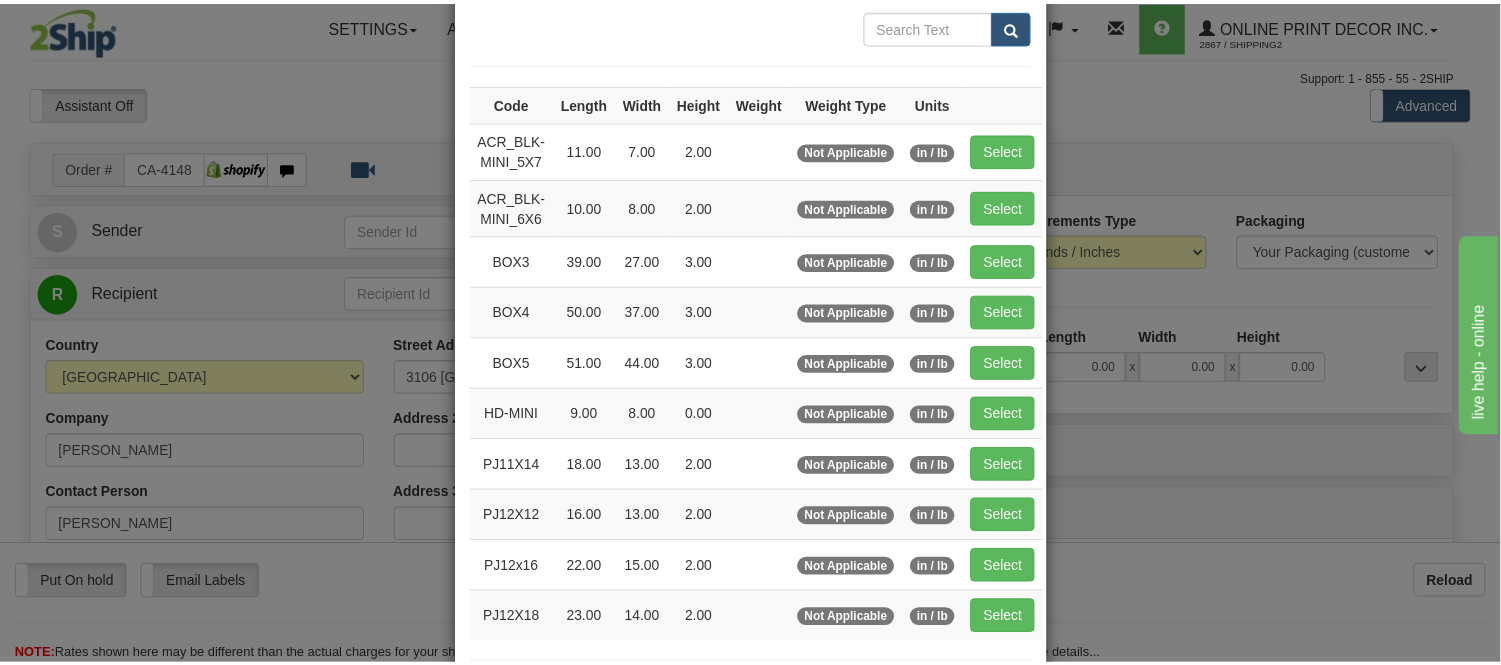 scroll, scrollTop: 222, scrollLeft: 0, axis: vertical 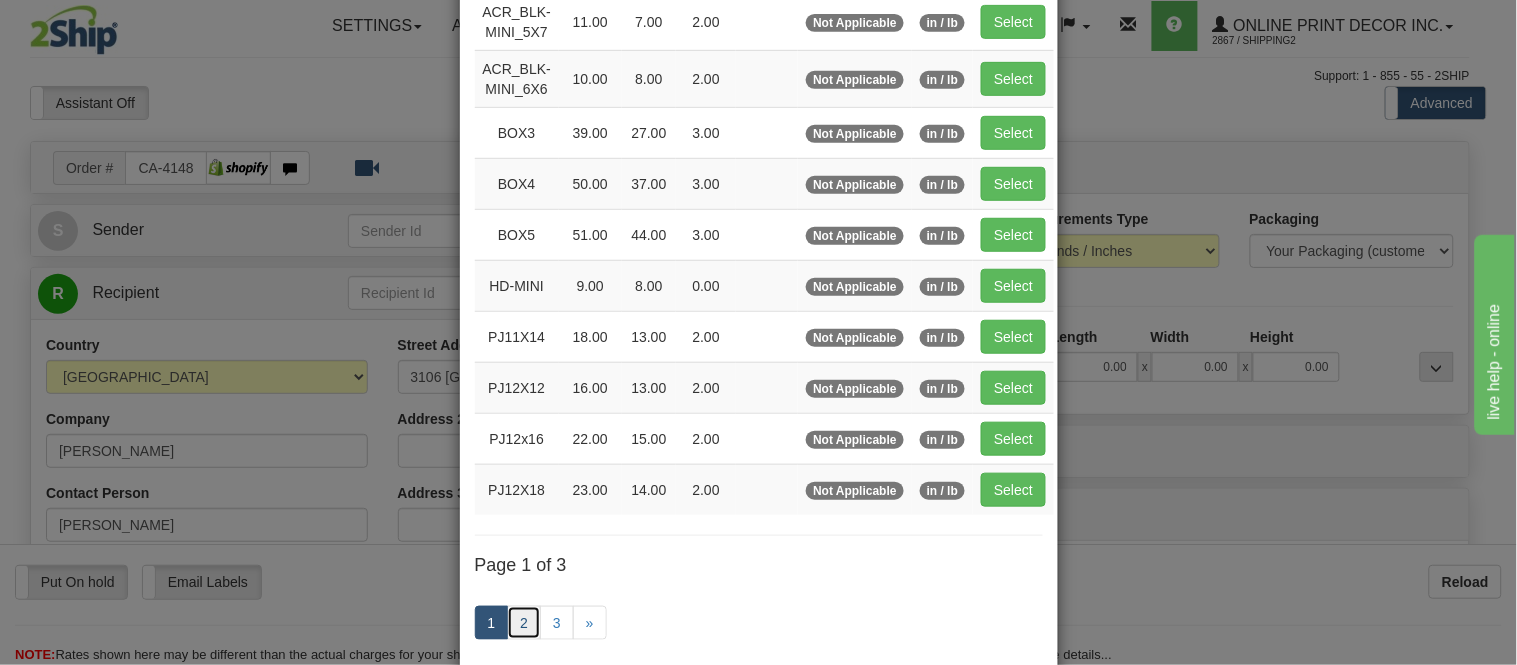 click on "2" at bounding box center [524, 623] 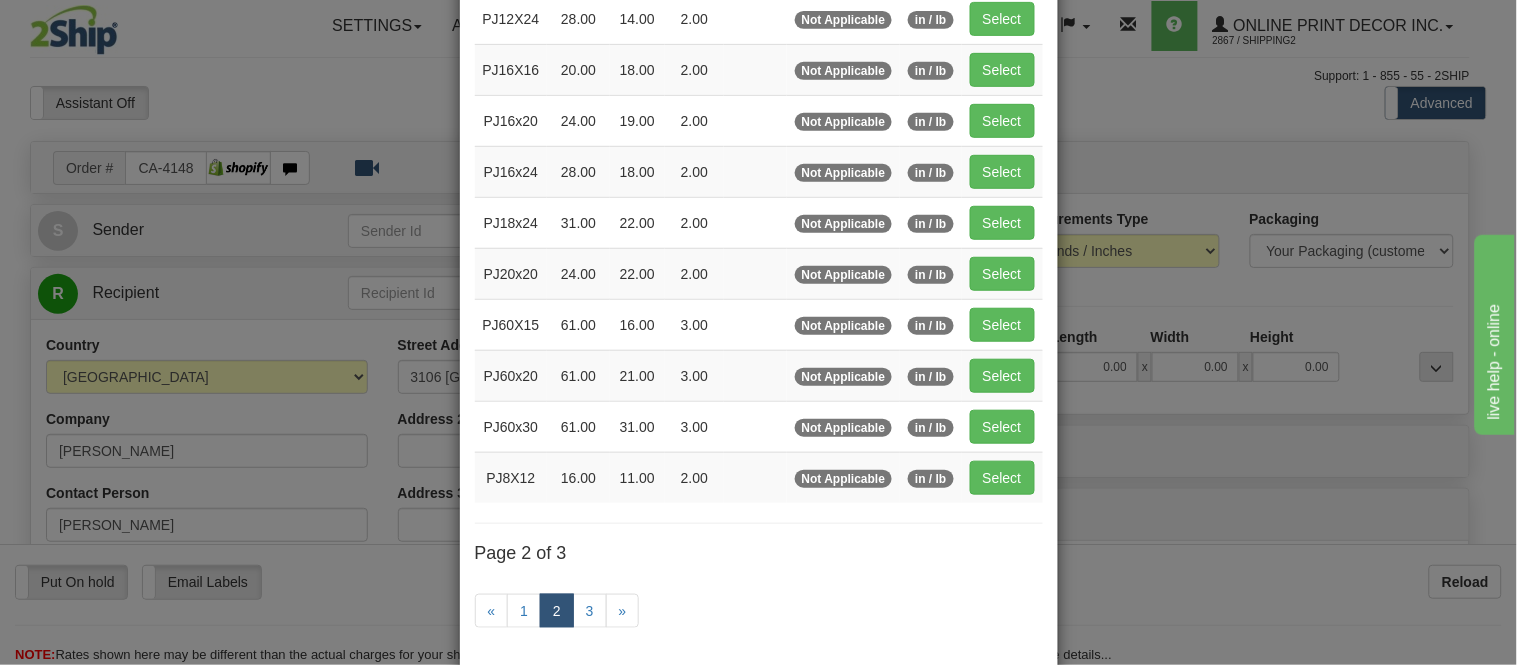 click on "Select" at bounding box center (1002, 477) 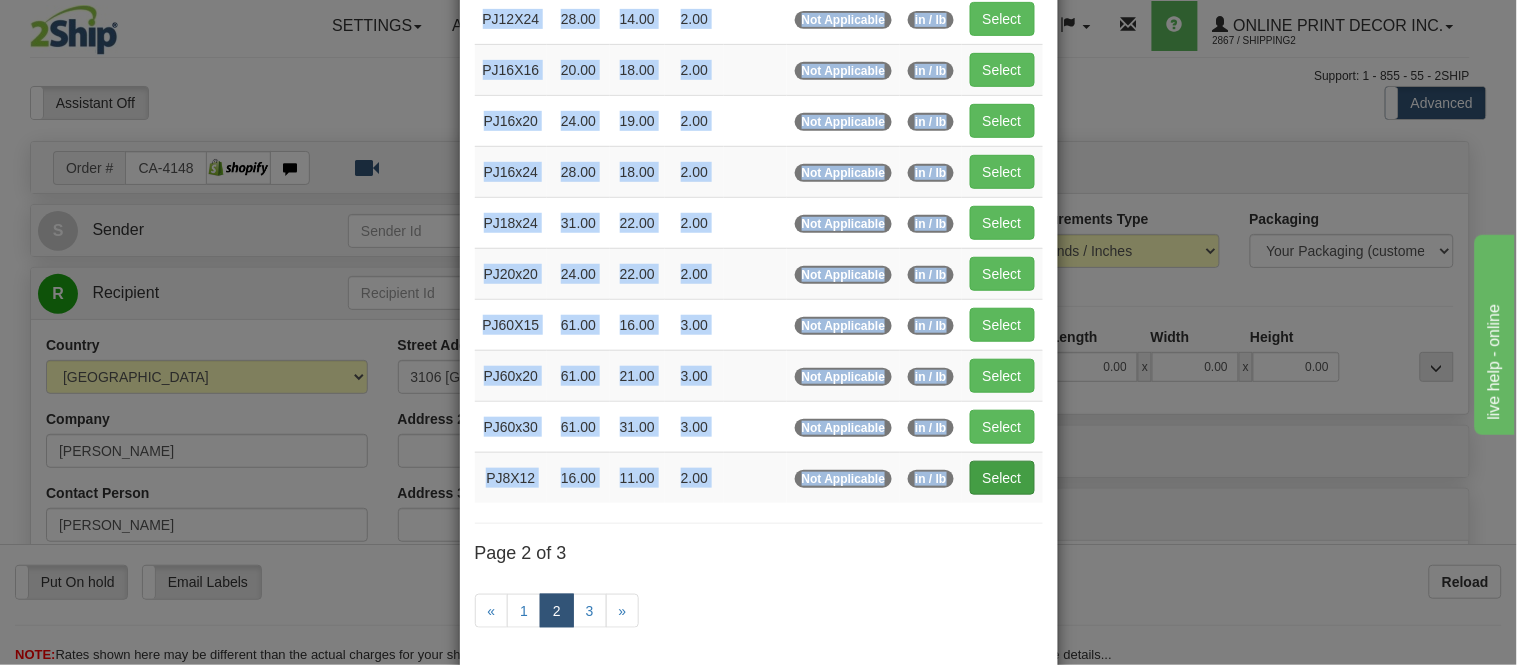 drag, startPoint x: 1005, startPoint y: 462, endPoint x: 1007, endPoint y: 472, distance: 10.198039 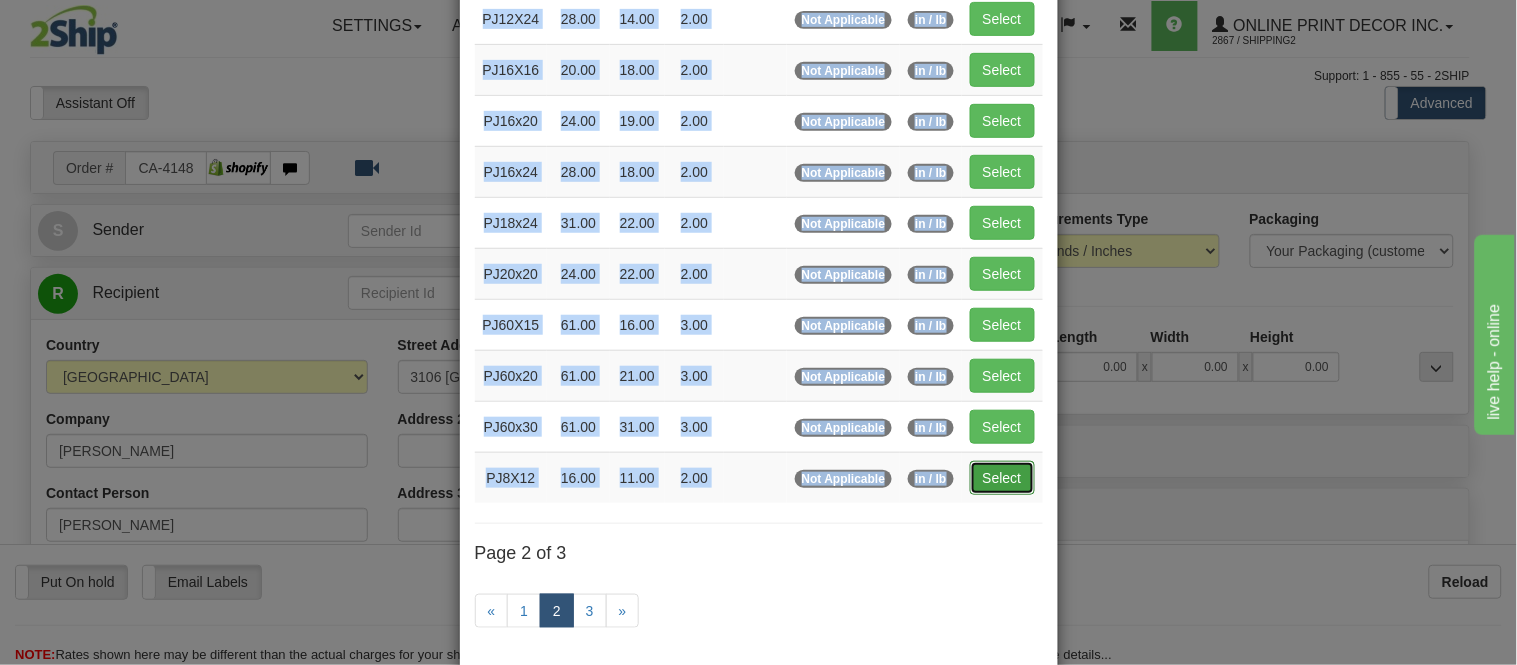 click on "Select" at bounding box center [1002, 478] 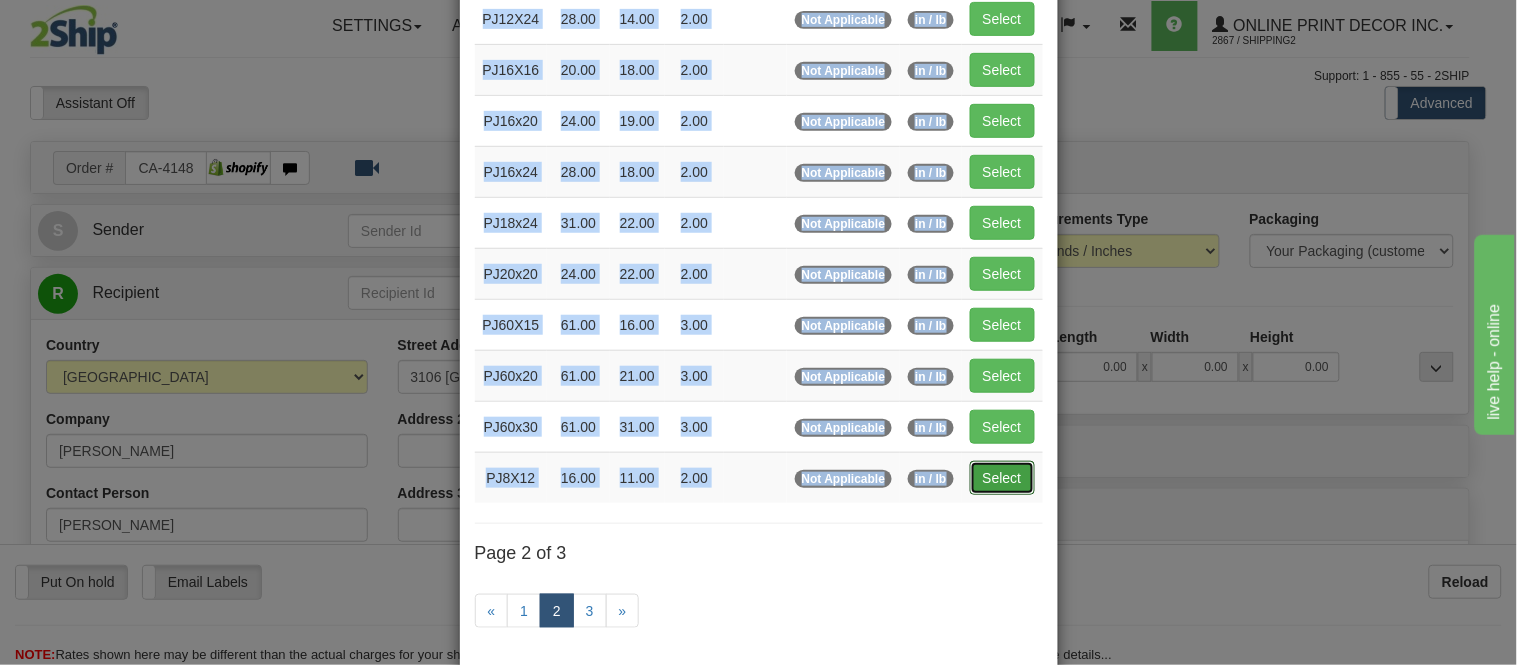 type on "16.00" 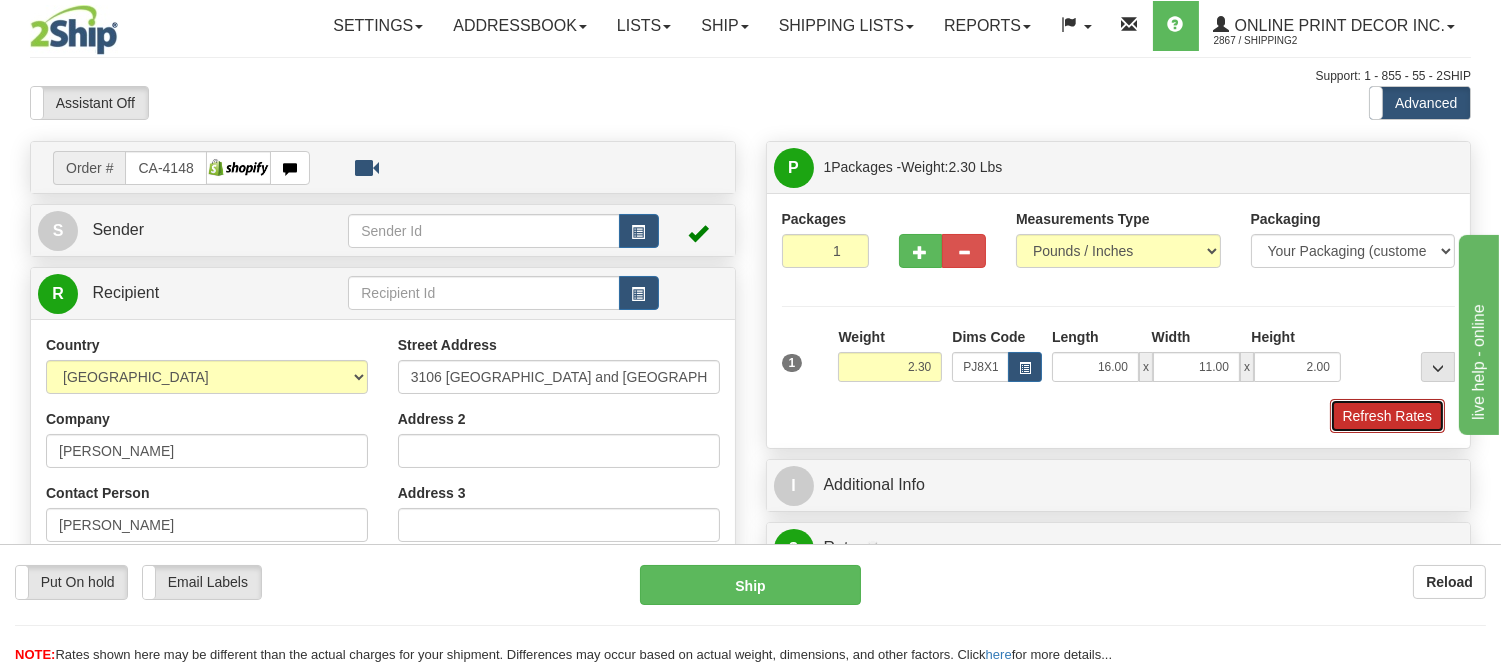 click on "Refresh Rates" at bounding box center [1387, 416] 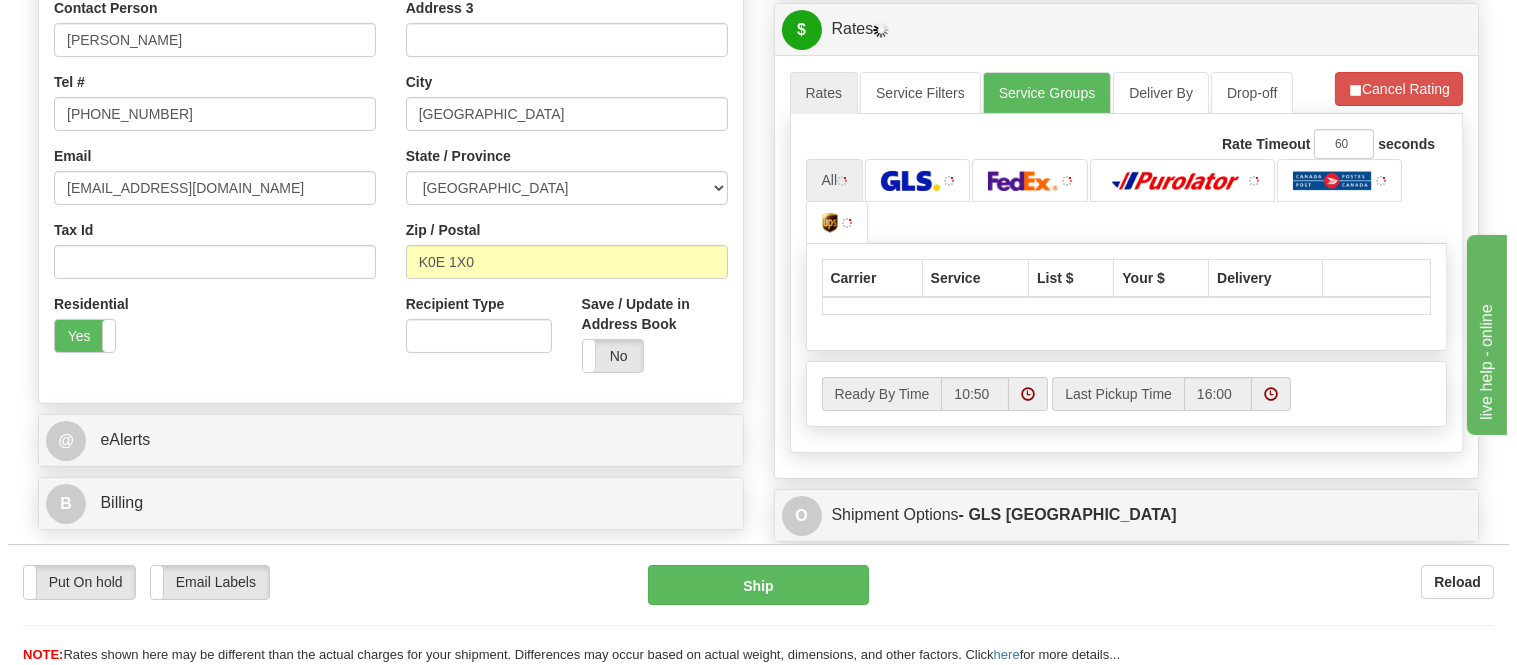 scroll, scrollTop: 563, scrollLeft: 0, axis: vertical 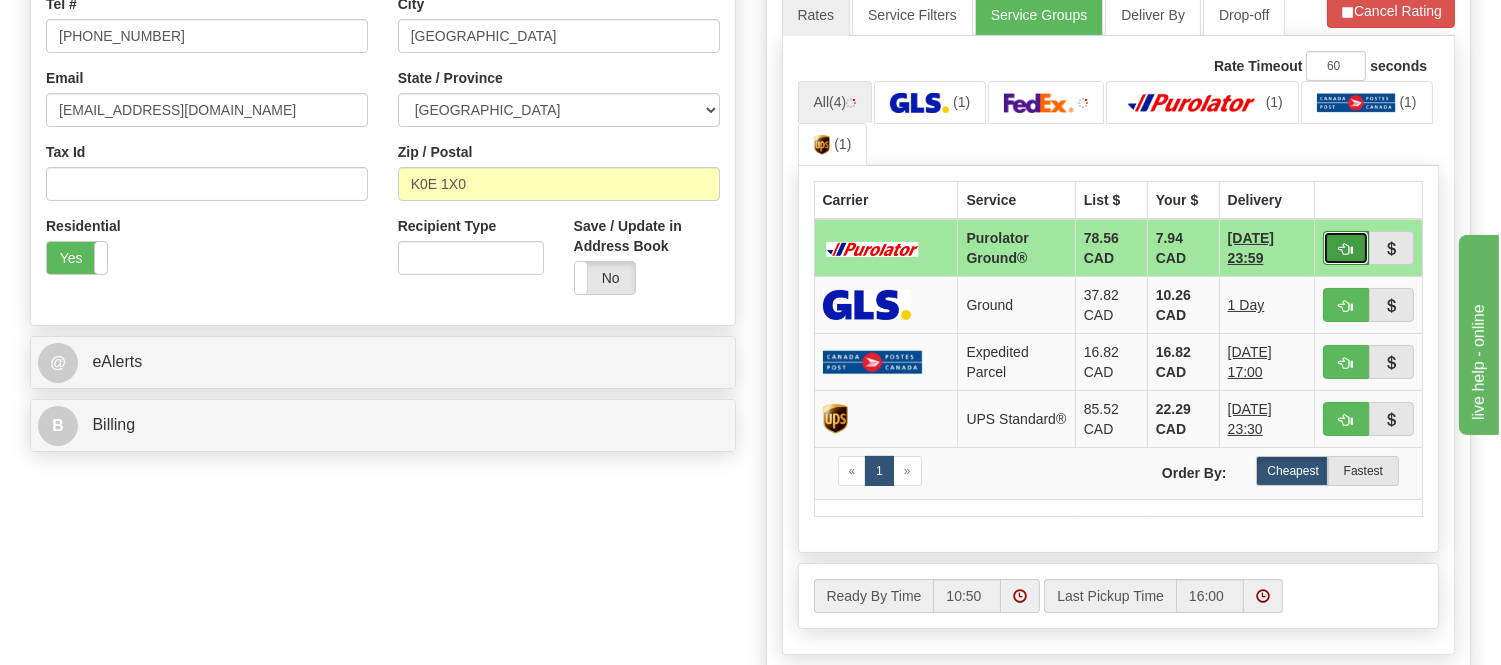 click at bounding box center (1346, 248) 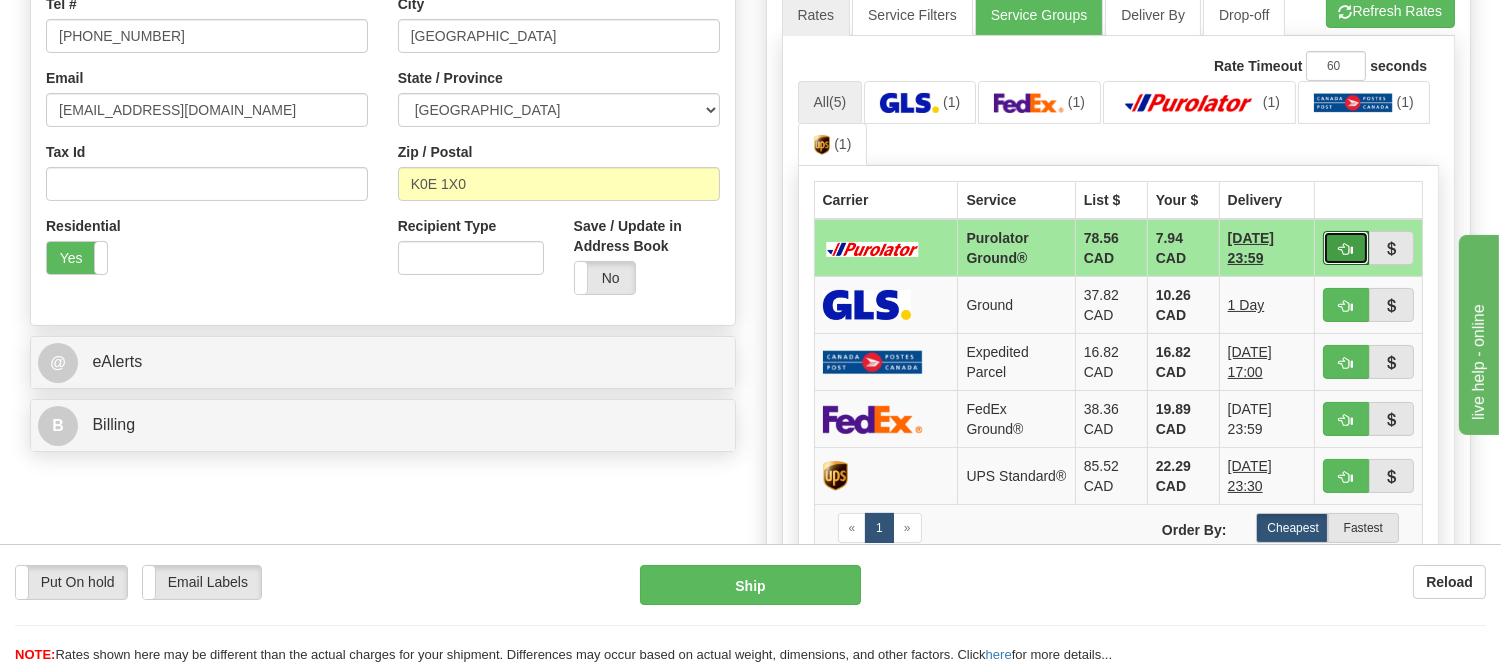 click at bounding box center (1346, 248) 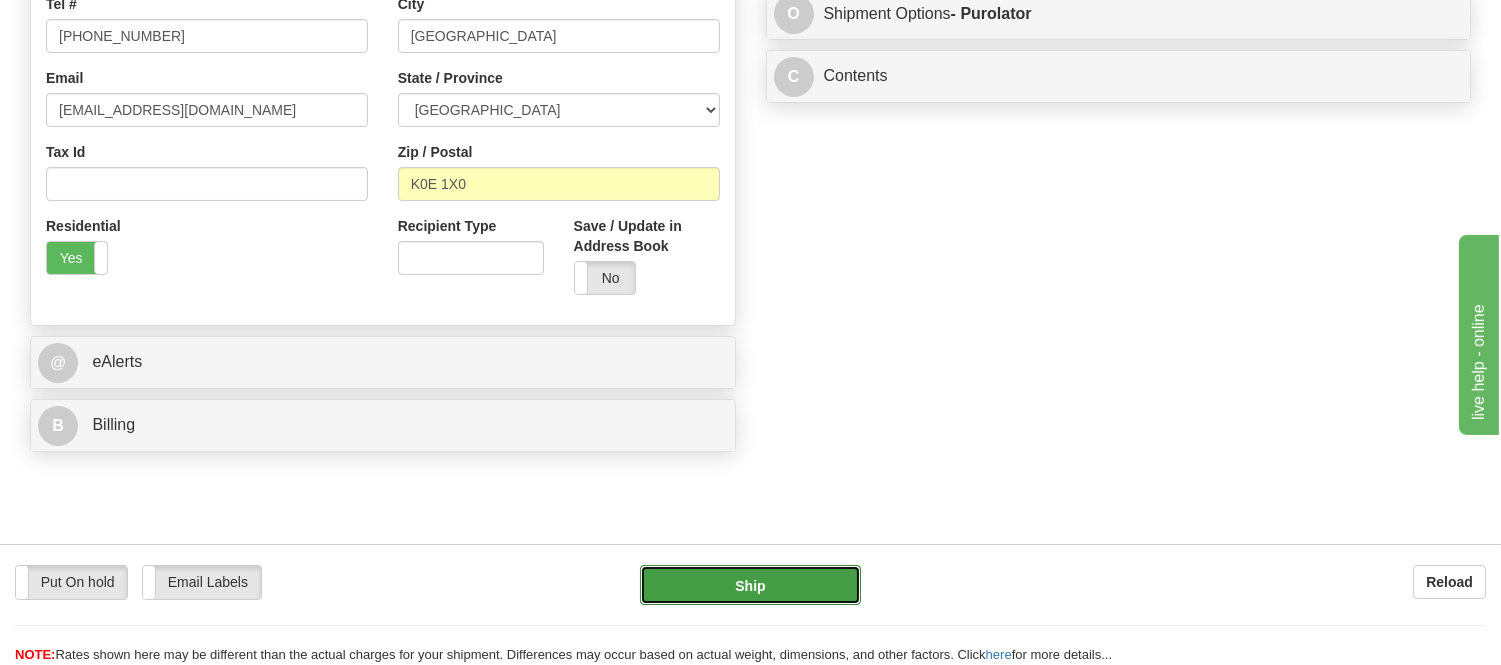 click on "Ship" at bounding box center (750, 585) 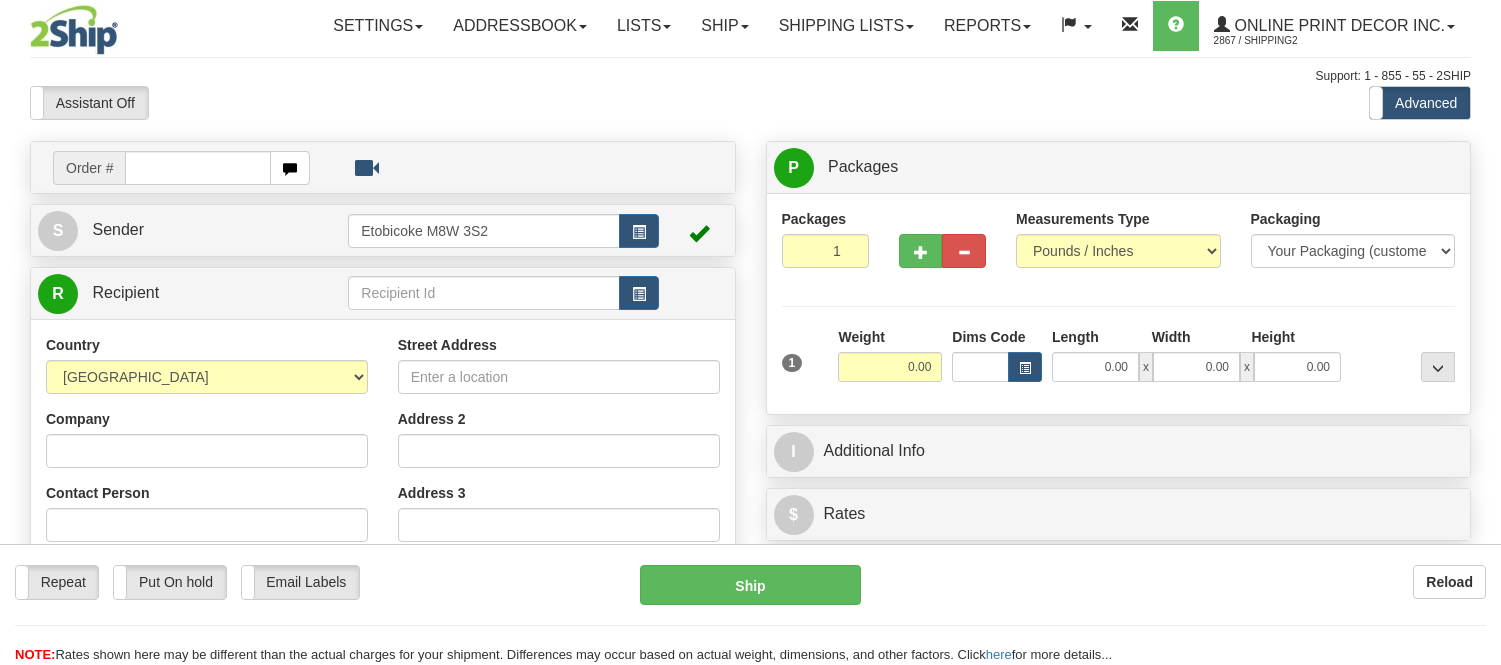 scroll, scrollTop: 0, scrollLeft: 0, axis: both 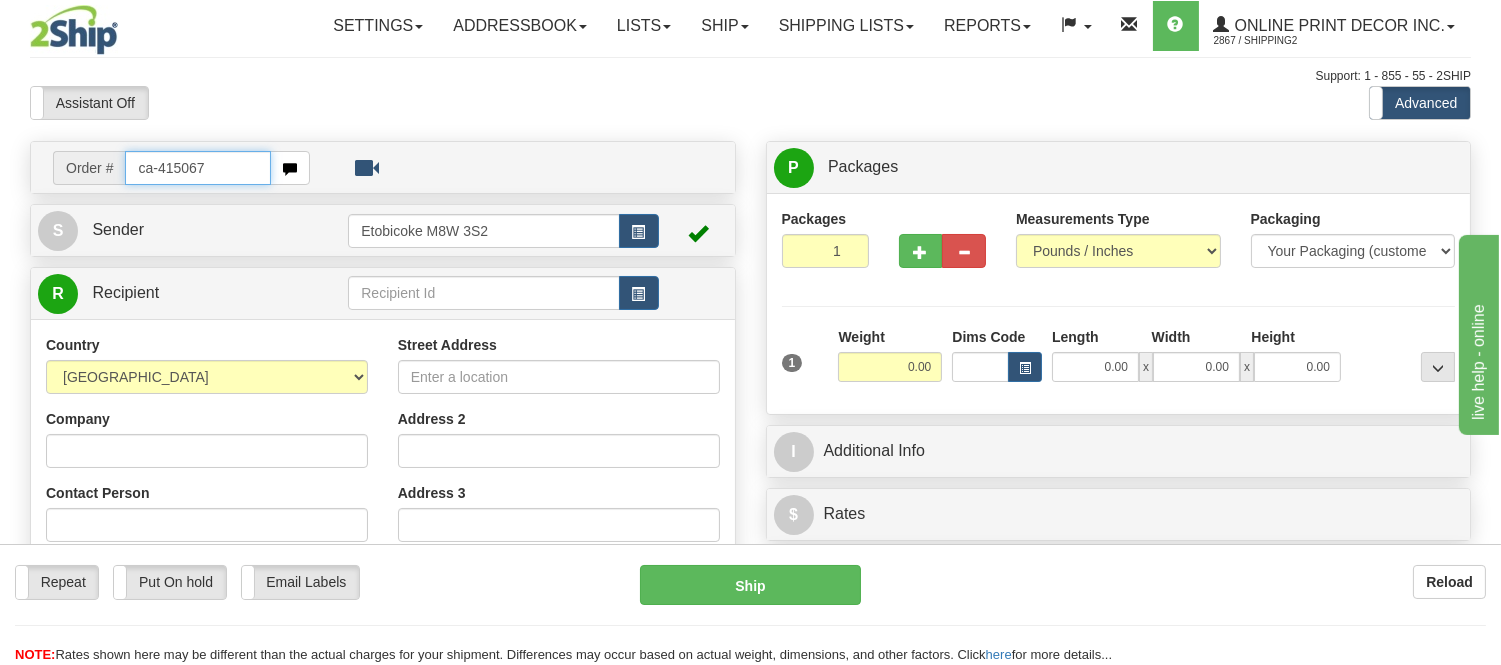 type on "ca-415067" 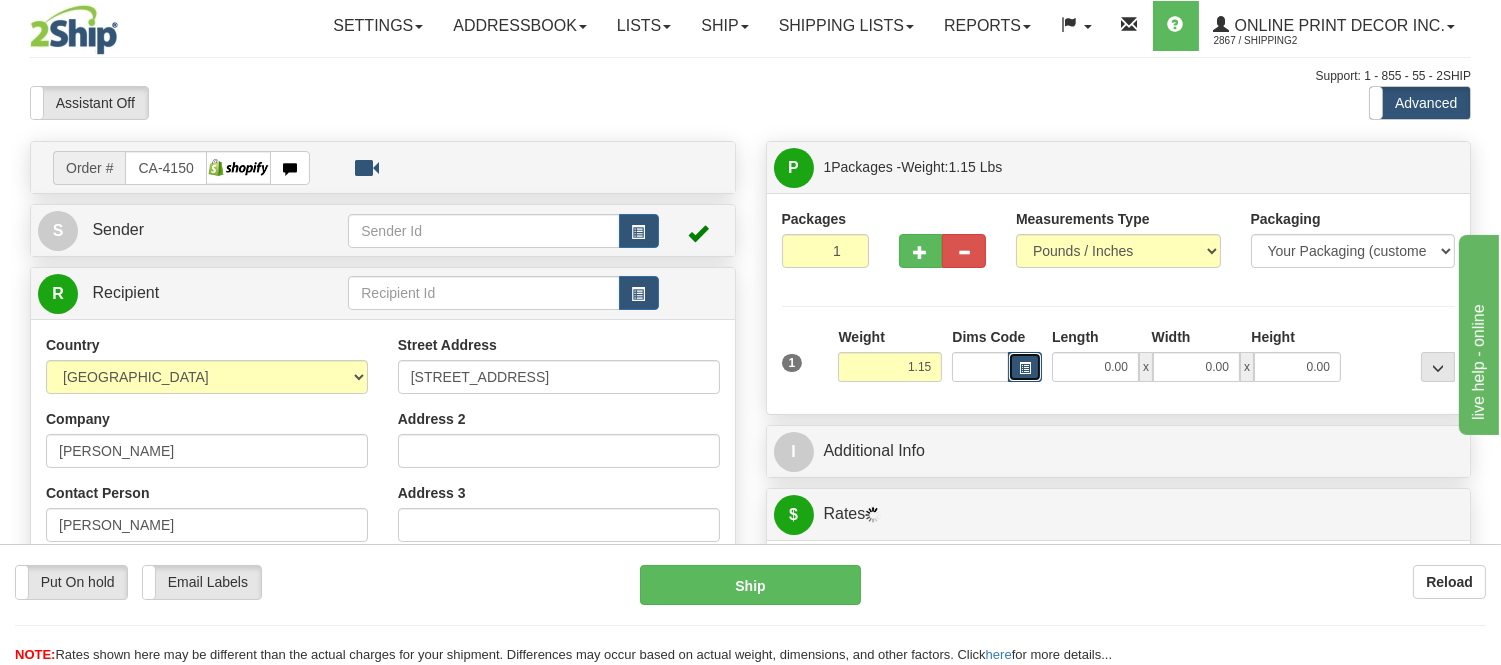 click at bounding box center [1025, 368] 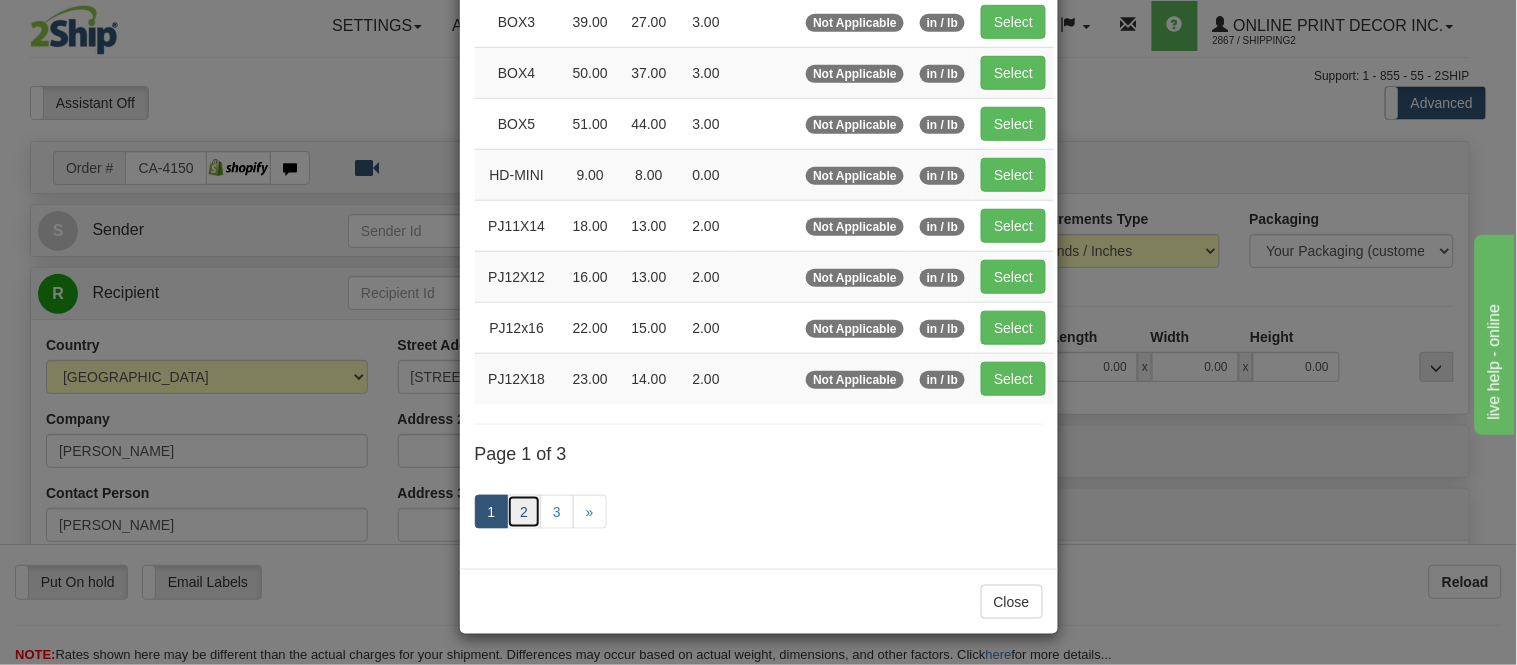 click on "2" at bounding box center (524, 512) 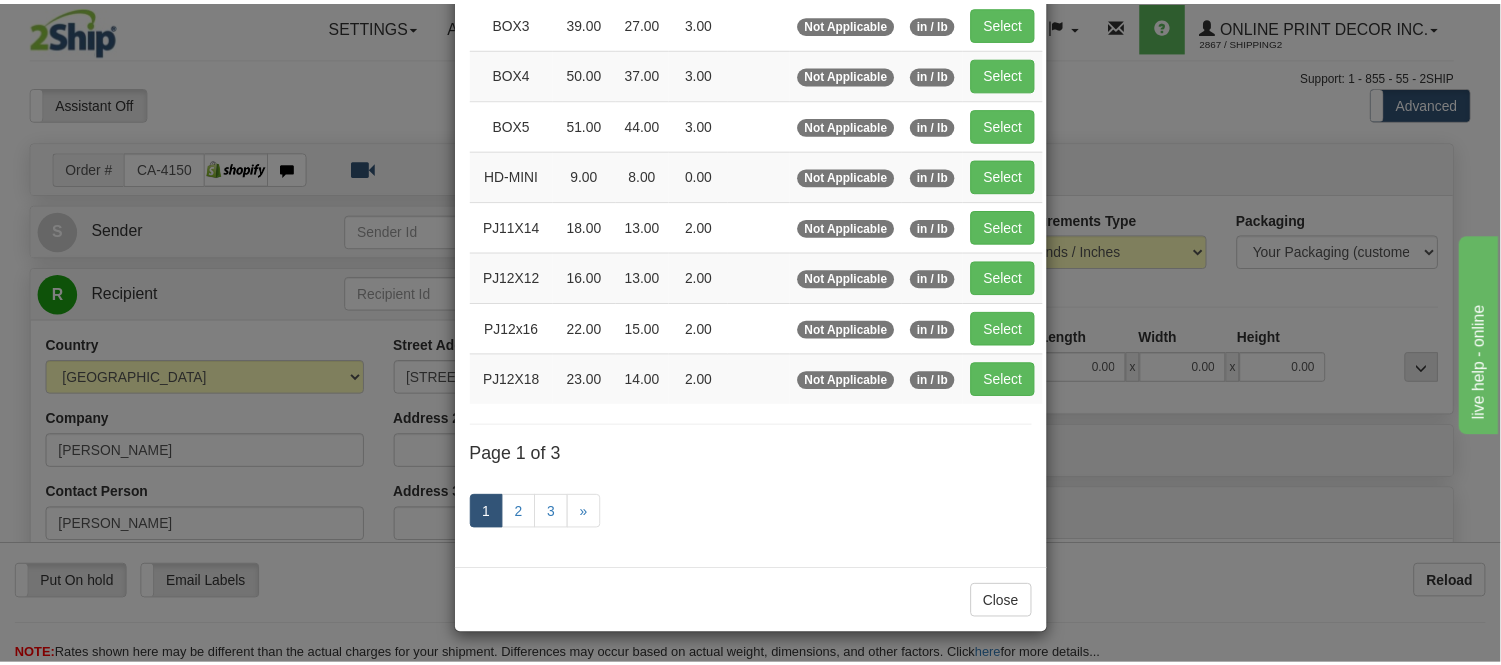 scroll, scrollTop: 325, scrollLeft: 0, axis: vertical 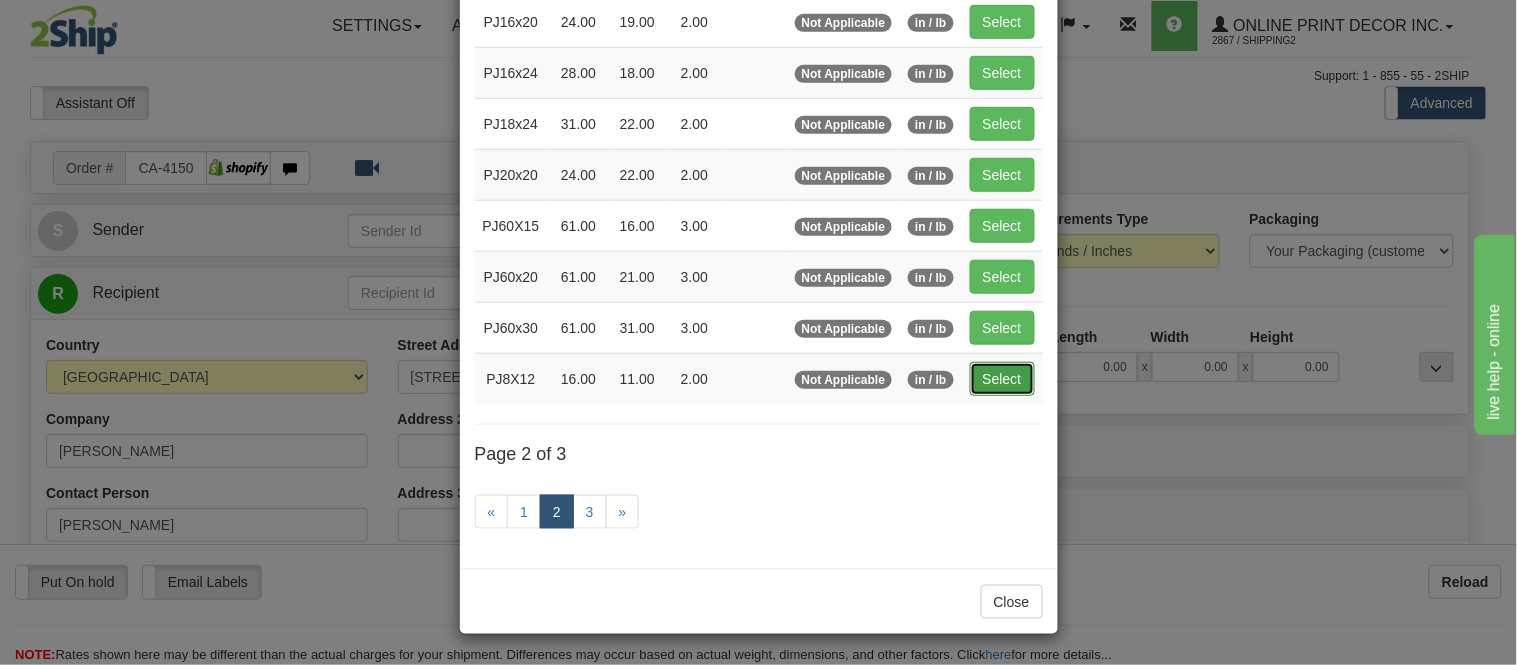 click on "Select" at bounding box center [1002, 379] 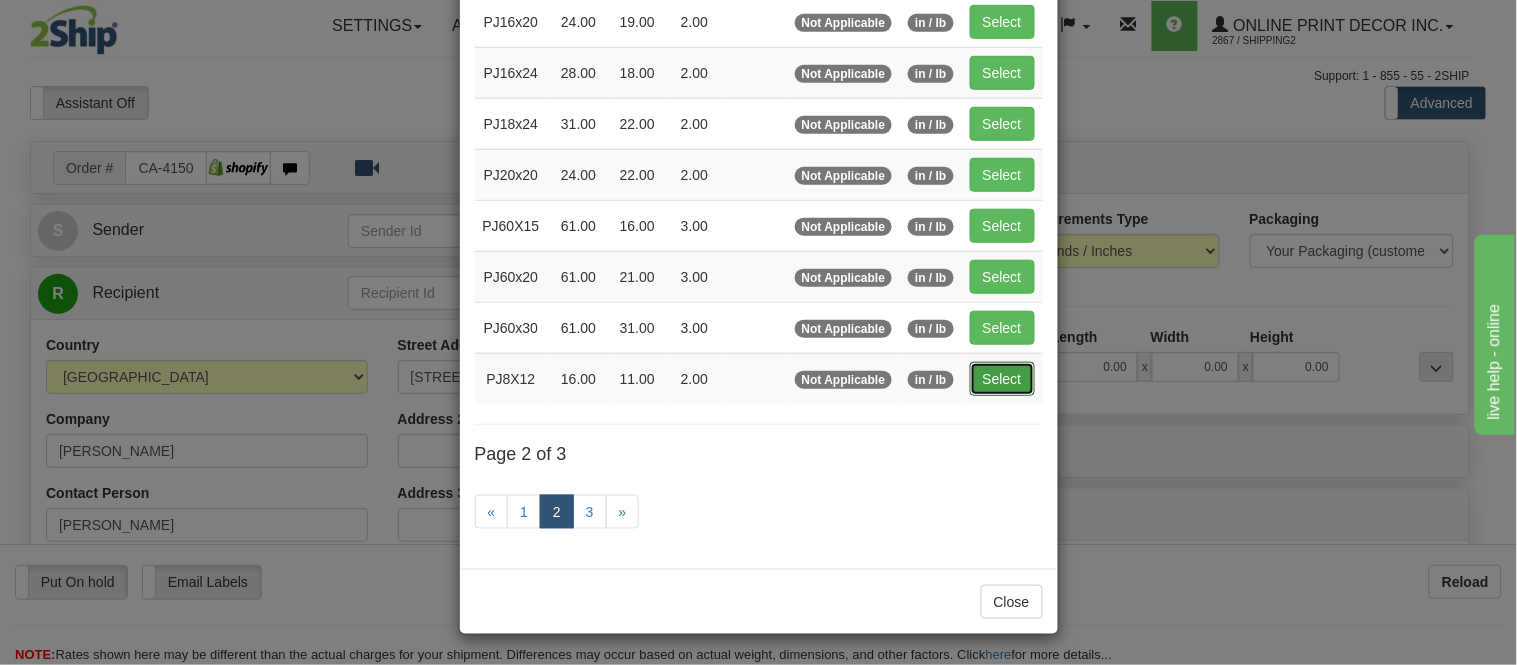 type on "16.00" 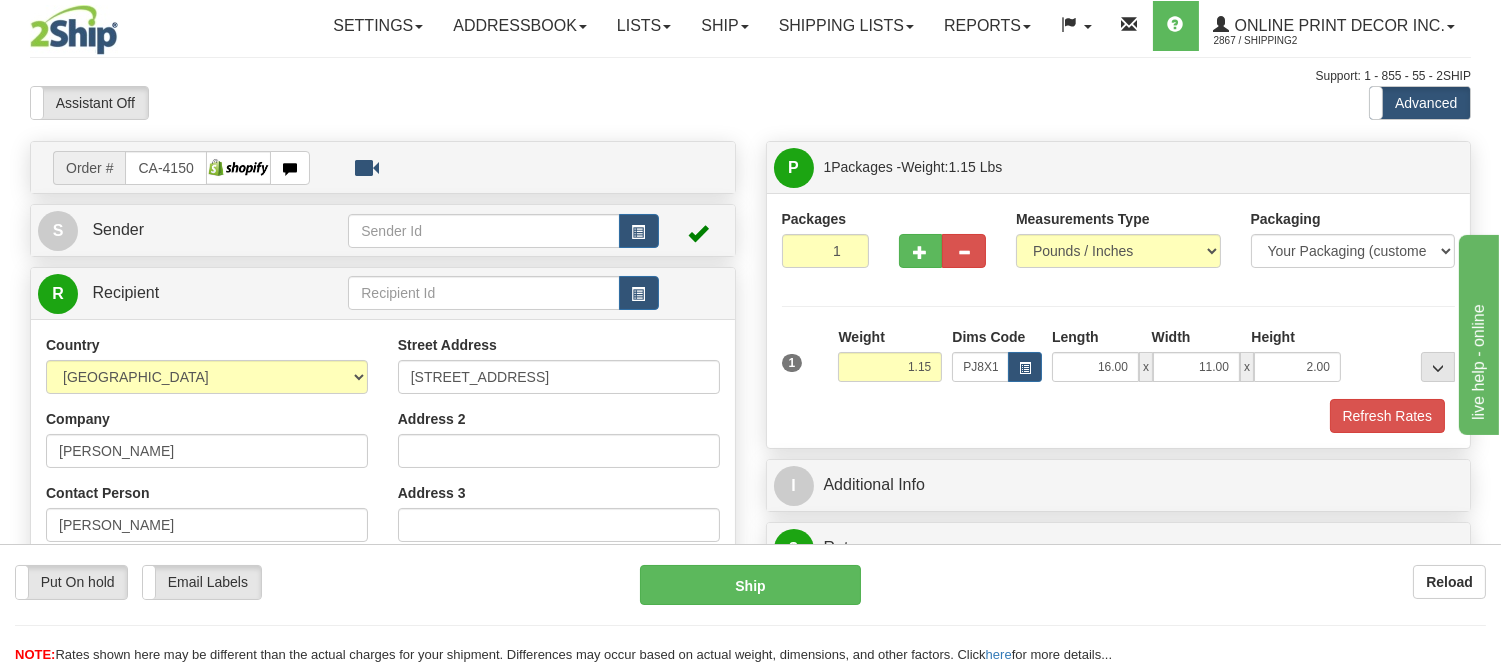click on "Packages                                              1
1
Measurements Type" at bounding box center (1119, 320) 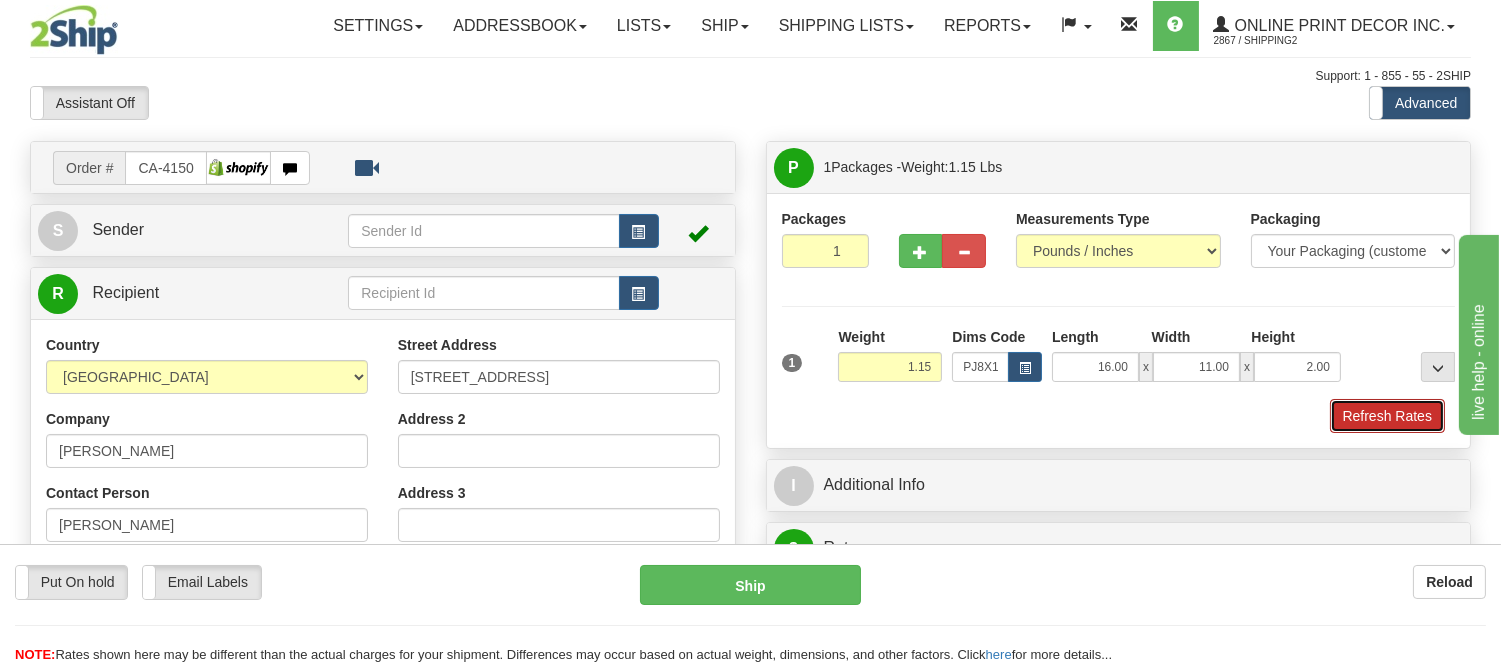 click on "Refresh Rates" at bounding box center [1387, 416] 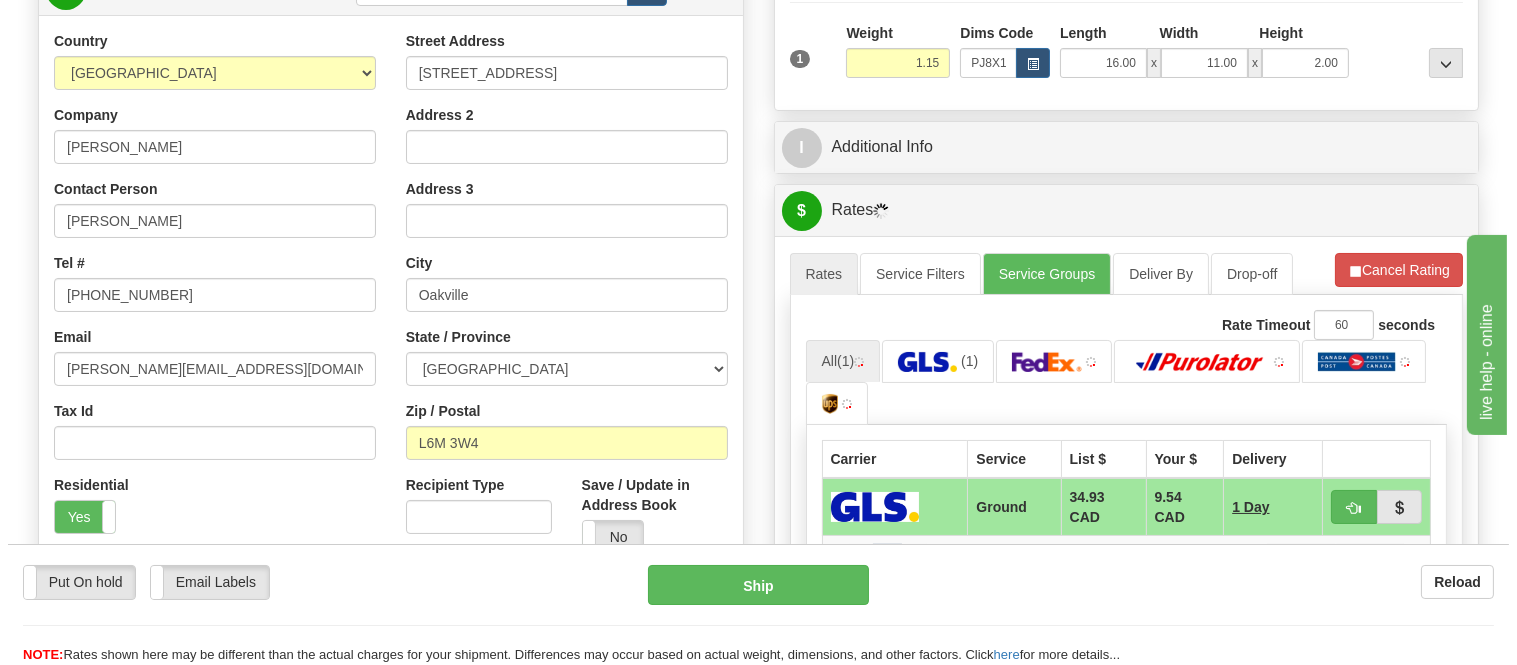 scroll, scrollTop: 442, scrollLeft: 0, axis: vertical 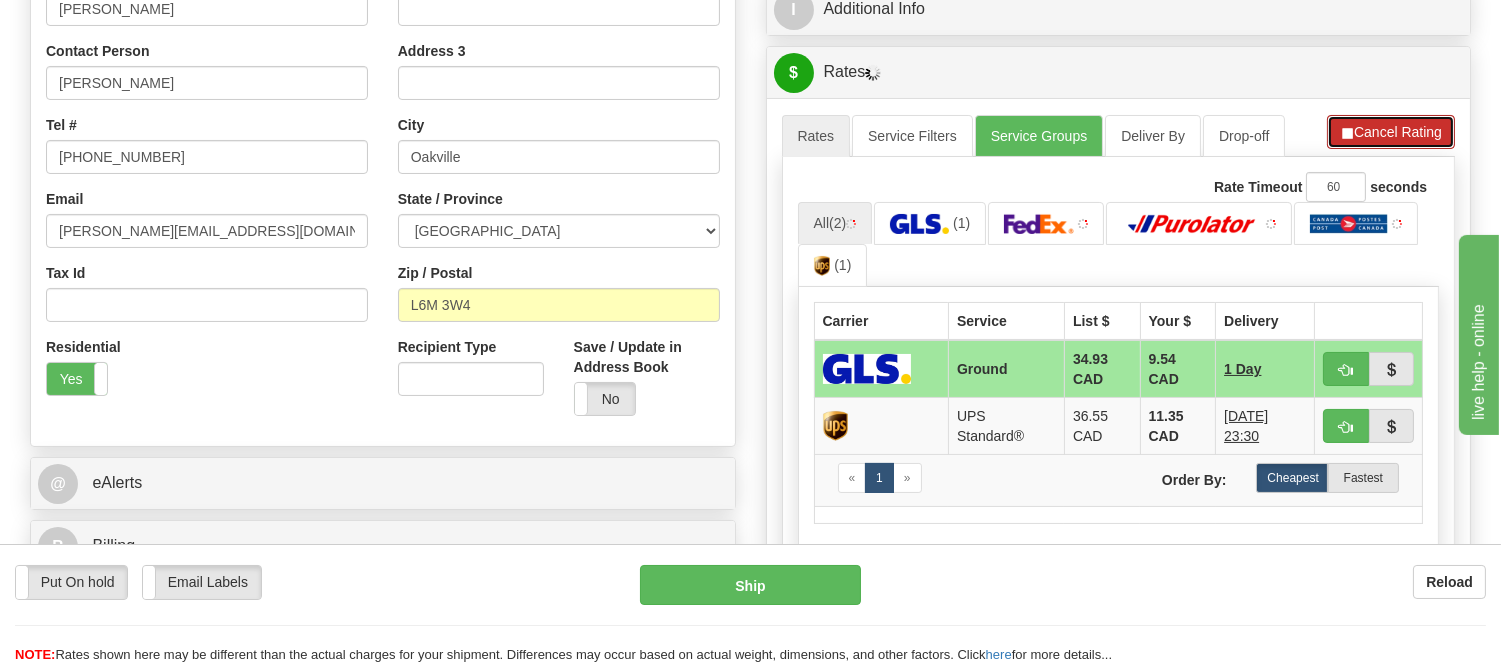 click on "Cancel Rating" at bounding box center [1391, 132] 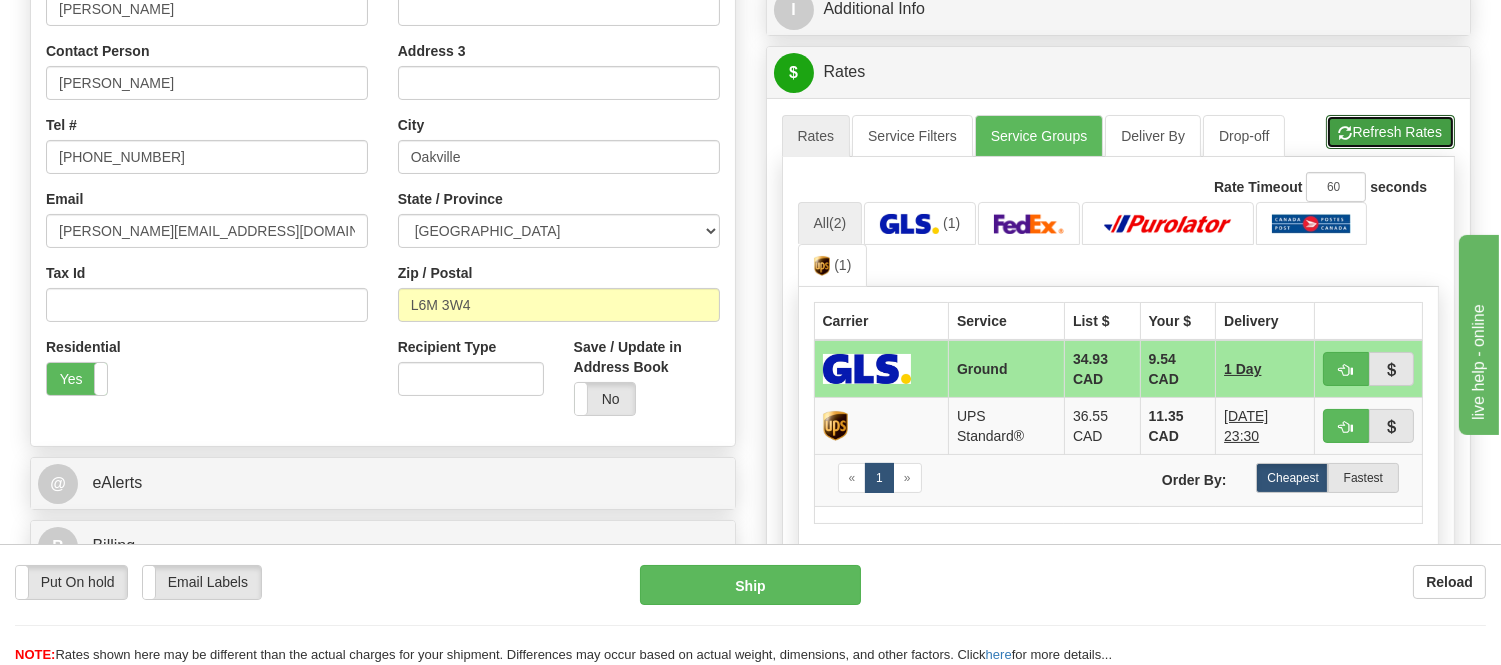click on "Refresh Rates" at bounding box center (1390, 132) 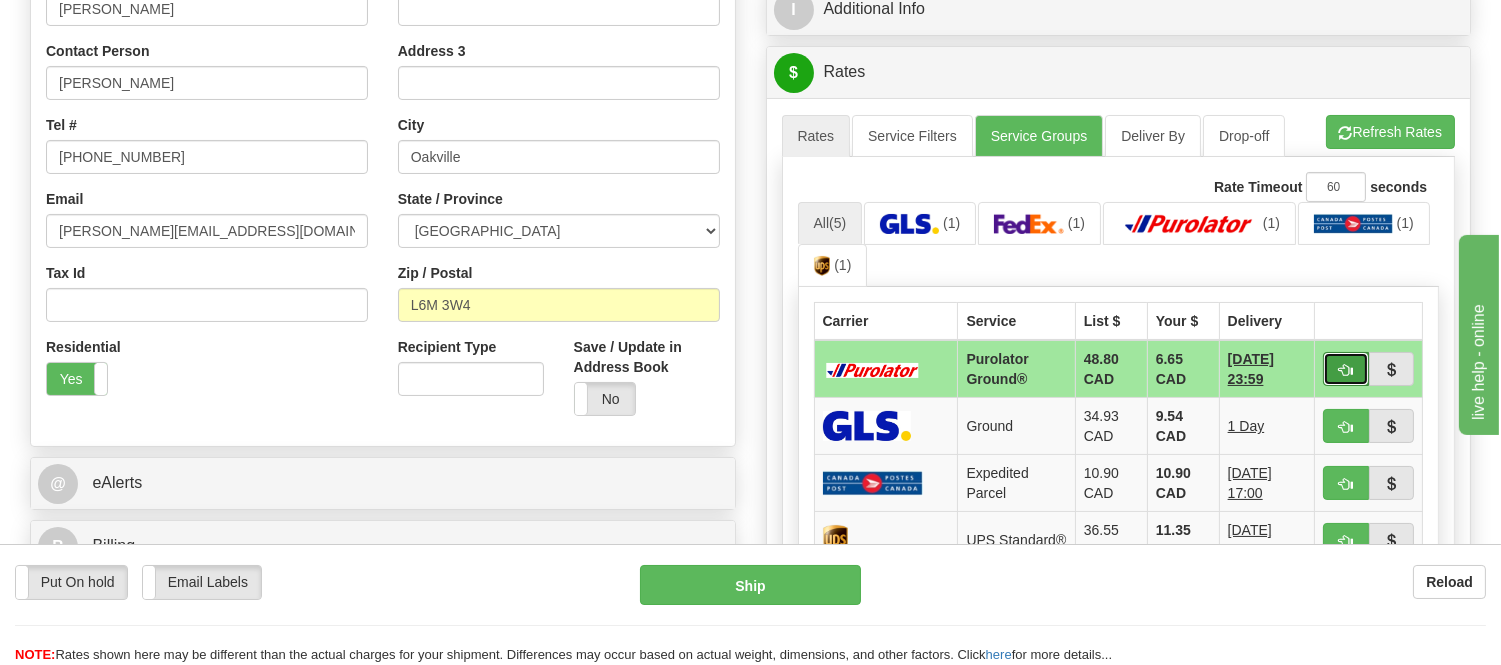 click at bounding box center (1346, 369) 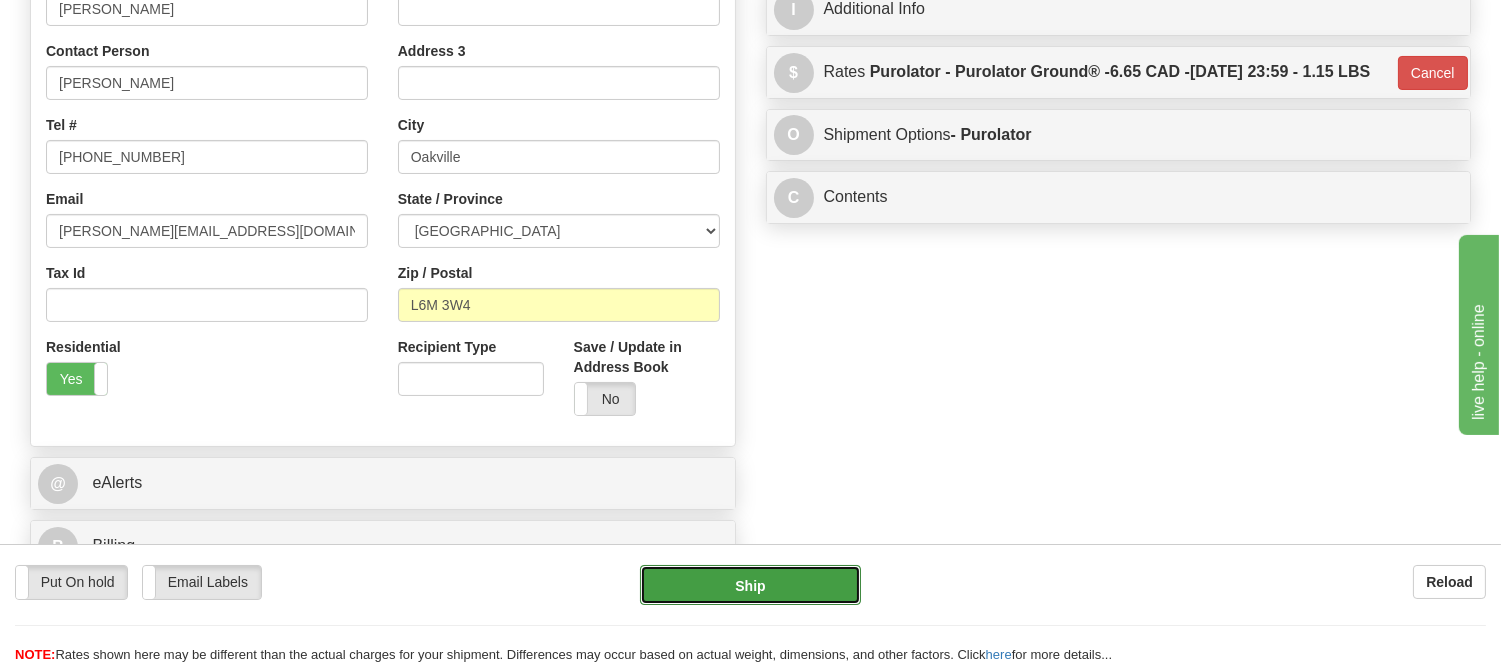 click on "Ship" at bounding box center (750, 585) 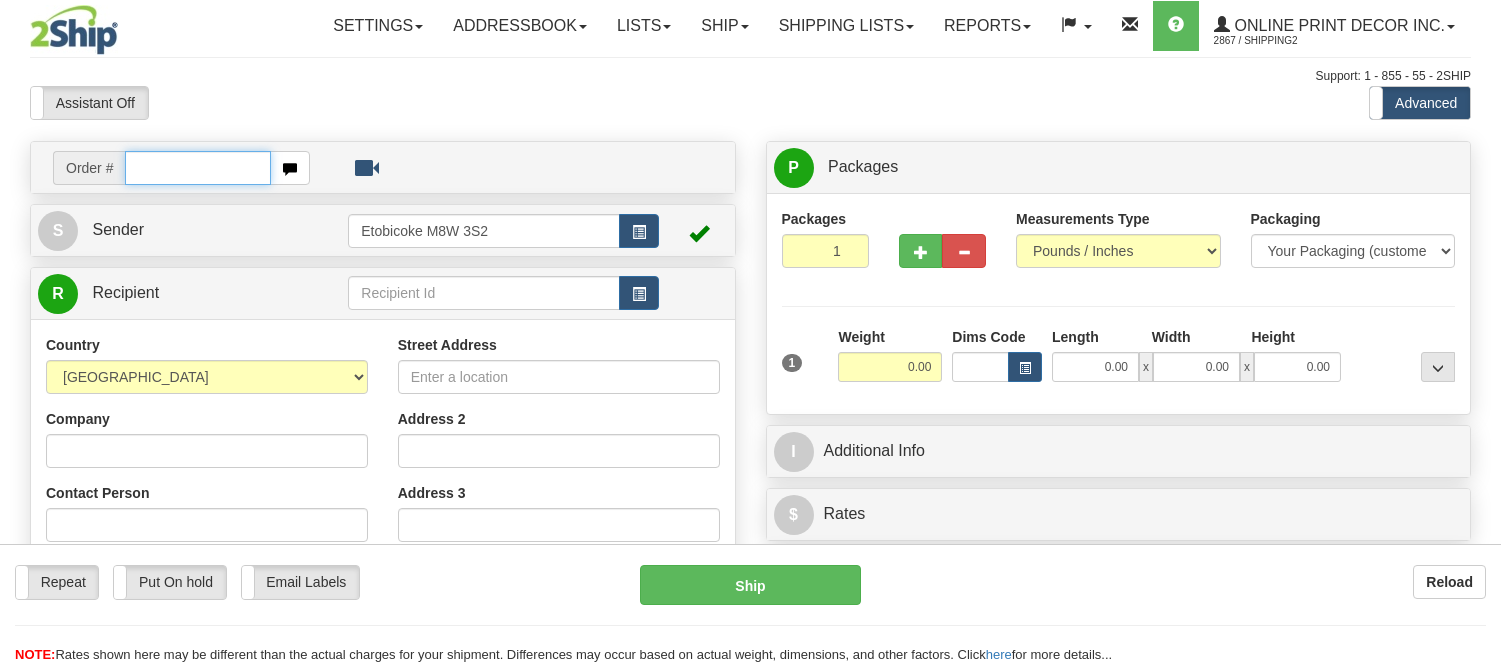 scroll, scrollTop: 0, scrollLeft: 0, axis: both 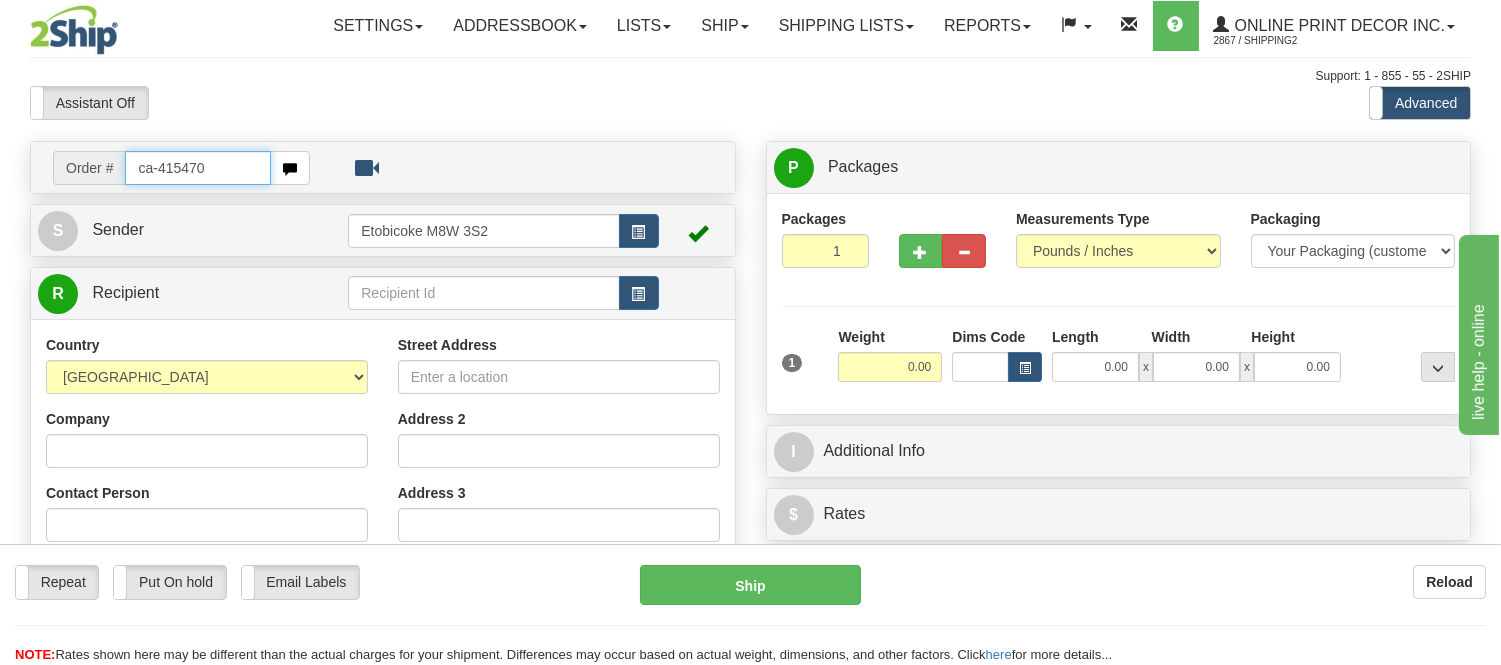 type on "ca-415470" 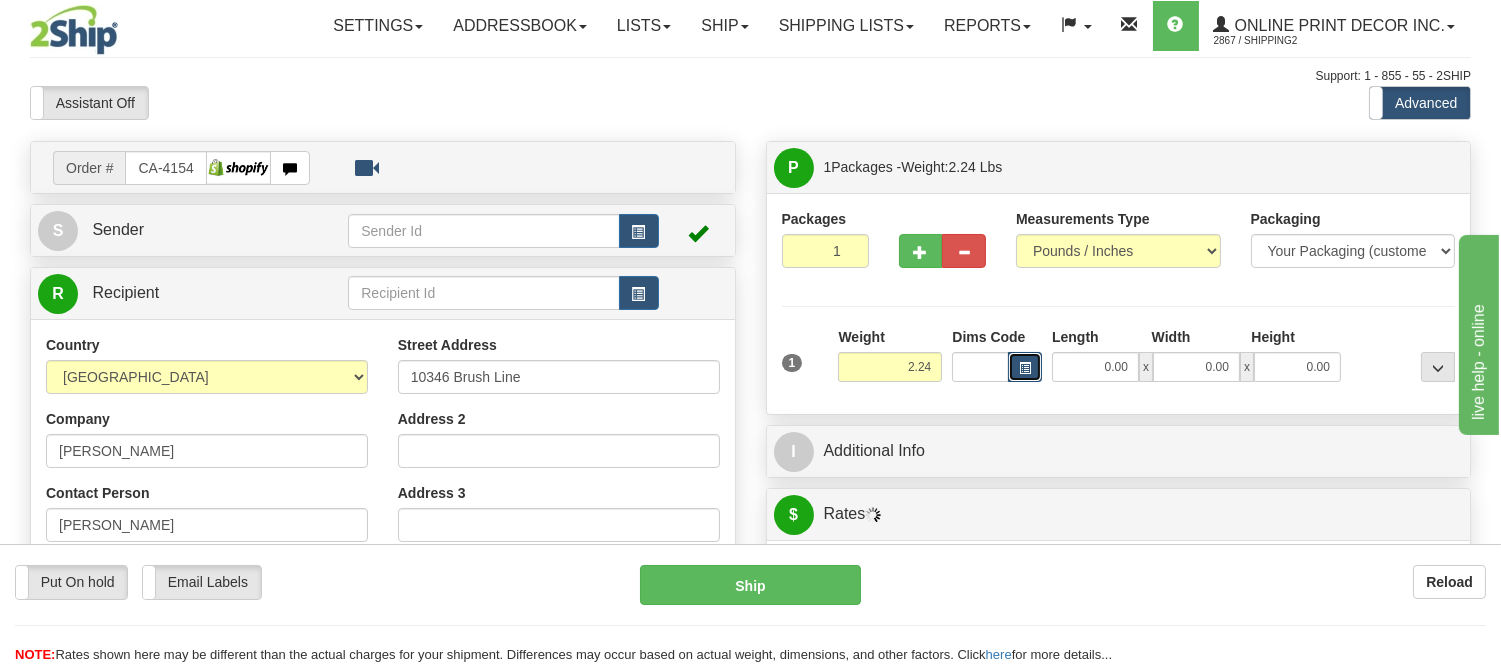 click at bounding box center (1025, 368) 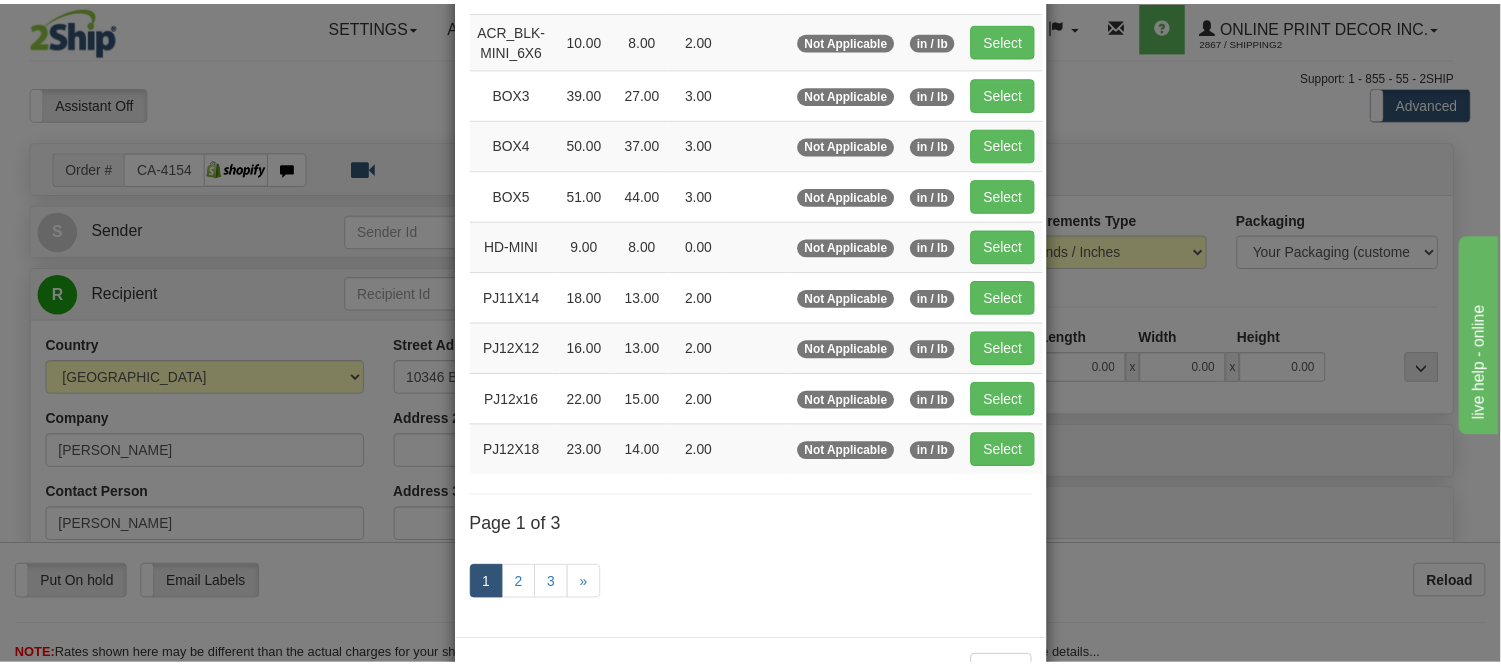 scroll, scrollTop: 333, scrollLeft: 0, axis: vertical 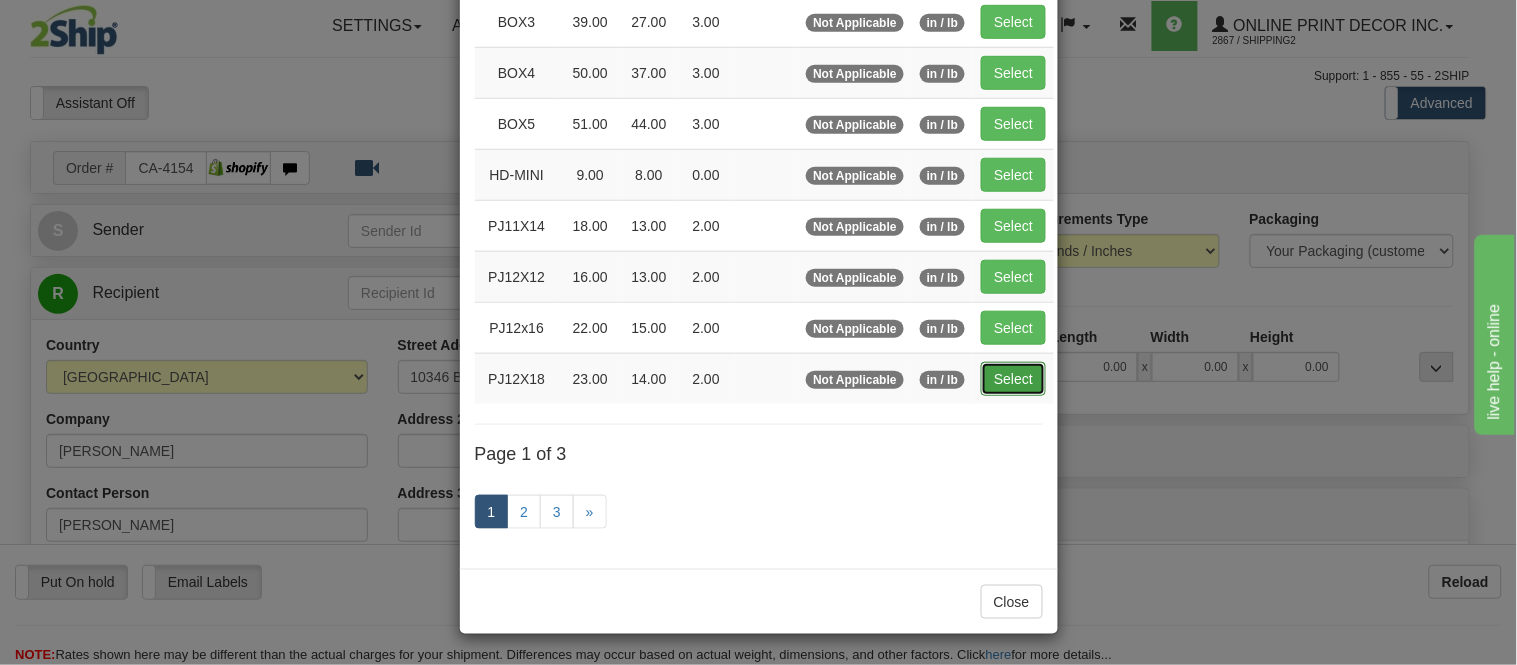 click on "Select" at bounding box center [1013, 379] 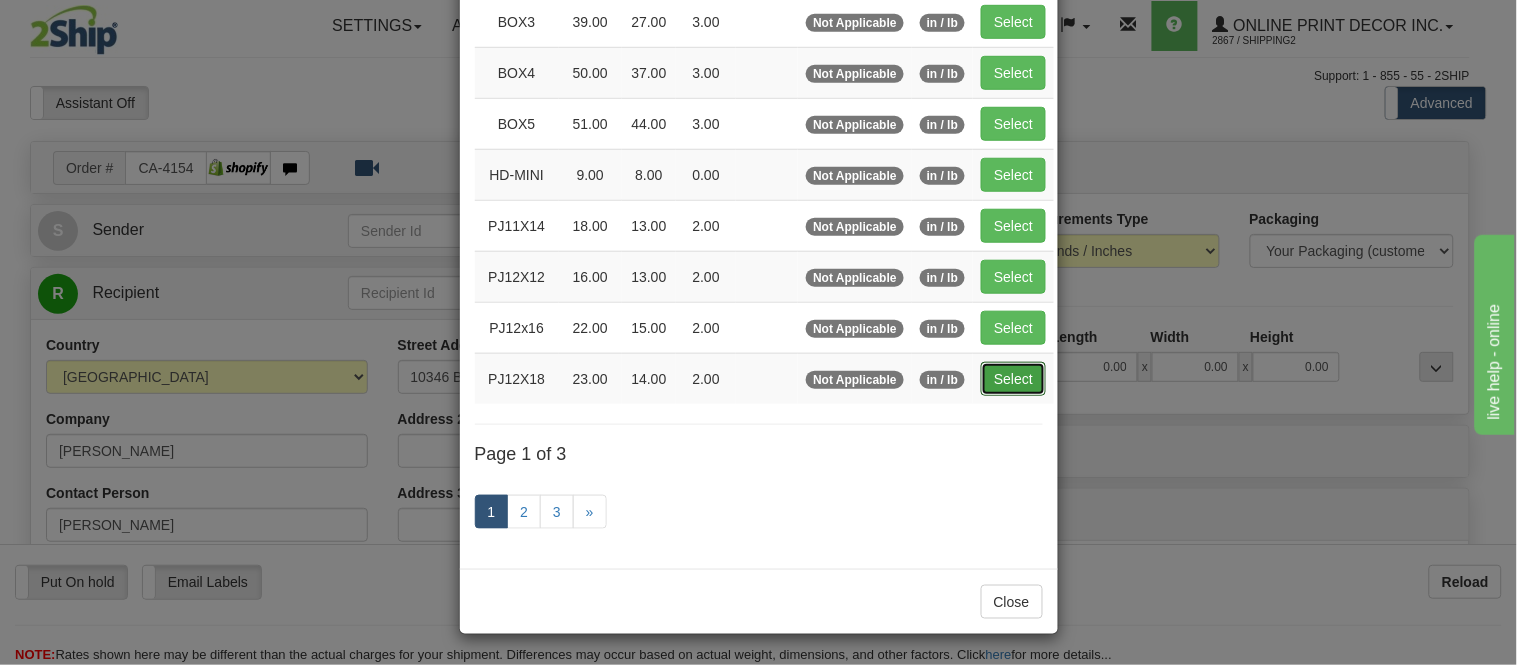 type on "23.00" 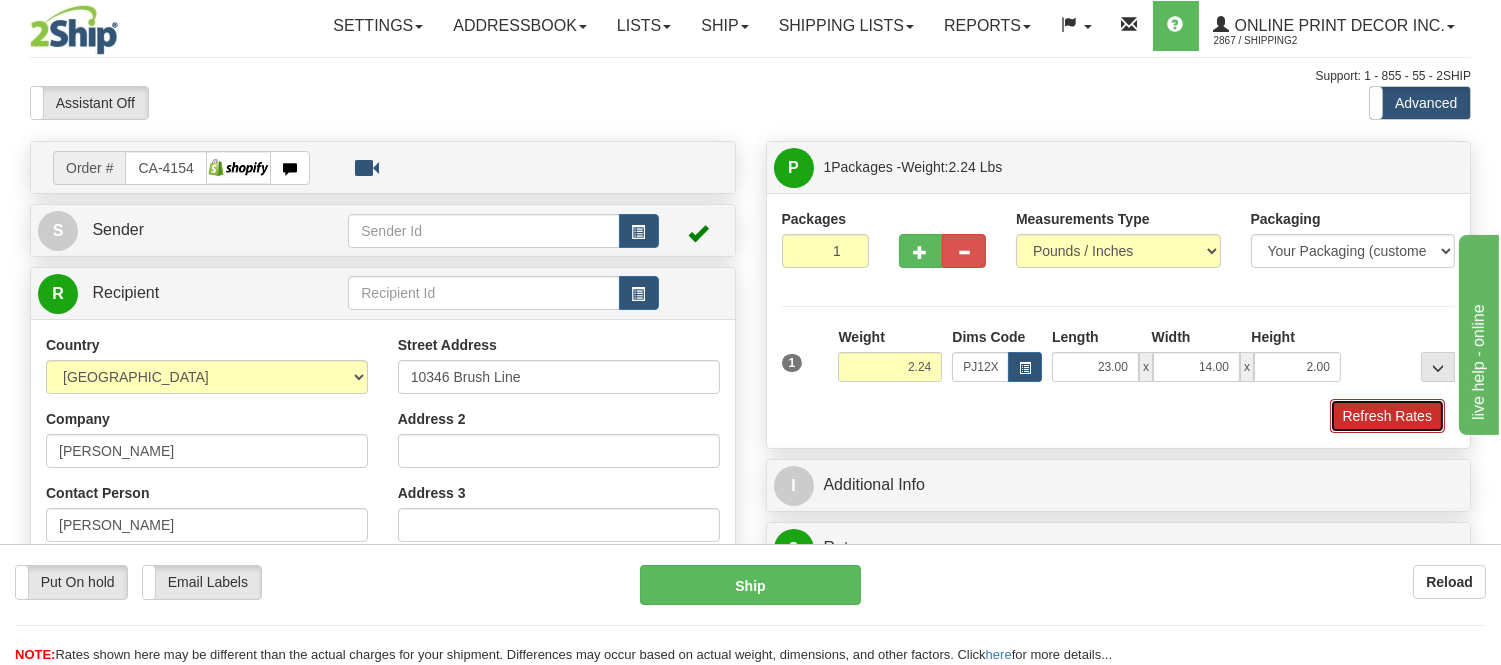 click on "Refresh Rates" at bounding box center [1387, 416] 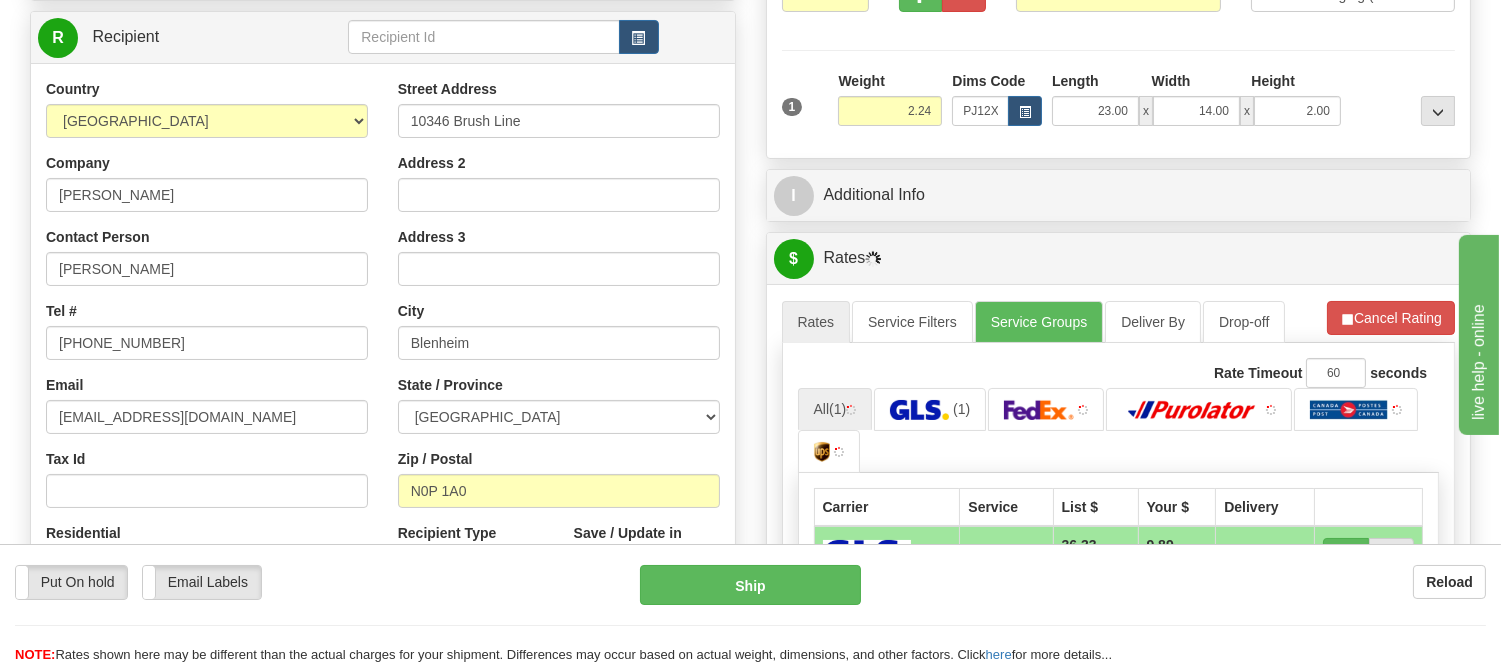scroll, scrollTop: 321, scrollLeft: 0, axis: vertical 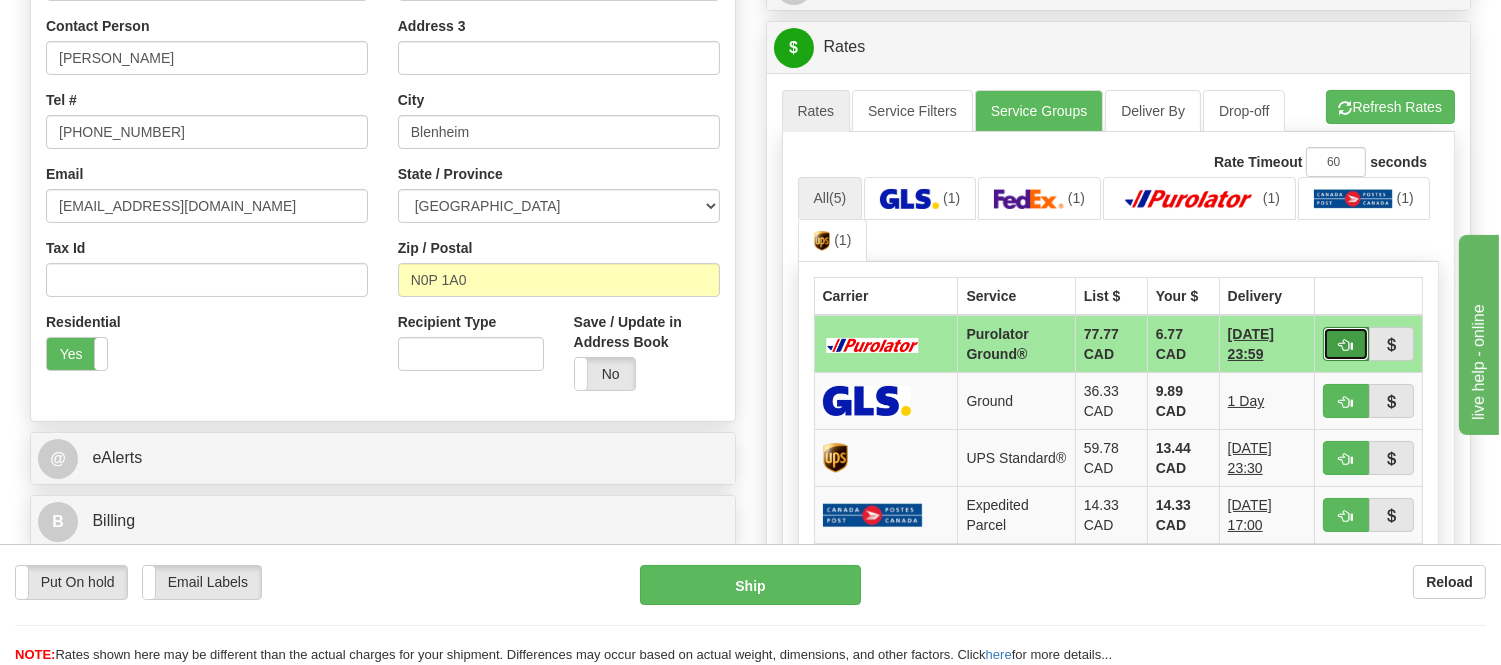 click at bounding box center (1346, 344) 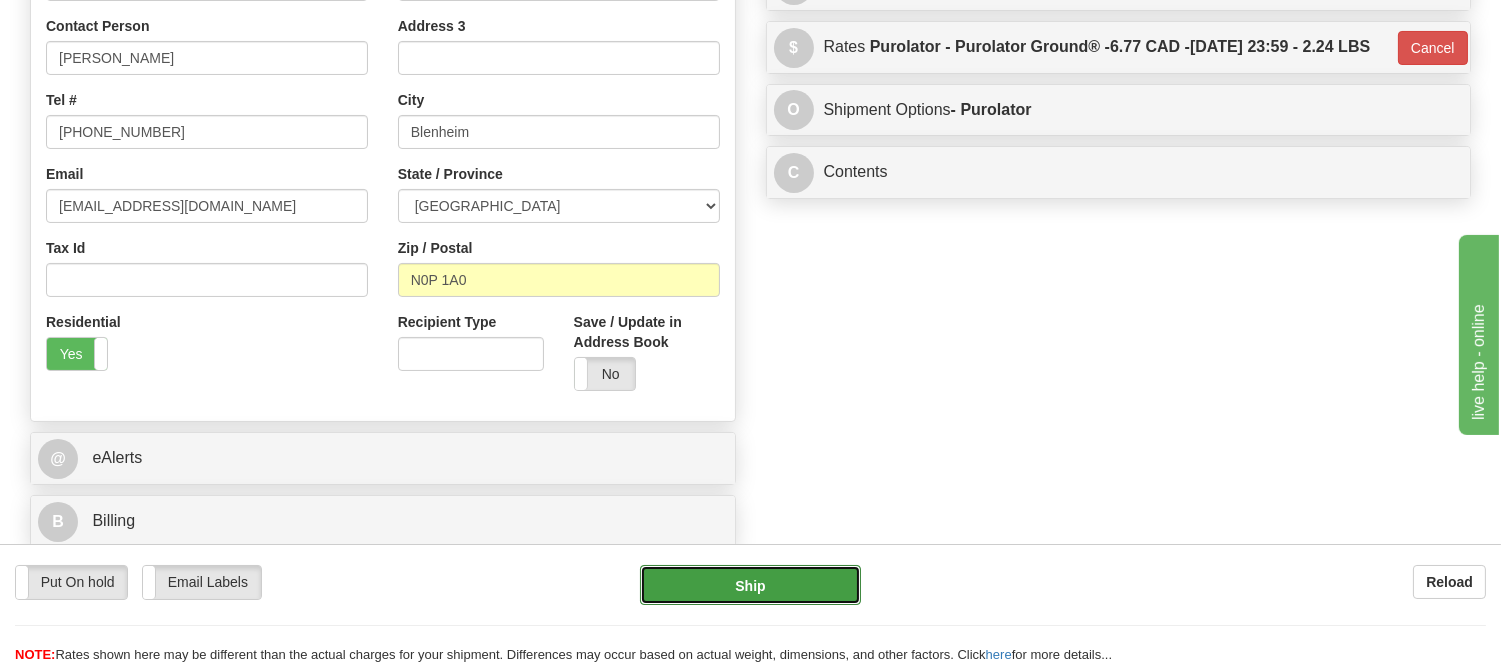 click on "Ship" at bounding box center (750, 585) 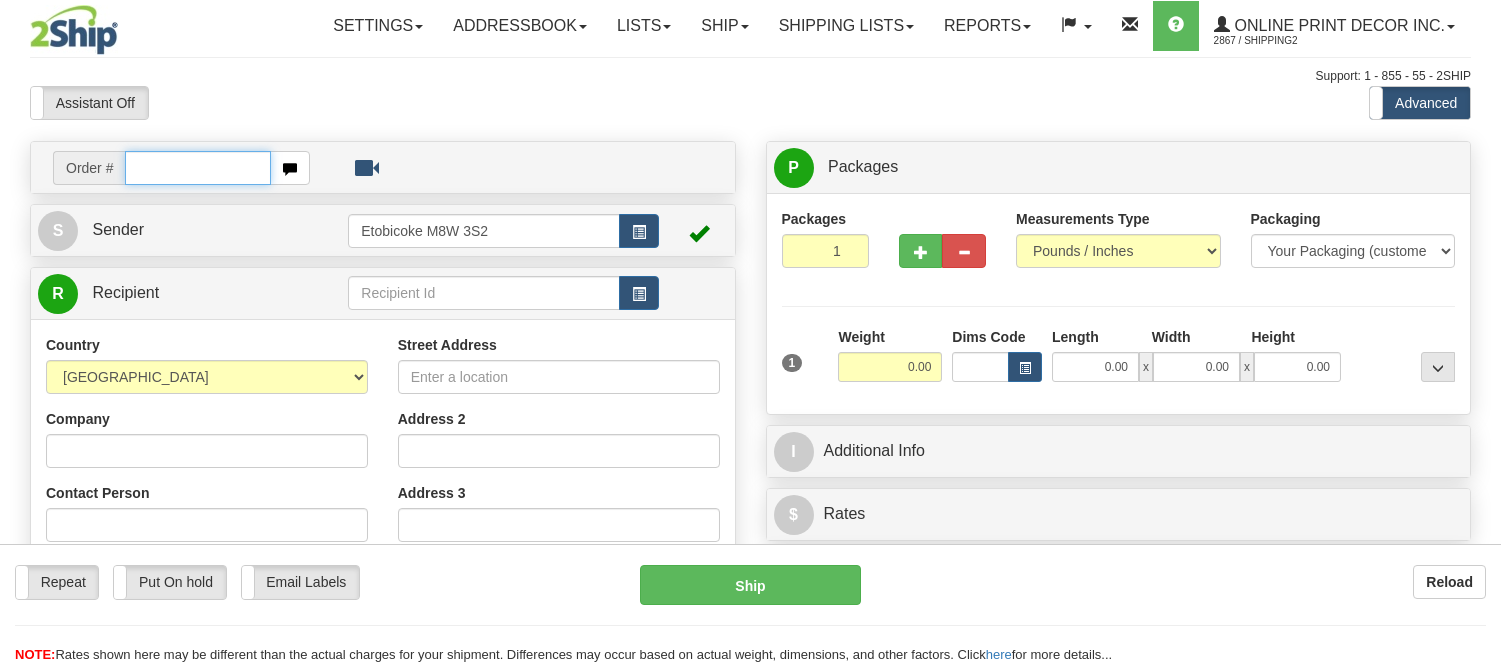 scroll, scrollTop: 0, scrollLeft: 0, axis: both 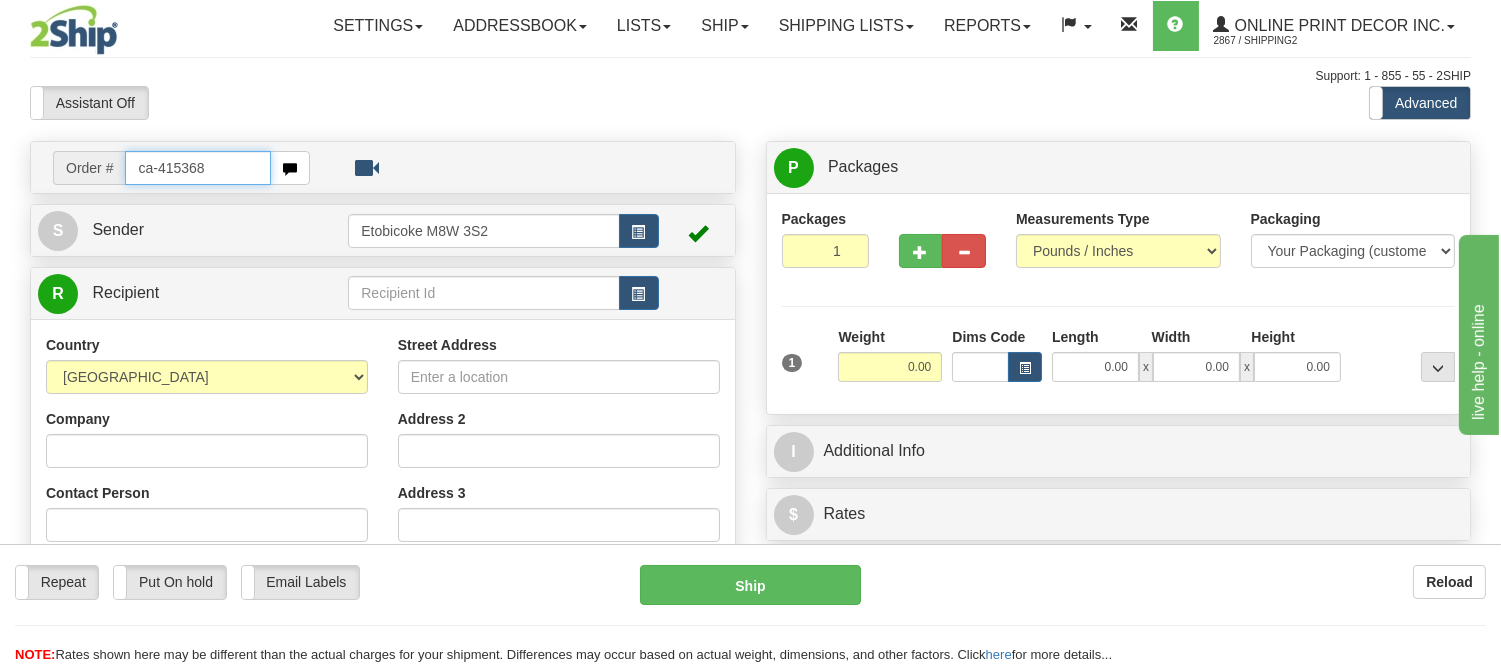 type on "ca-415368" 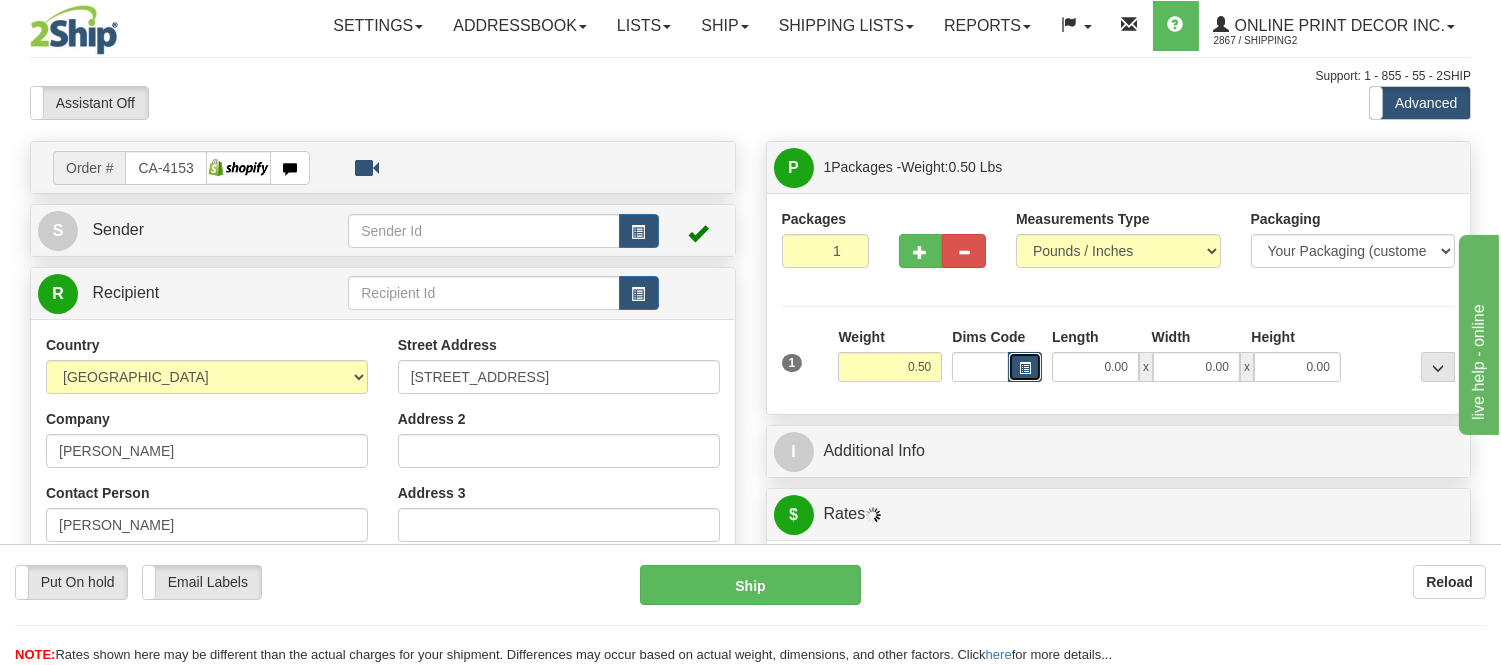click at bounding box center (1025, 367) 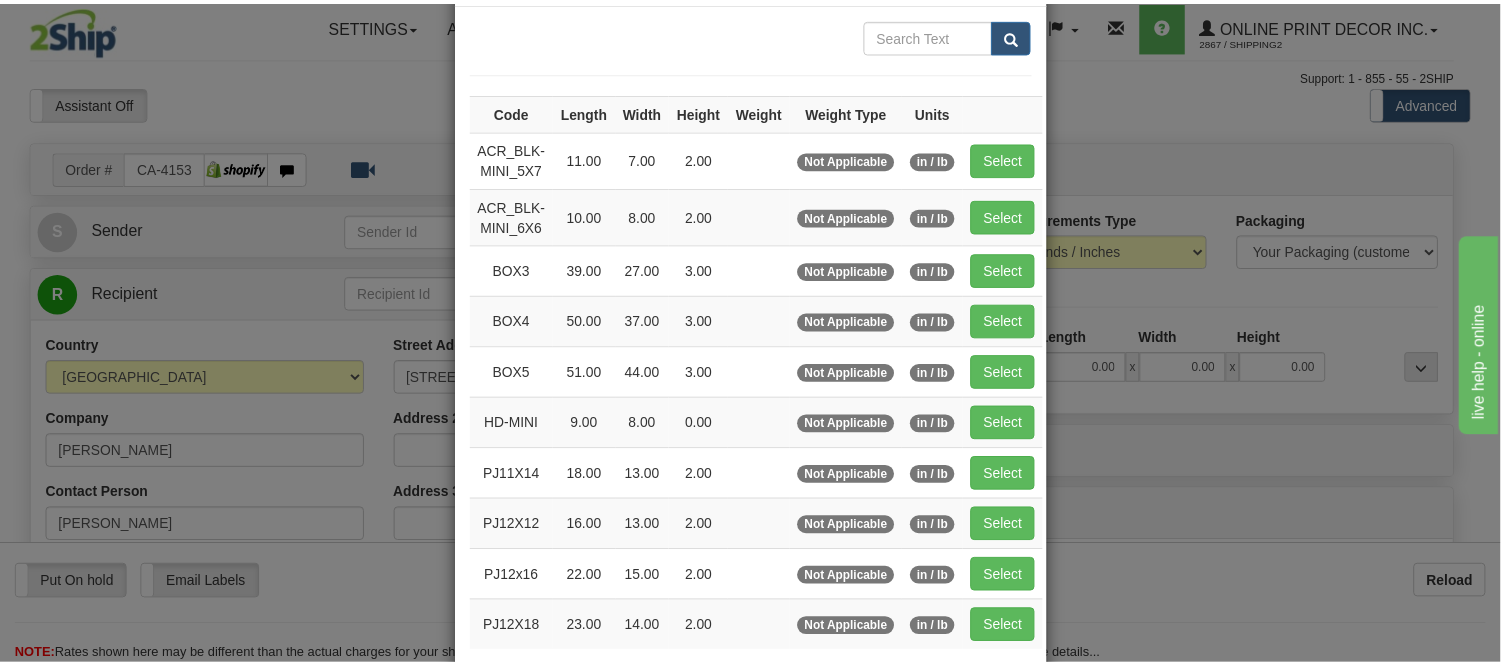 scroll, scrollTop: 222, scrollLeft: 0, axis: vertical 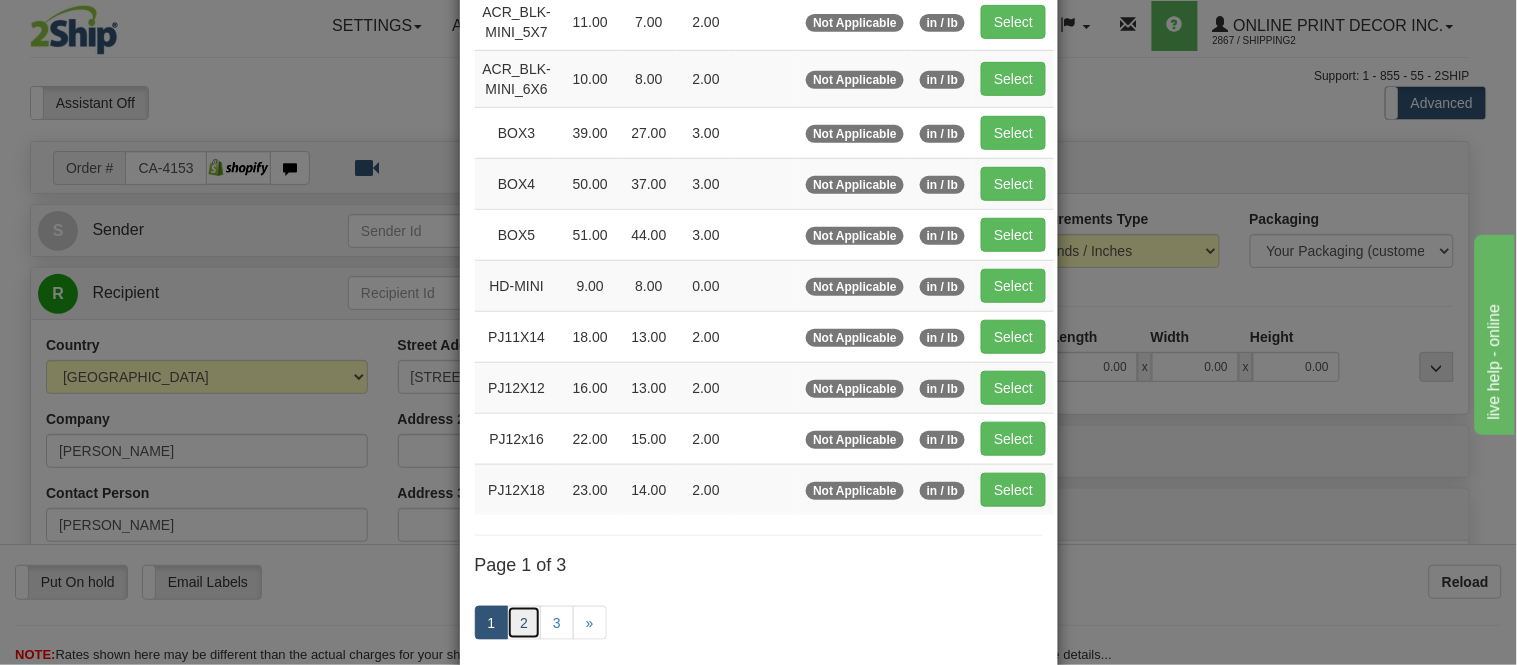 click on "2" at bounding box center (524, 623) 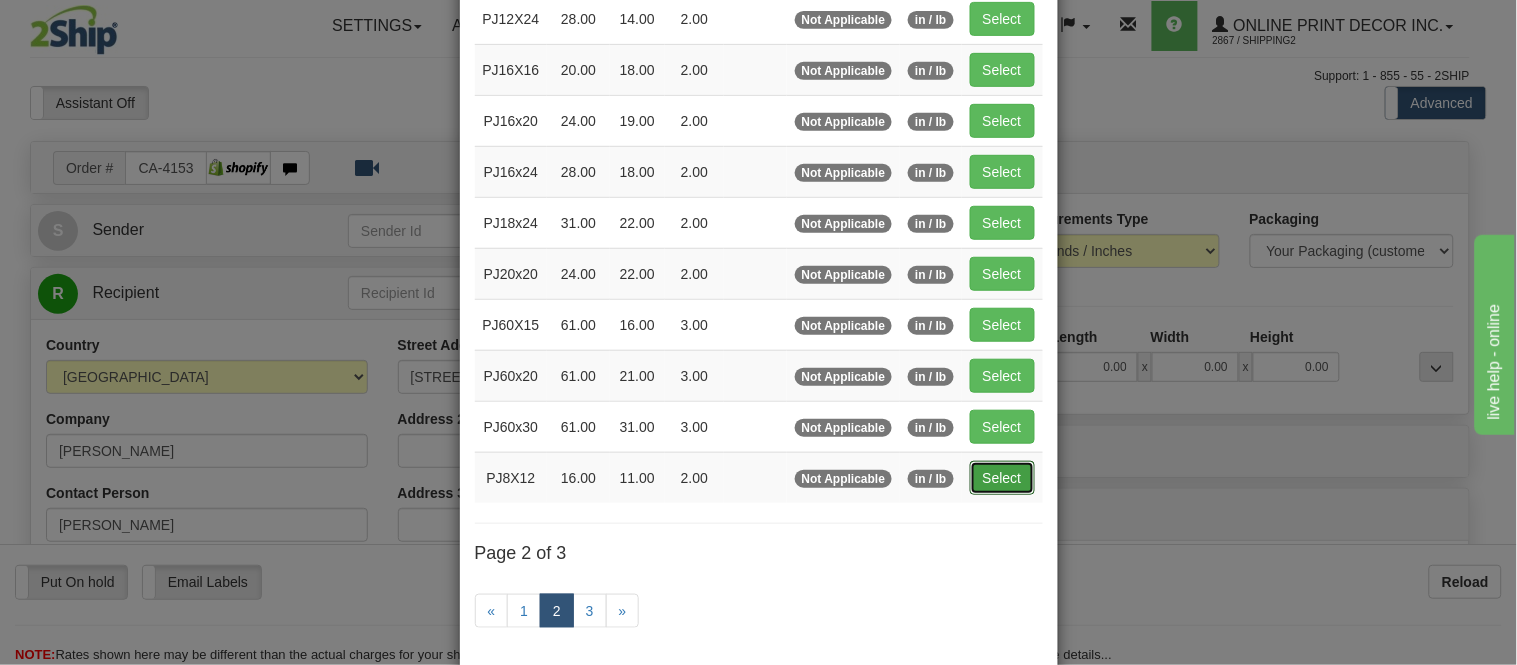 click on "Select" at bounding box center [1002, 478] 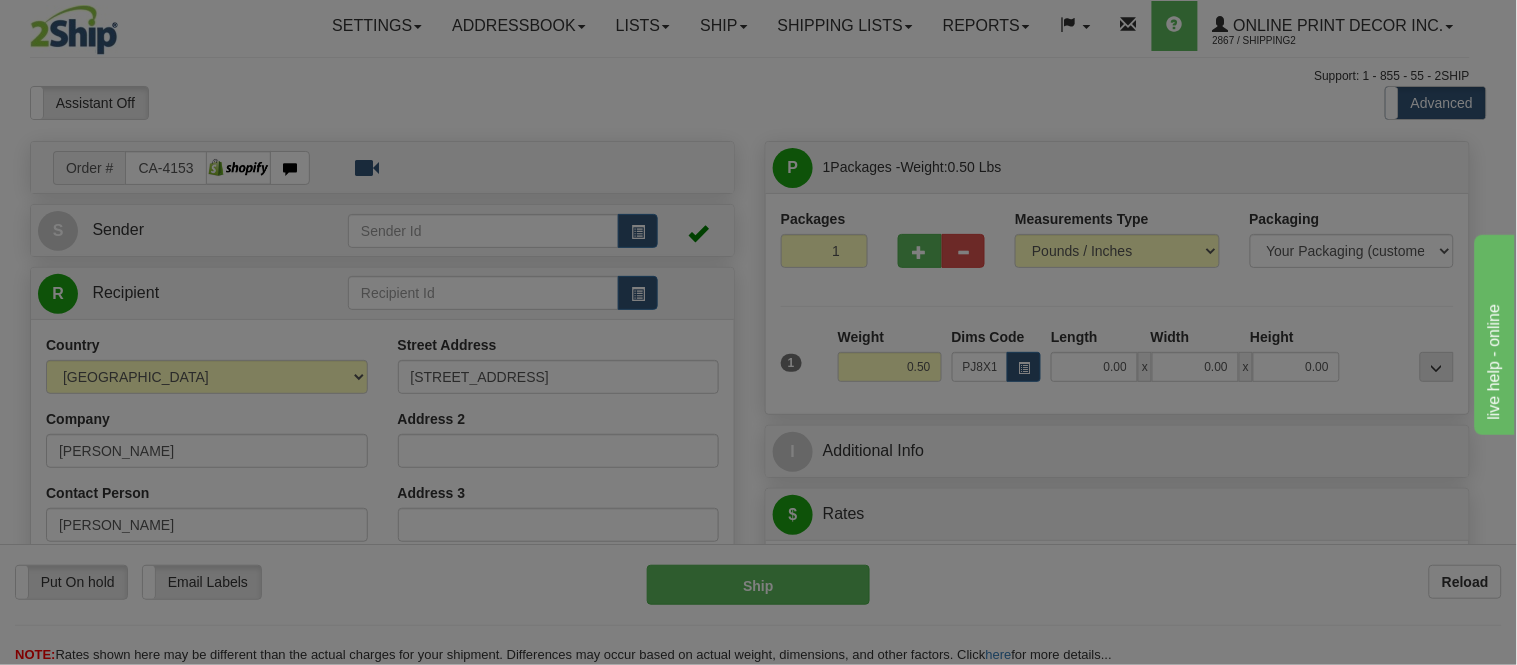 type on "16.00" 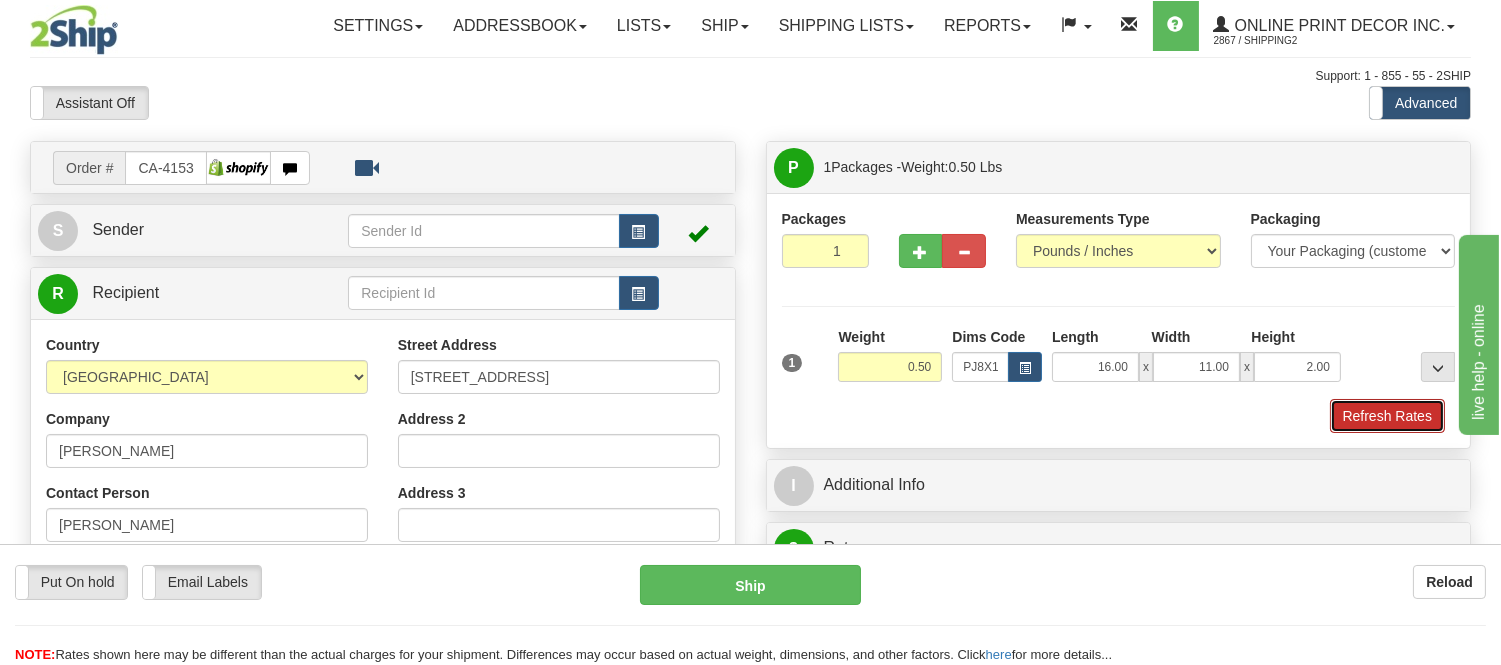 click on "Refresh Rates" at bounding box center (1387, 416) 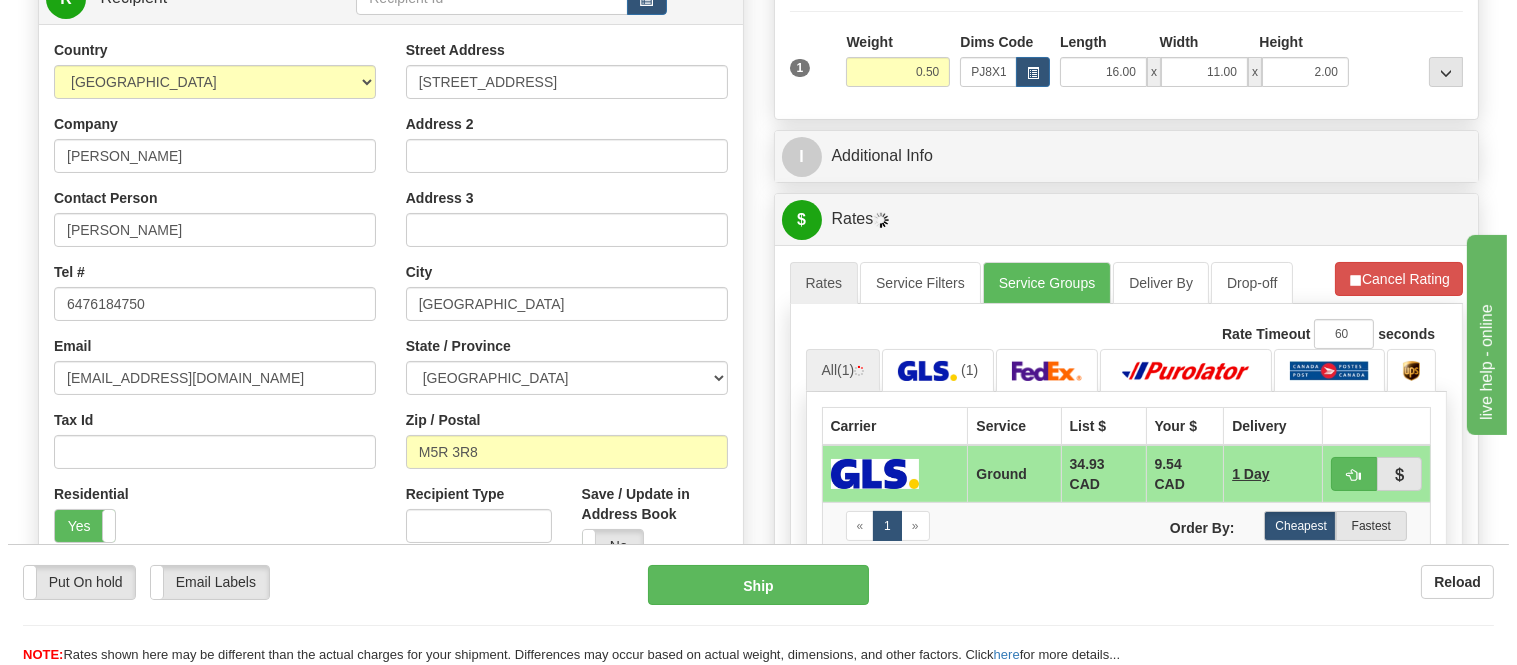 scroll, scrollTop: 358, scrollLeft: 0, axis: vertical 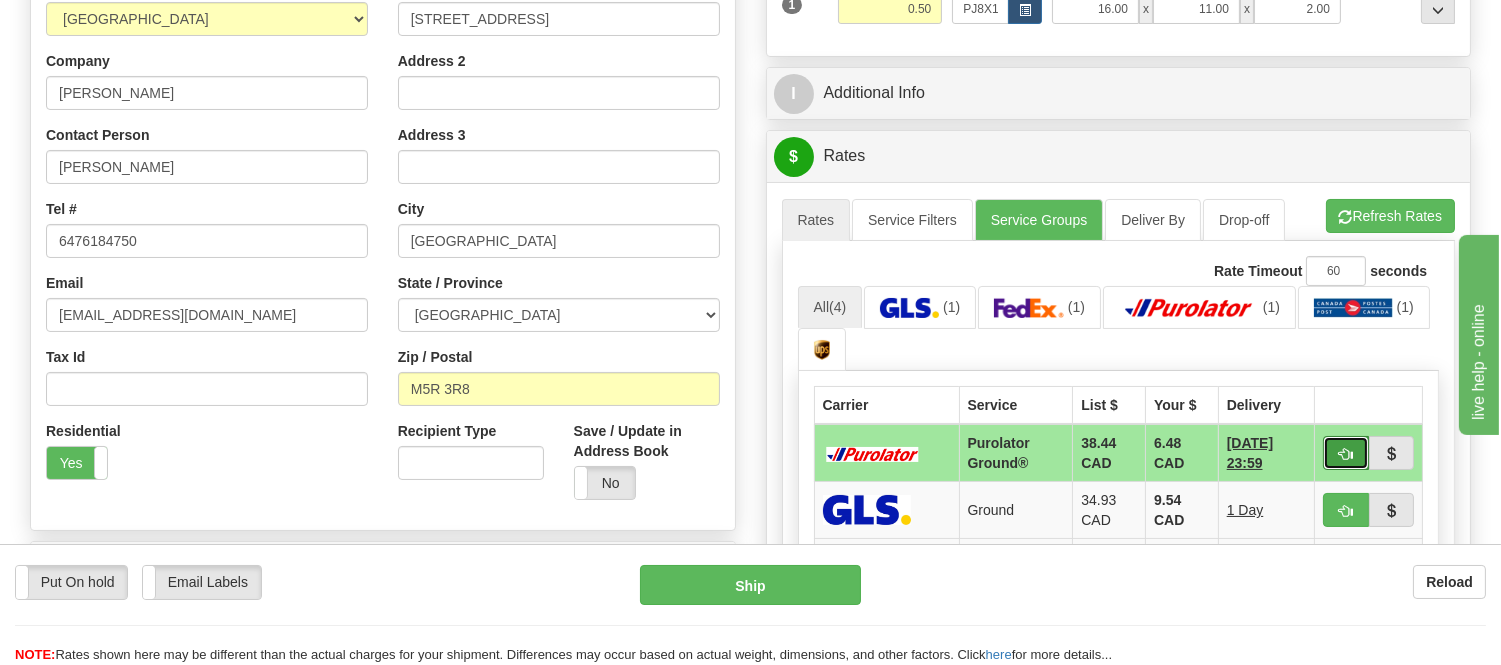 click at bounding box center [1346, 454] 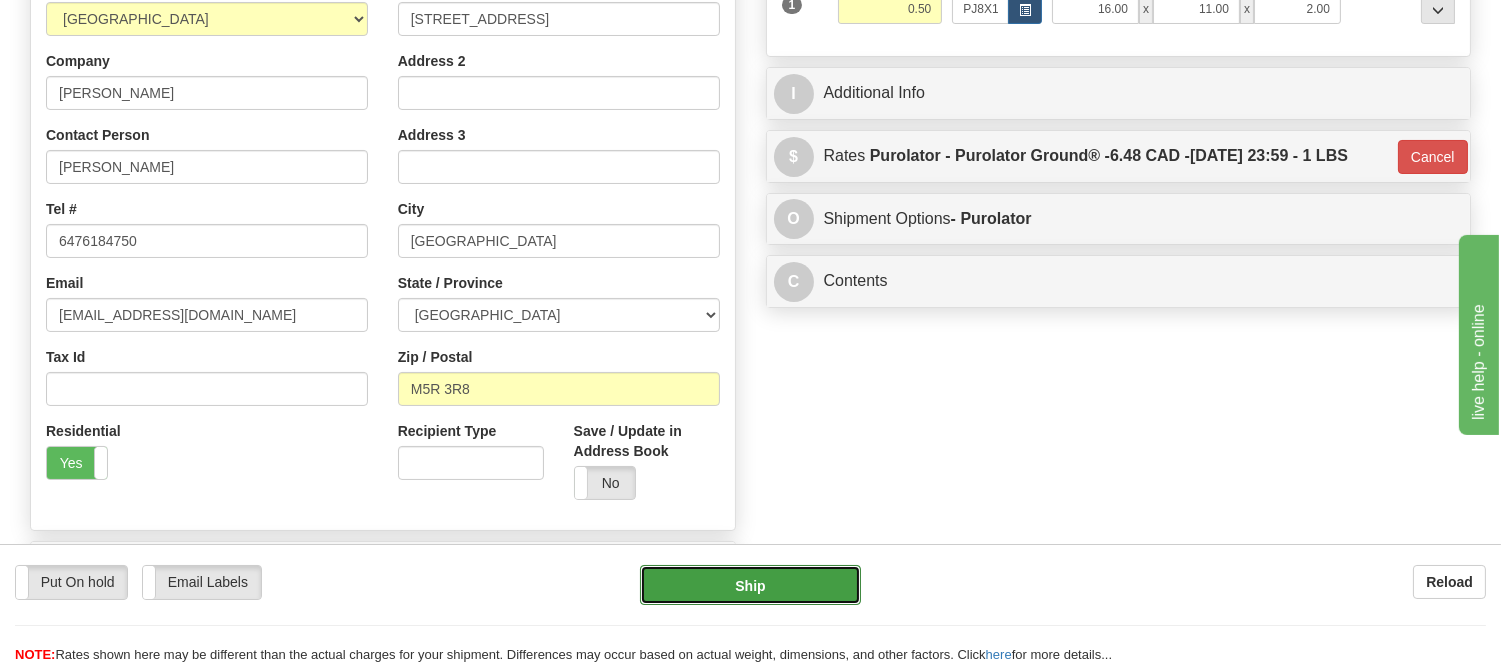 click on "Ship" at bounding box center [750, 585] 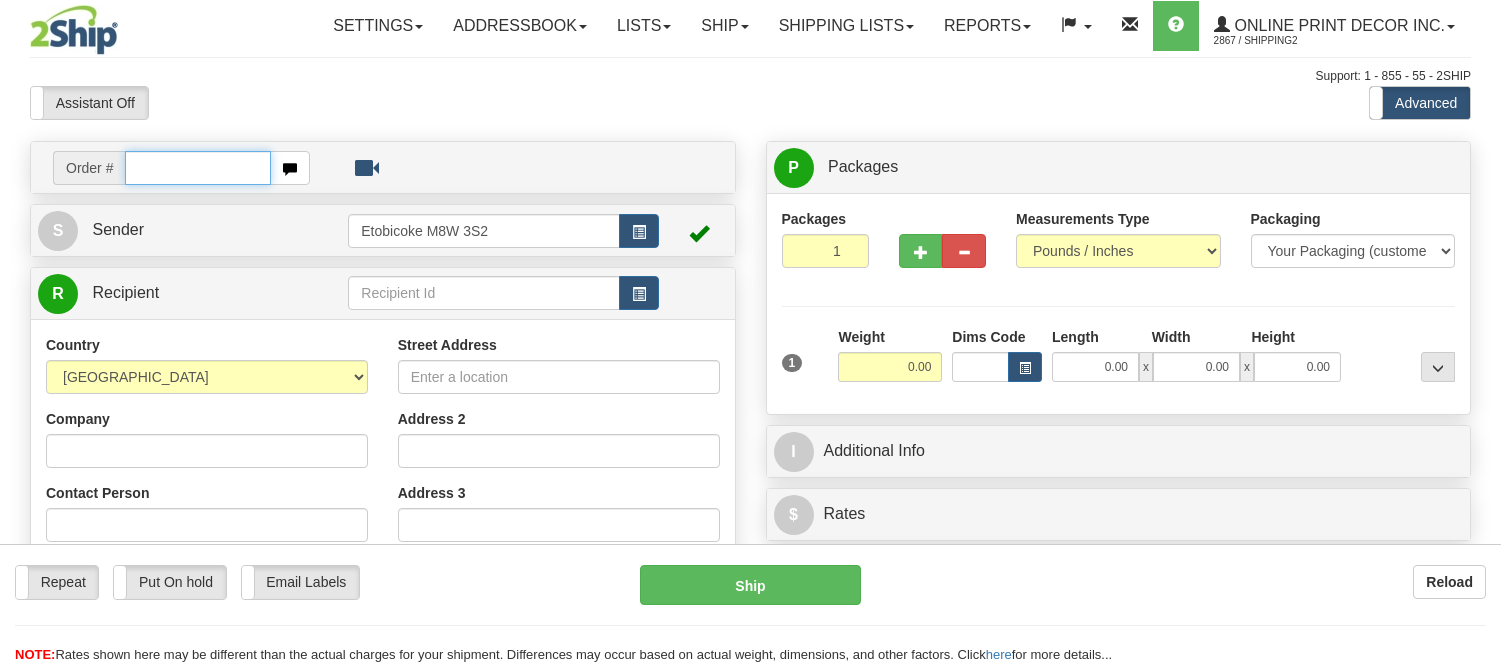 scroll, scrollTop: 0, scrollLeft: 0, axis: both 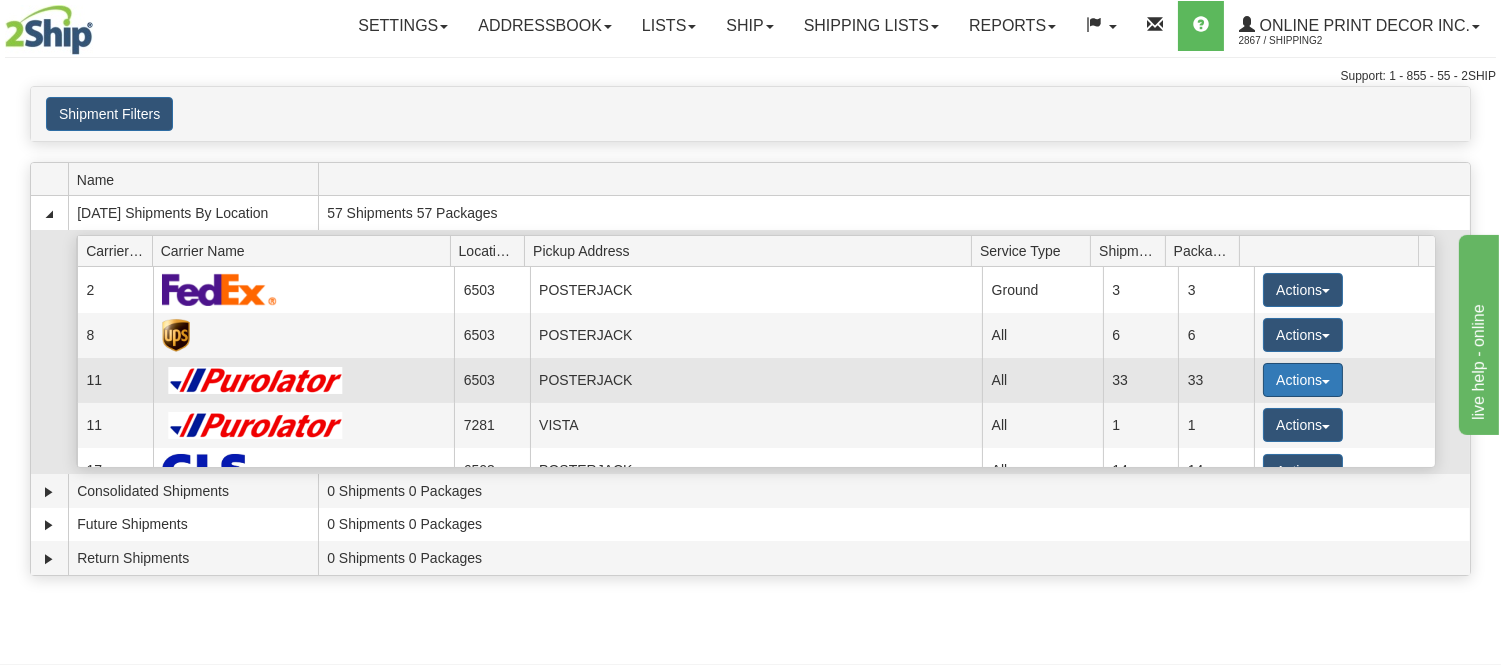 click on "Actions" at bounding box center [1303, 380] 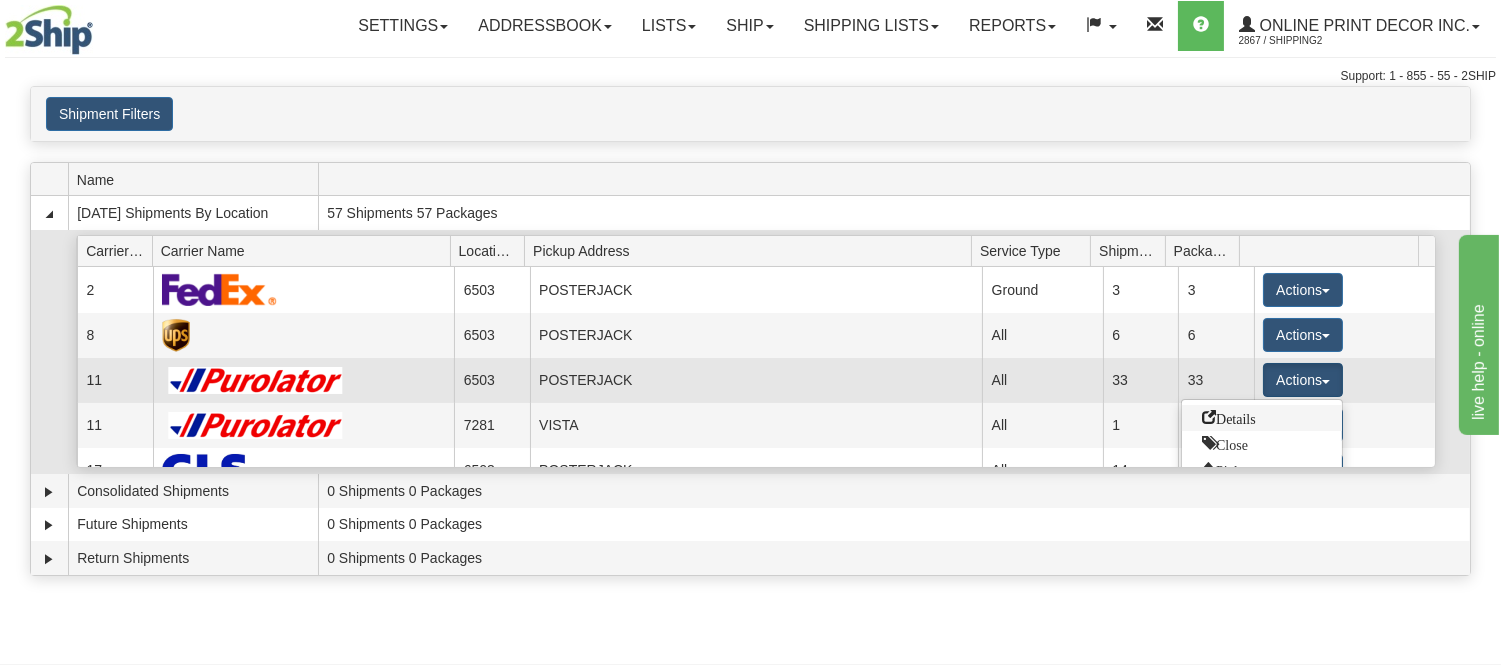 click on "Details" at bounding box center (1229, 417) 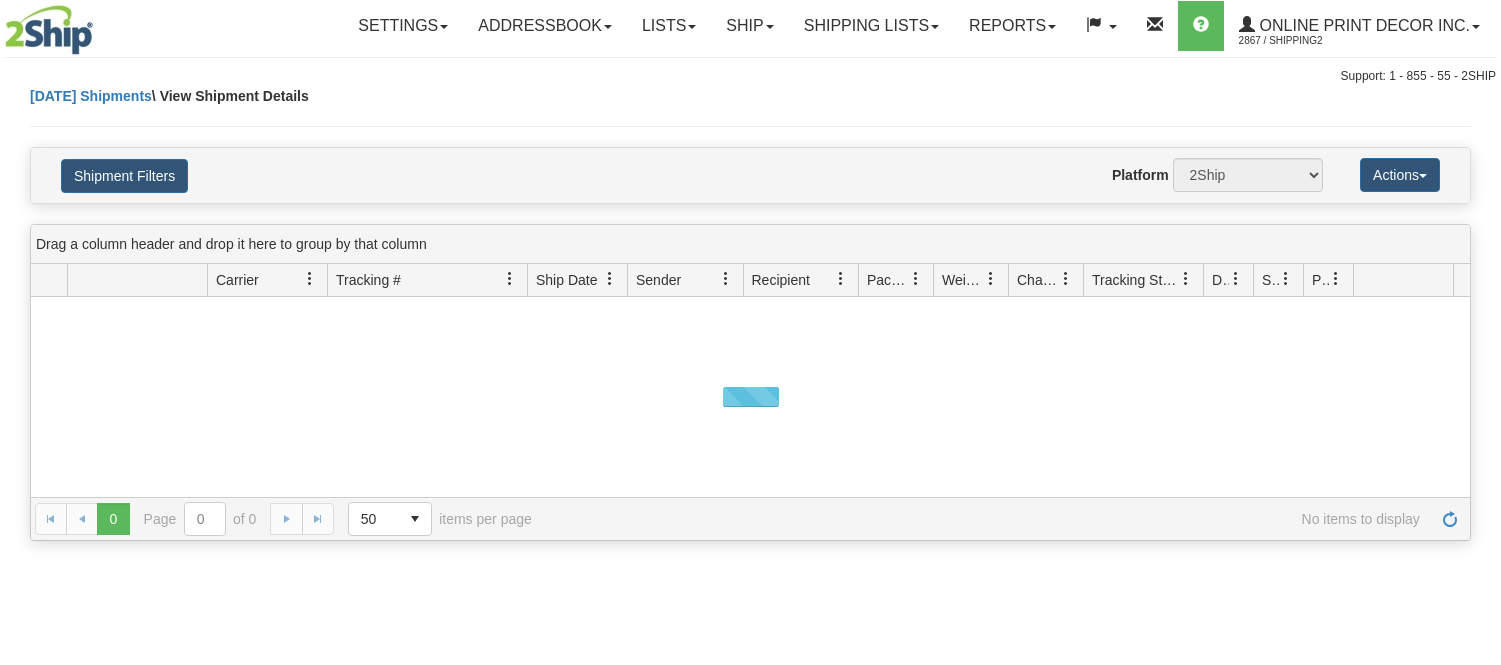 scroll, scrollTop: 0, scrollLeft: 0, axis: both 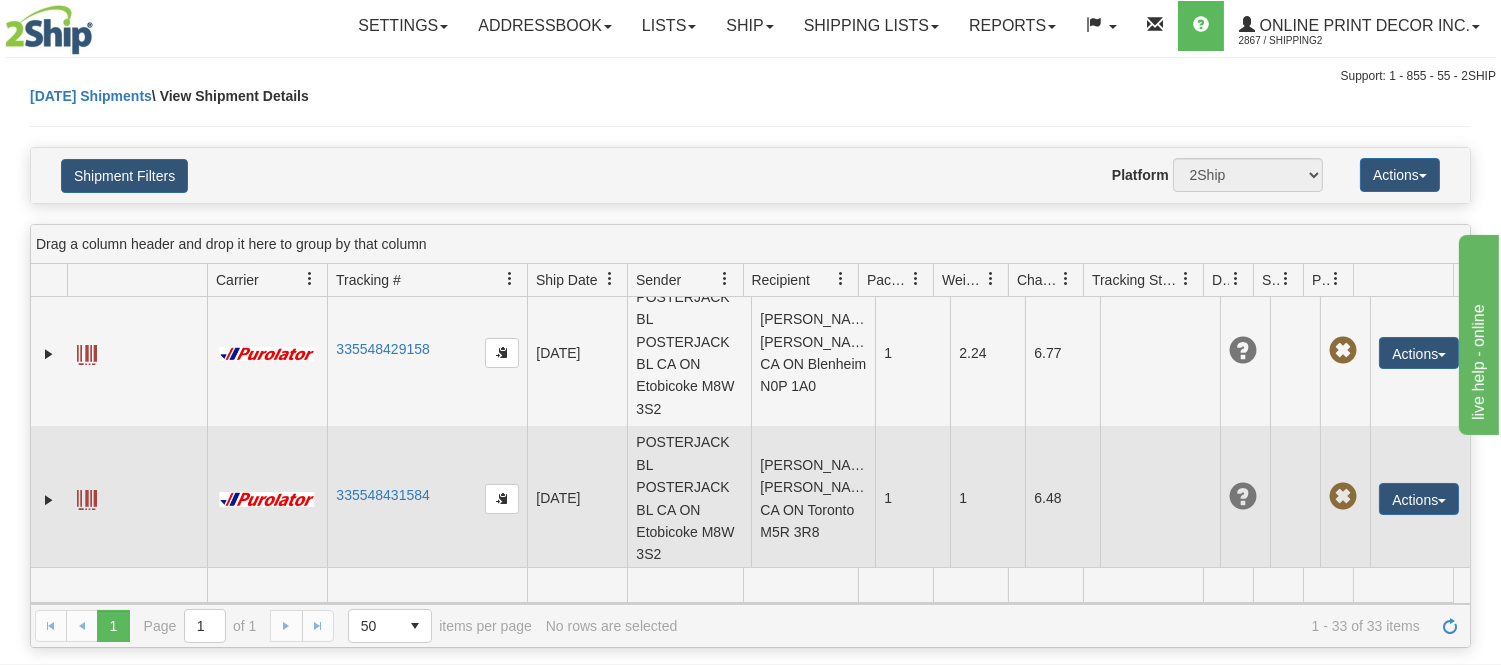 click at bounding box center (87, 500) 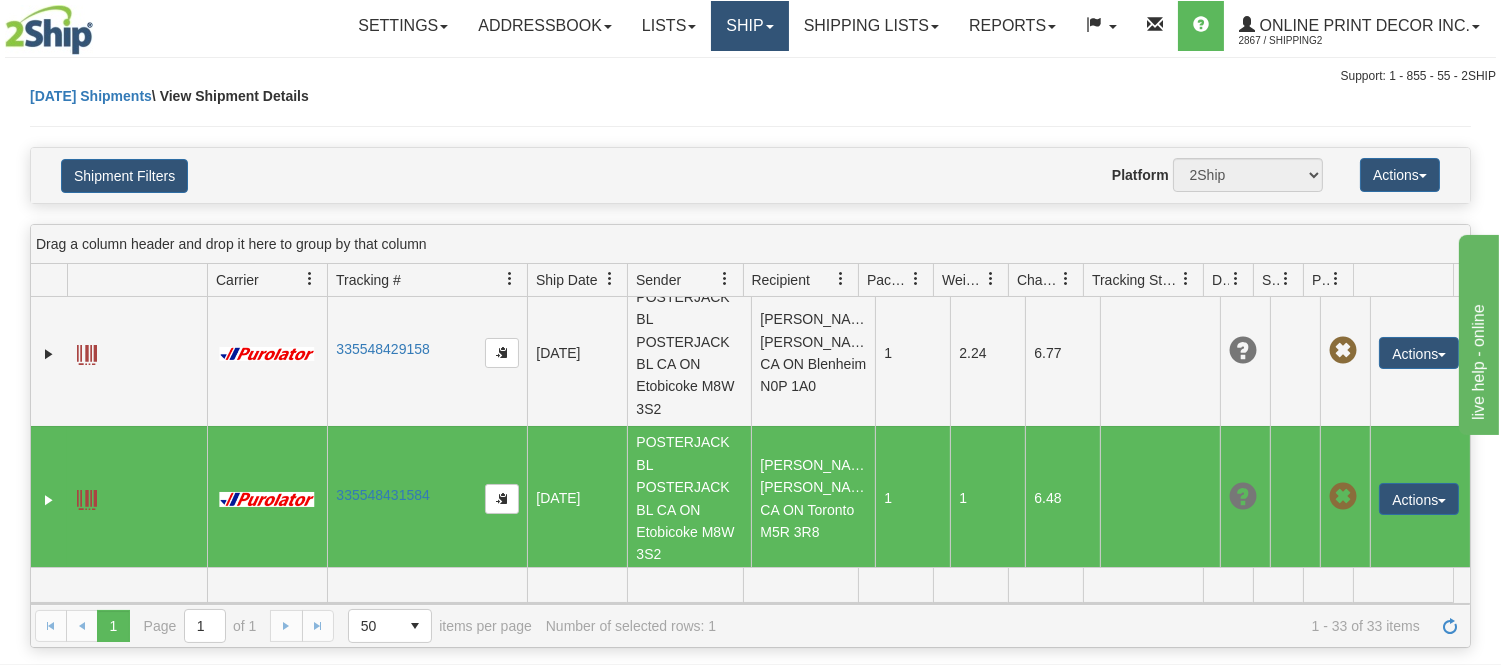 click on "Ship" at bounding box center (749, 26) 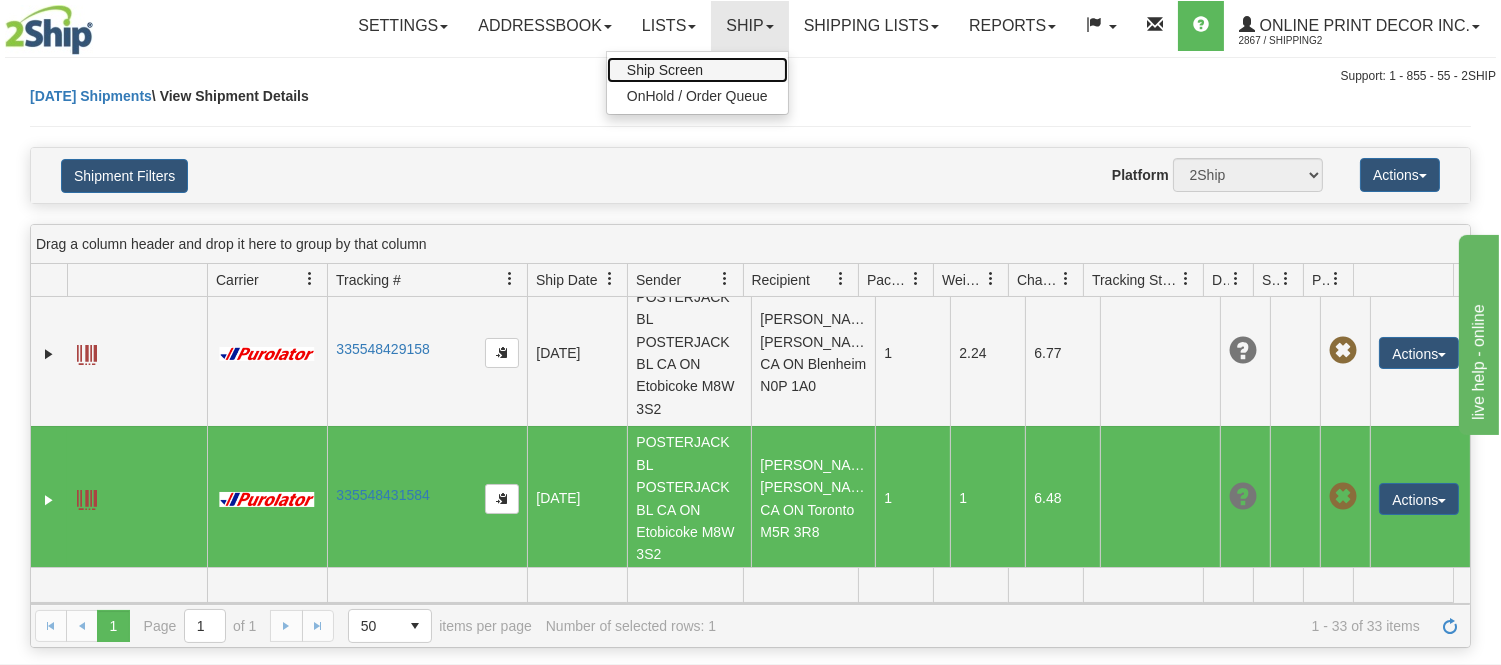 click on "Ship Screen" at bounding box center [697, 70] 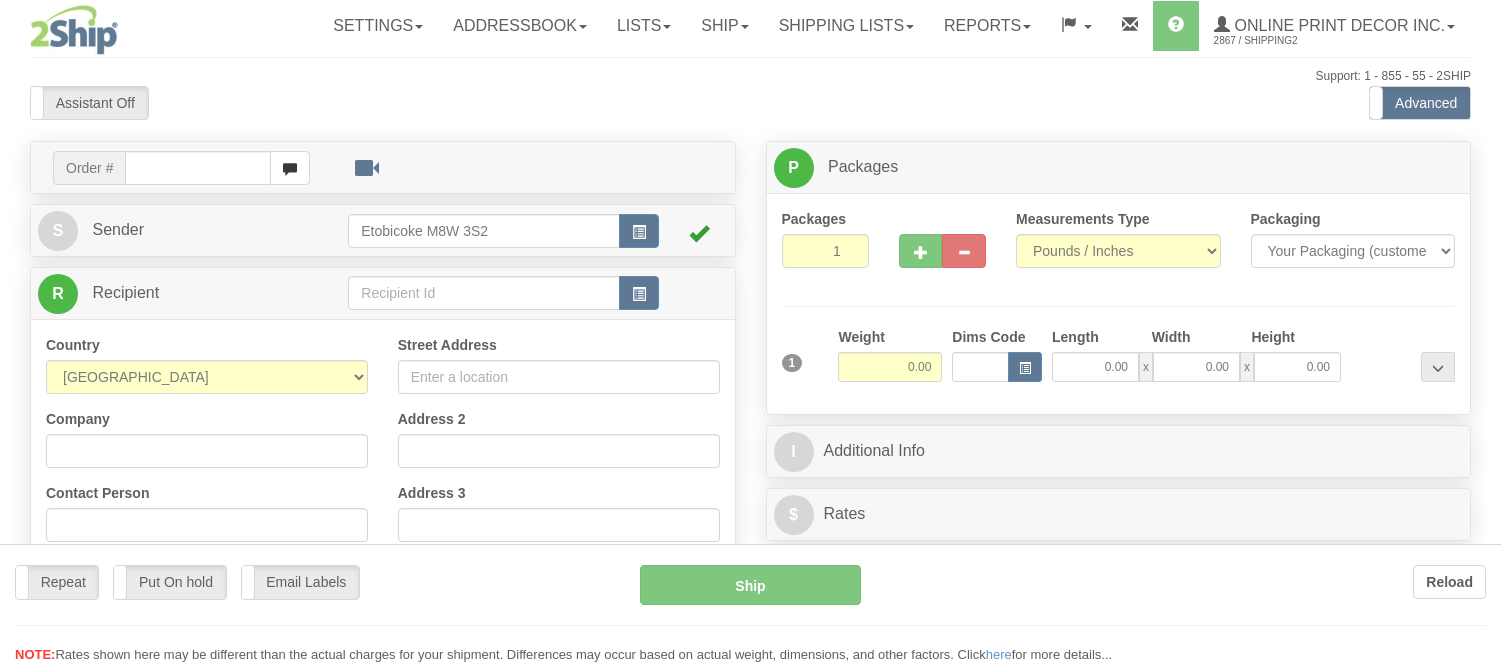 scroll, scrollTop: 0, scrollLeft: 0, axis: both 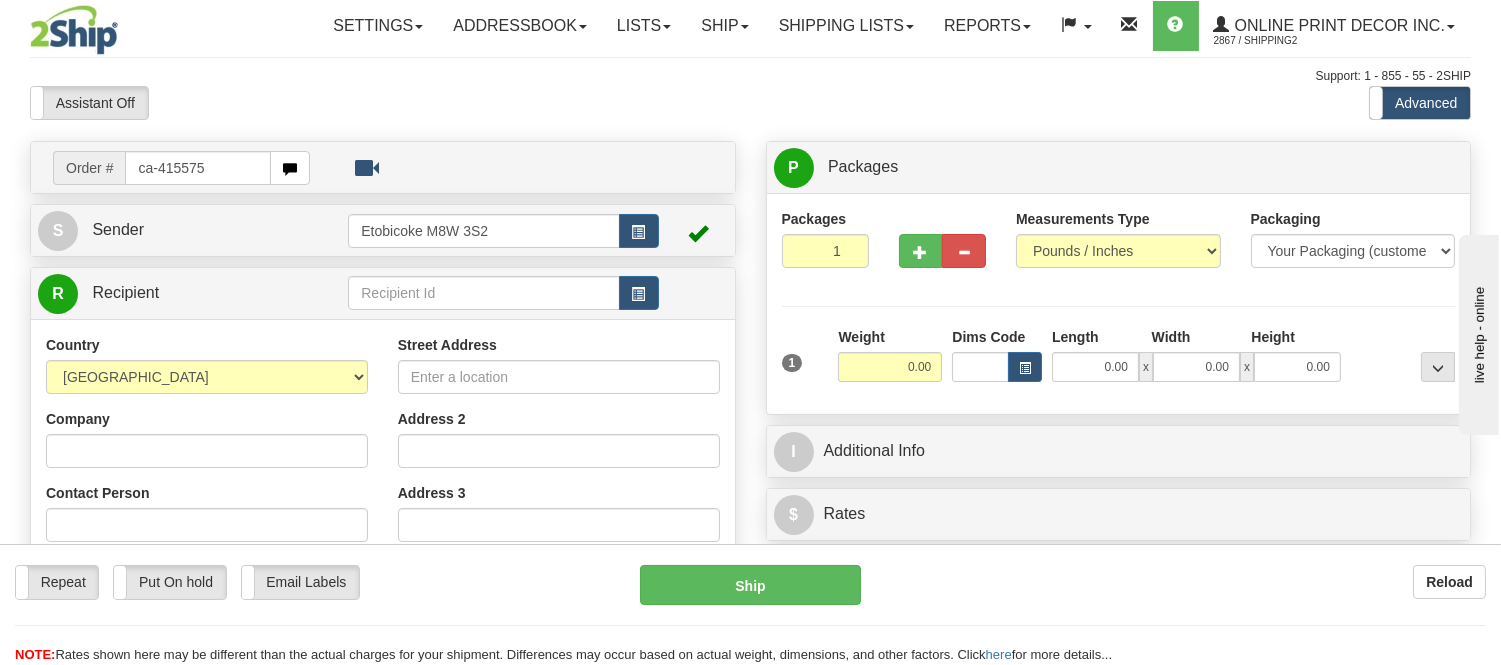 type on "ca-415575" 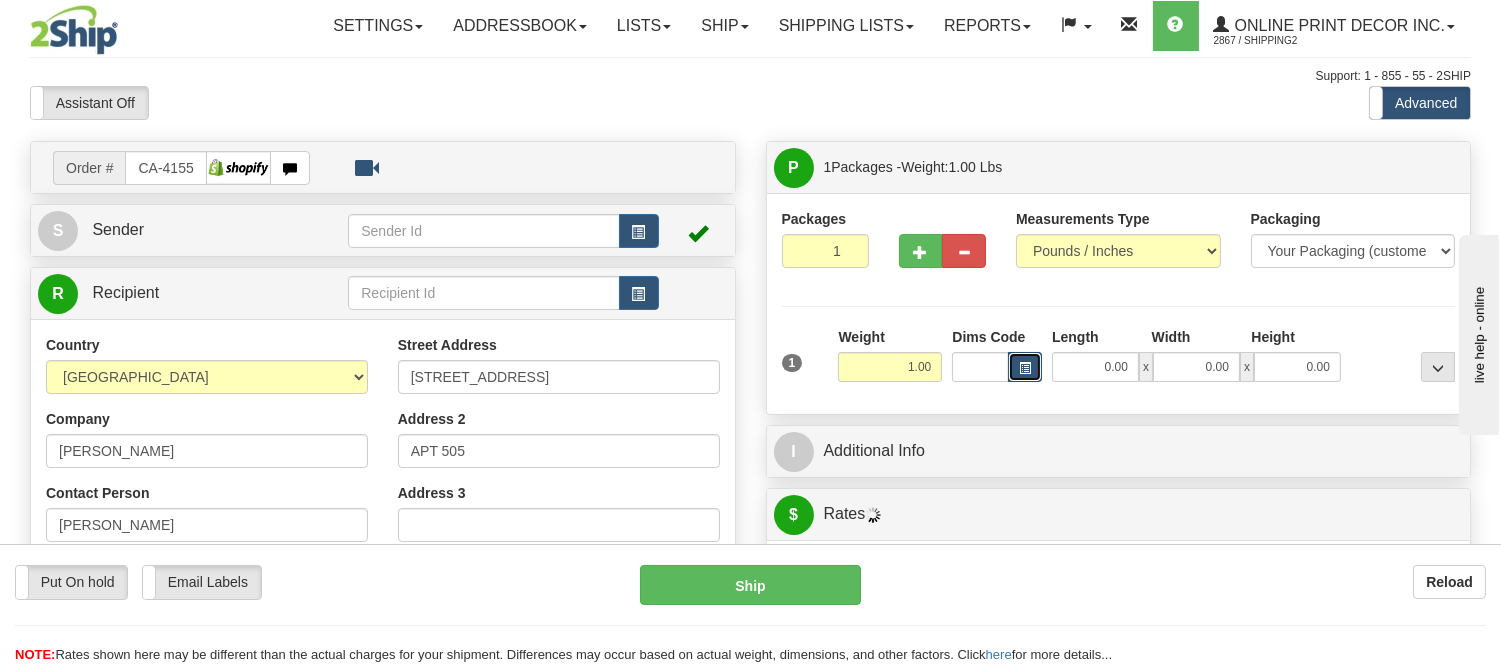 click at bounding box center [1025, 367] 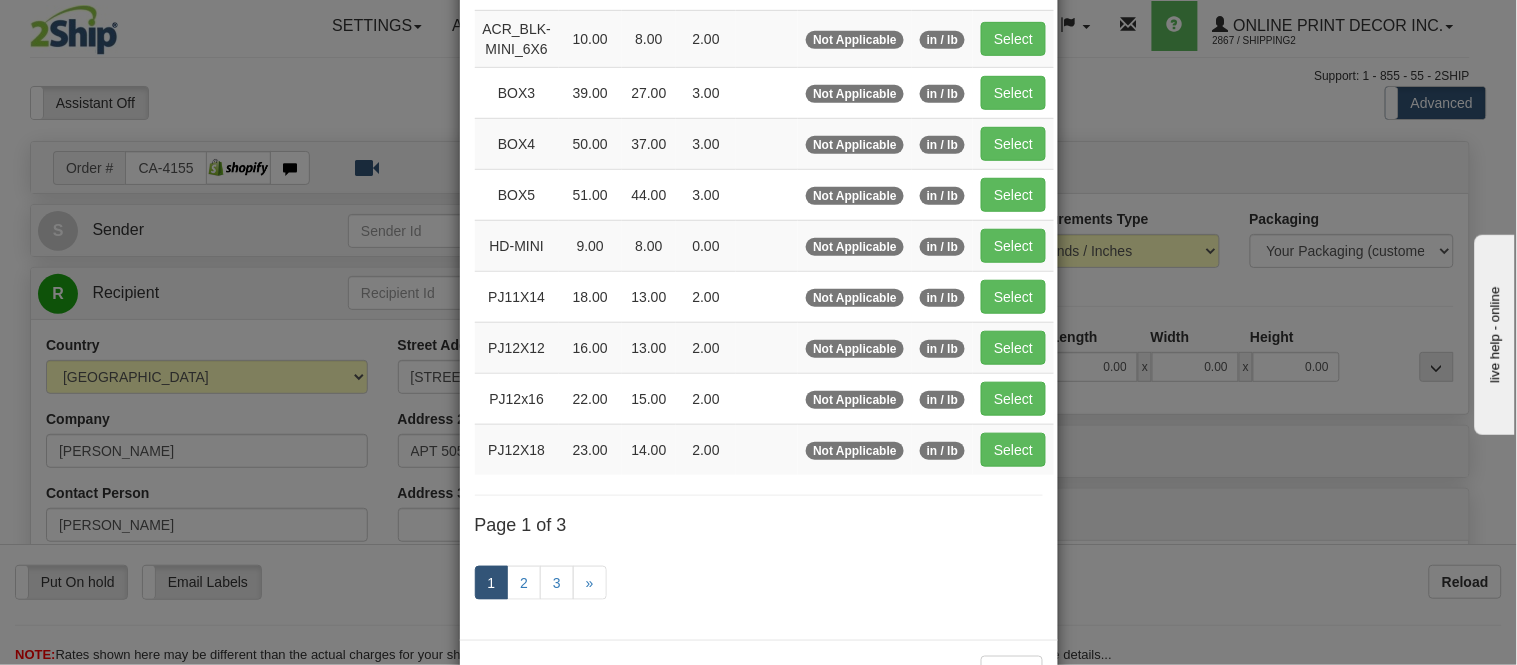 scroll, scrollTop: 333, scrollLeft: 0, axis: vertical 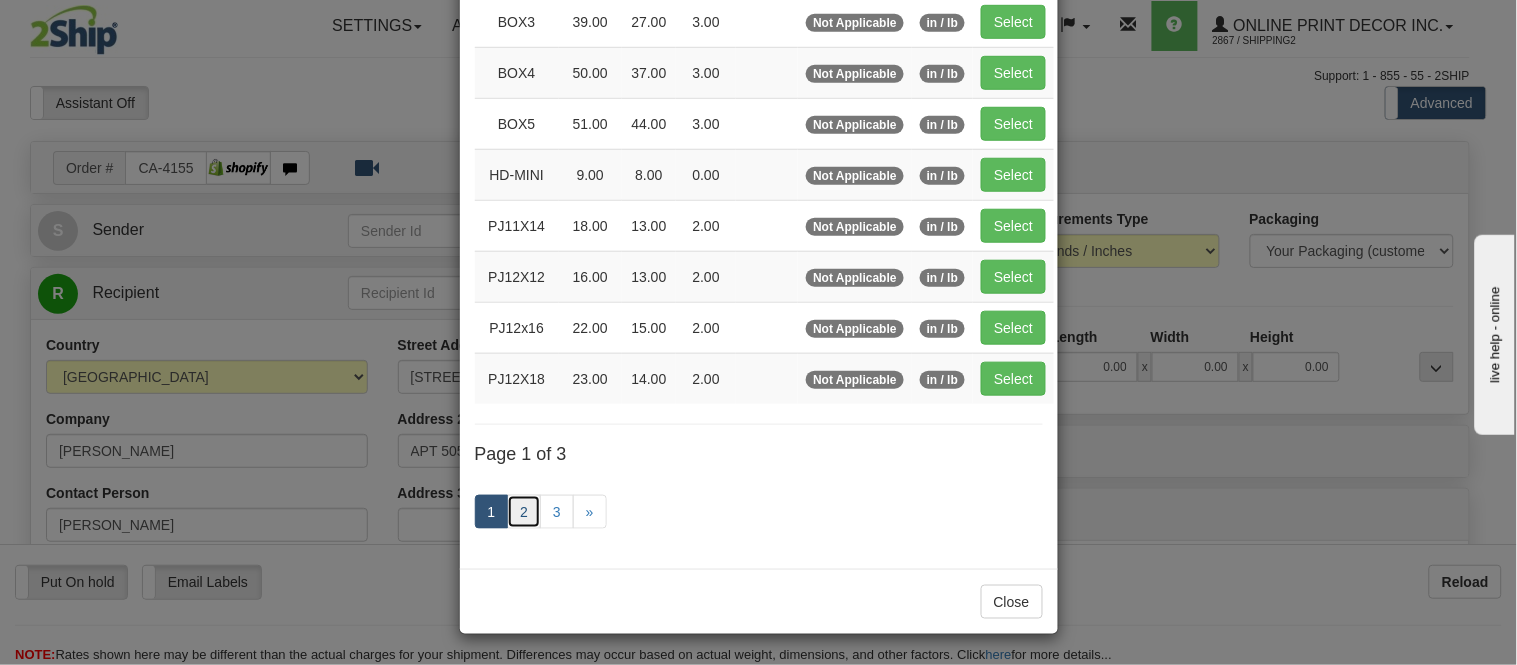 click on "2" at bounding box center (524, 512) 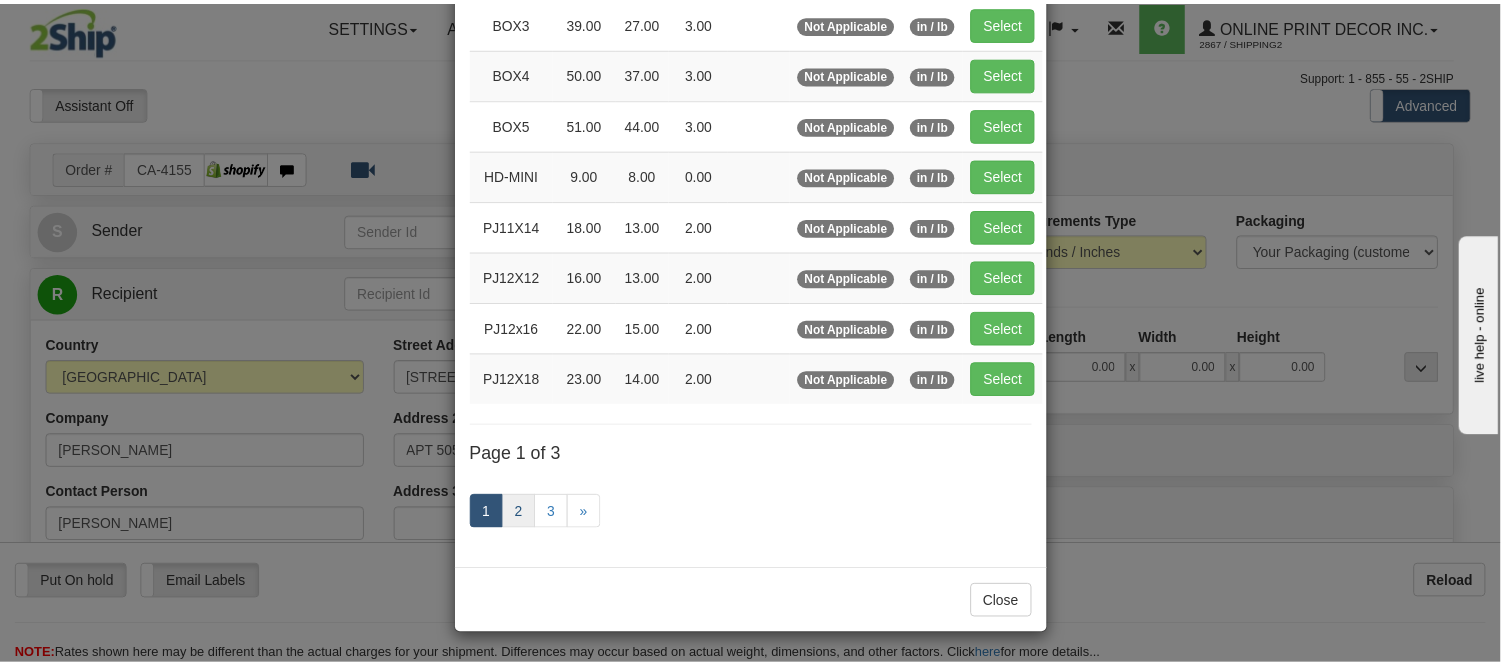 scroll, scrollTop: 325, scrollLeft: 0, axis: vertical 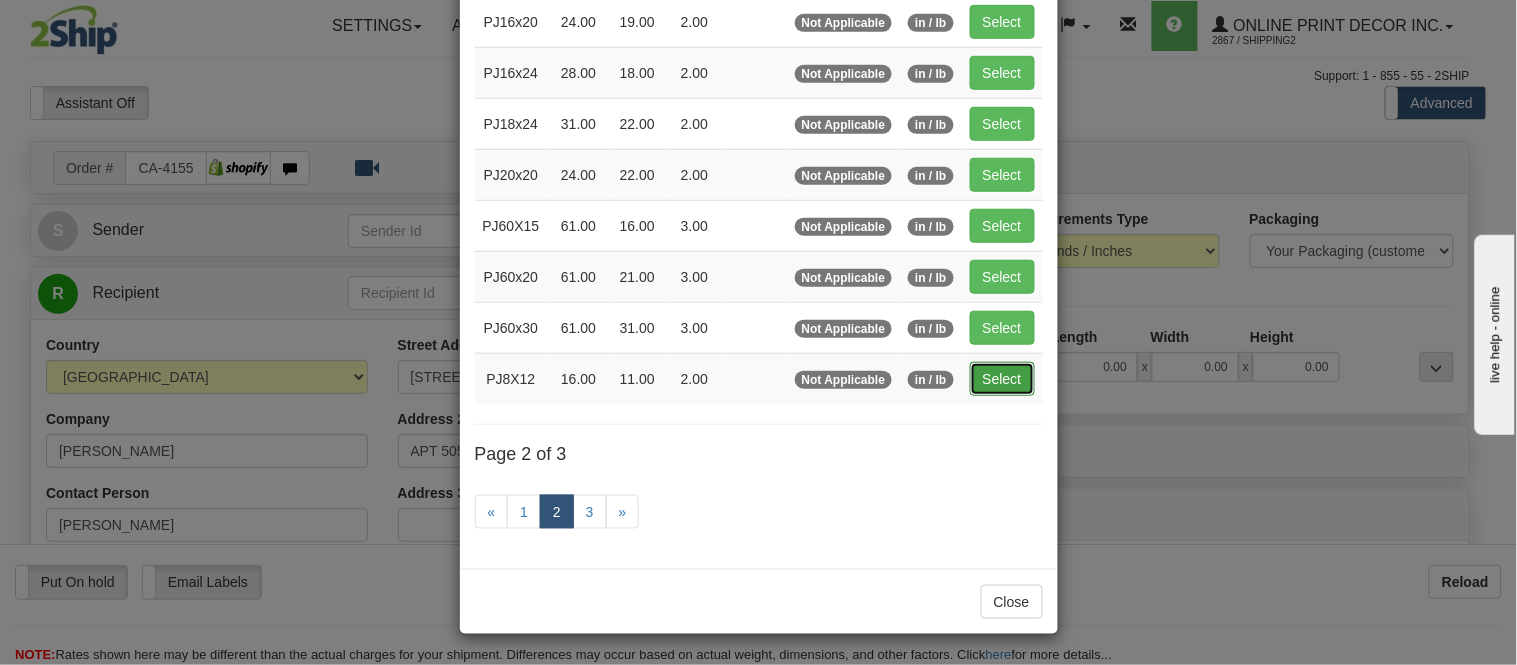 click on "Select" at bounding box center (1002, 379) 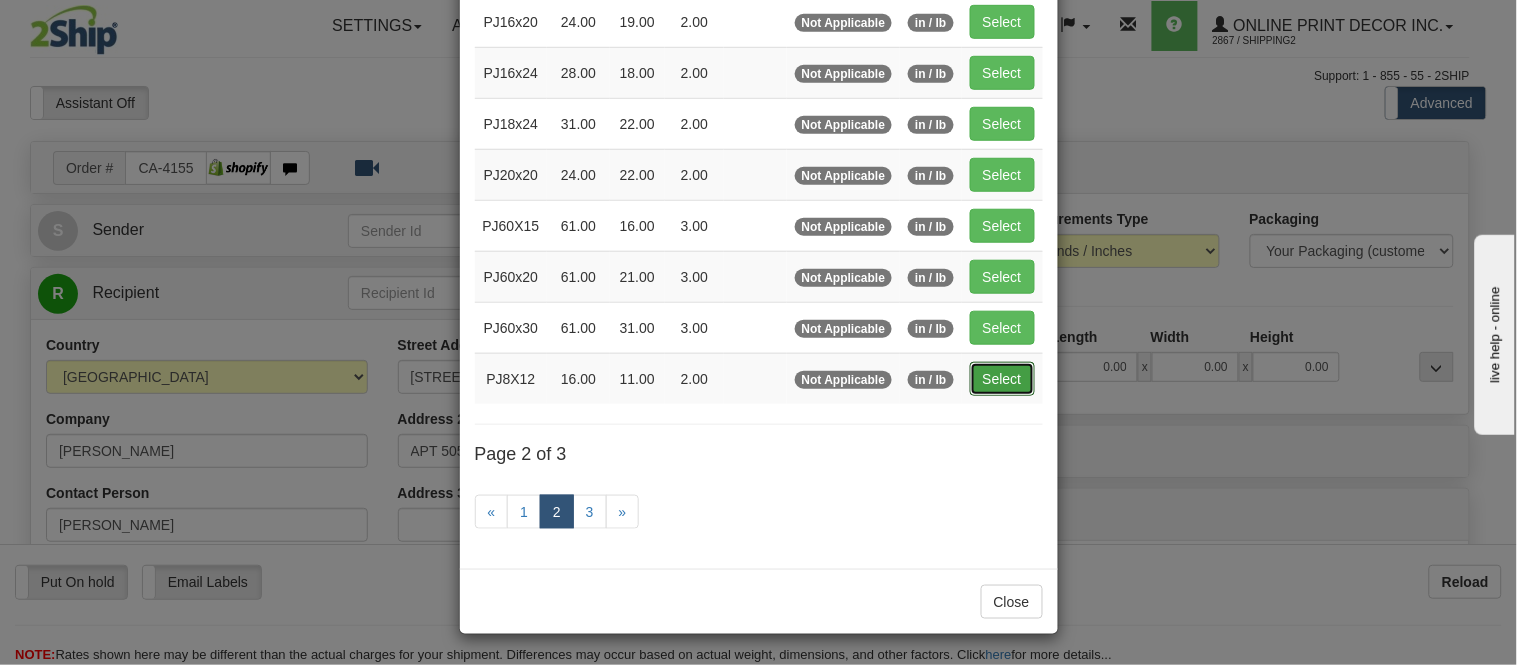 type on "16.00" 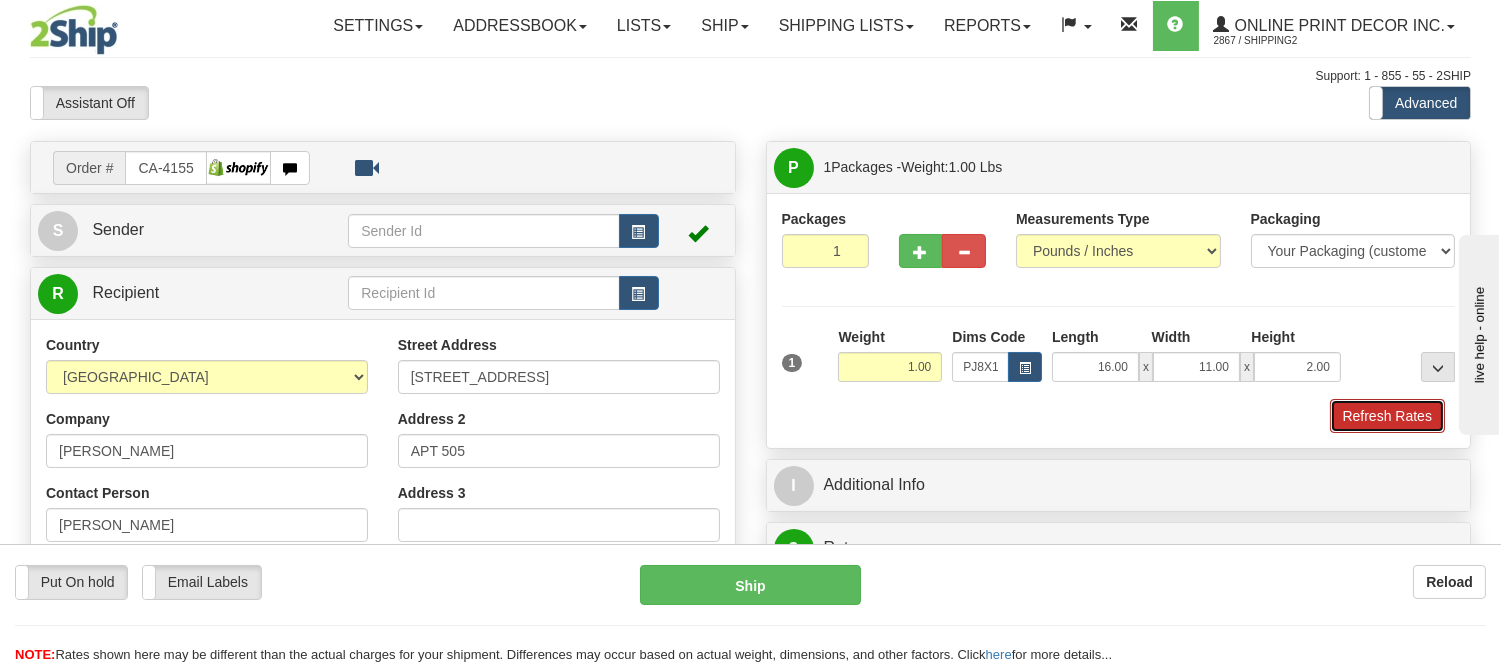click on "Refresh Rates" at bounding box center [1387, 416] 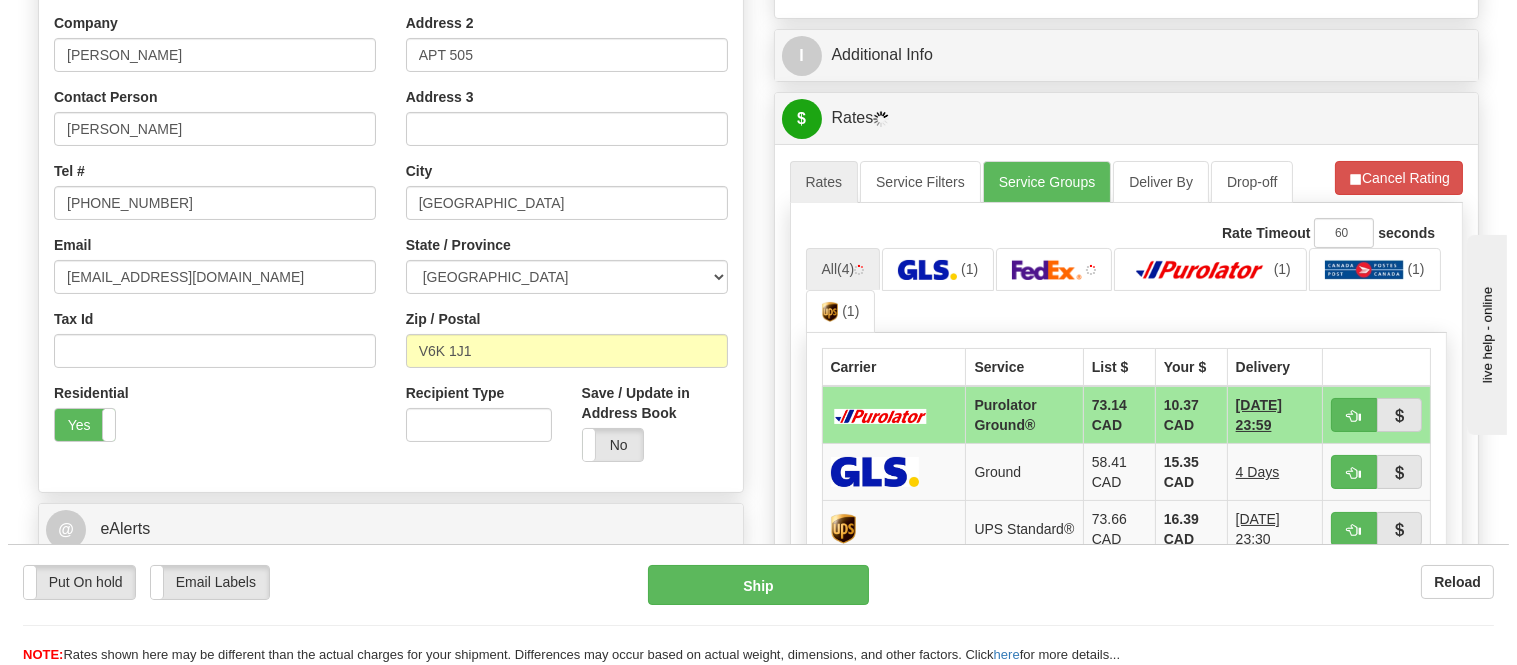 scroll, scrollTop: 453, scrollLeft: 0, axis: vertical 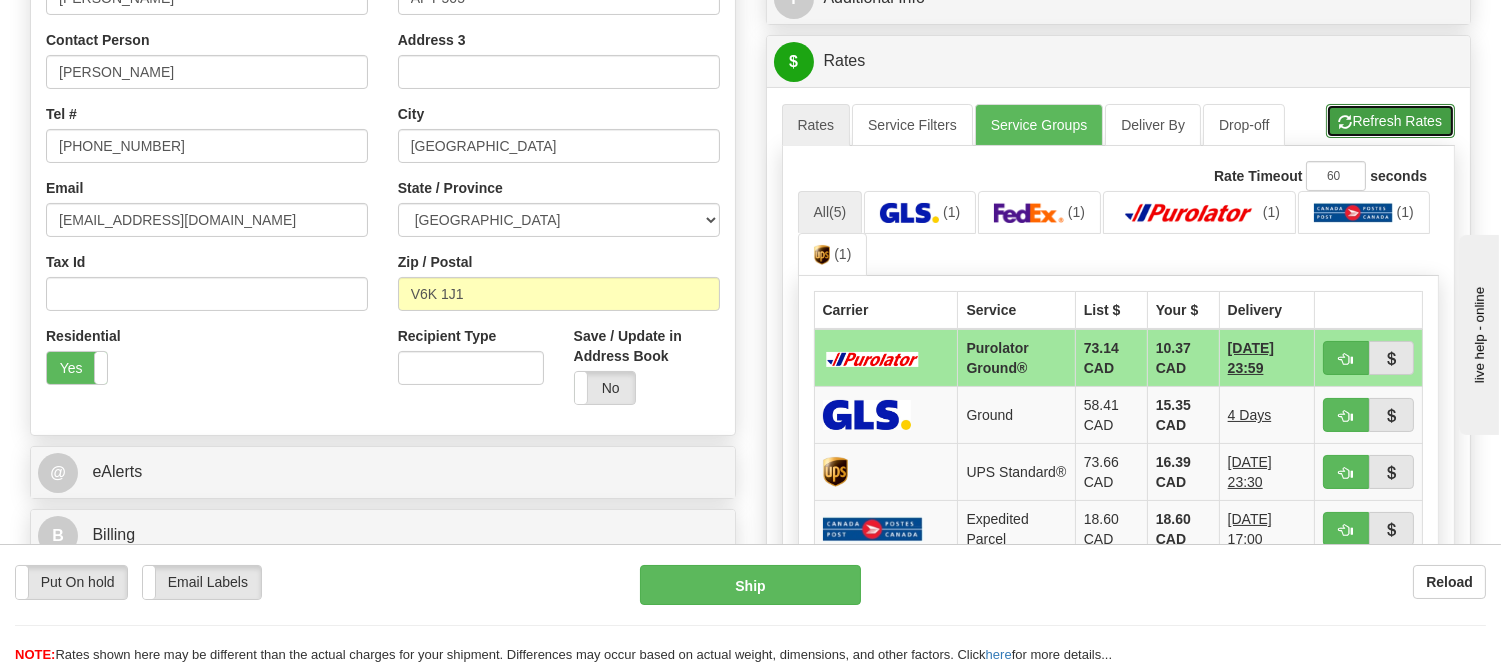 click on "Refresh Rates" at bounding box center (1390, 121) 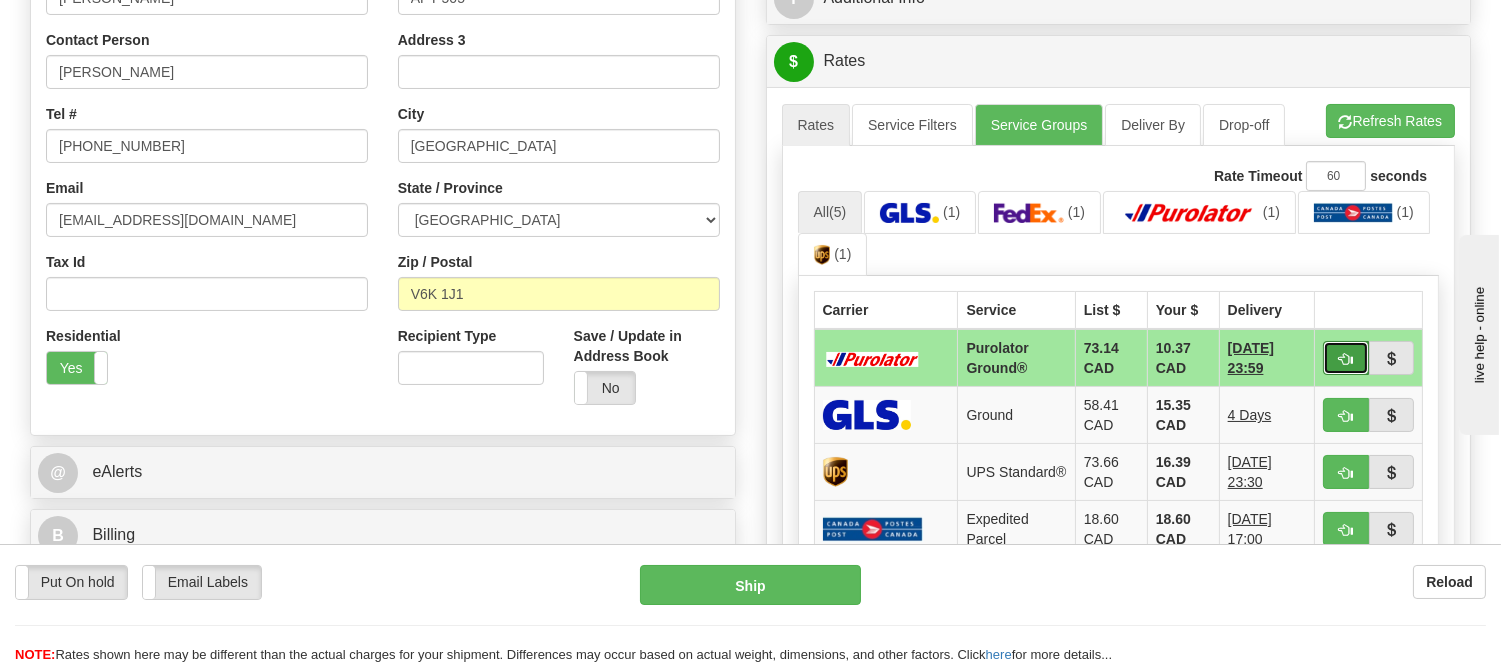 click at bounding box center (1346, 359) 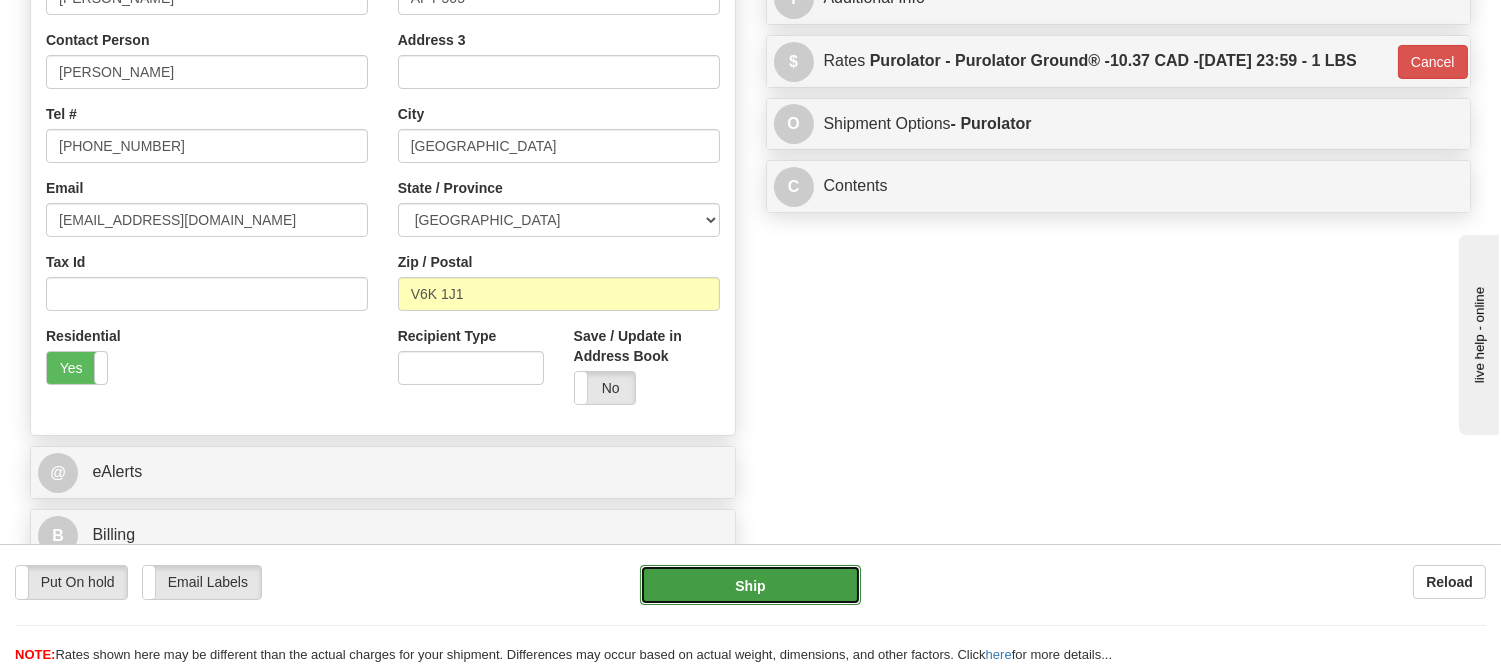 click on "Ship" at bounding box center (750, 585) 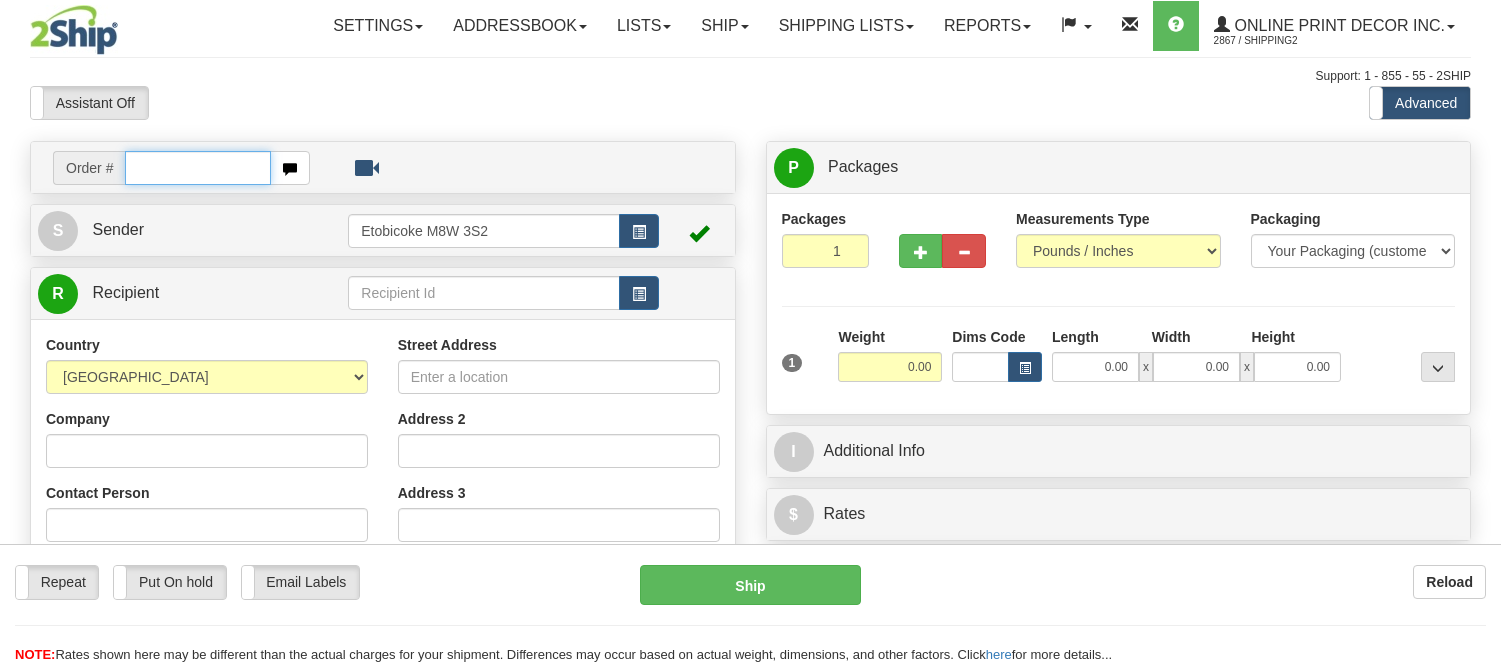 scroll, scrollTop: 0, scrollLeft: 0, axis: both 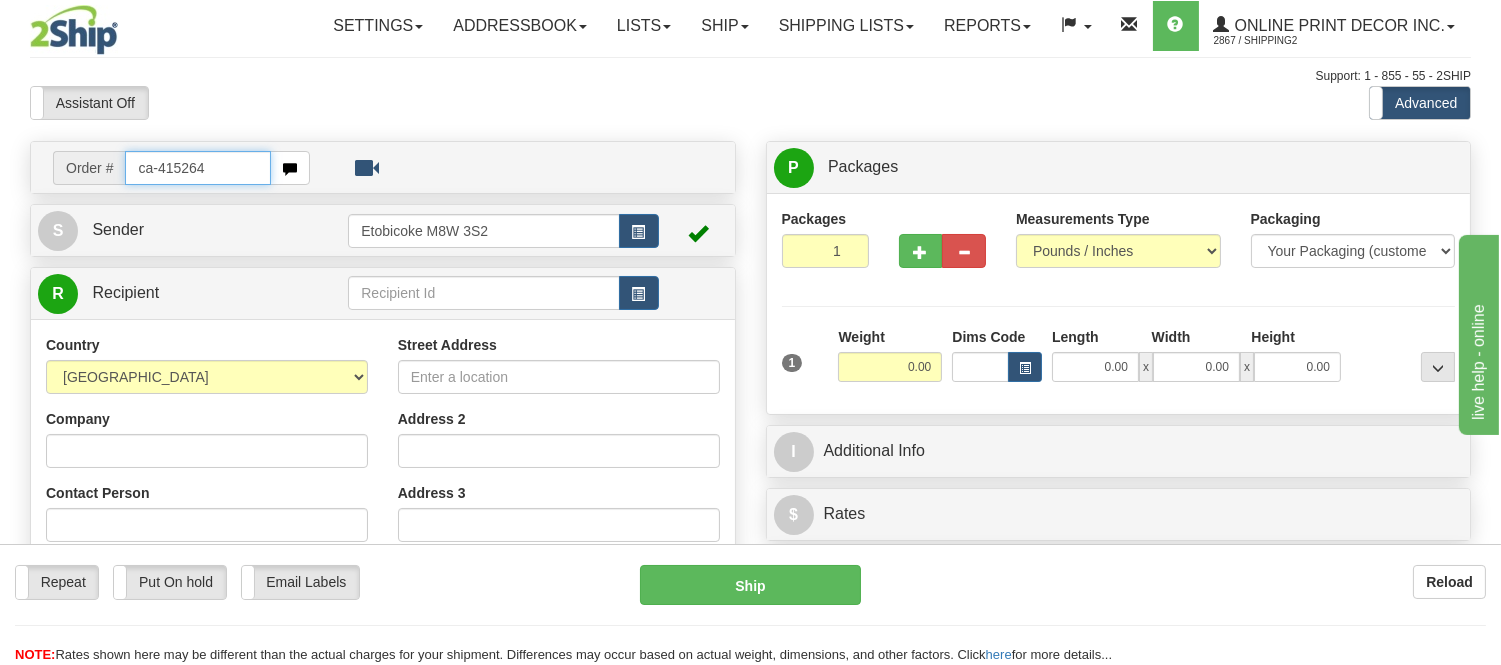 type on "ca-415264" 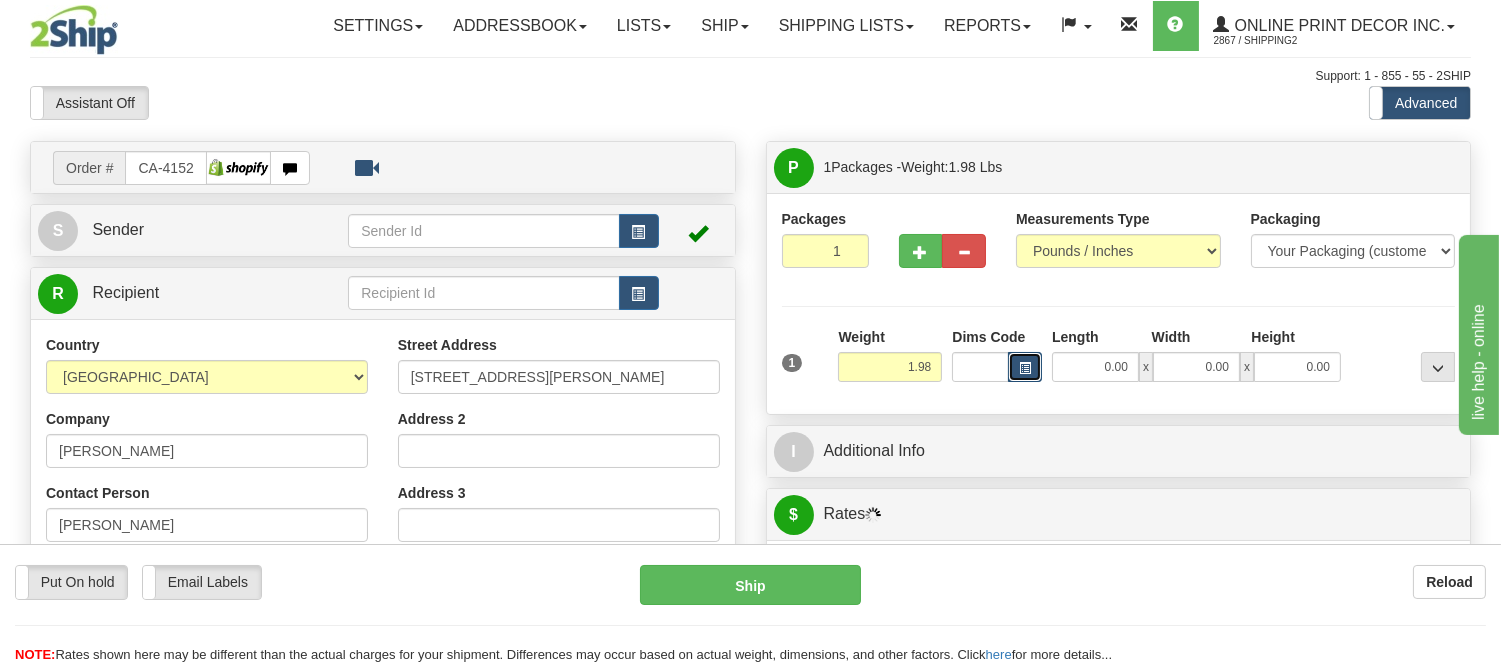 click at bounding box center (1025, 368) 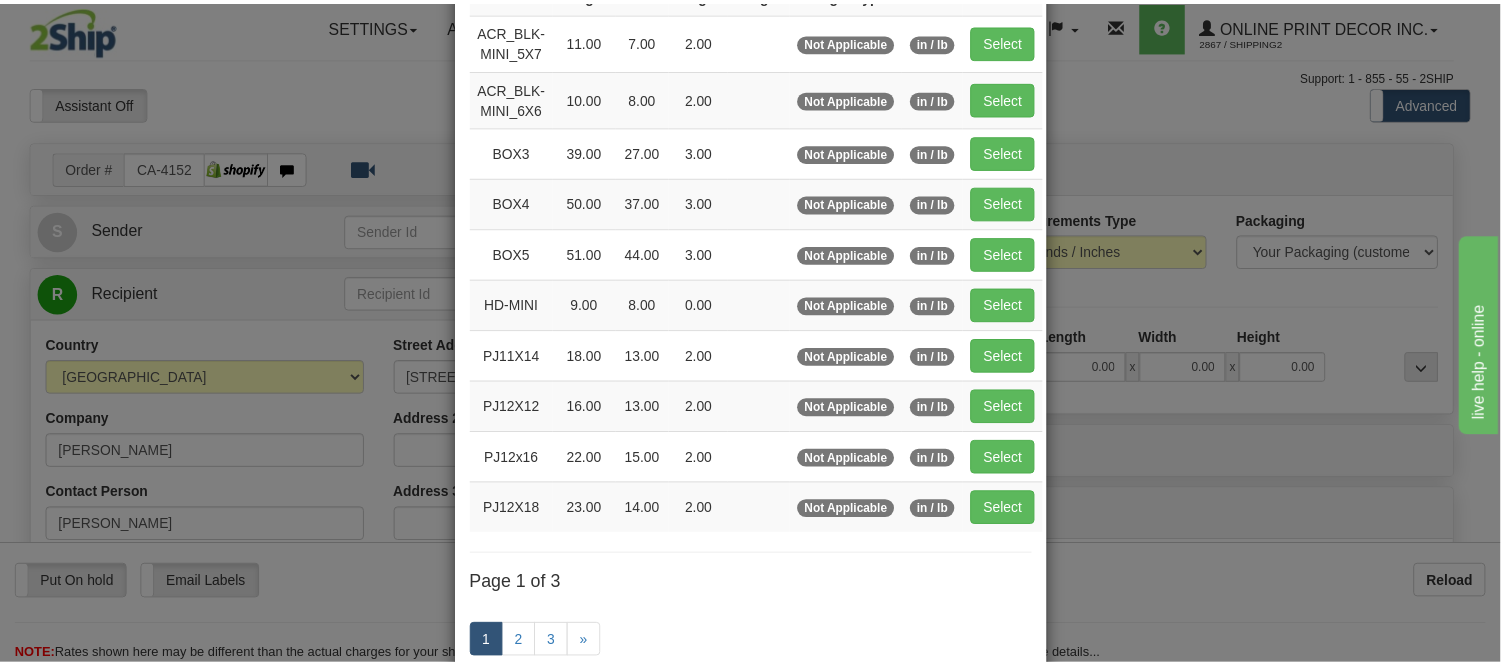 scroll, scrollTop: 222, scrollLeft: 0, axis: vertical 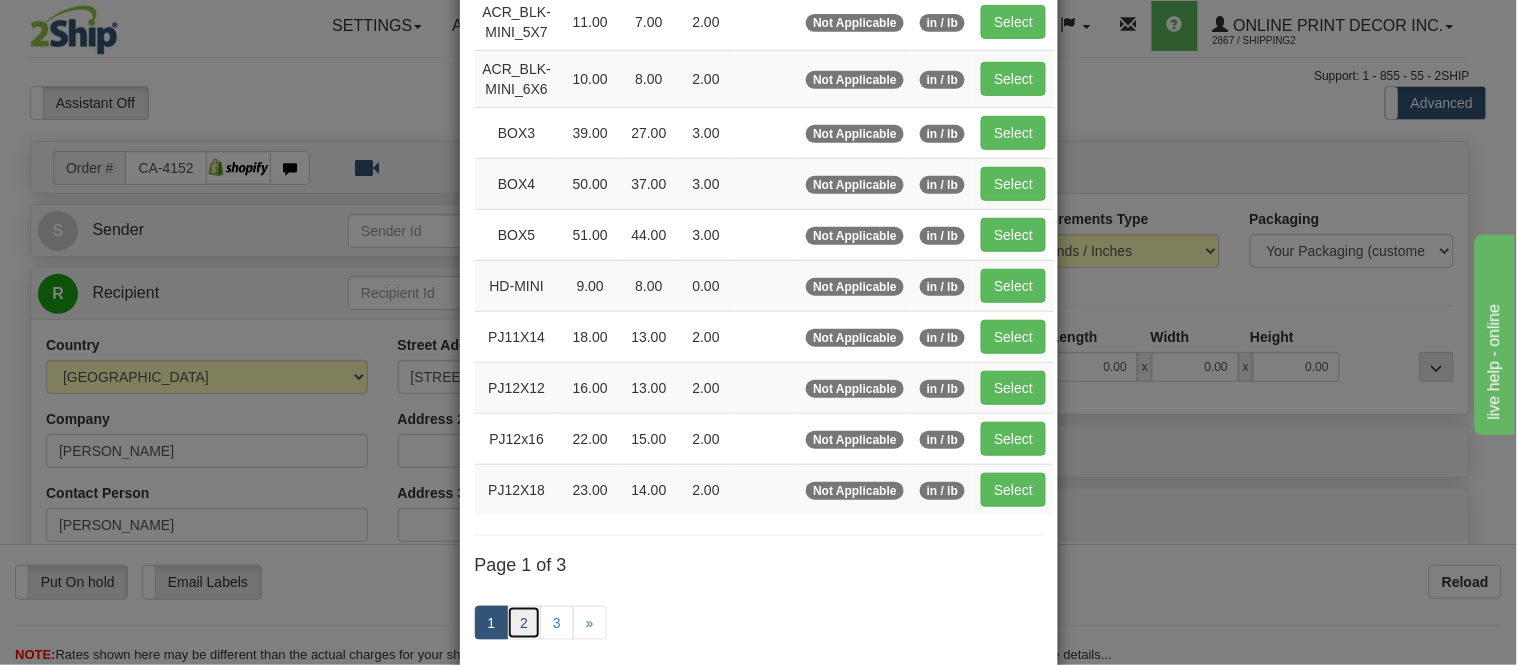 click on "2" at bounding box center [524, 623] 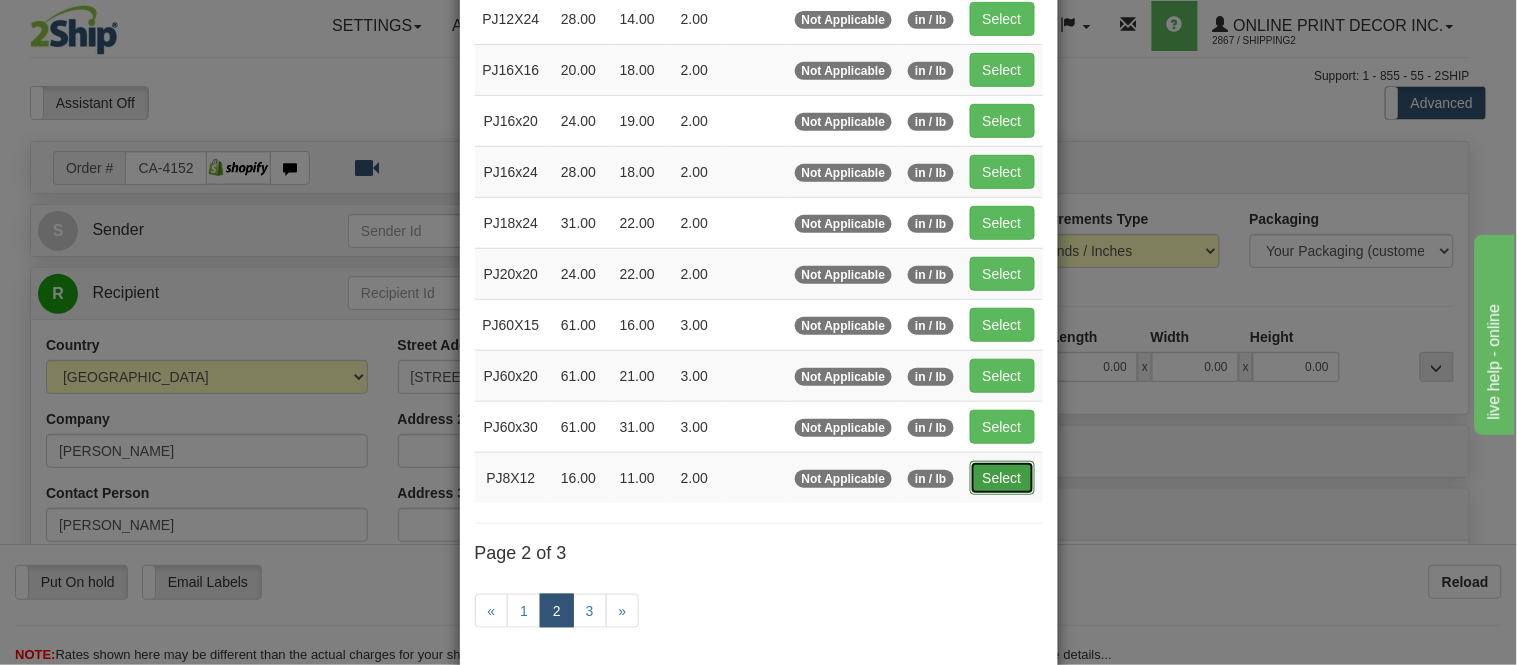 click on "Select" at bounding box center (1002, 478) 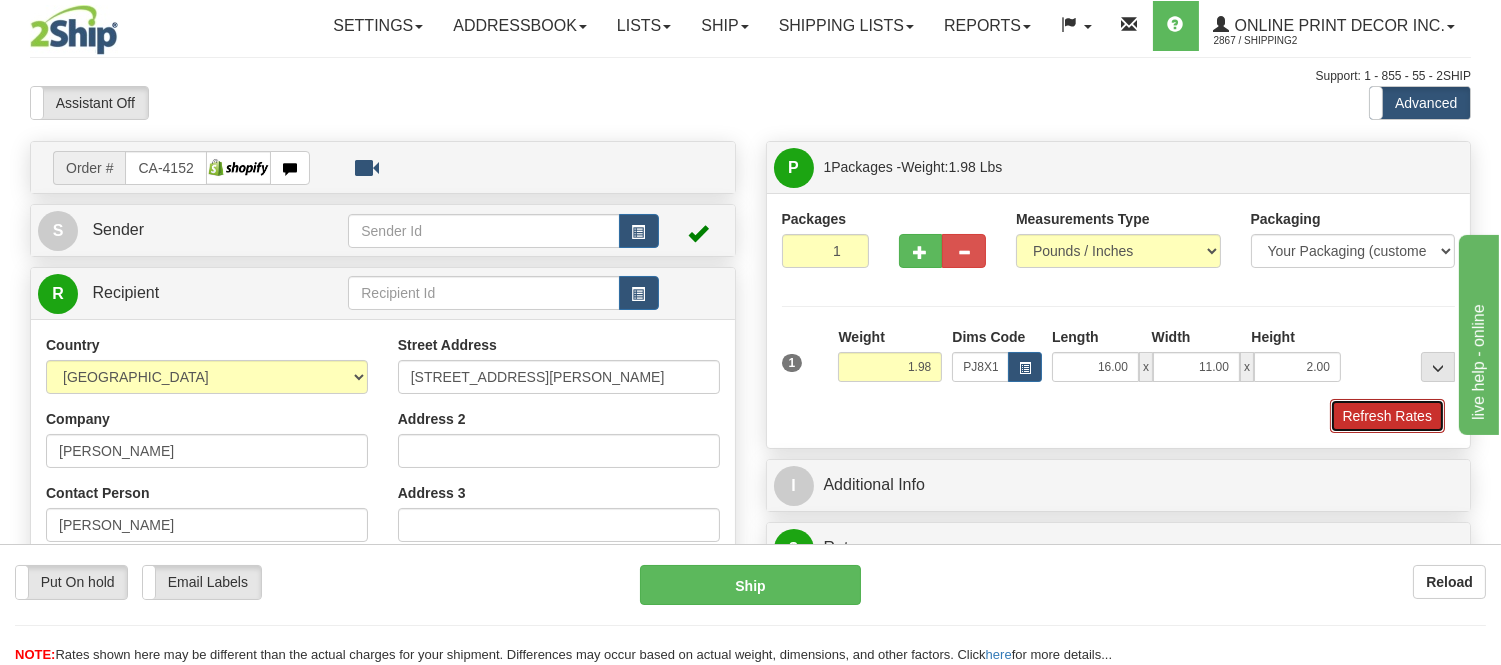 click on "Refresh Rates" at bounding box center (1387, 416) 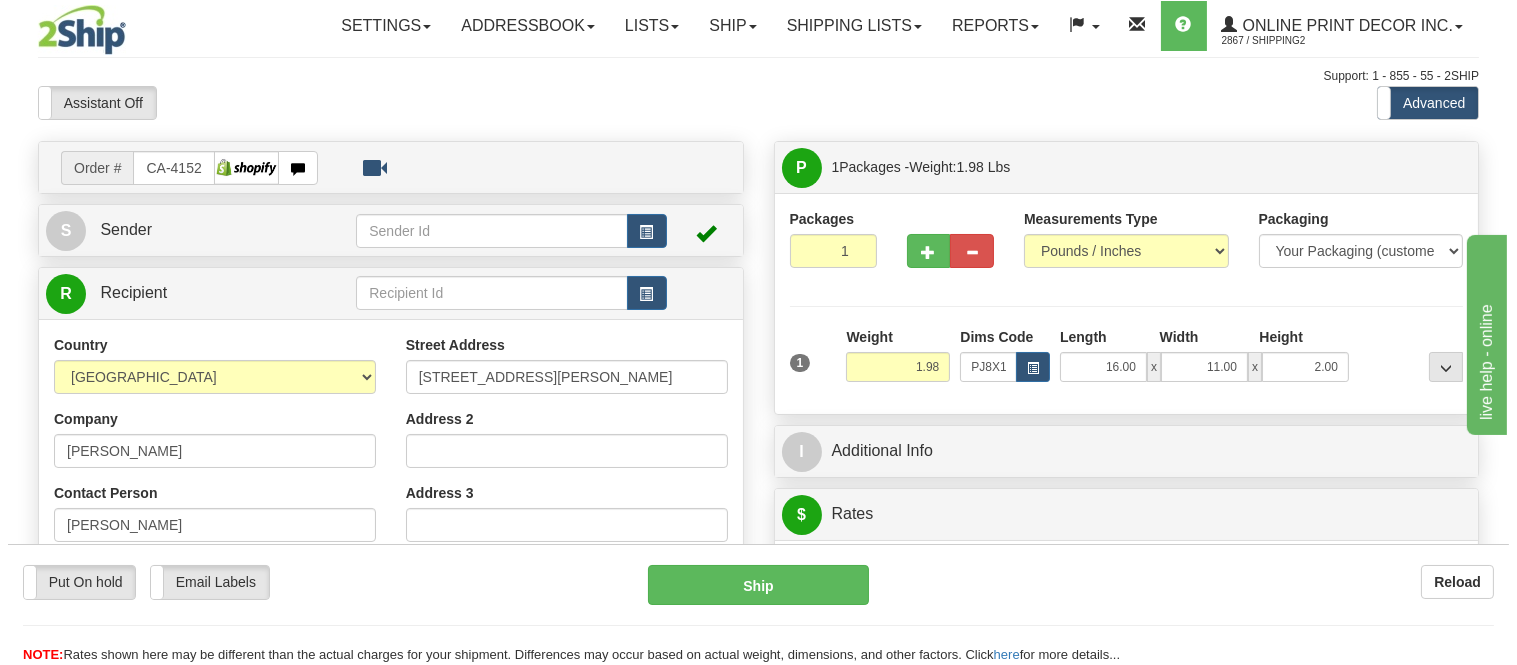 scroll, scrollTop: 475, scrollLeft: 0, axis: vertical 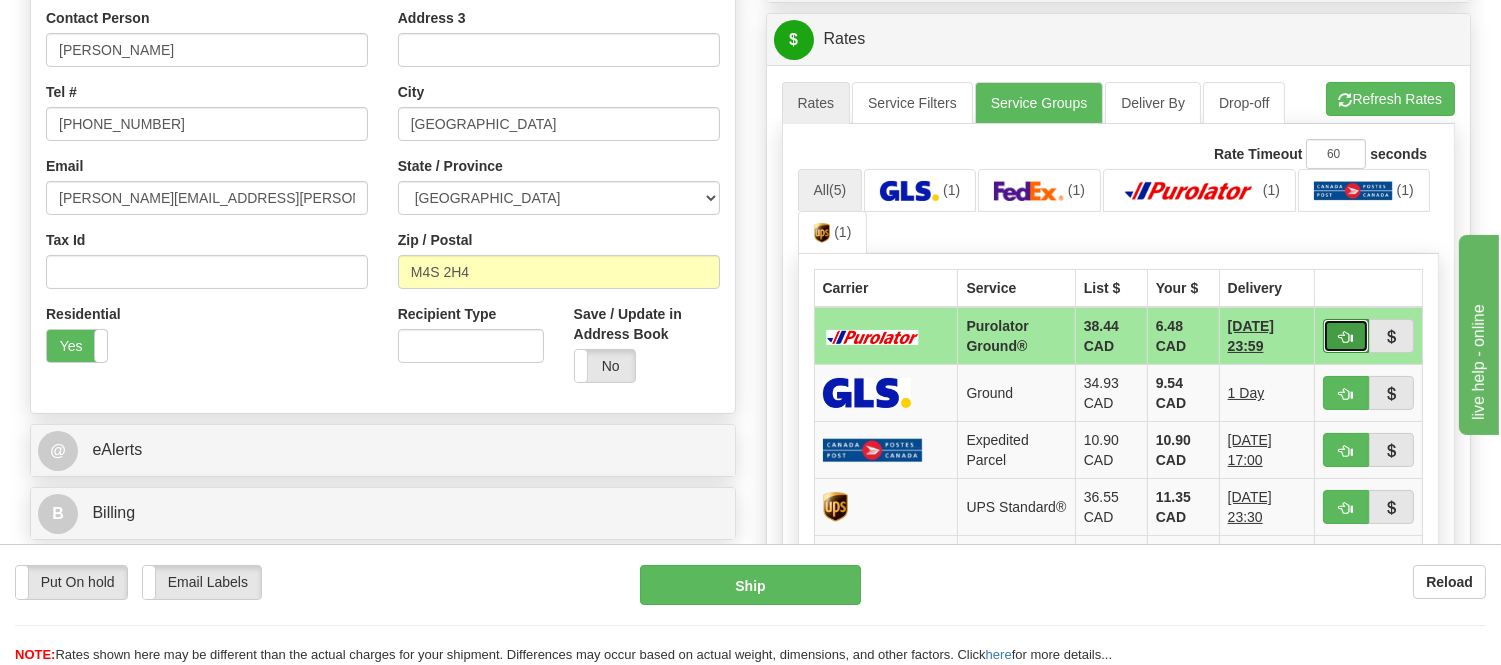 click at bounding box center (1346, 336) 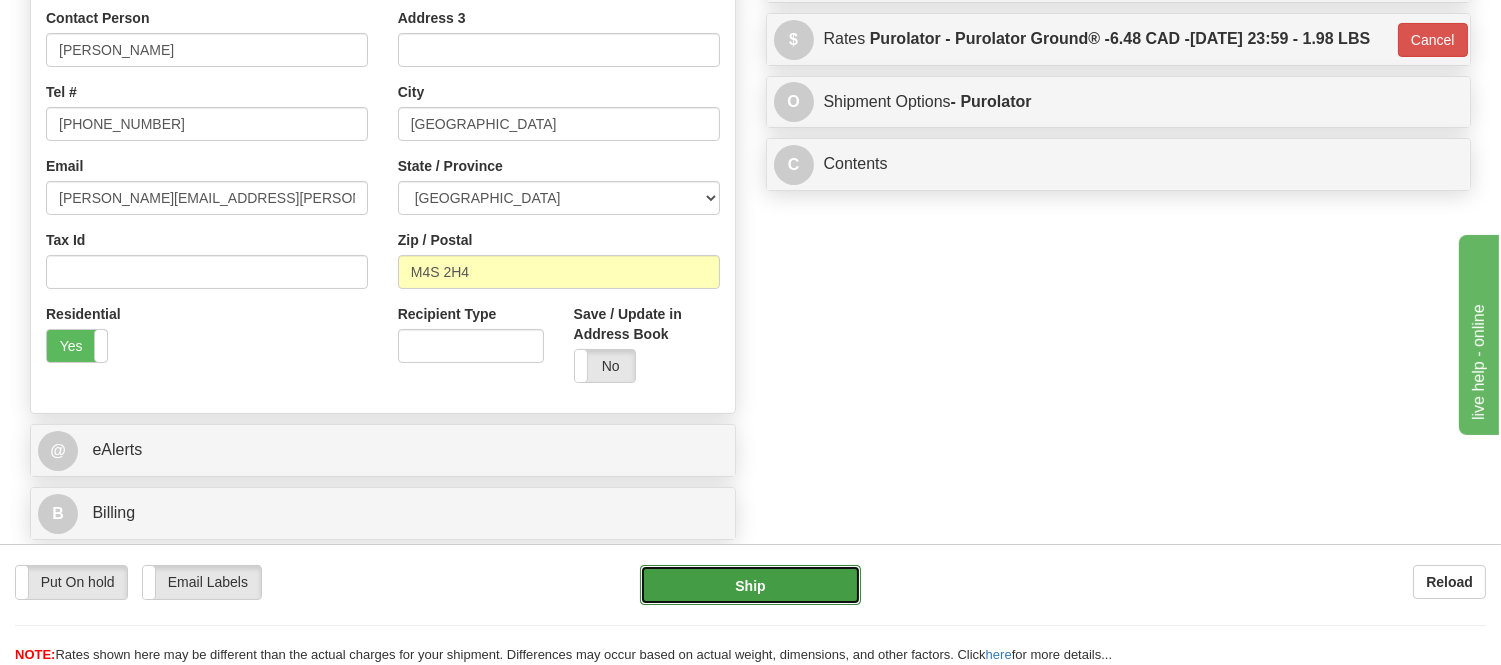 click on "Ship" at bounding box center (750, 585) 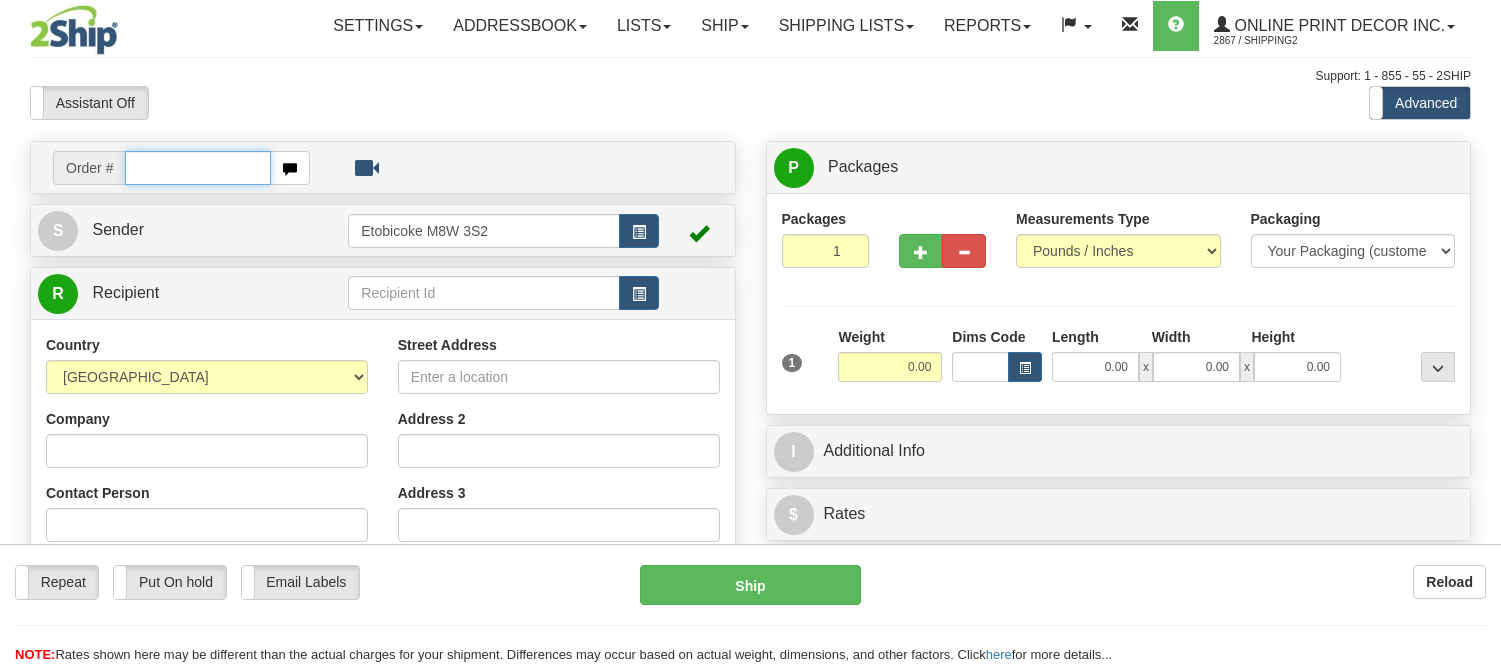 scroll, scrollTop: 0, scrollLeft: 0, axis: both 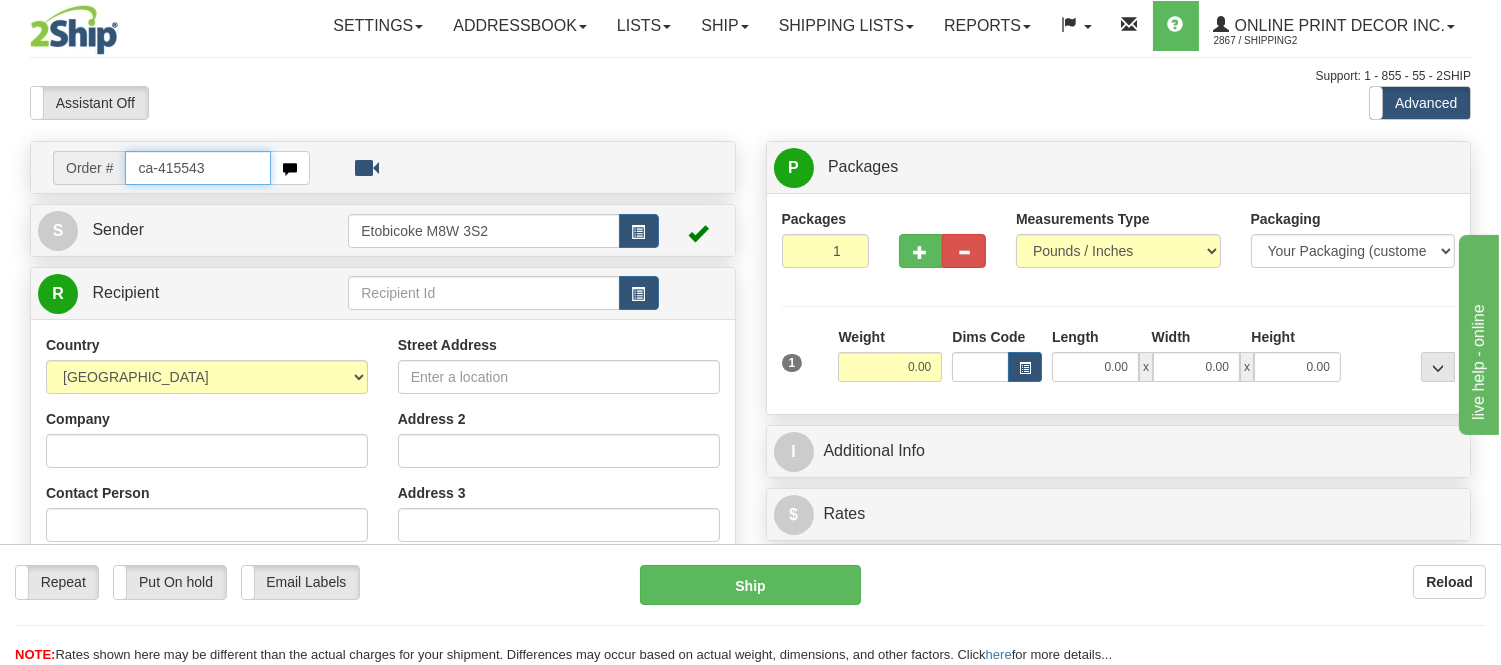 type on "ca-415543" 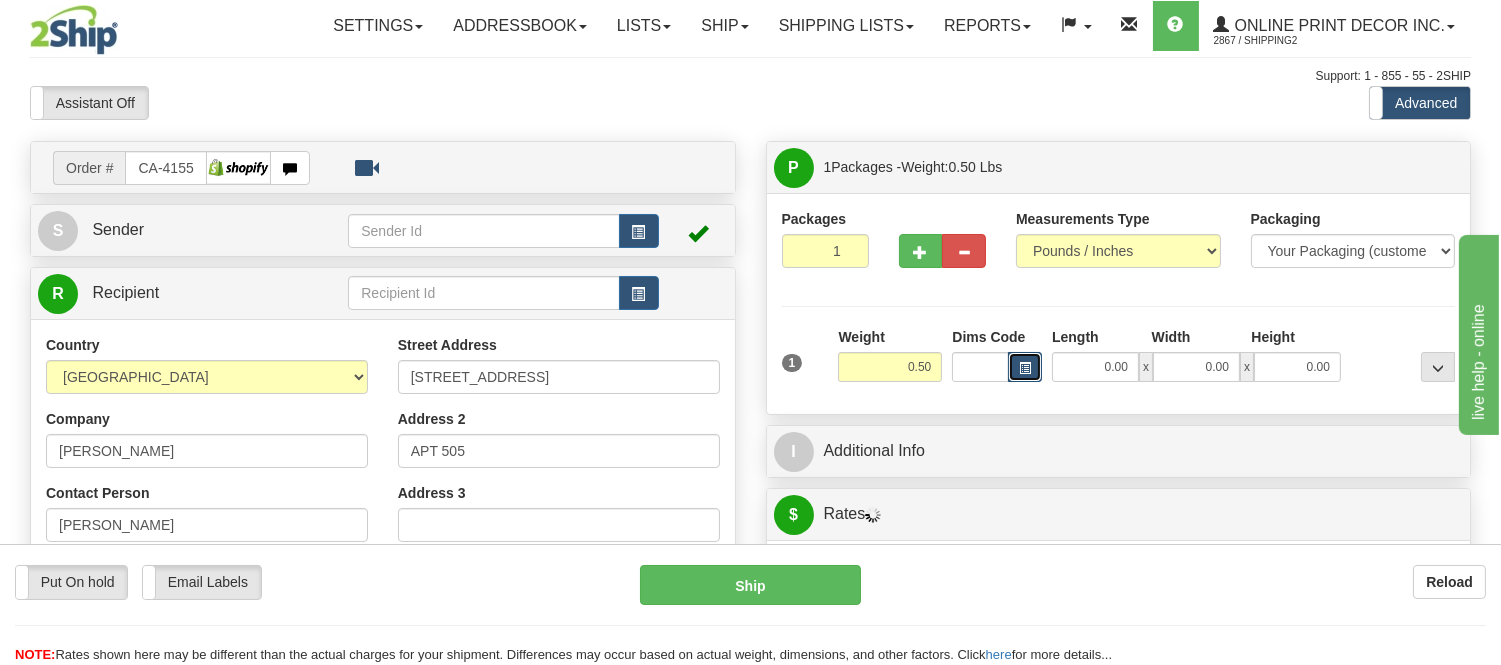 click at bounding box center [1025, 367] 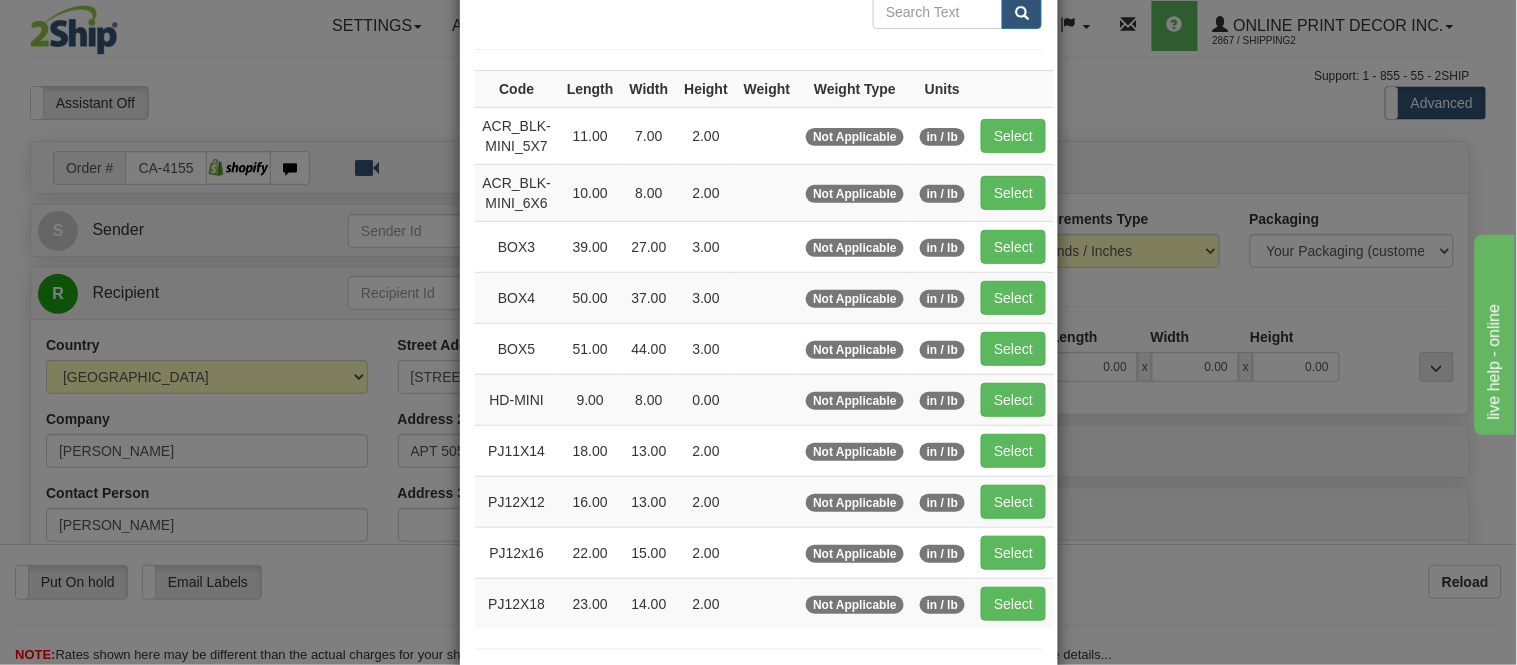 scroll, scrollTop: 333, scrollLeft: 0, axis: vertical 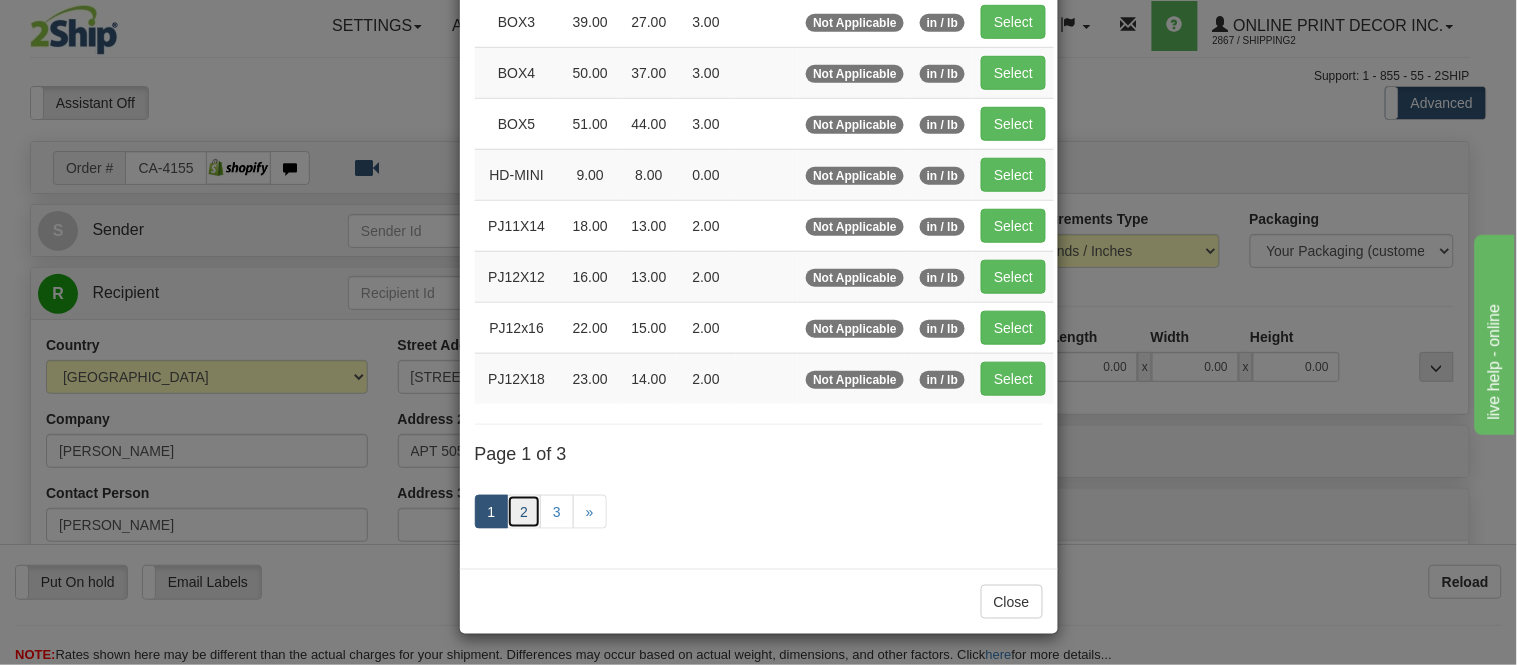 click on "2" at bounding box center [524, 512] 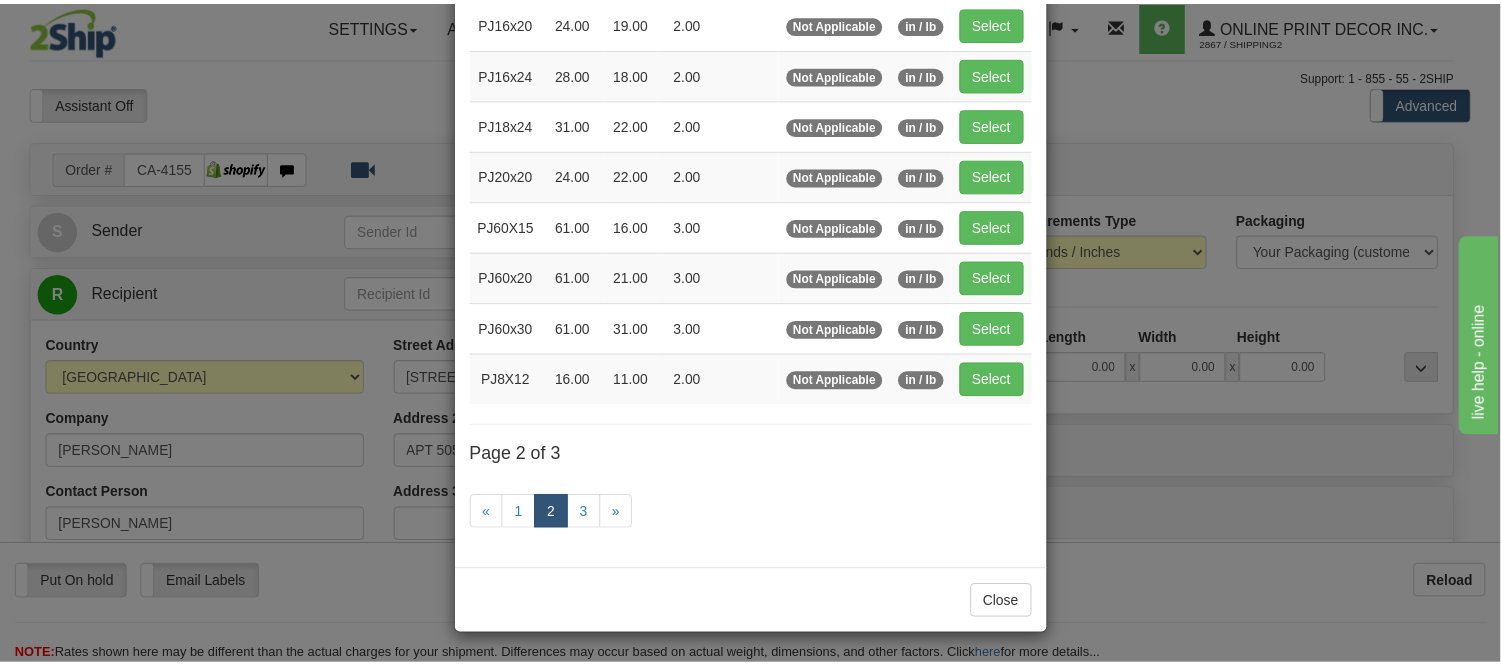 scroll, scrollTop: 325, scrollLeft: 0, axis: vertical 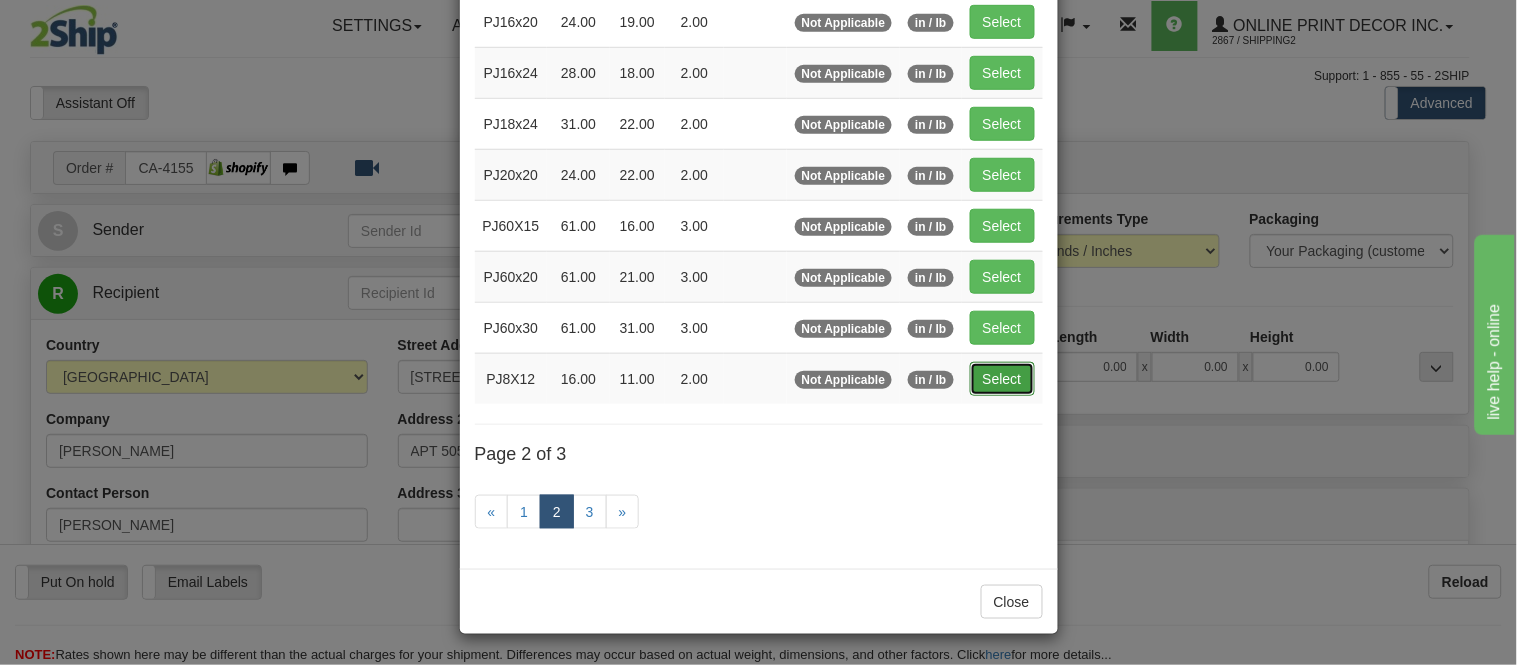 click on "Select" at bounding box center [1002, 379] 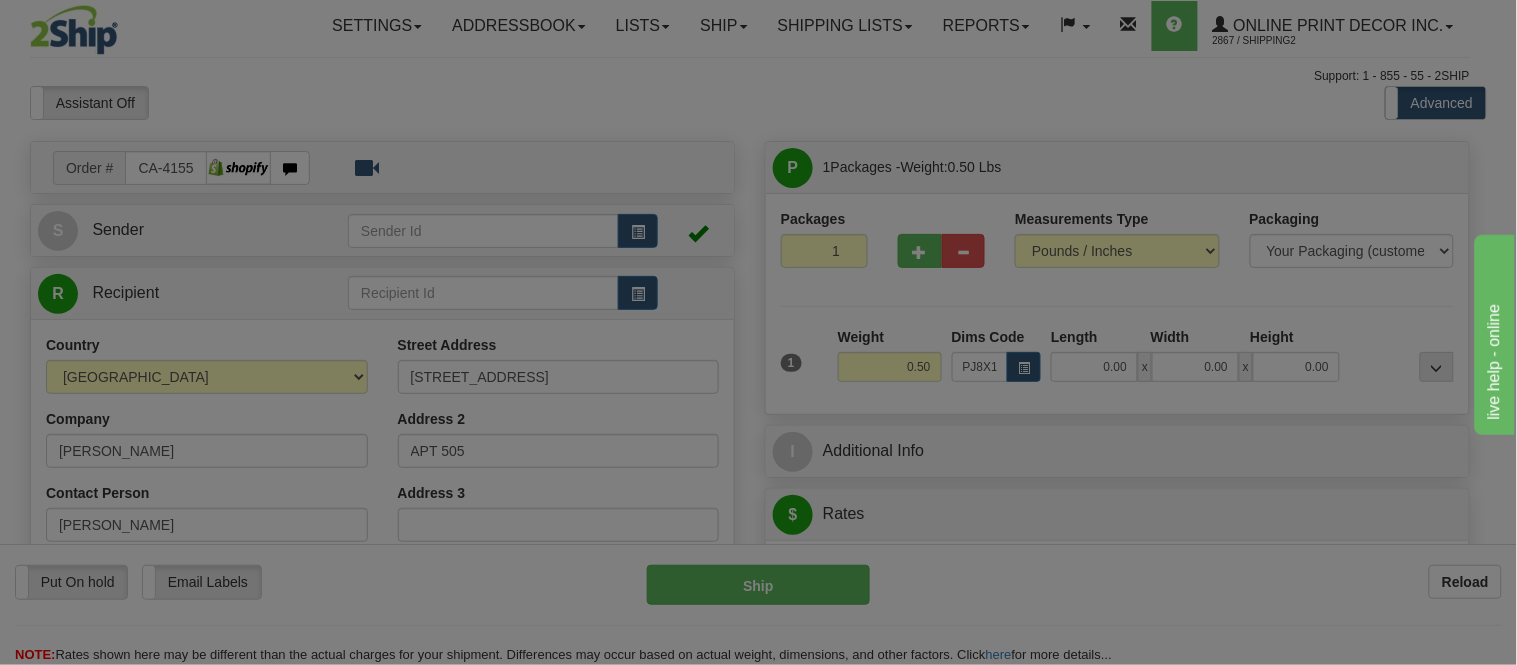 type on "16.00" 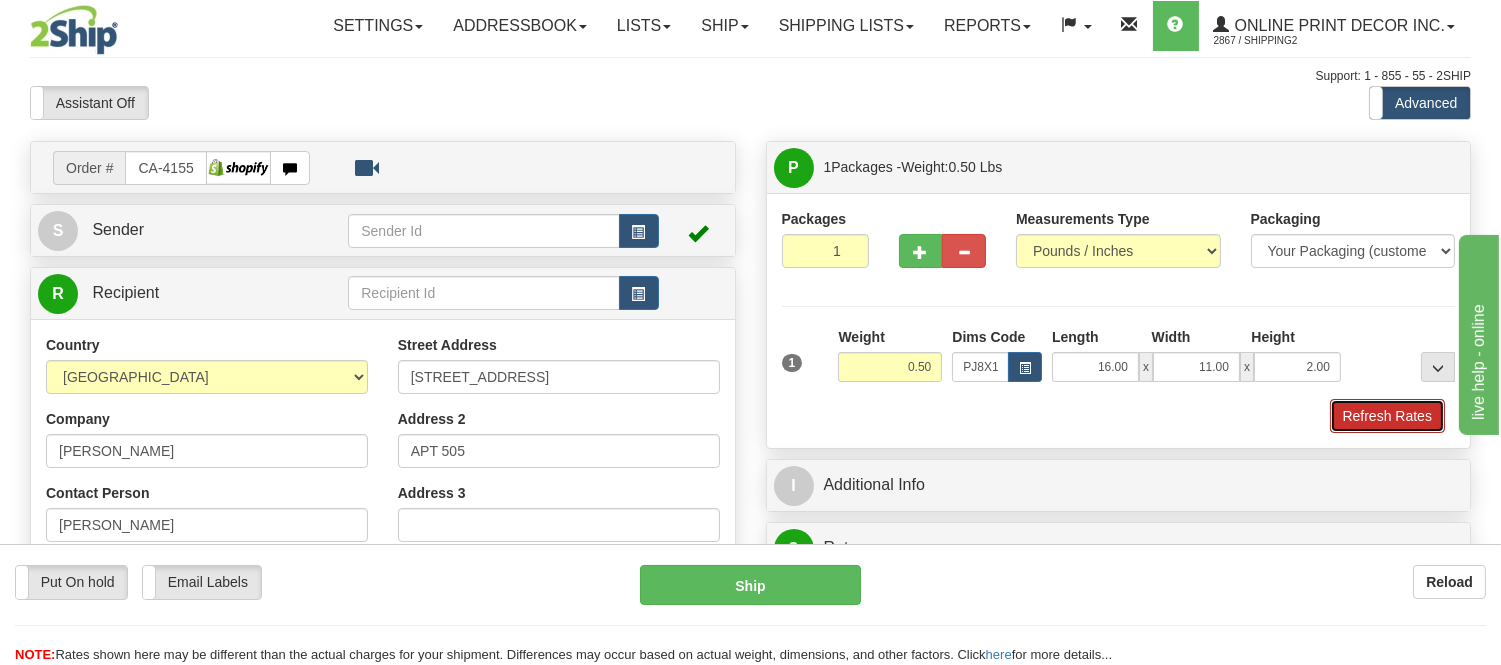 click on "Refresh Rates" at bounding box center [1387, 416] 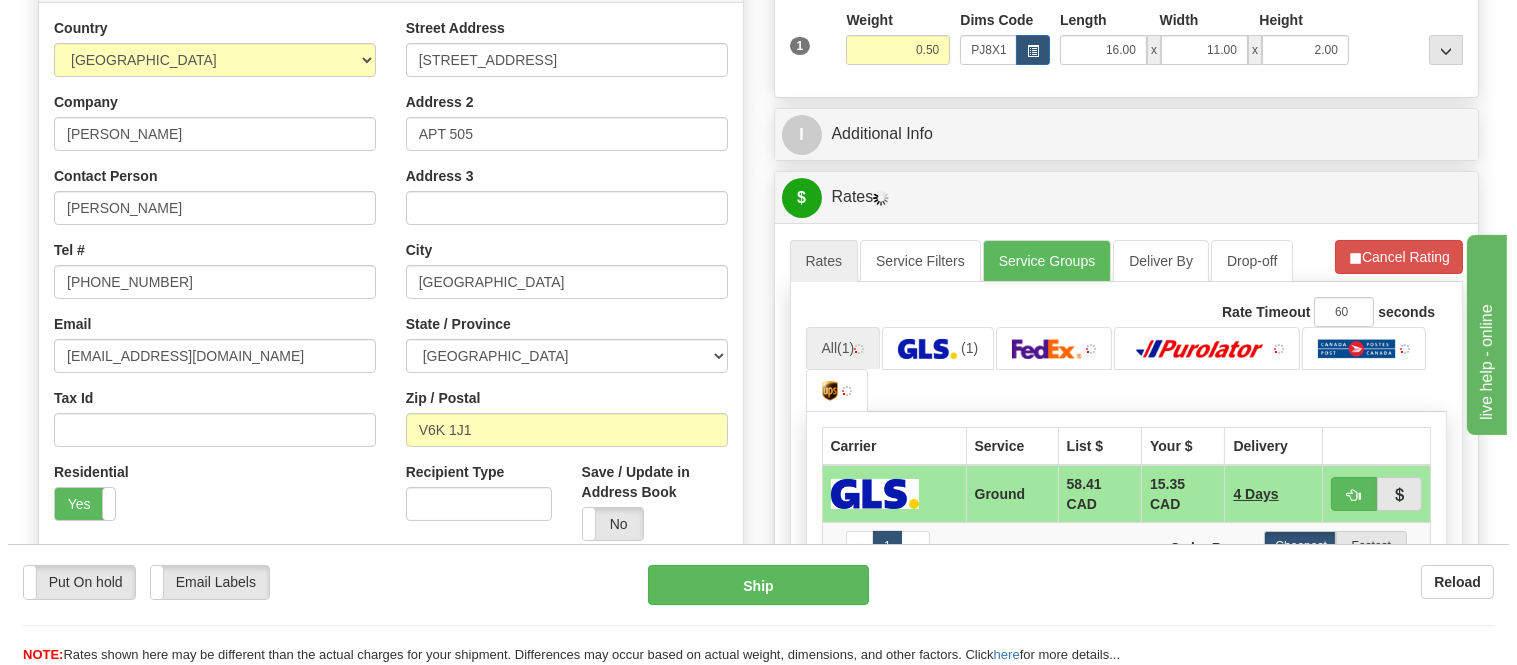 scroll, scrollTop: 444, scrollLeft: 0, axis: vertical 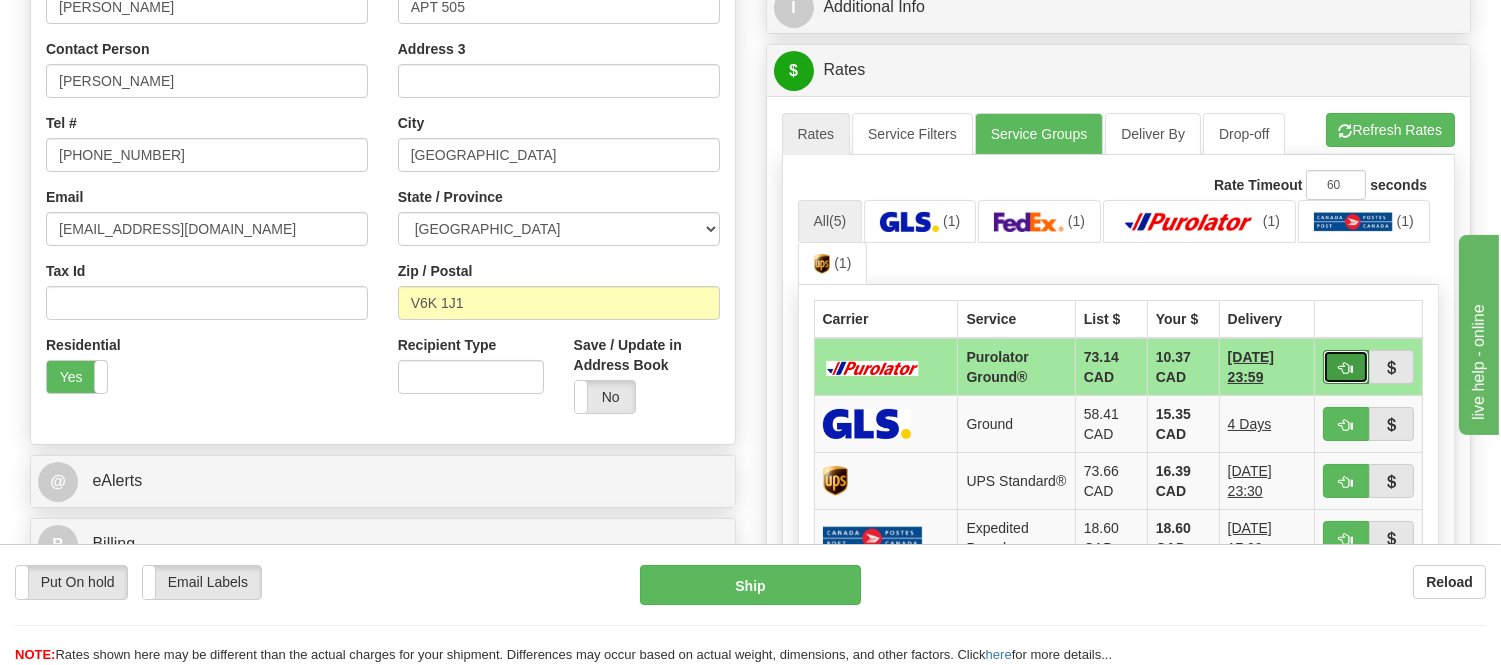 click at bounding box center (1346, 368) 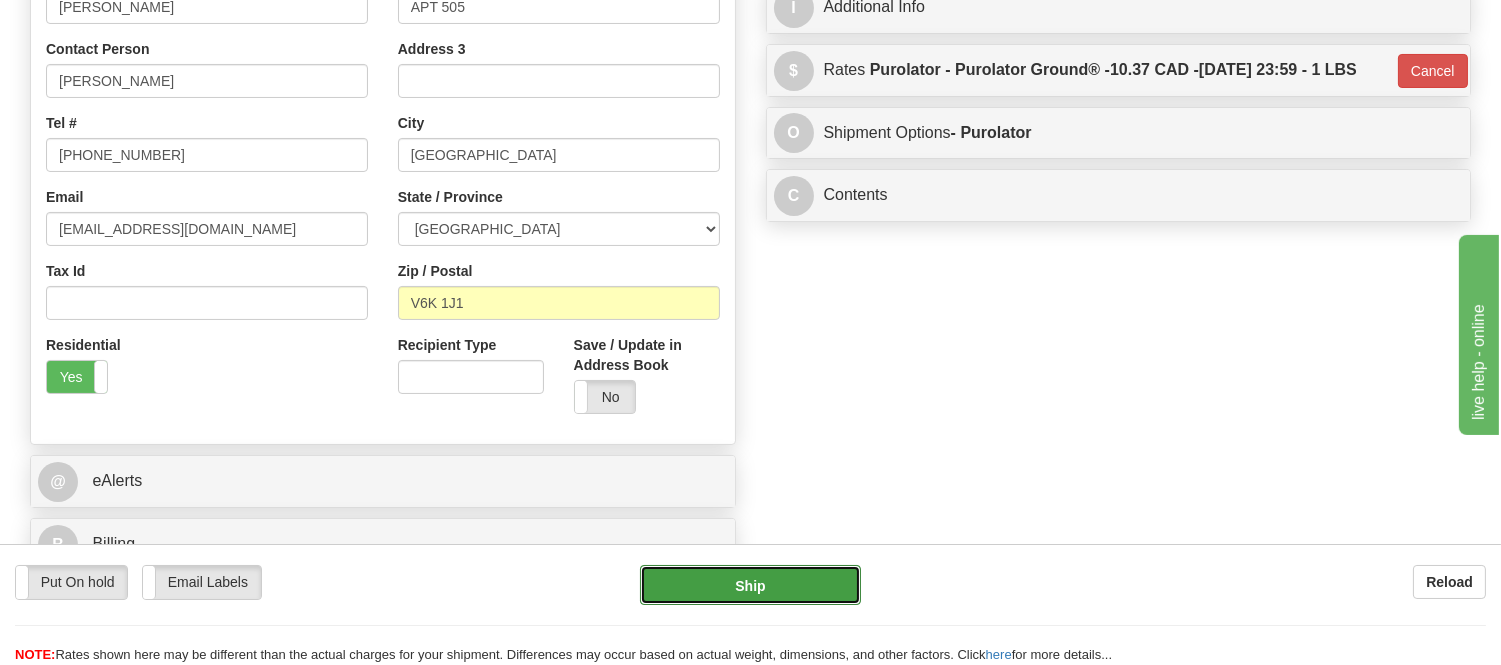 click on "Ship" at bounding box center (750, 585) 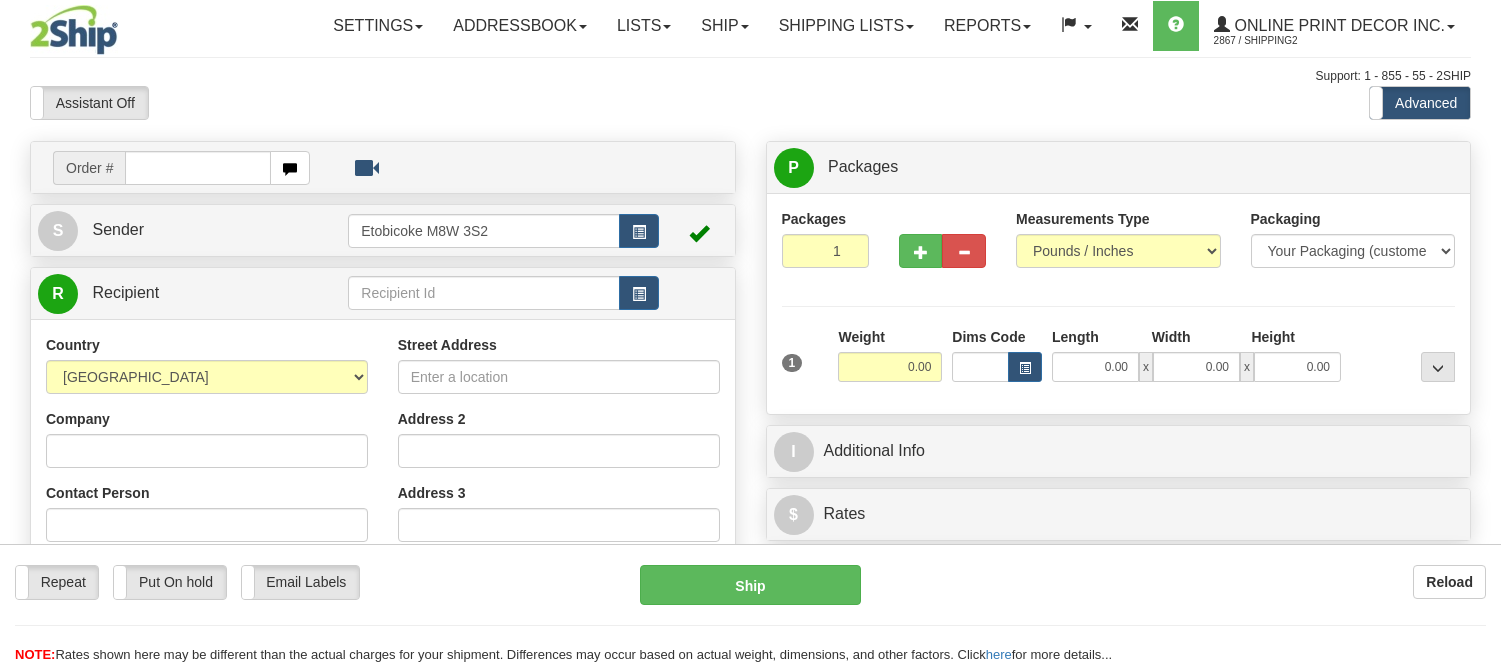 scroll, scrollTop: 0, scrollLeft: 0, axis: both 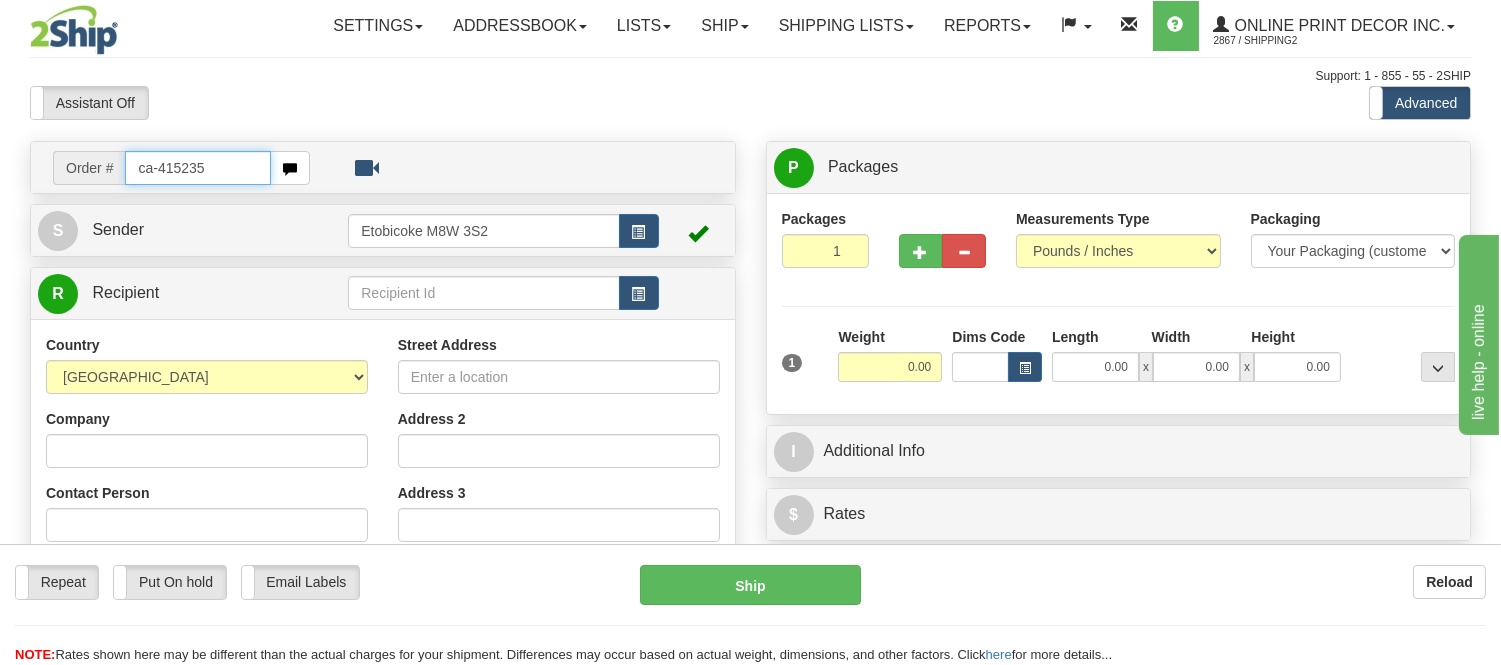 type on "ca-415235" 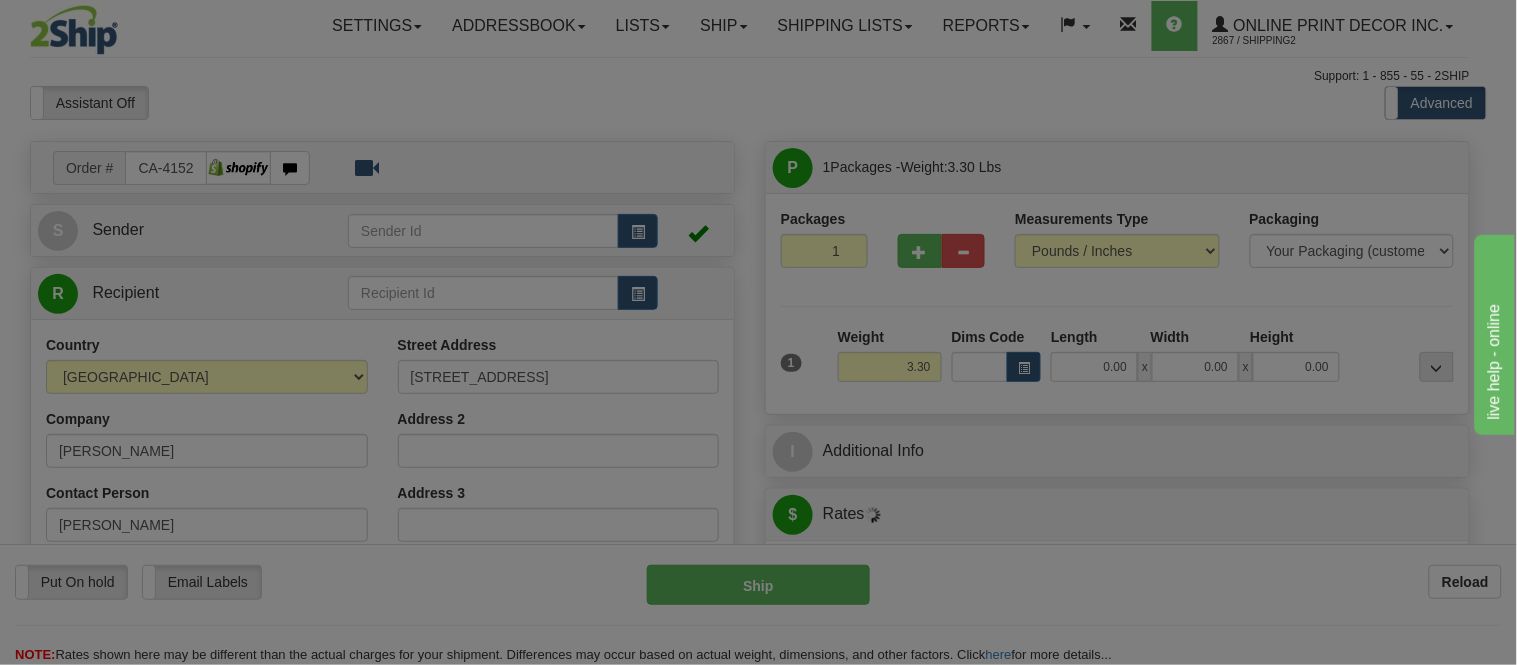 type on "GLENBURNIE" 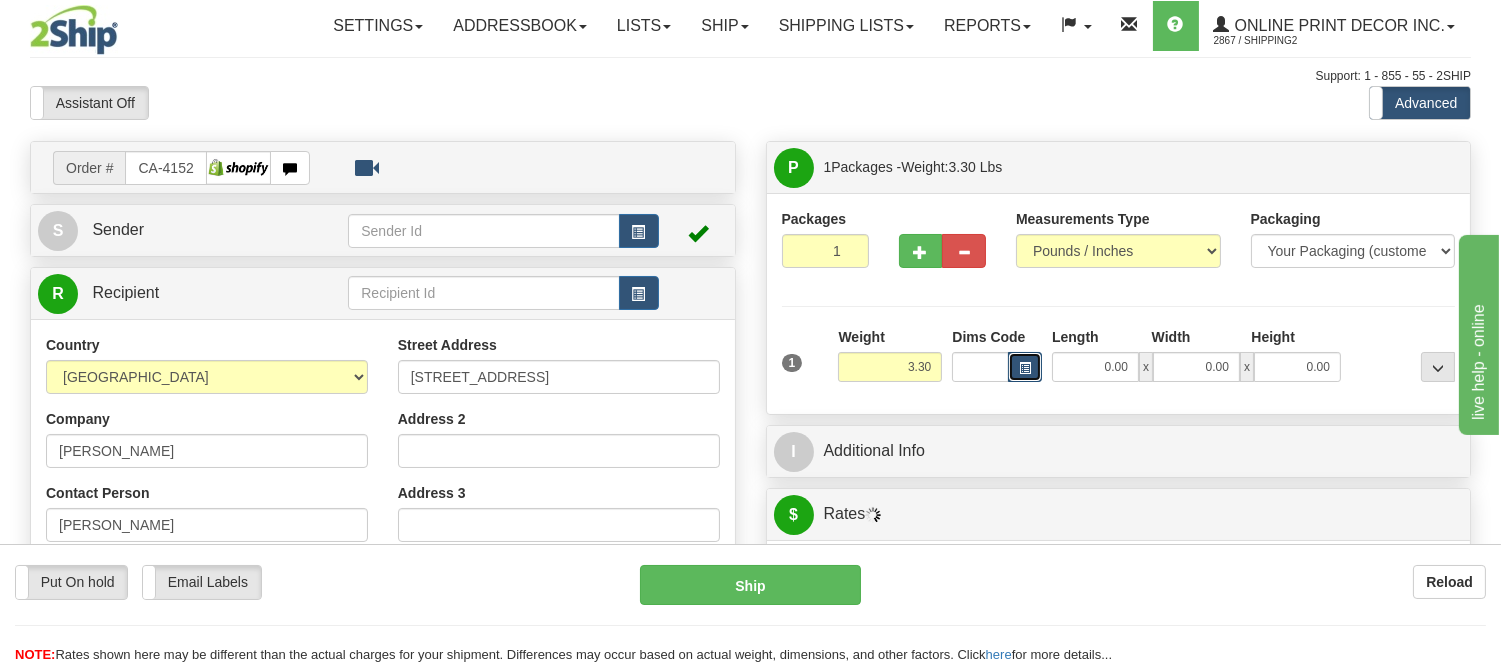 click at bounding box center [1025, 367] 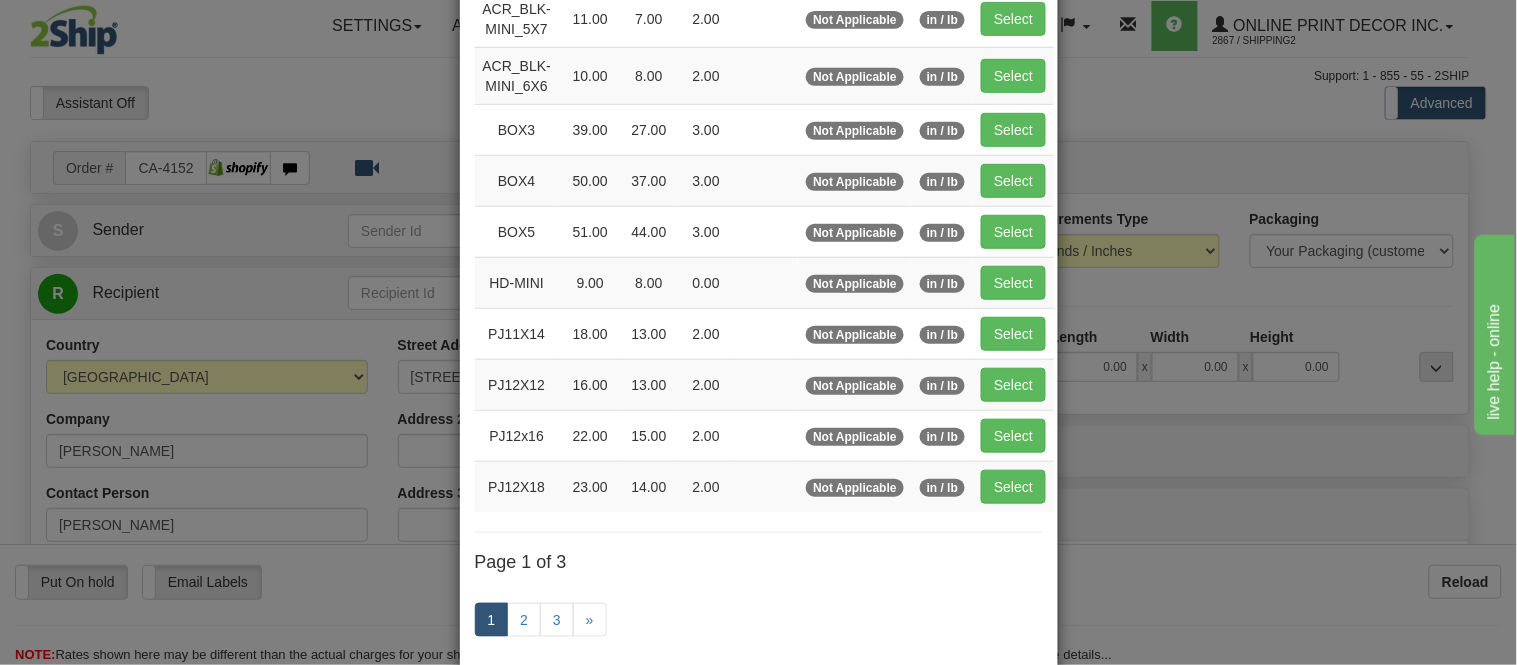 scroll, scrollTop: 336, scrollLeft: 0, axis: vertical 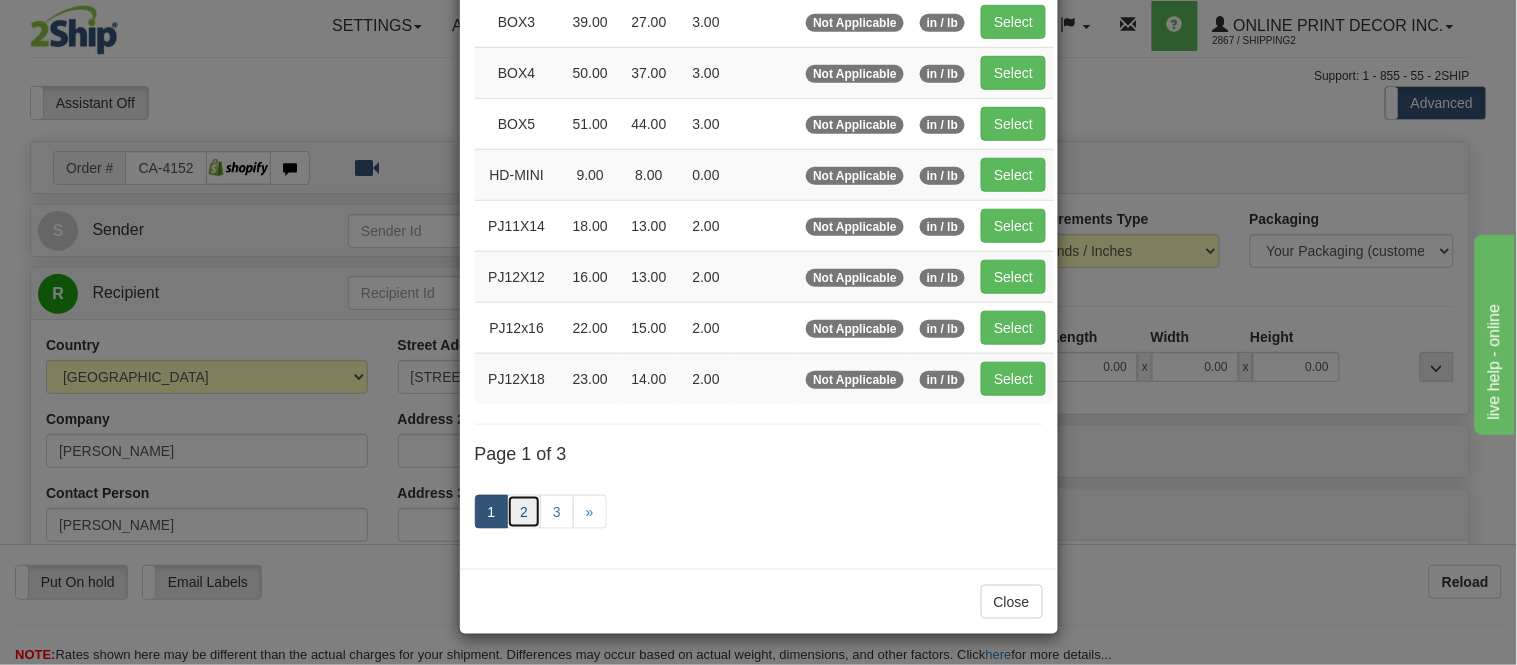 click on "2" at bounding box center (524, 512) 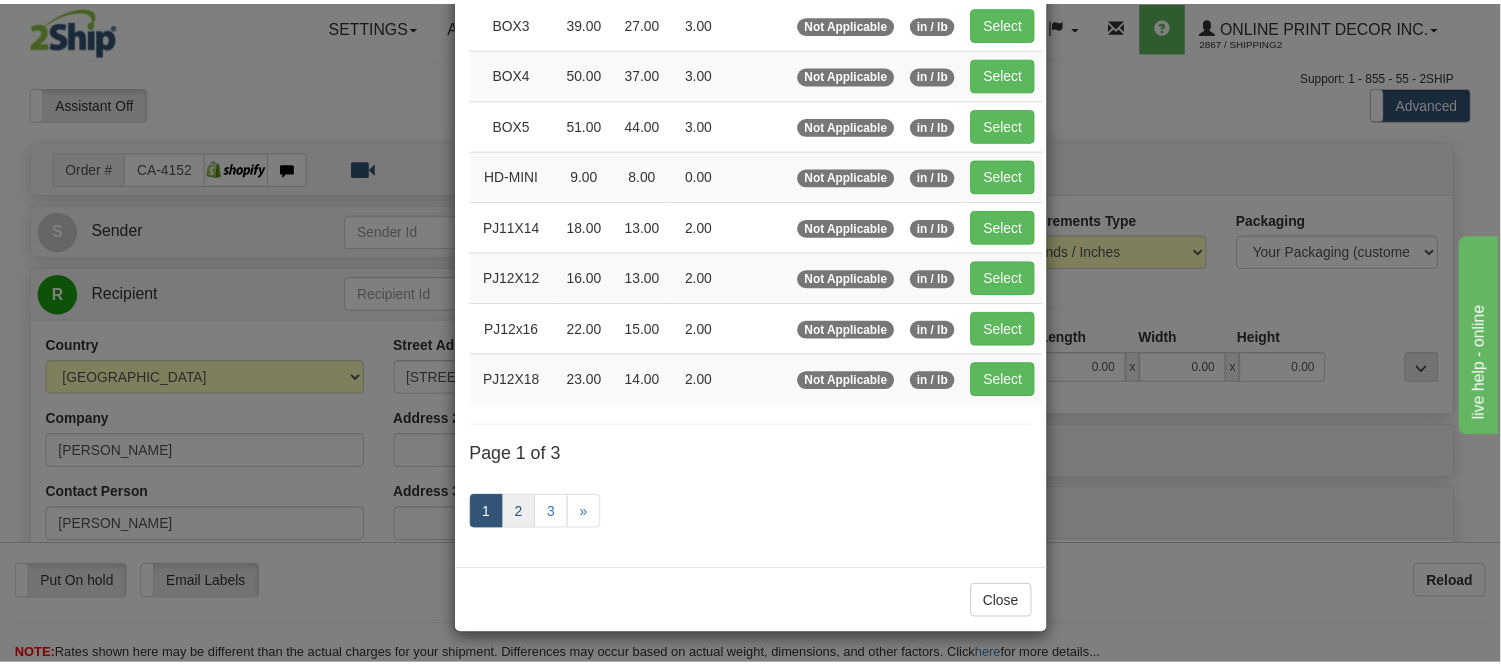 scroll, scrollTop: 325, scrollLeft: 0, axis: vertical 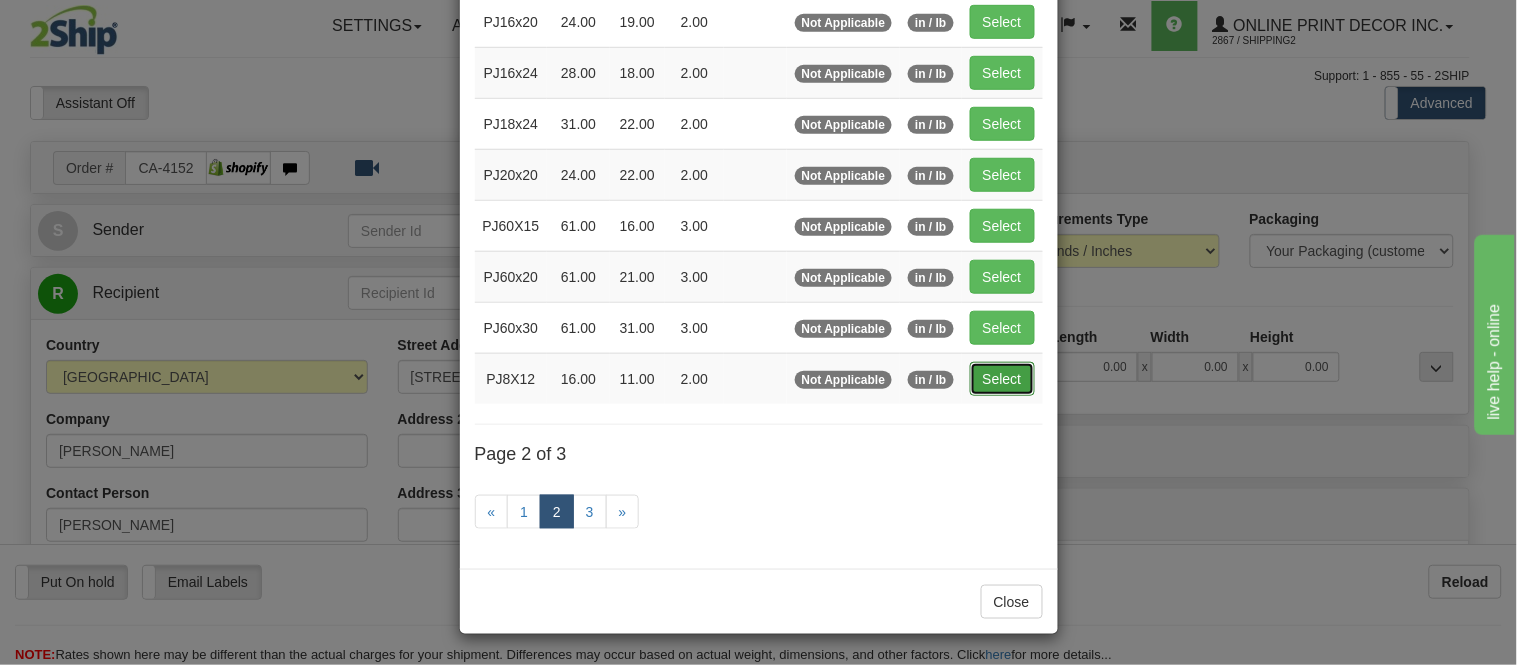 click on "Select" at bounding box center (1002, 379) 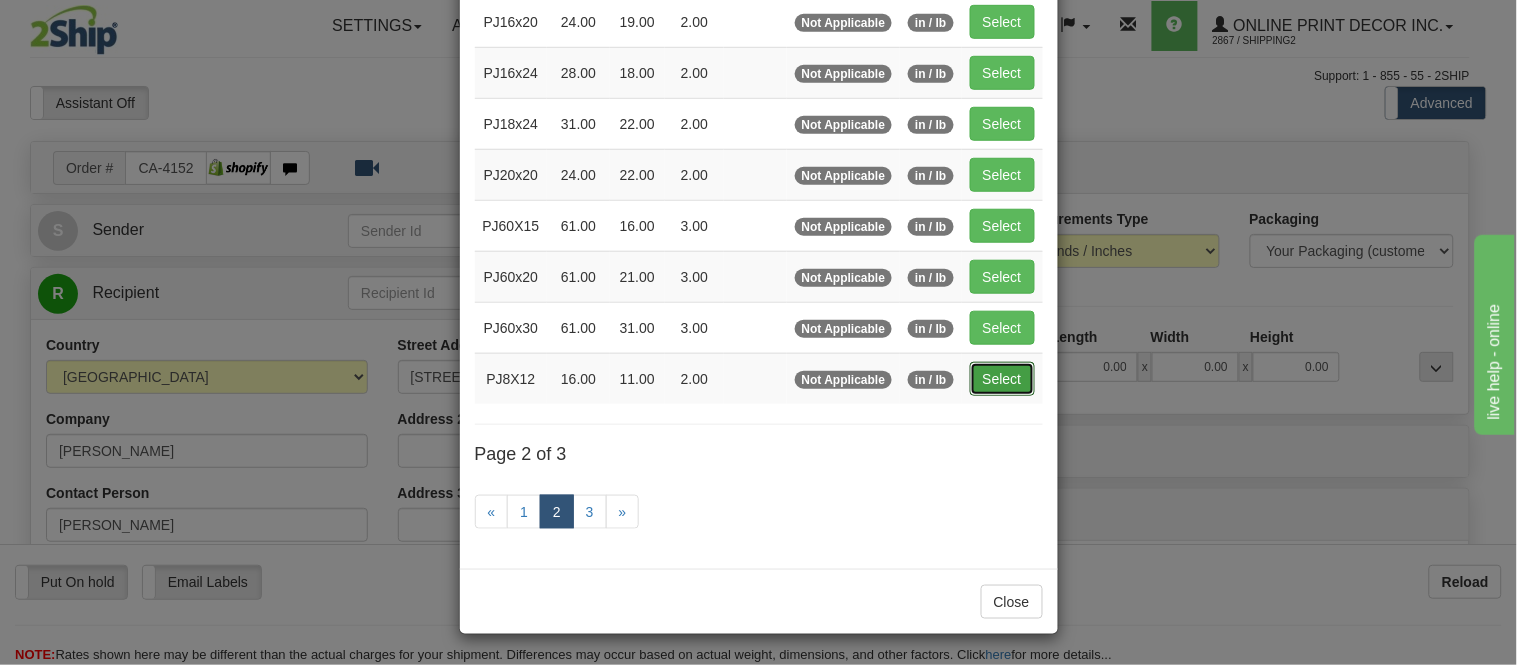type on "16.00" 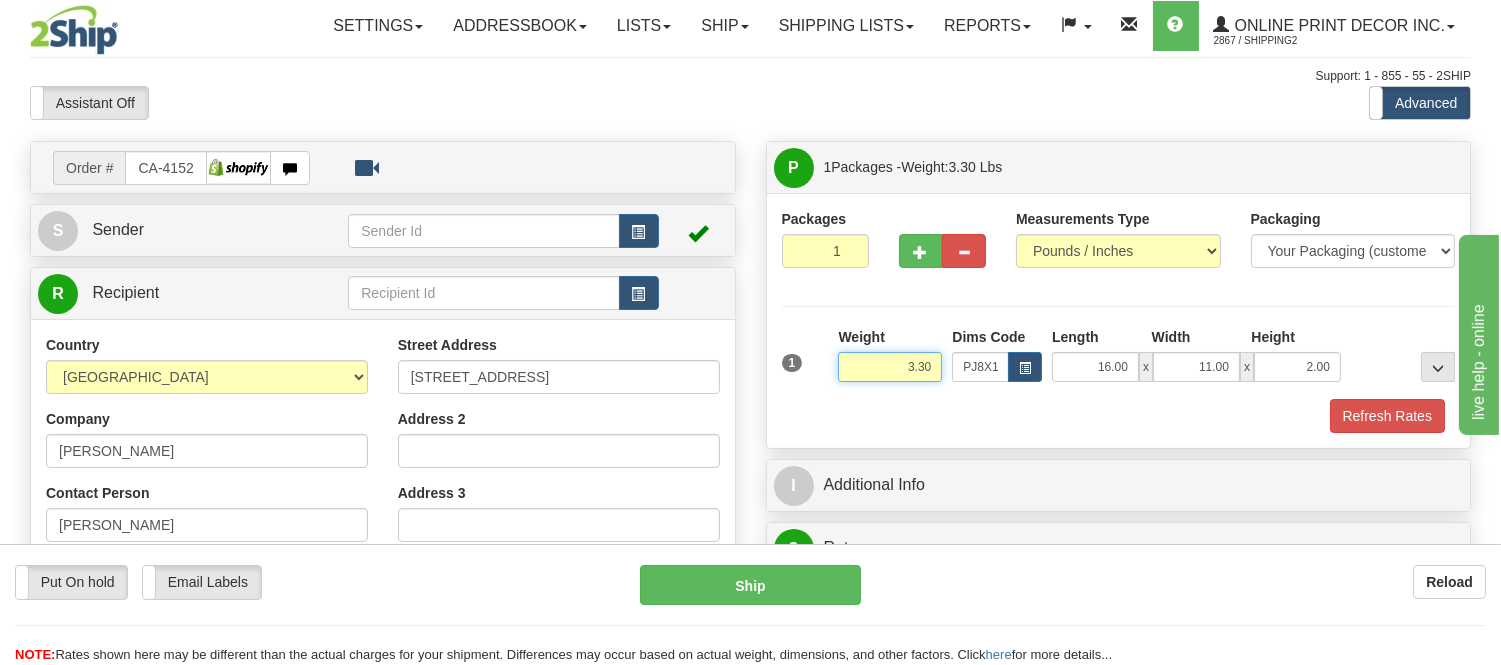 drag, startPoint x: 935, startPoint y: 361, endPoint x: 851, endPoint y: 366, distance: 84.14868 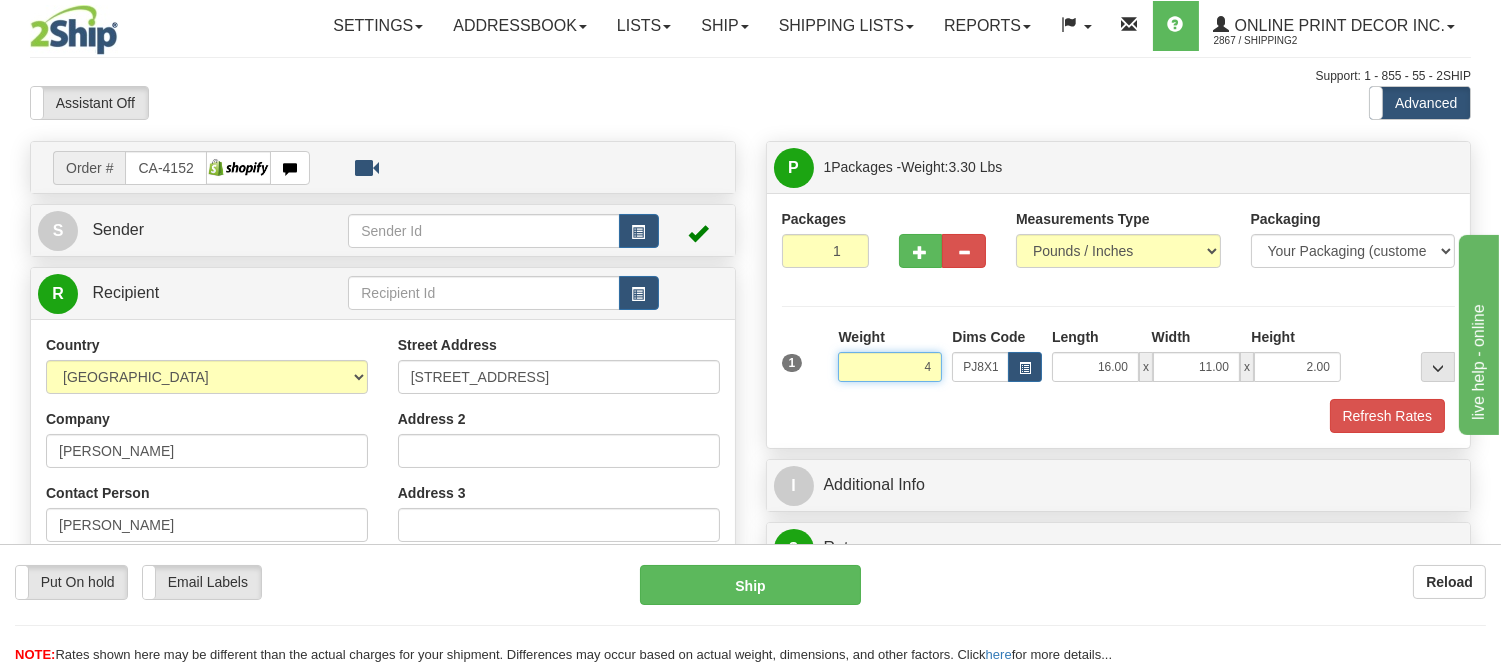 click on "Delete" at bounding box center (0, 0) 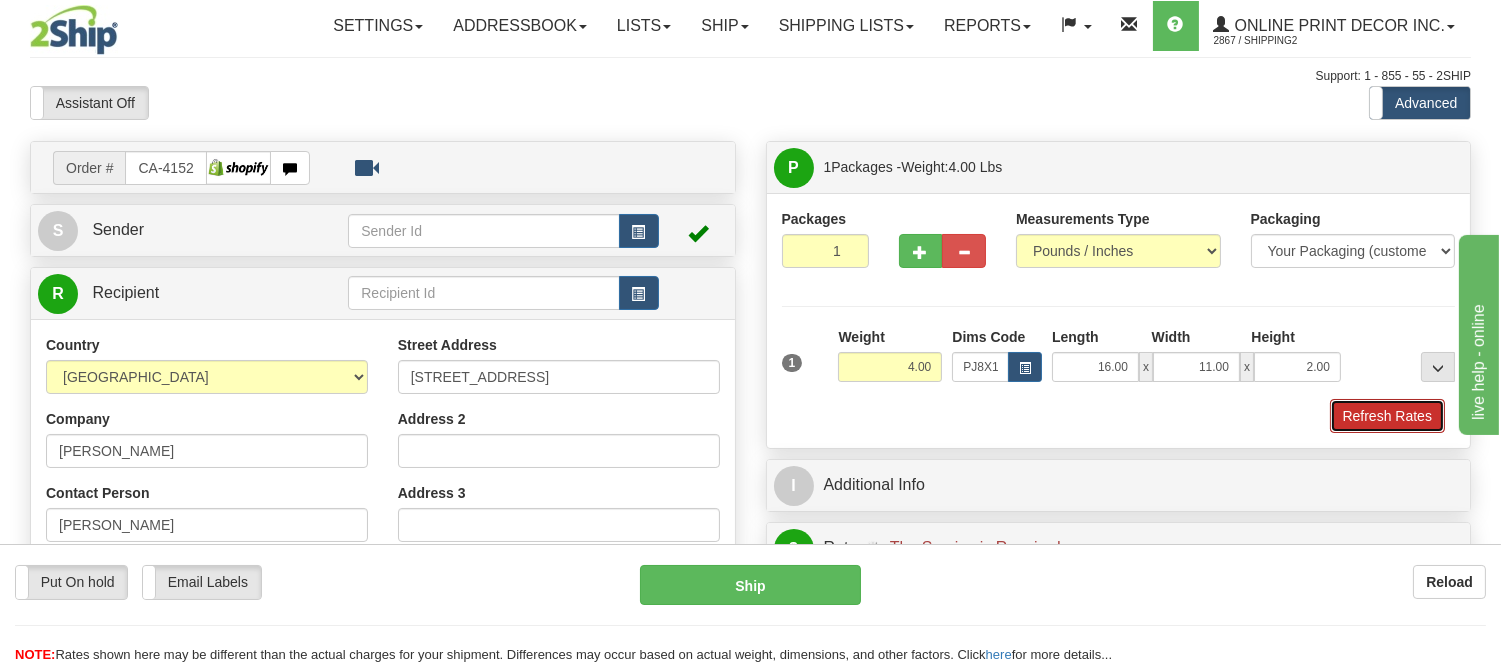click on "Refresh Rates" at bounding box center (1387, 416) 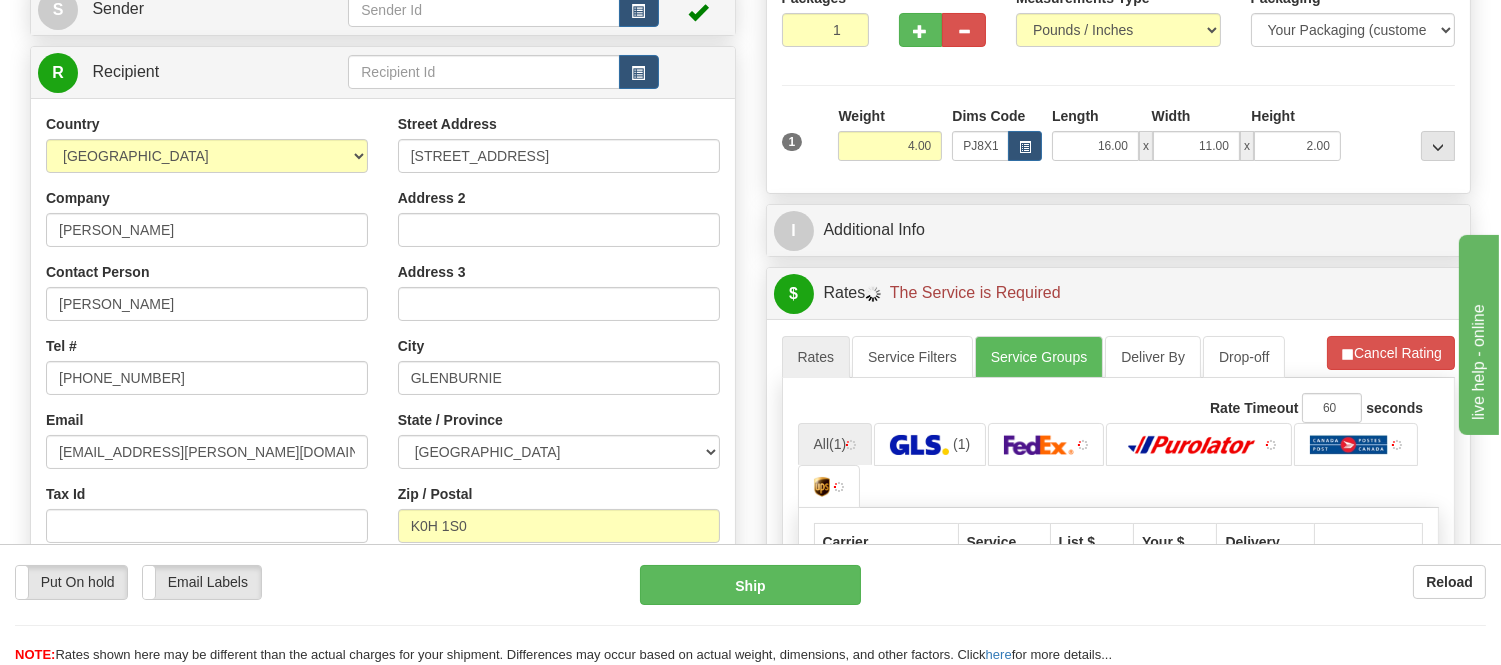 scroll, scrollTop: 246, scrollLeft: 0, axis: vertical 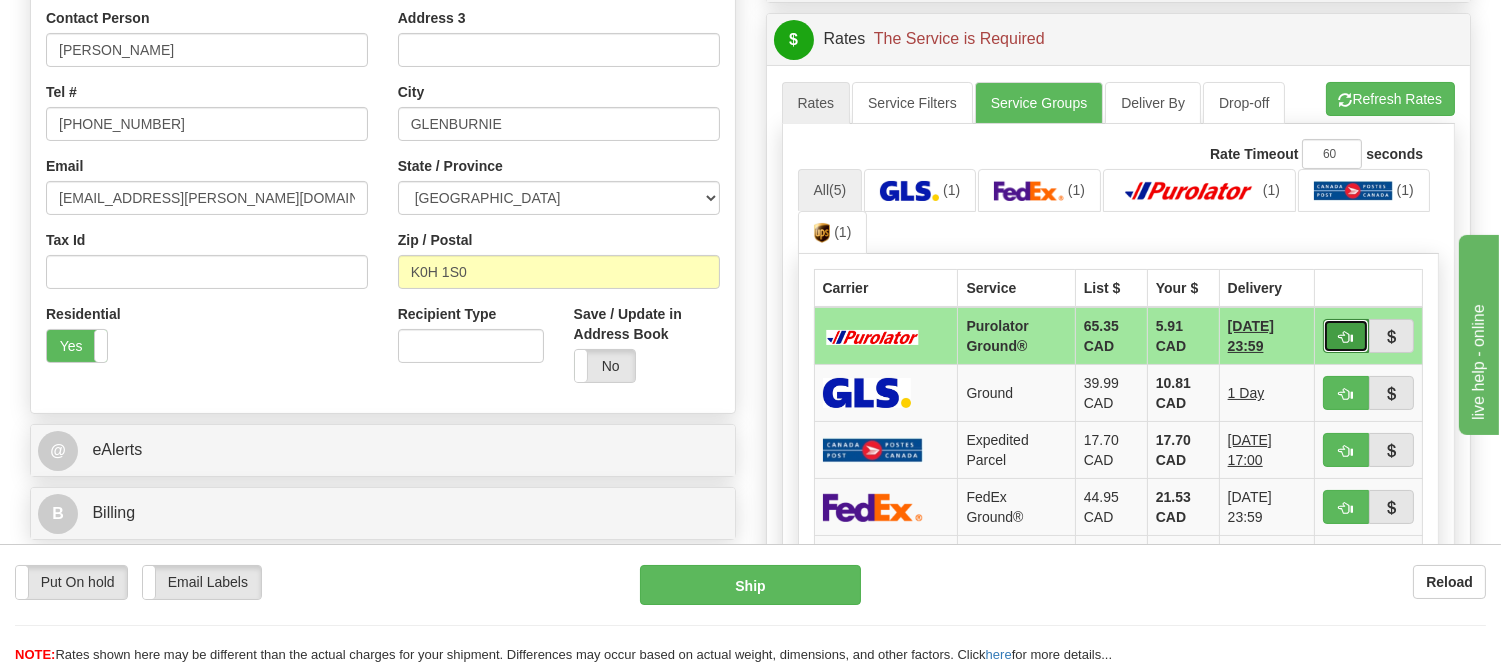 click at bounding box center (1346, 336) 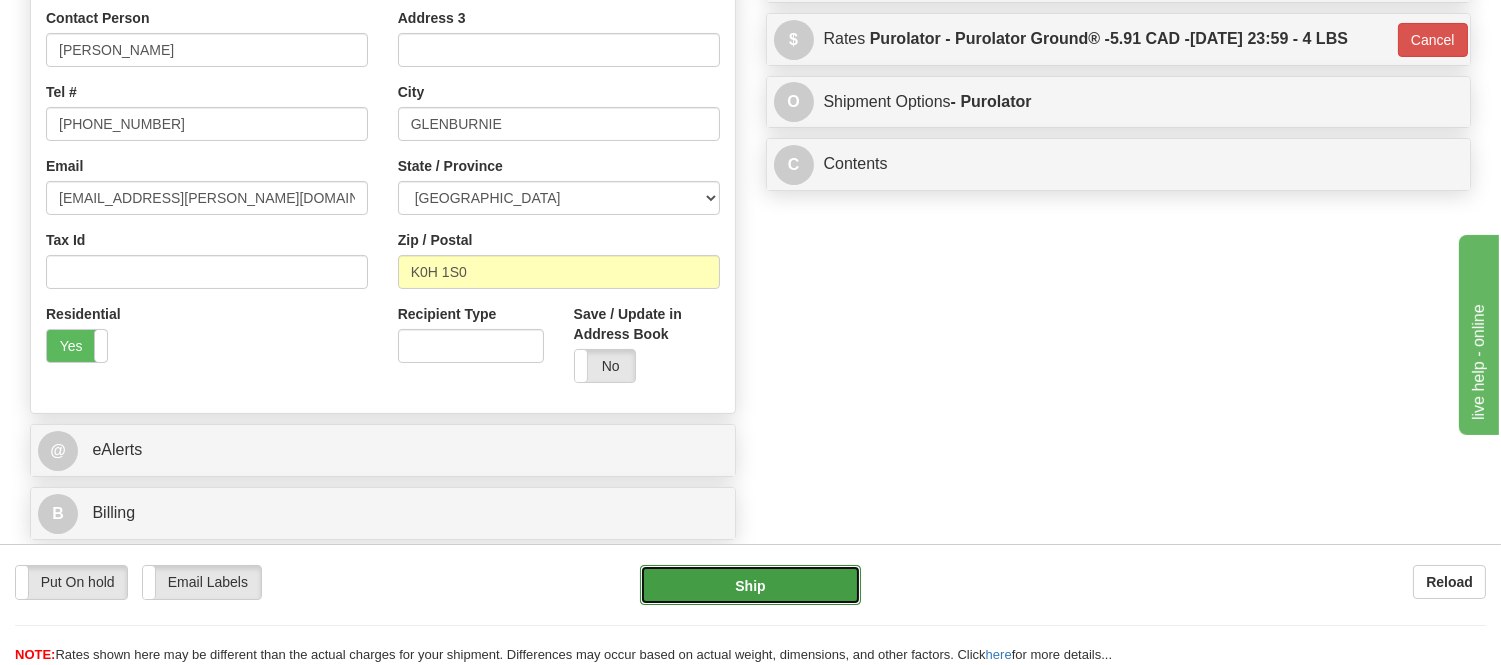 click on "Ship" at bounding box center [750, 585] 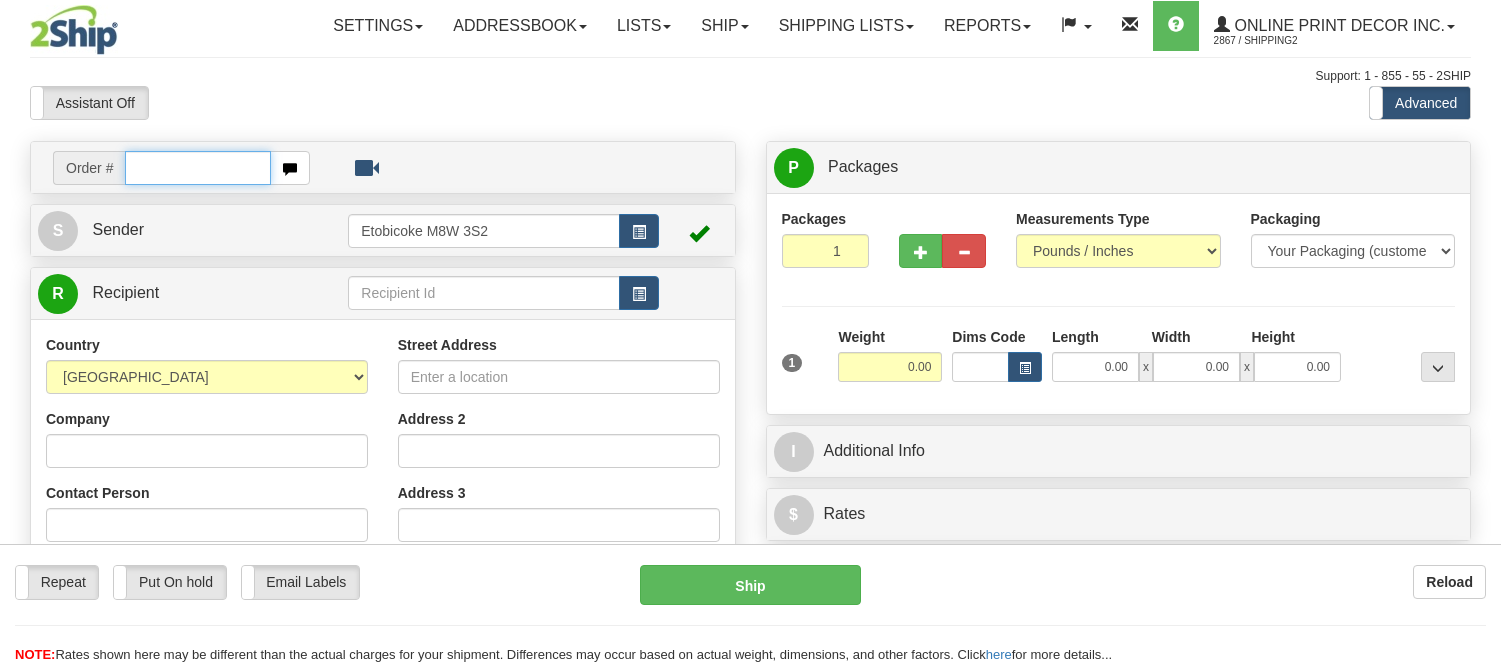 scroll, scrollTop: 0, scrollLeft: 0, axis: both 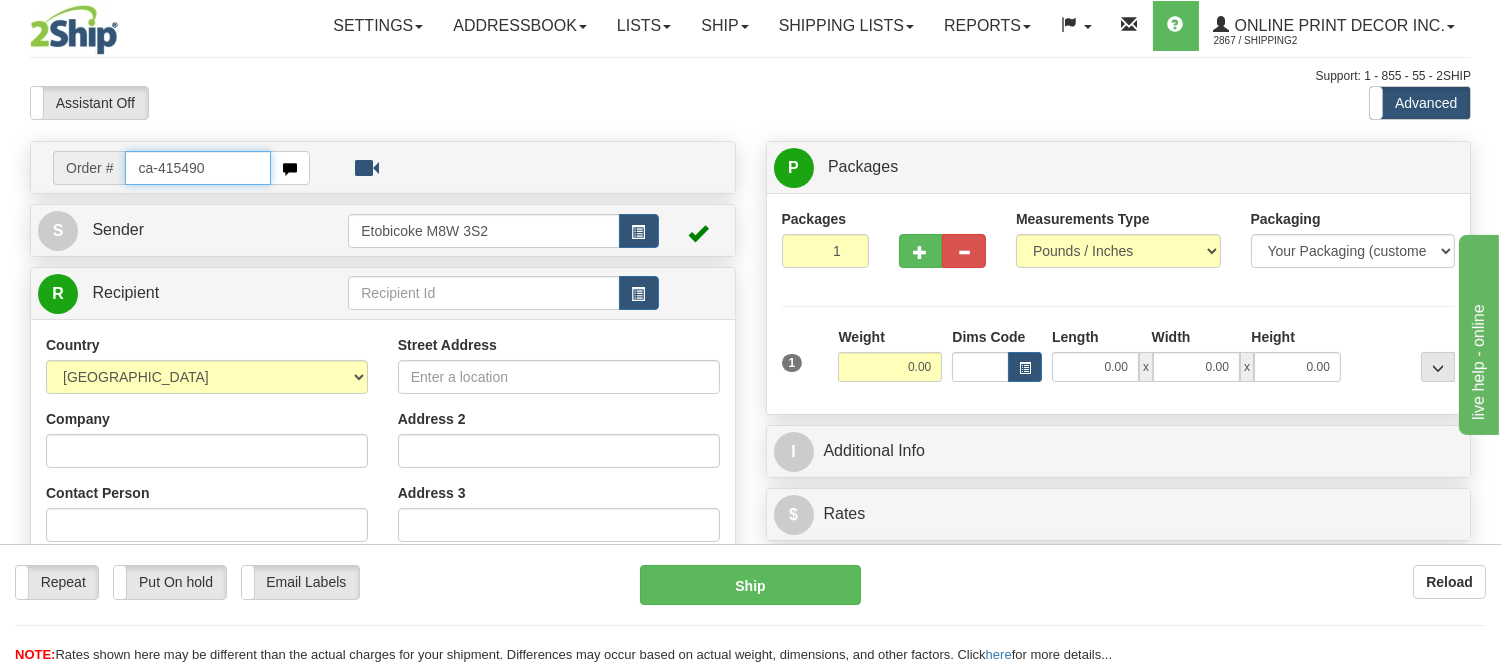 type on "ca-415490" 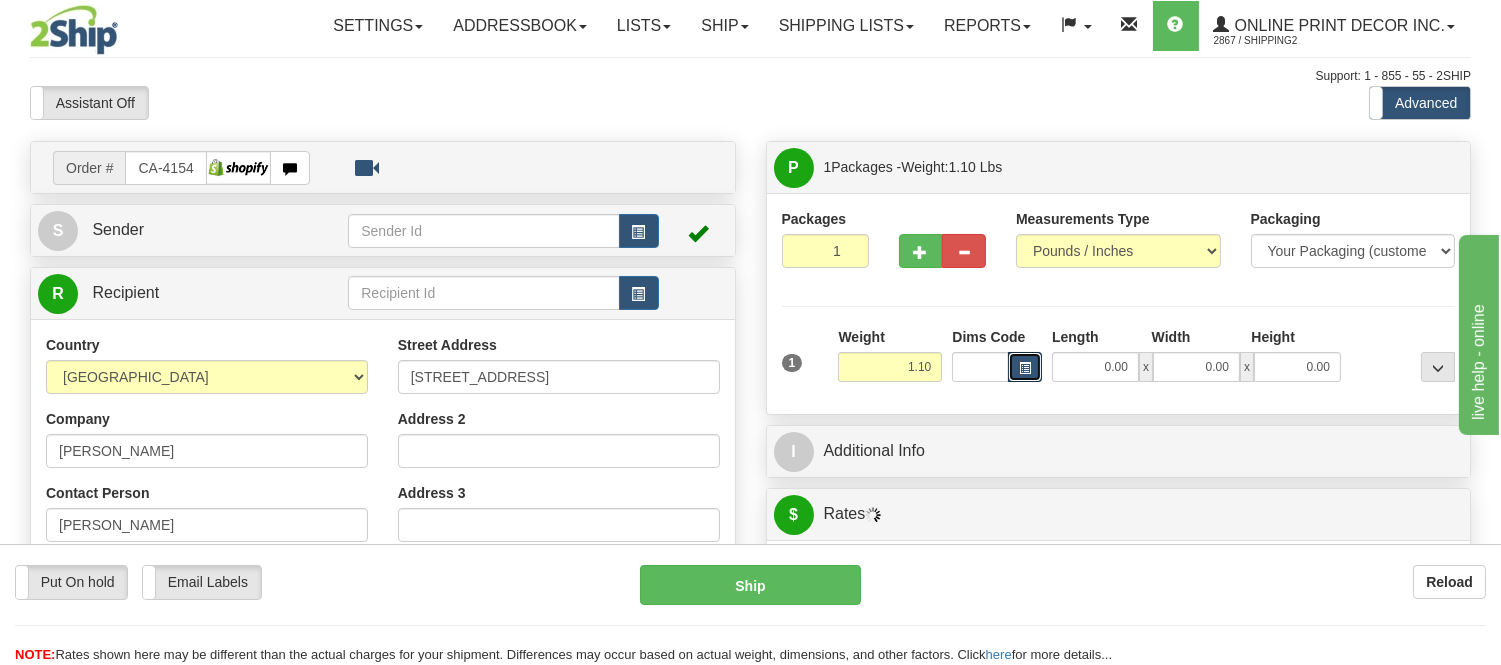 click at bounding box center [1025, 368] 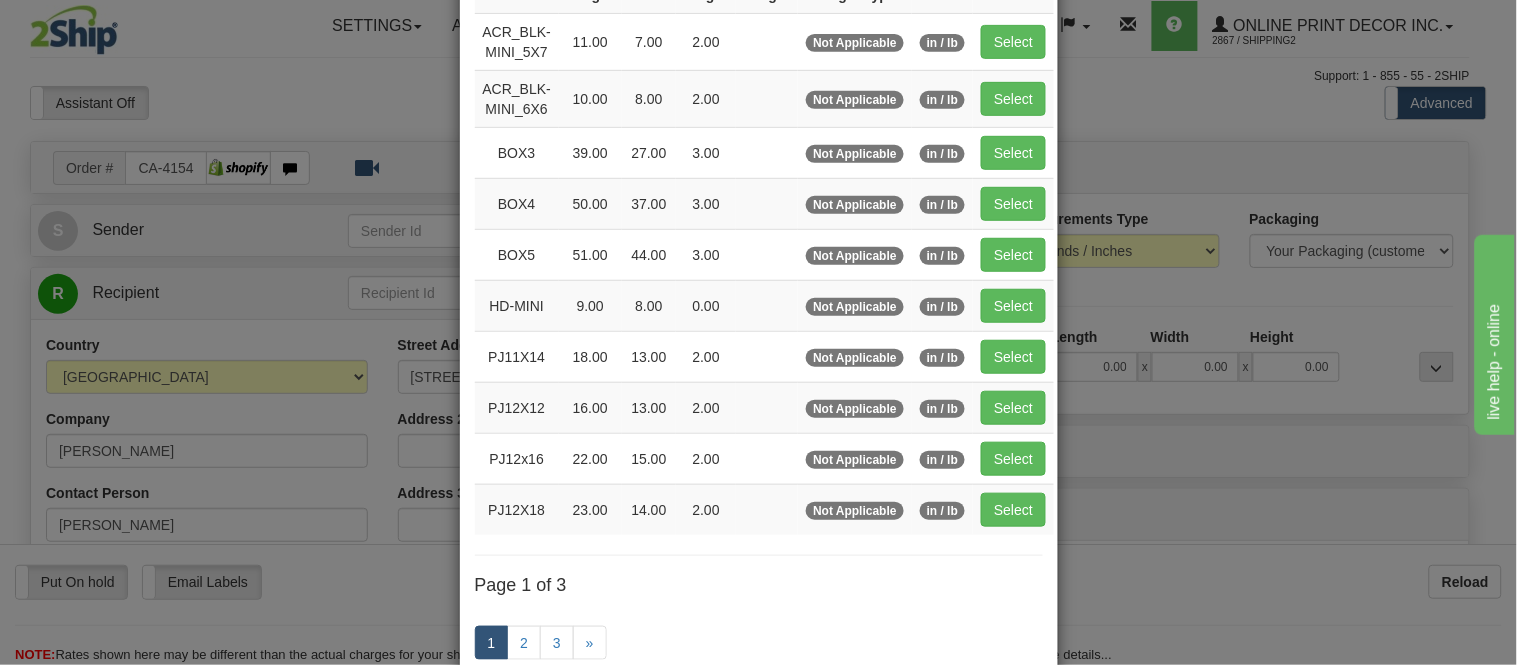 scroll, scrollTop: 333, scrollLeft: 0, axis: vertical 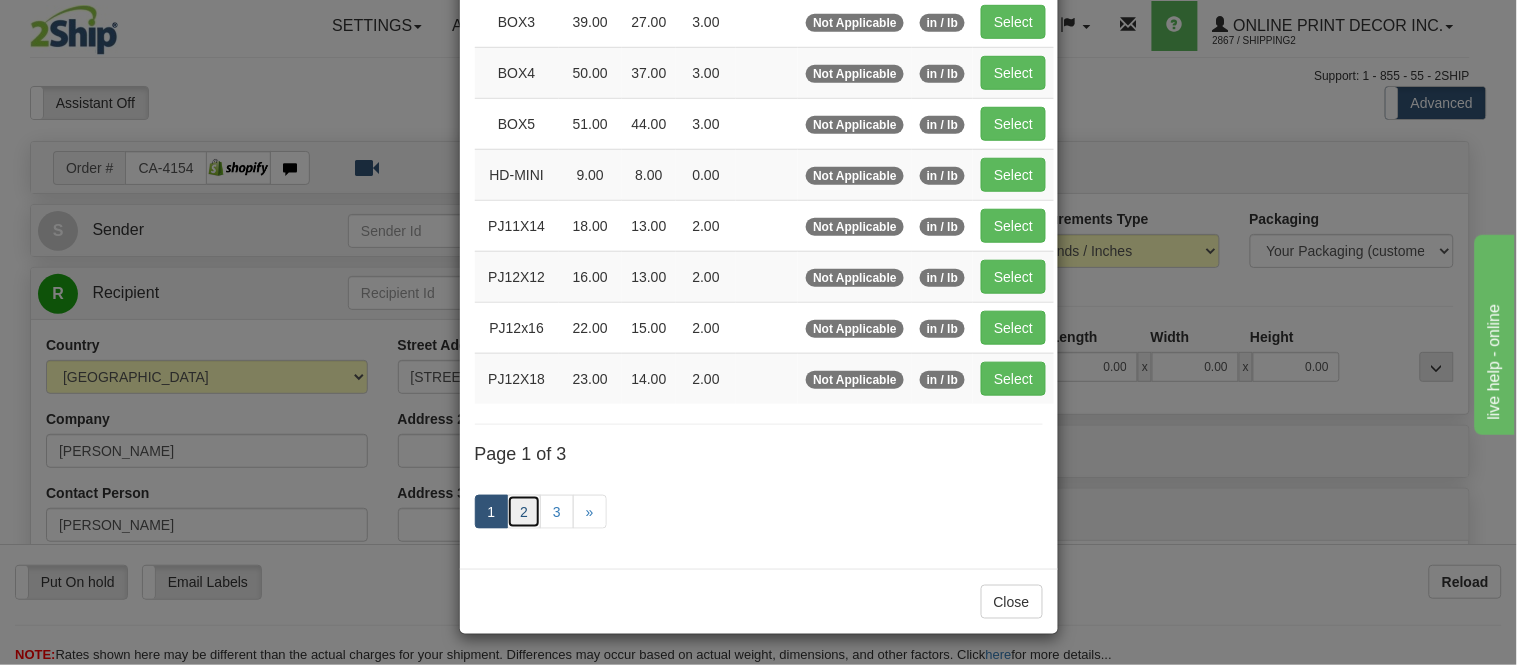 click on "2" at bounding box center (524, 512) 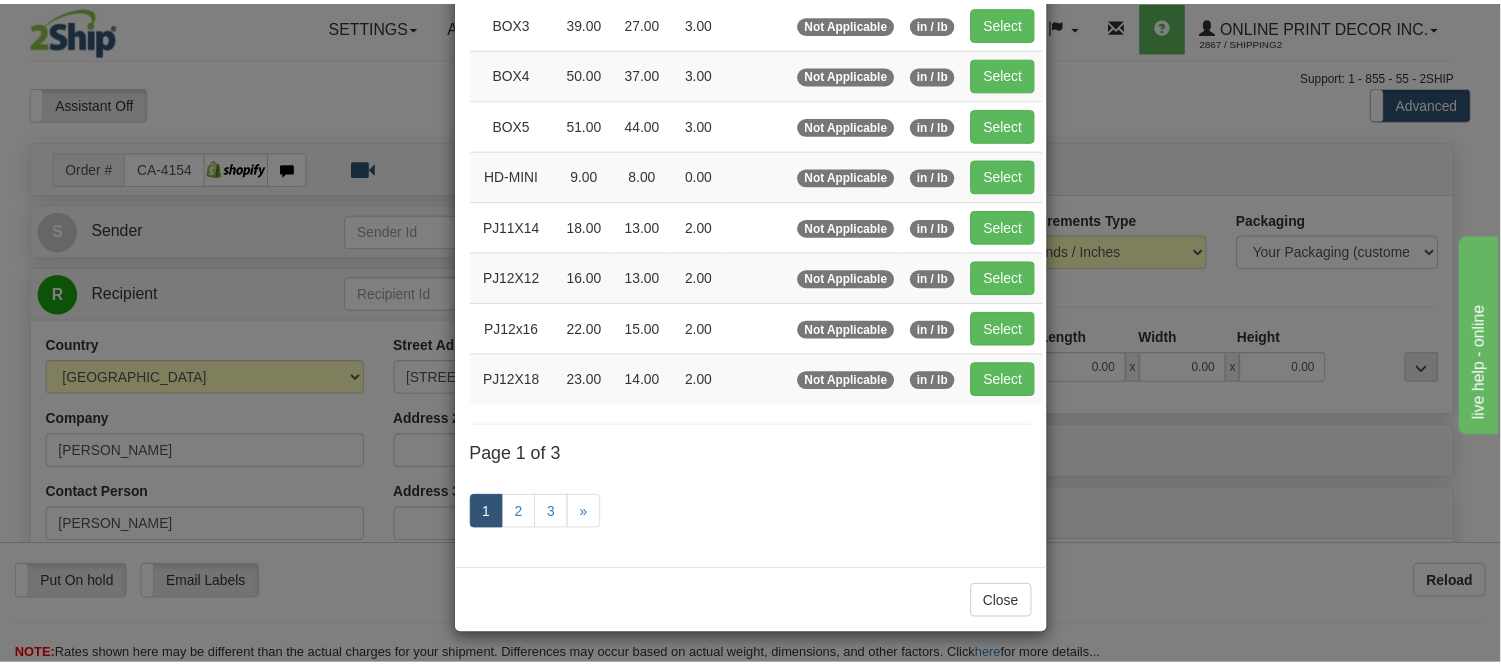 scroll, scrollTop: 325, scrollLeft: 0, axis: vertical 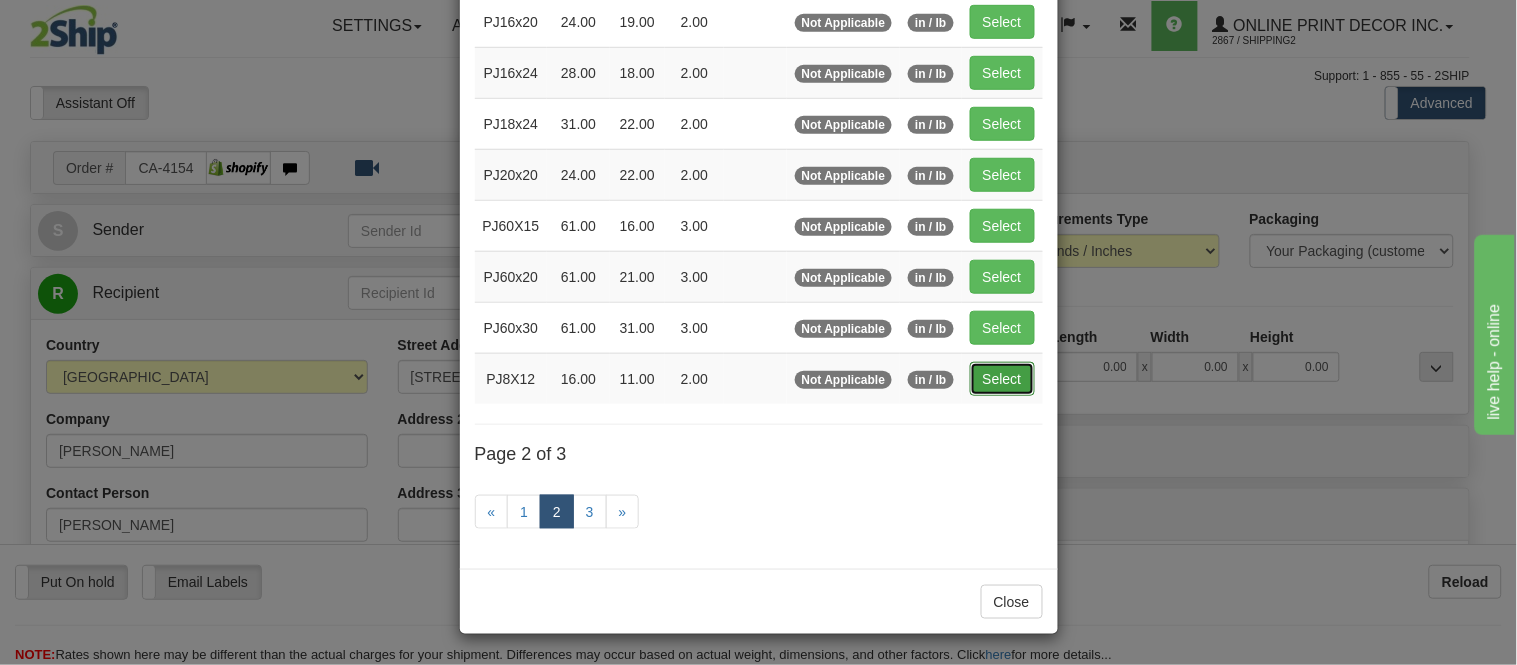 click on "Select" at bounding box center (1002, 379) 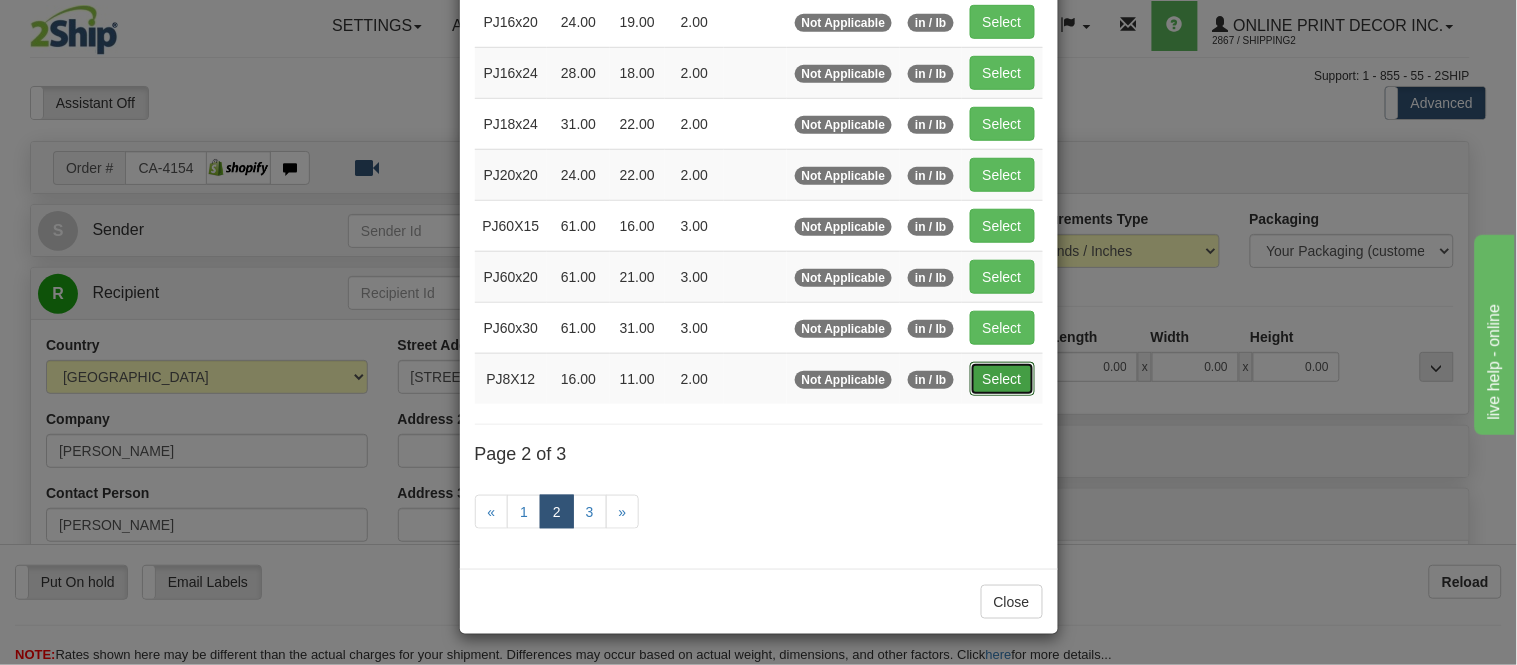 type on "16.00" 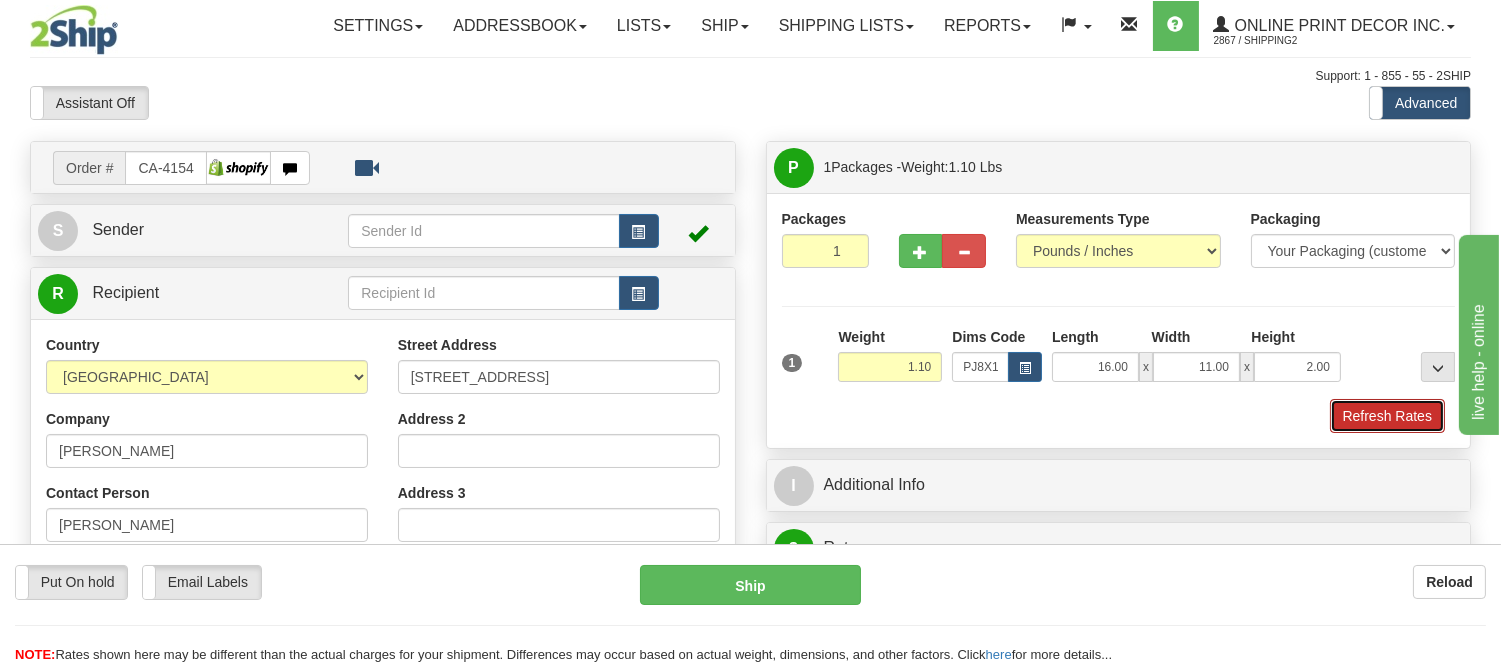 click on "Refresh Rates" at bounding box center (1387, 416) 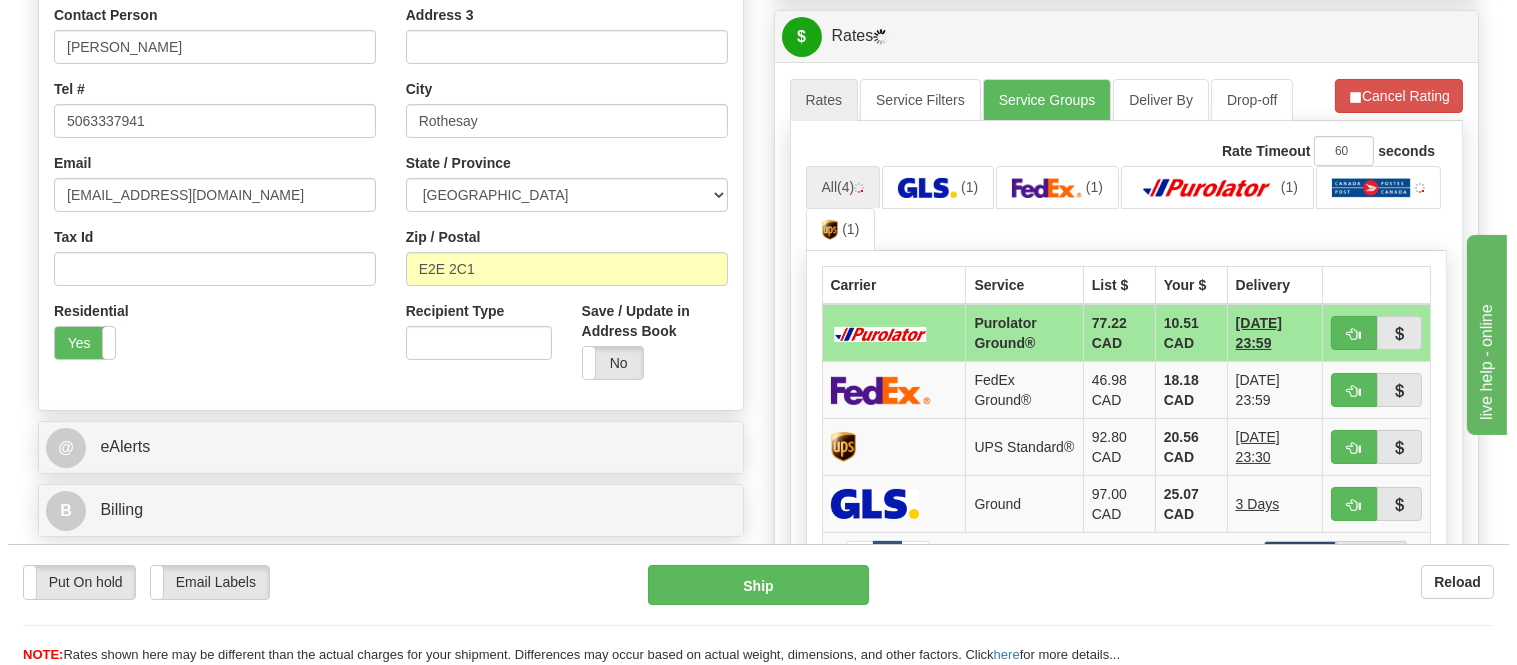 scroll, scrollTop: 524, scrollLeft: 0, axis: vertical 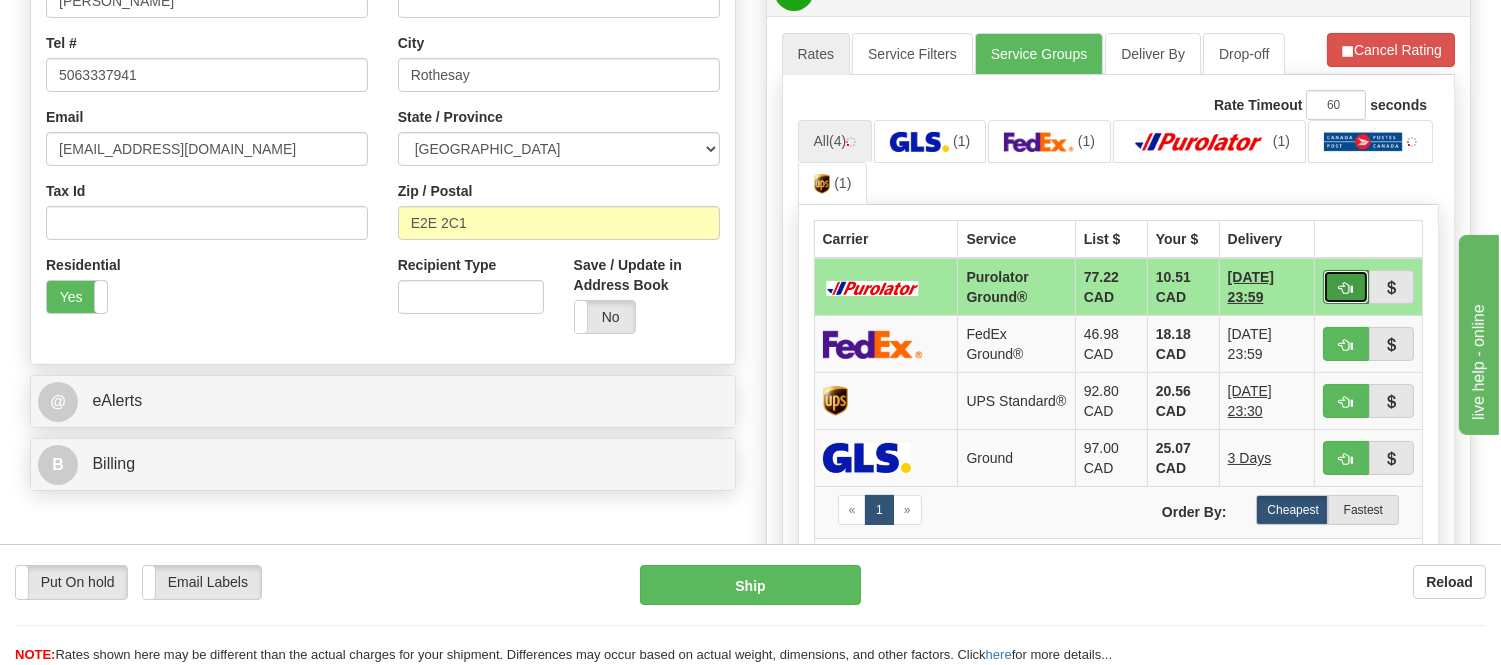 click at bounding box center (1346, 287) 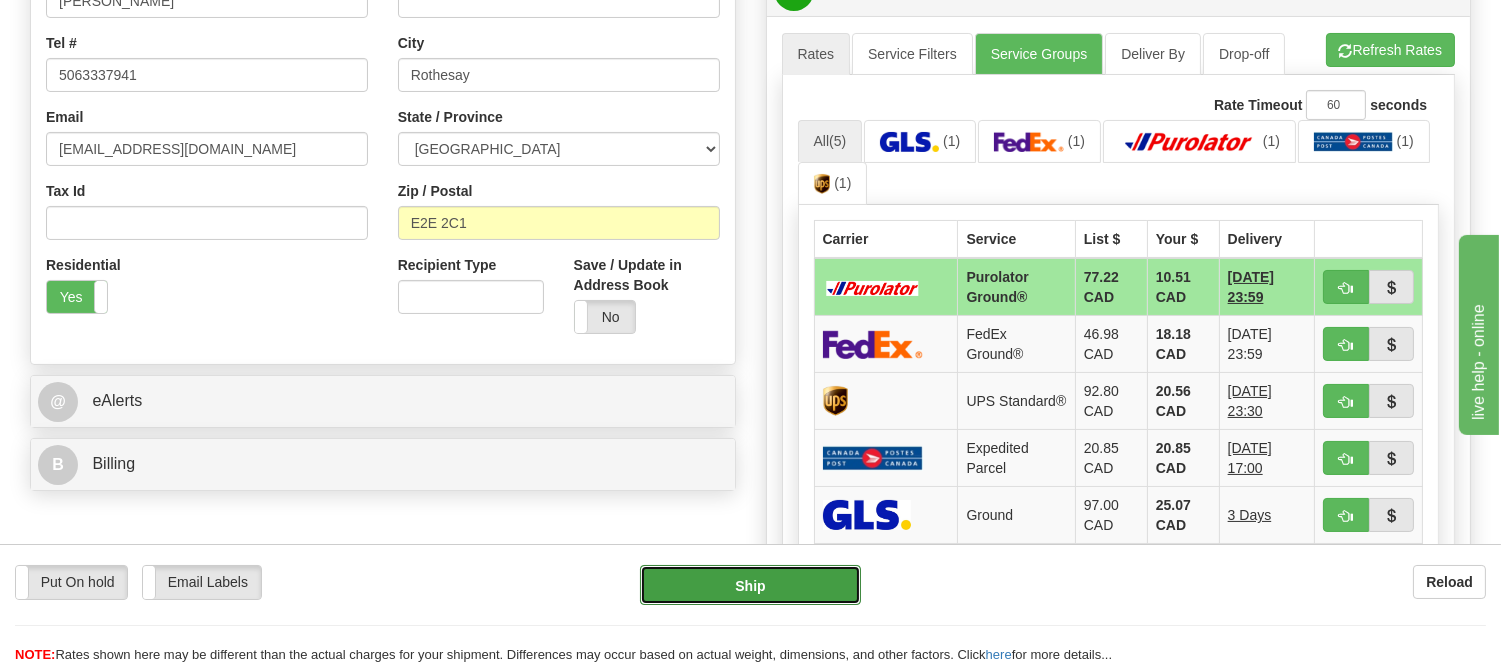 click on "Ship" at bounding box center (750, 585) 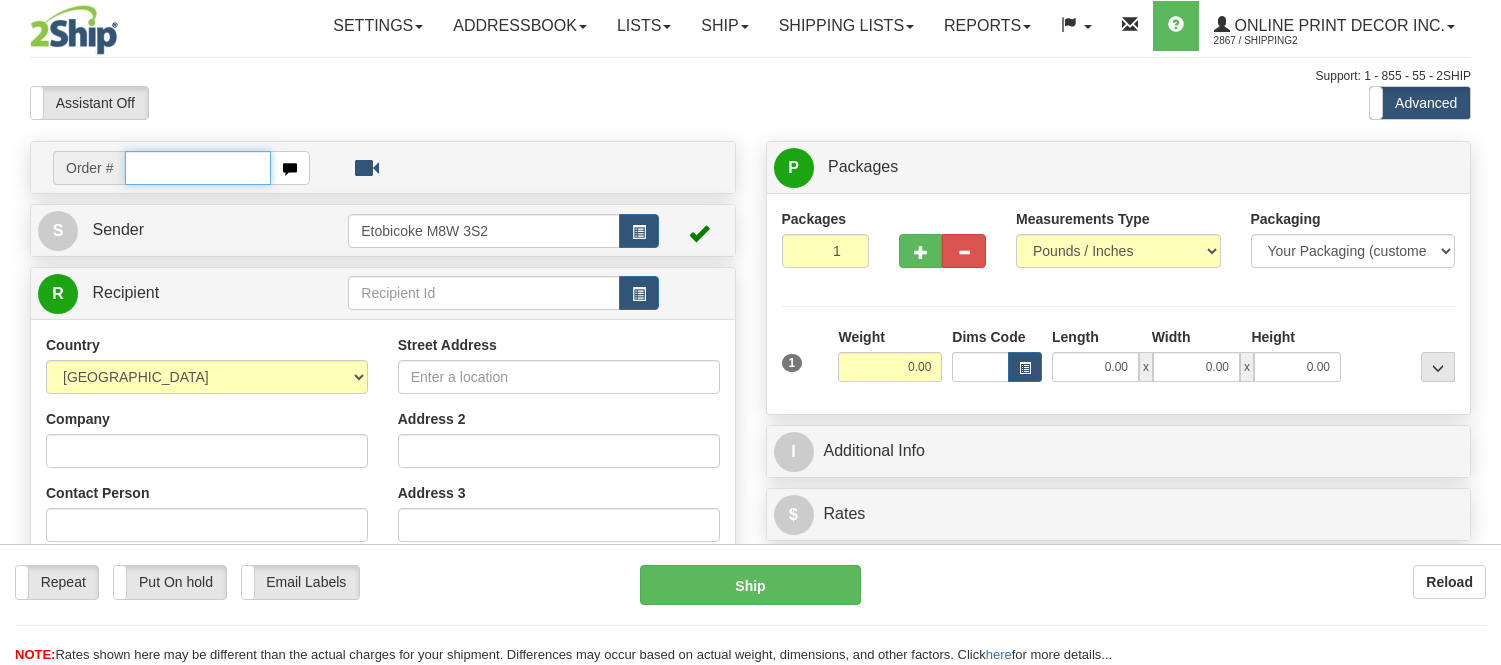 scroll, scrollTop: 0, scrollLeft: 0, axis: both 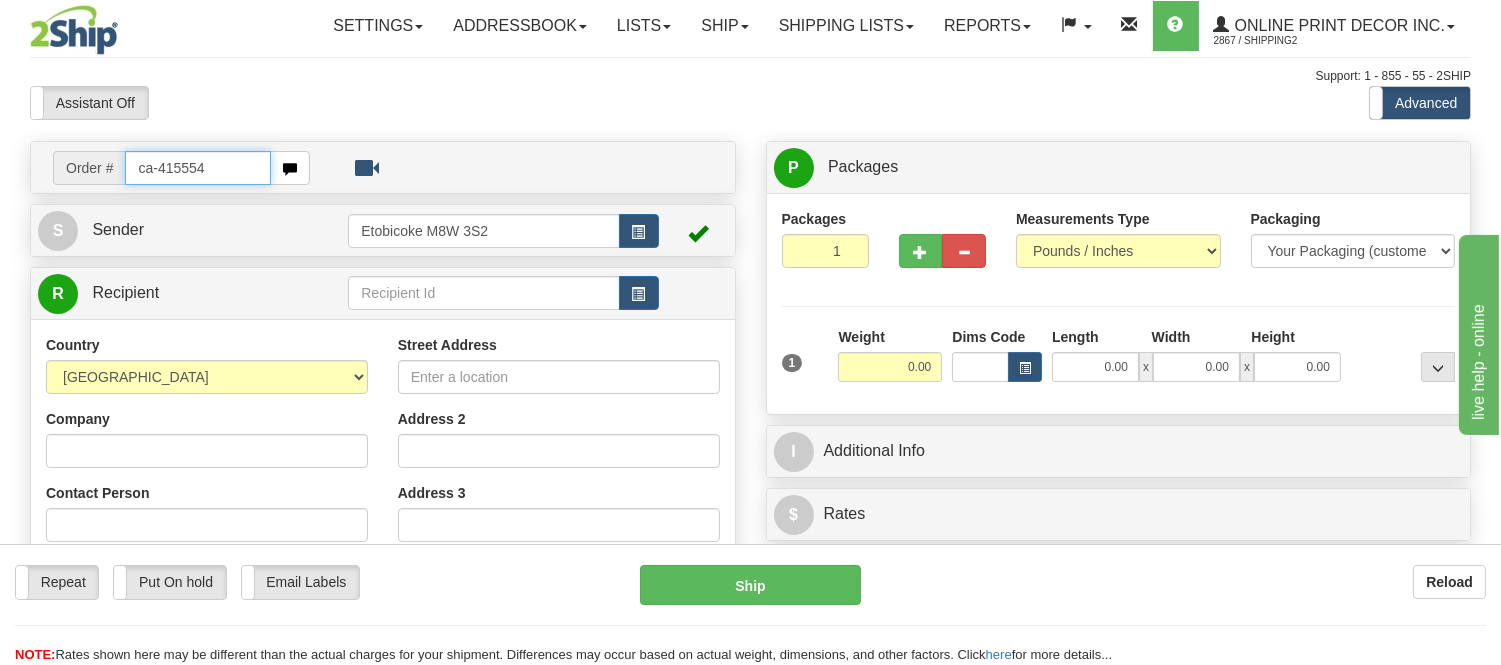 type on "ca-415554" 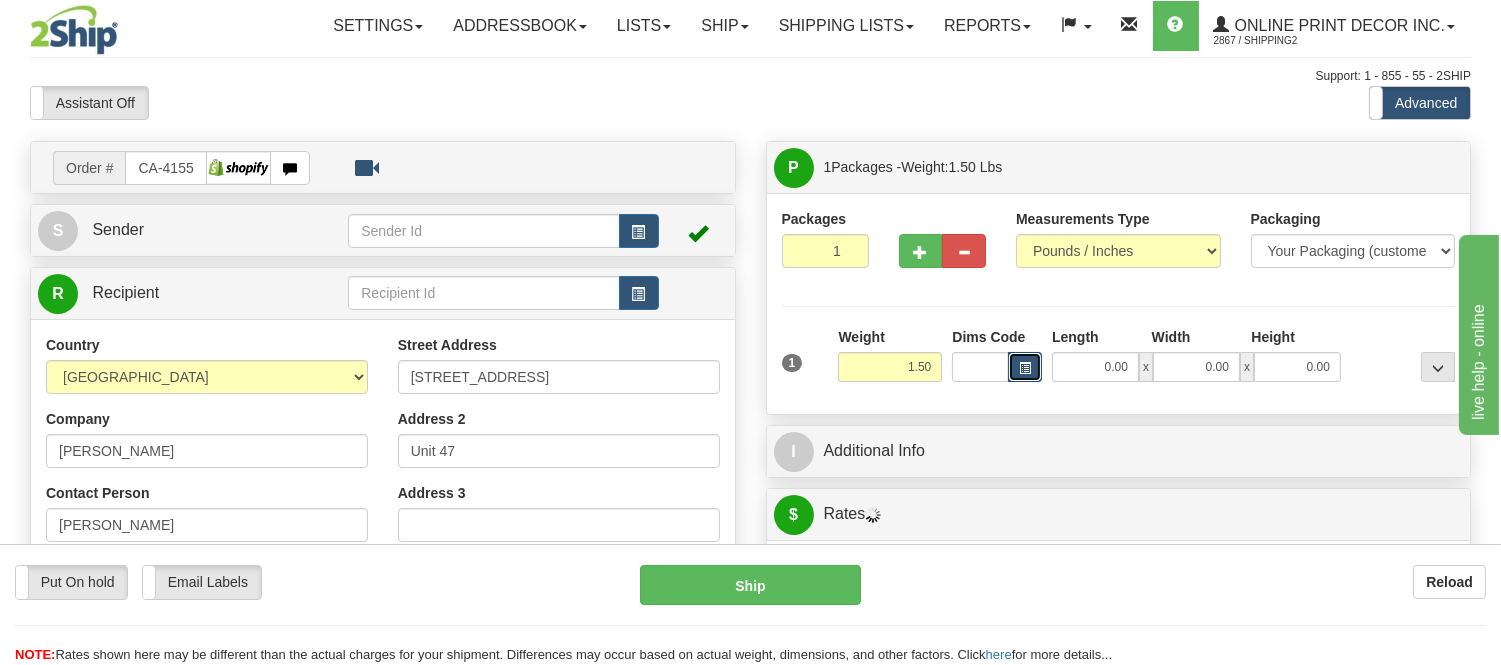 click at bounding box center (1025, 367) 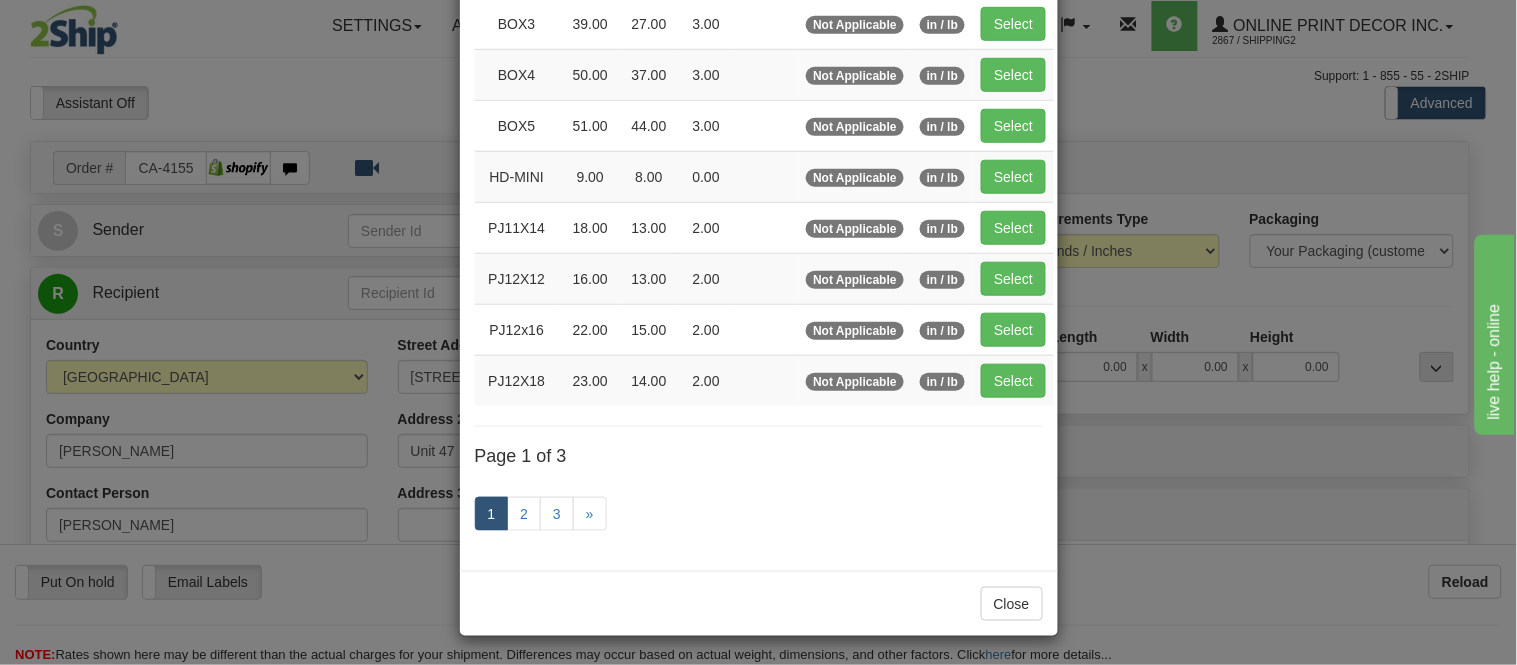 scroll, scrollTop: 333, scrollLeft: 0, axis: vertical 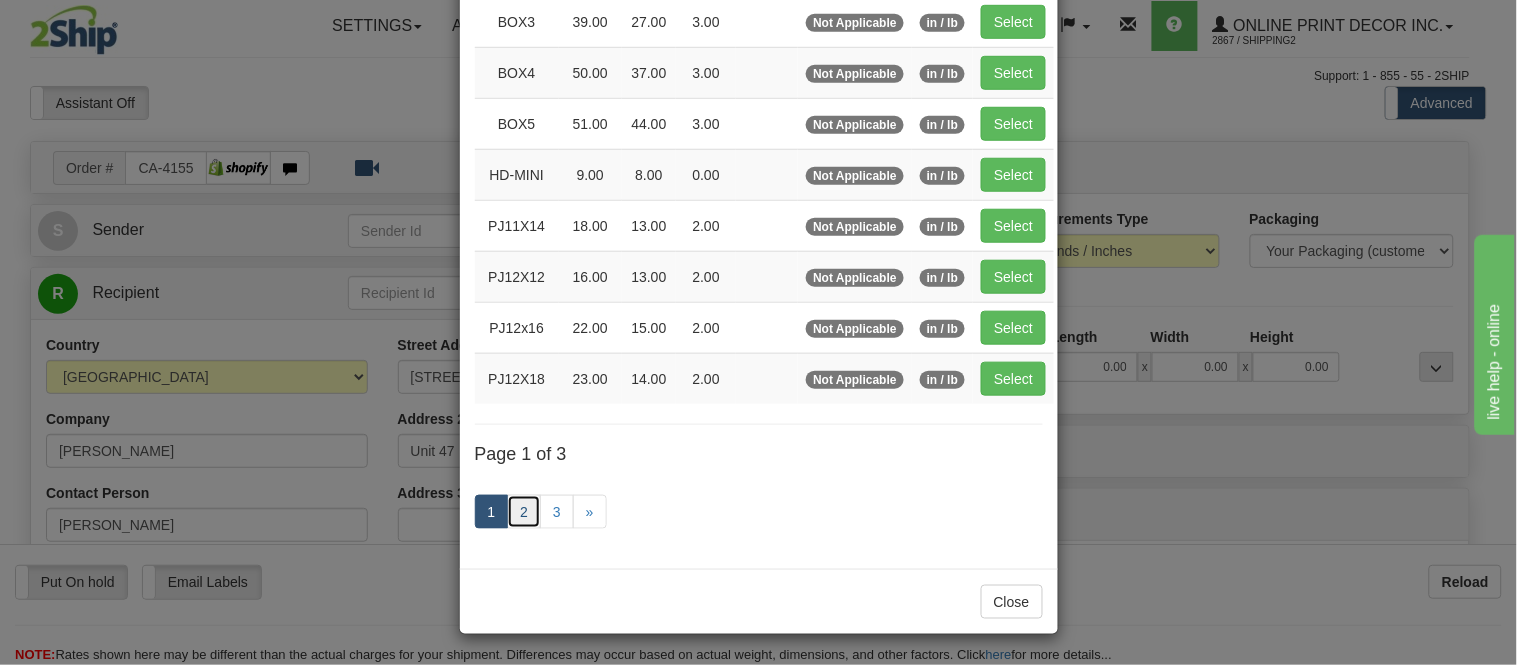 click on "2" at bounding box center [524, 512] 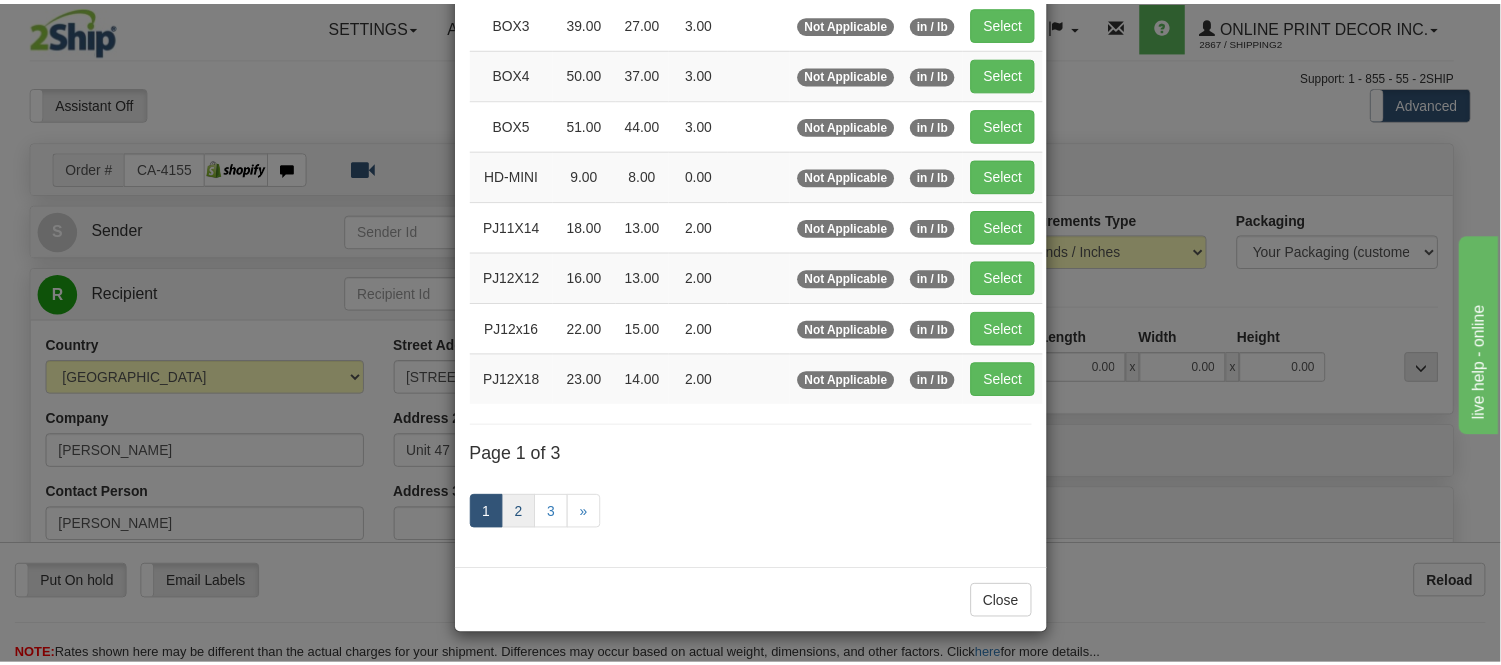 scroll, scrollTop: 325, scrollLeft: 0, axis: vertical 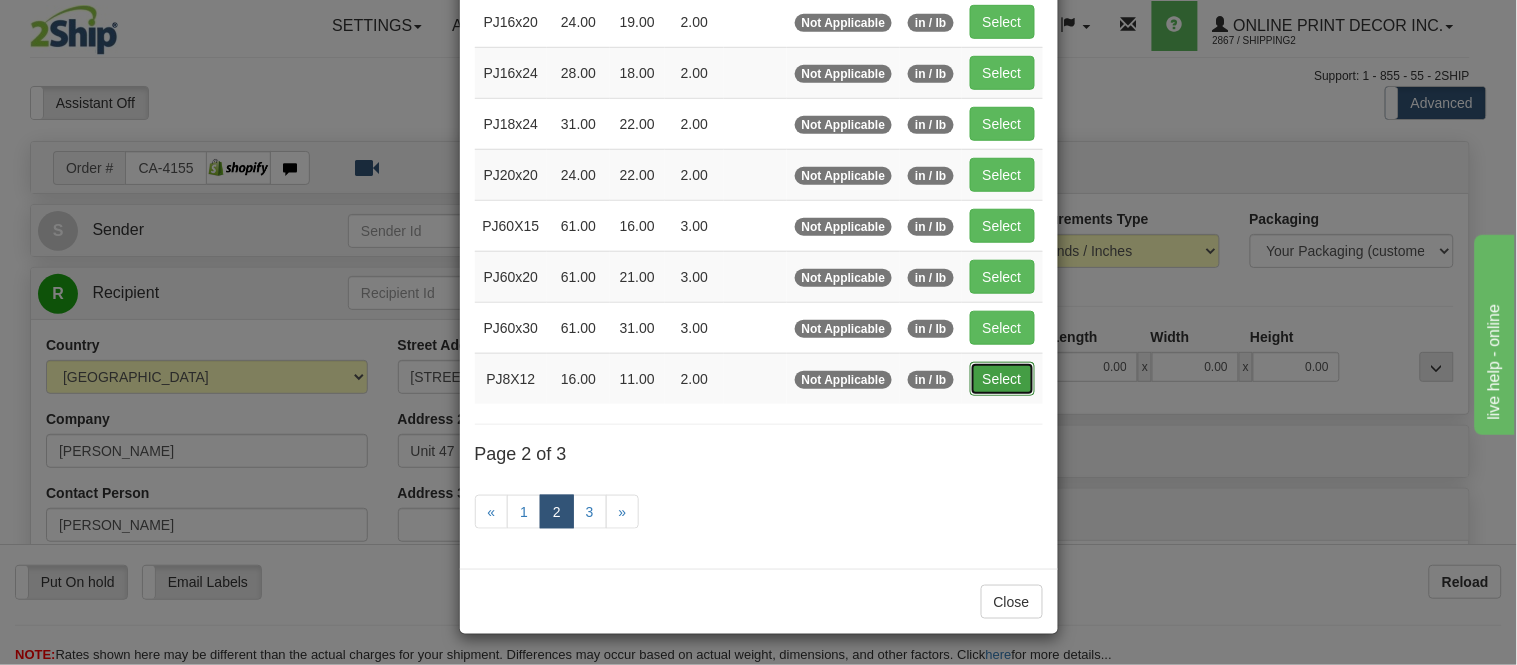 click on "Select" at bounding box center [1002, 379] 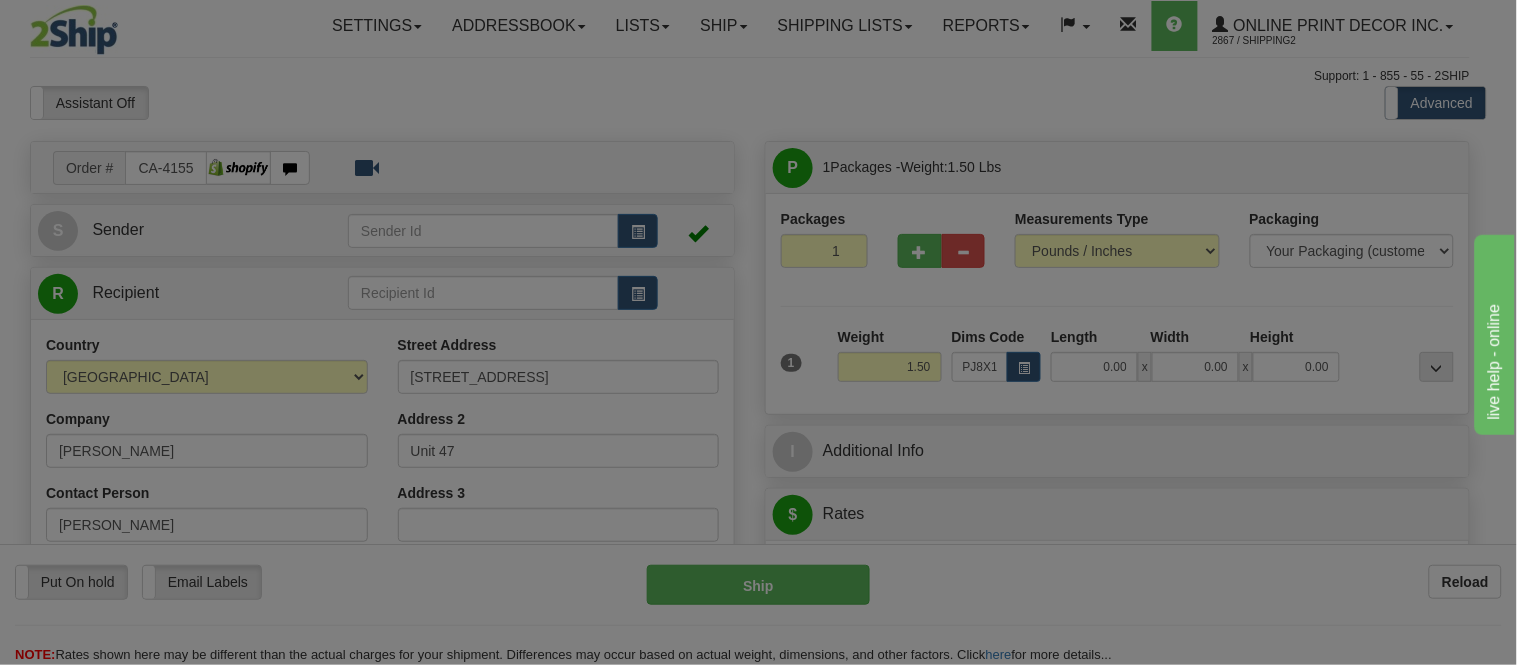 type on "16.00" 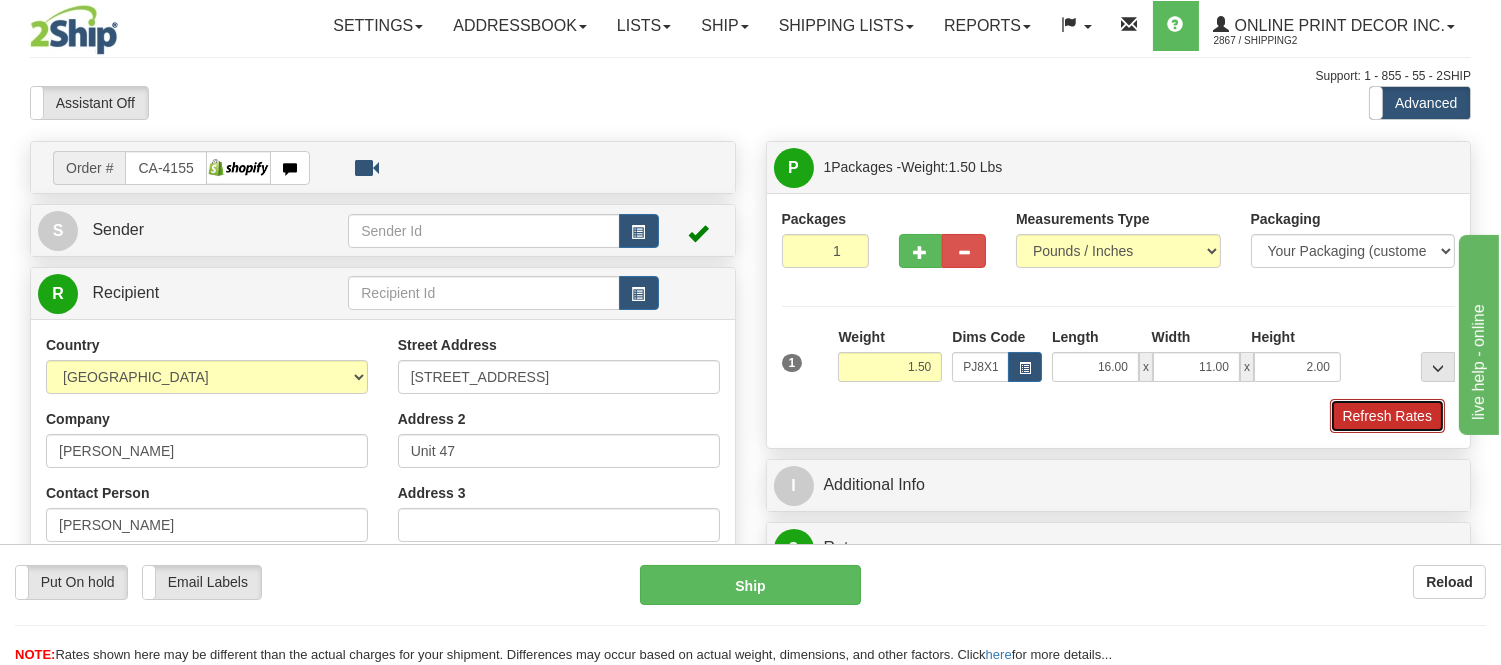 click on "Refresh Rates" at bounding box center [1387, 416] 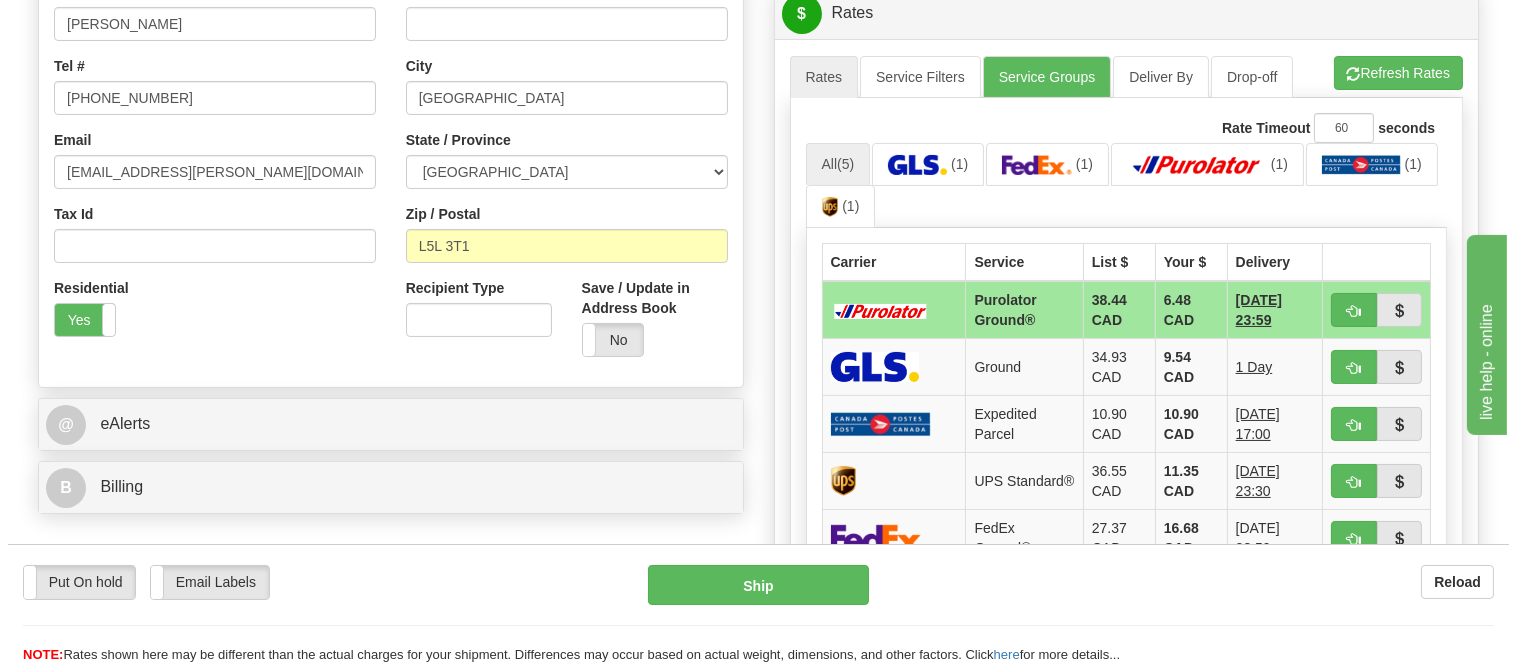 scroll, scrollTop: 543, scrollLeft: 0, axis: vertical 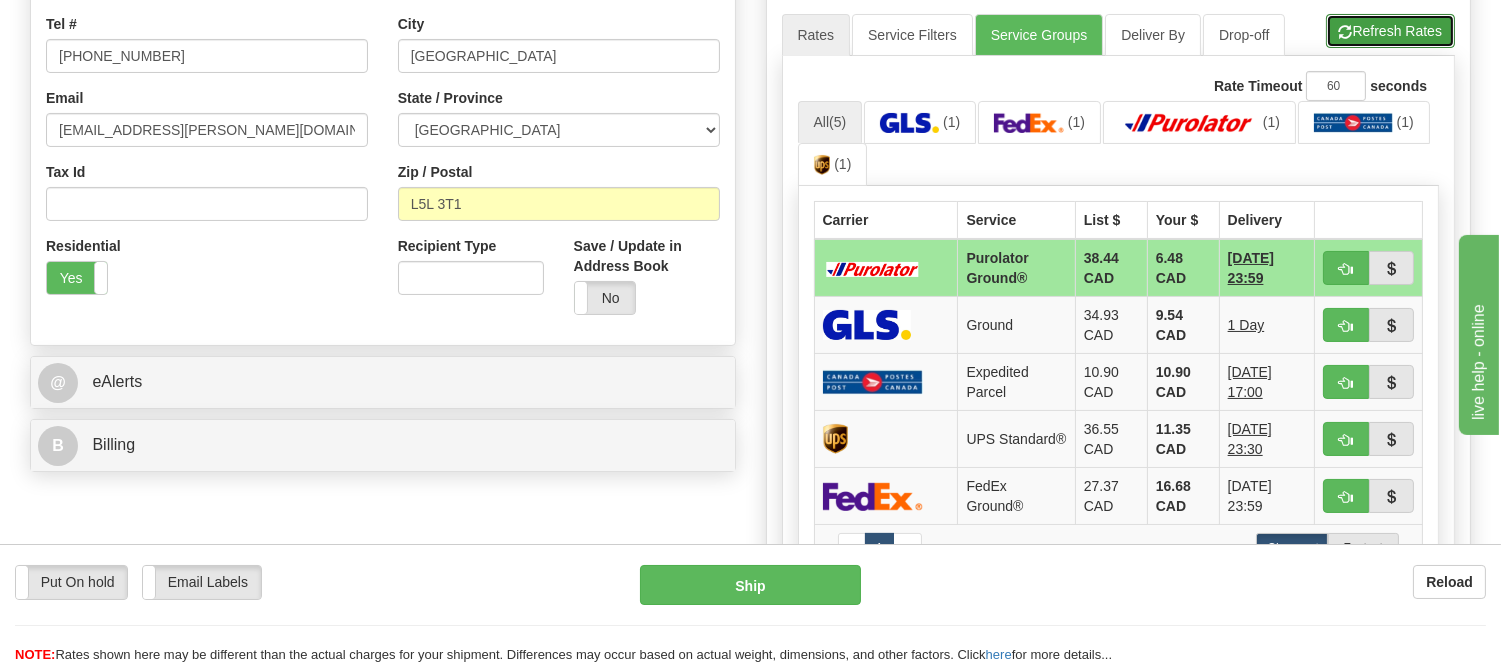 click on "Refresh Rates" at bounding box center [1390, 31] 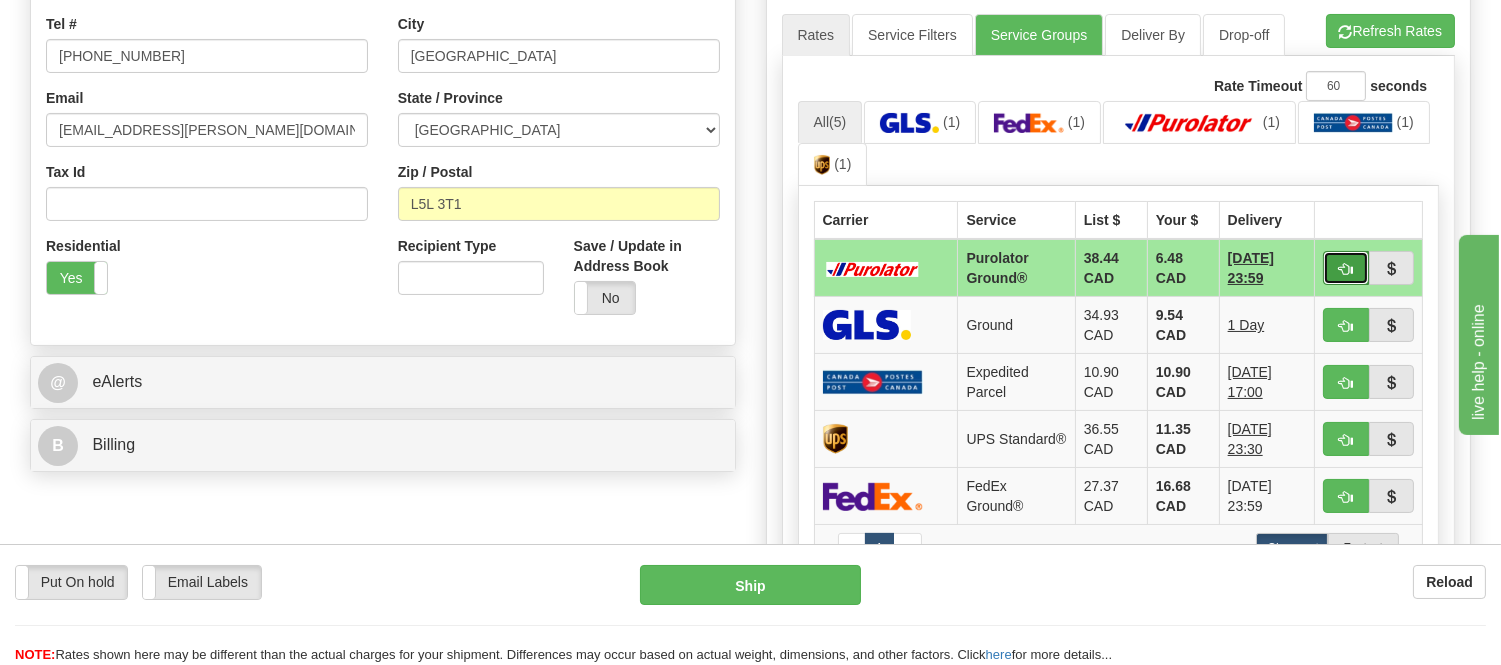 click at bounding box center (1346, 268) 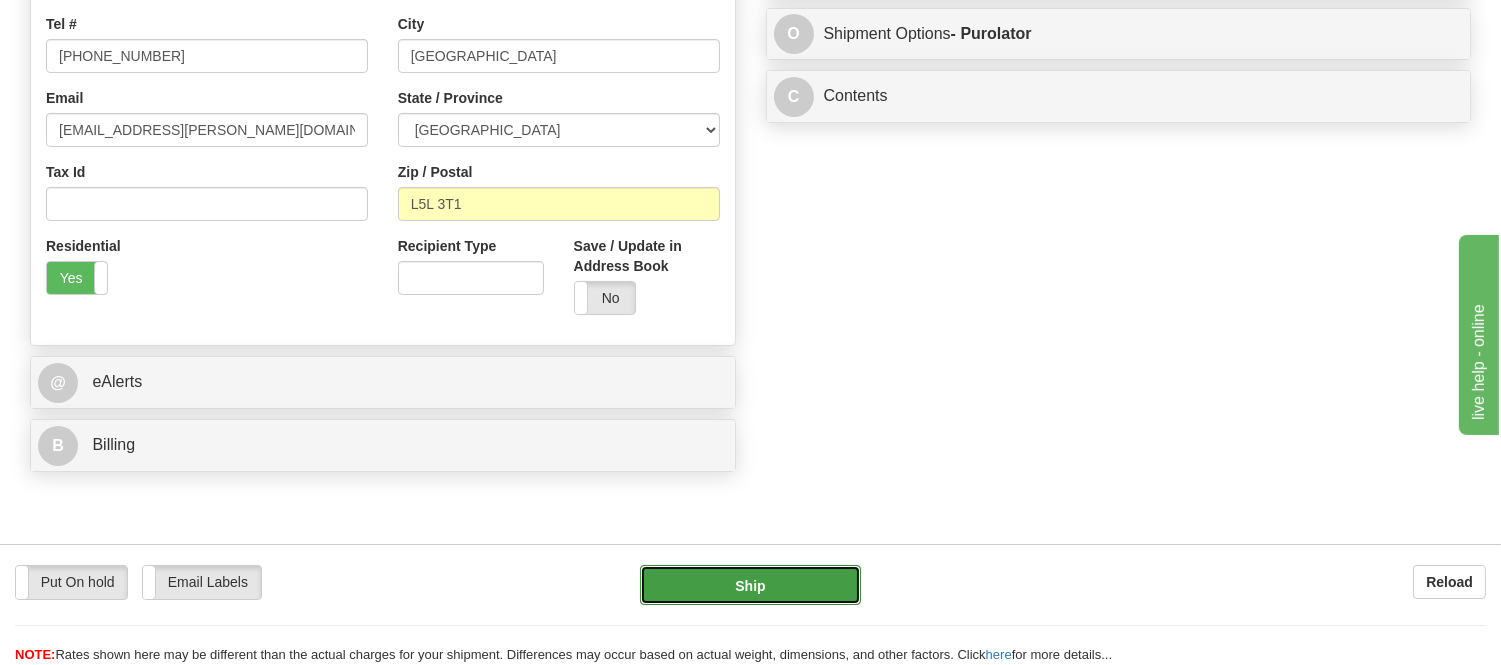 click on "Ship" at bounding box center (750, 585) 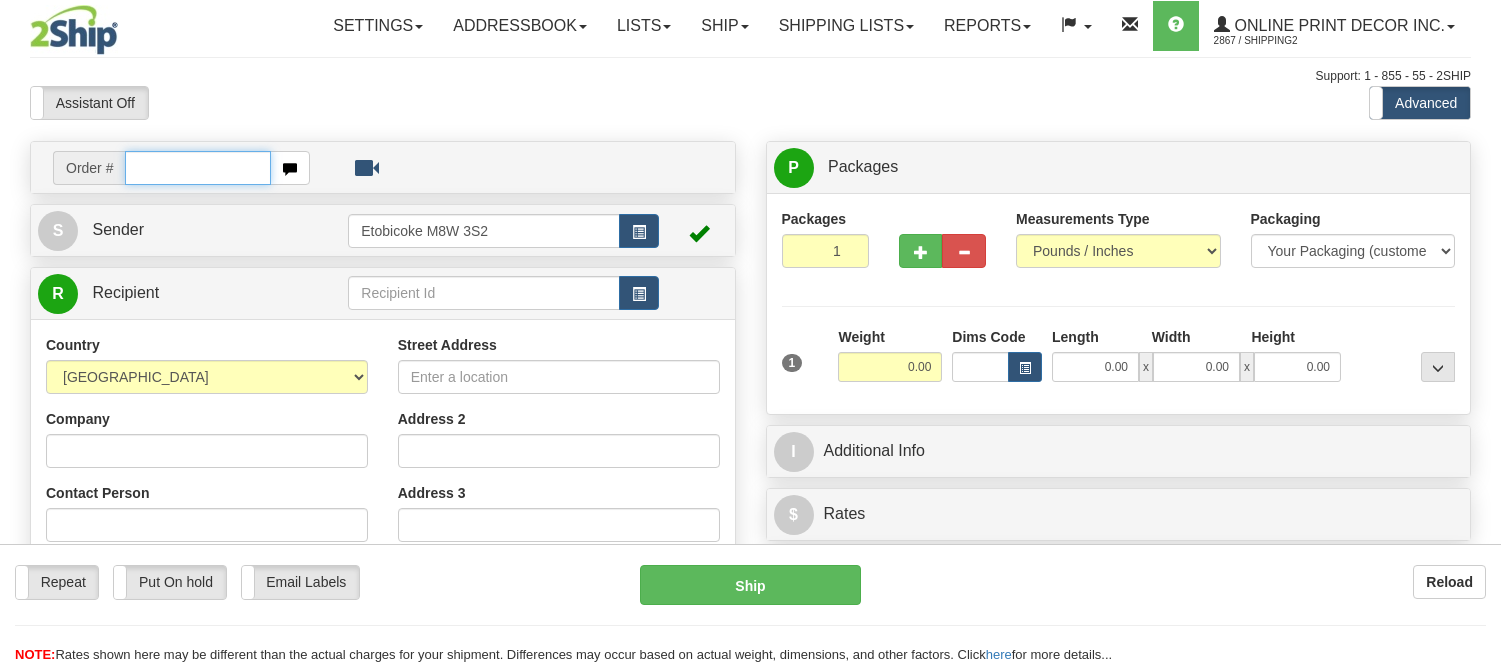 scroll, scrollTop: 0, scrollLeft: 0, axis: both 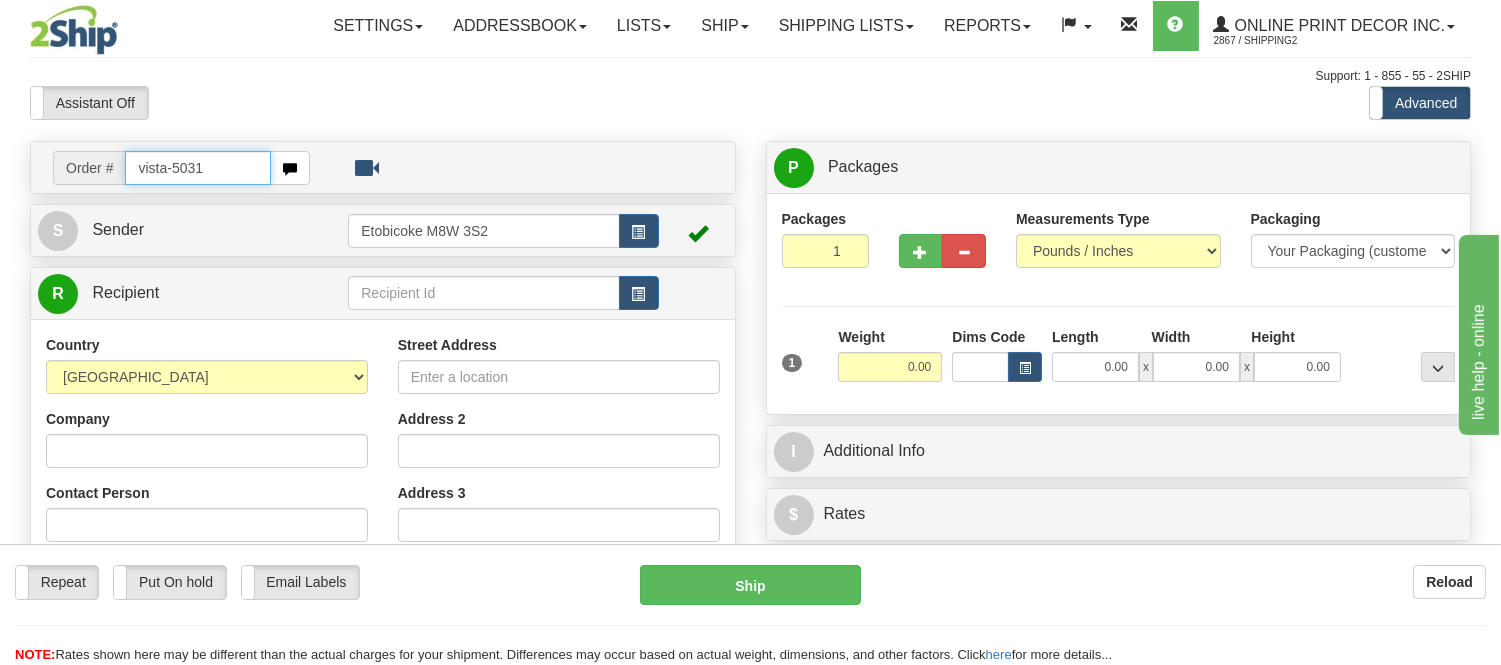 type on "vista-5031" 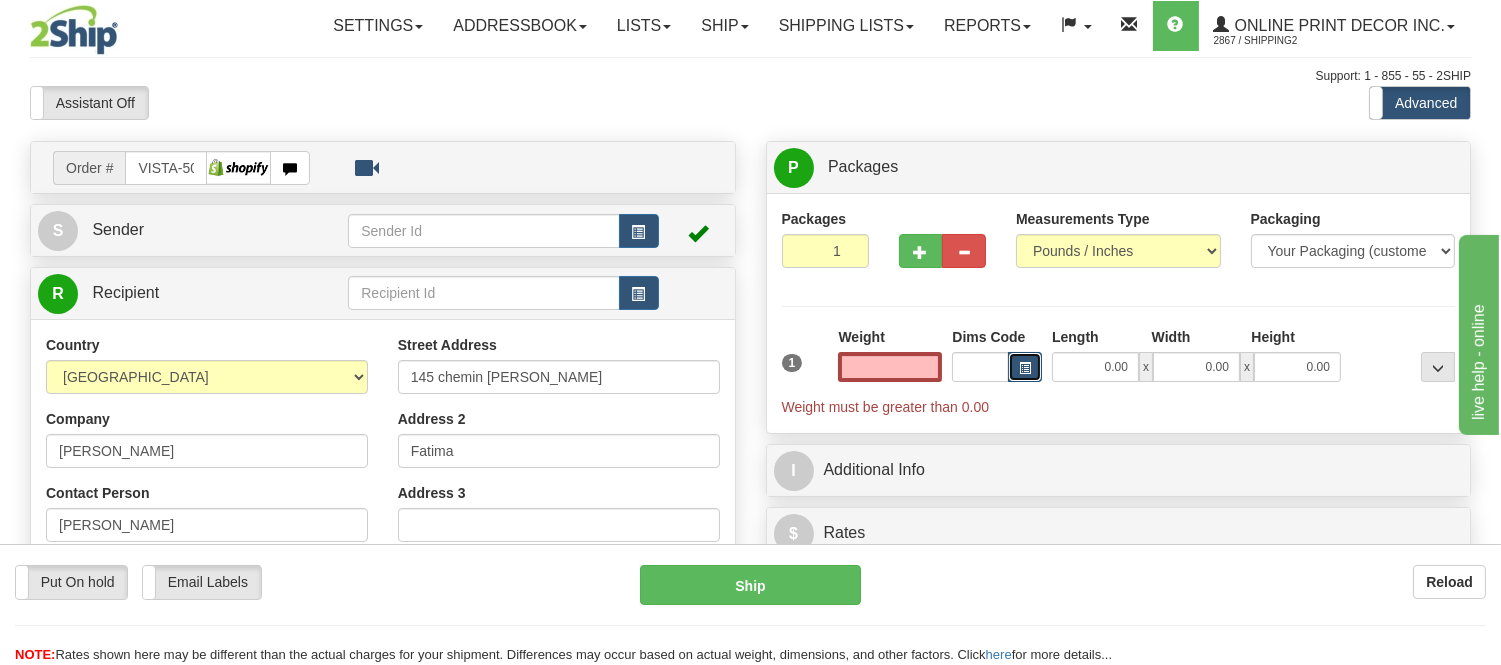 type on "0.00" 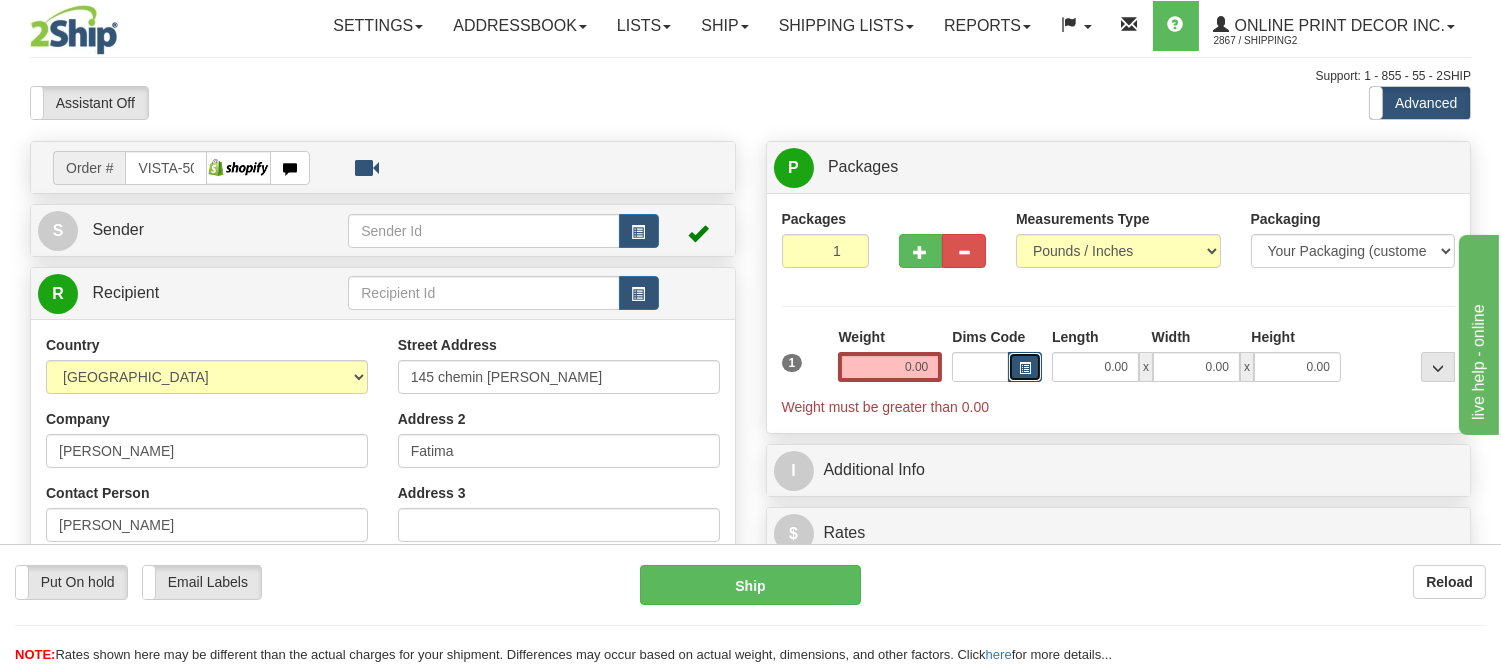 click at bounding box center [1025, 368] 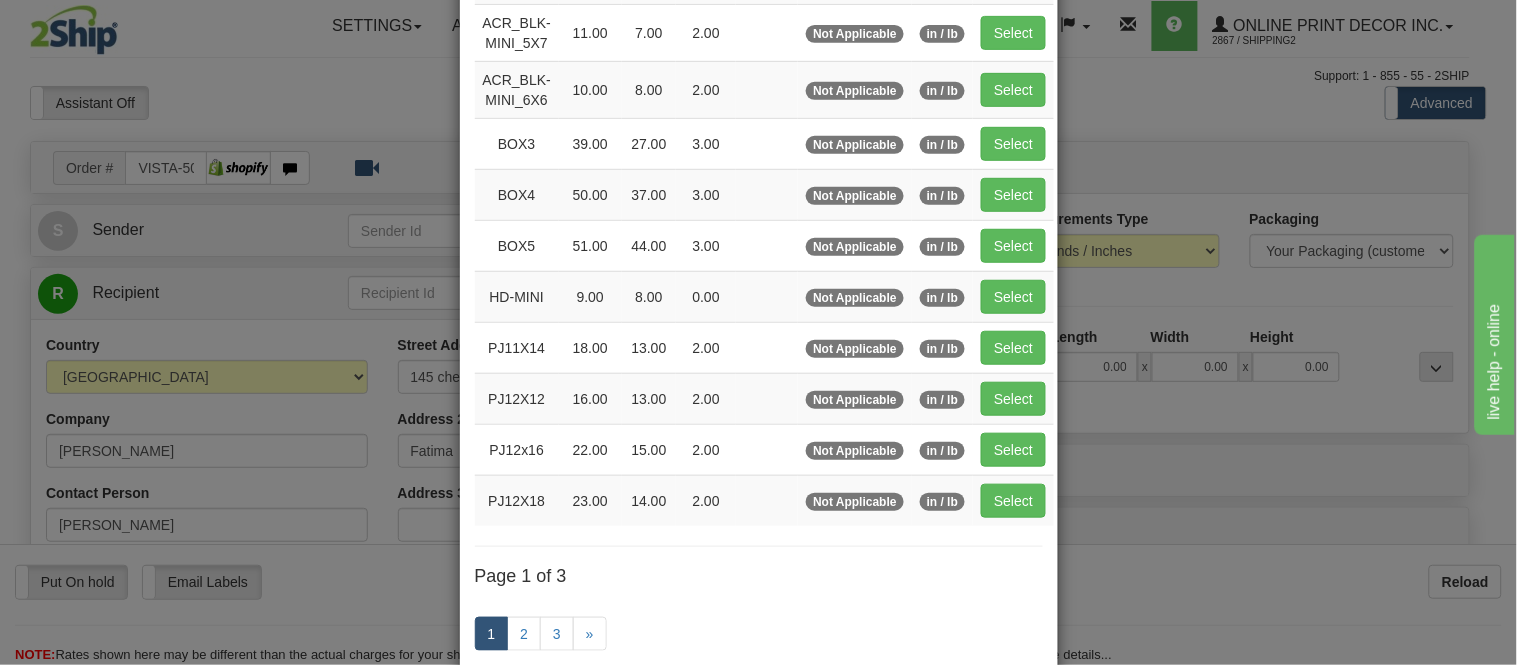 scroll, scrollTop: 333, scrollLeft: 0, axis: vertical 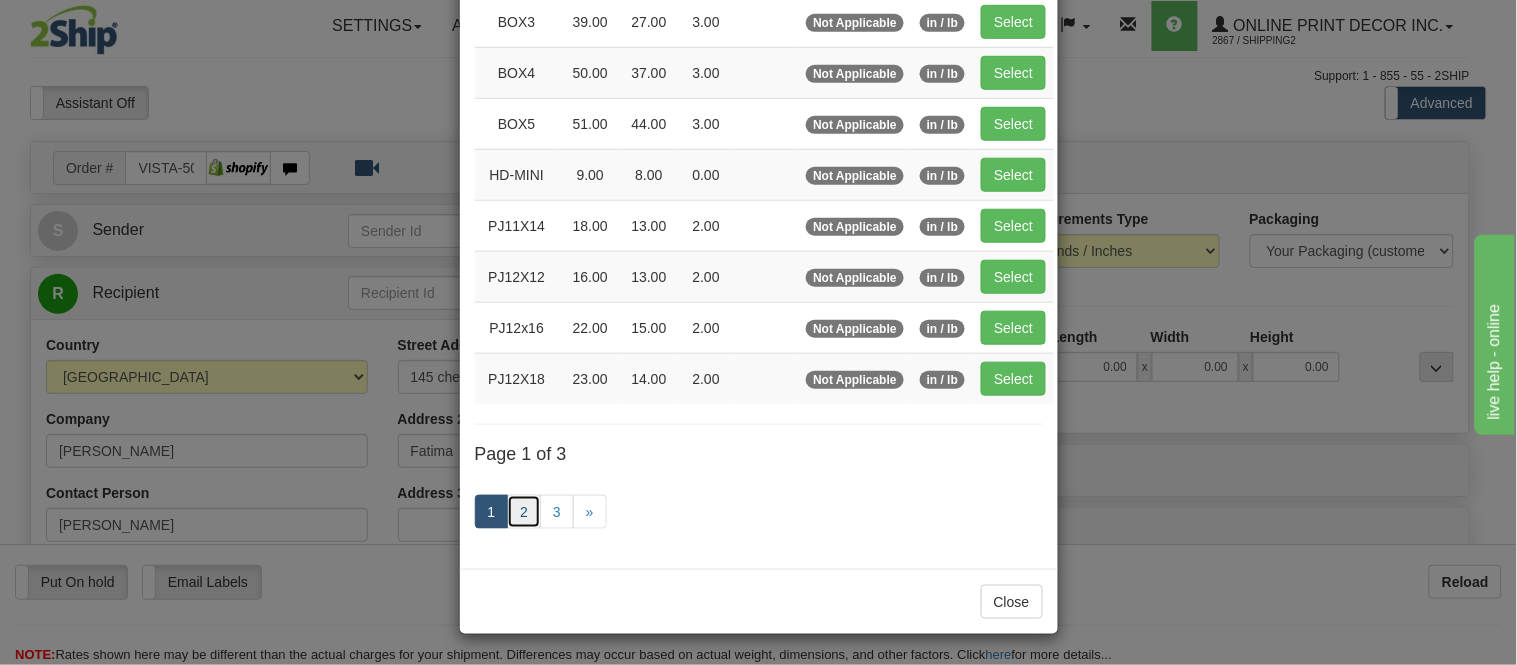 click on "2" at bounding box center [524, 512] 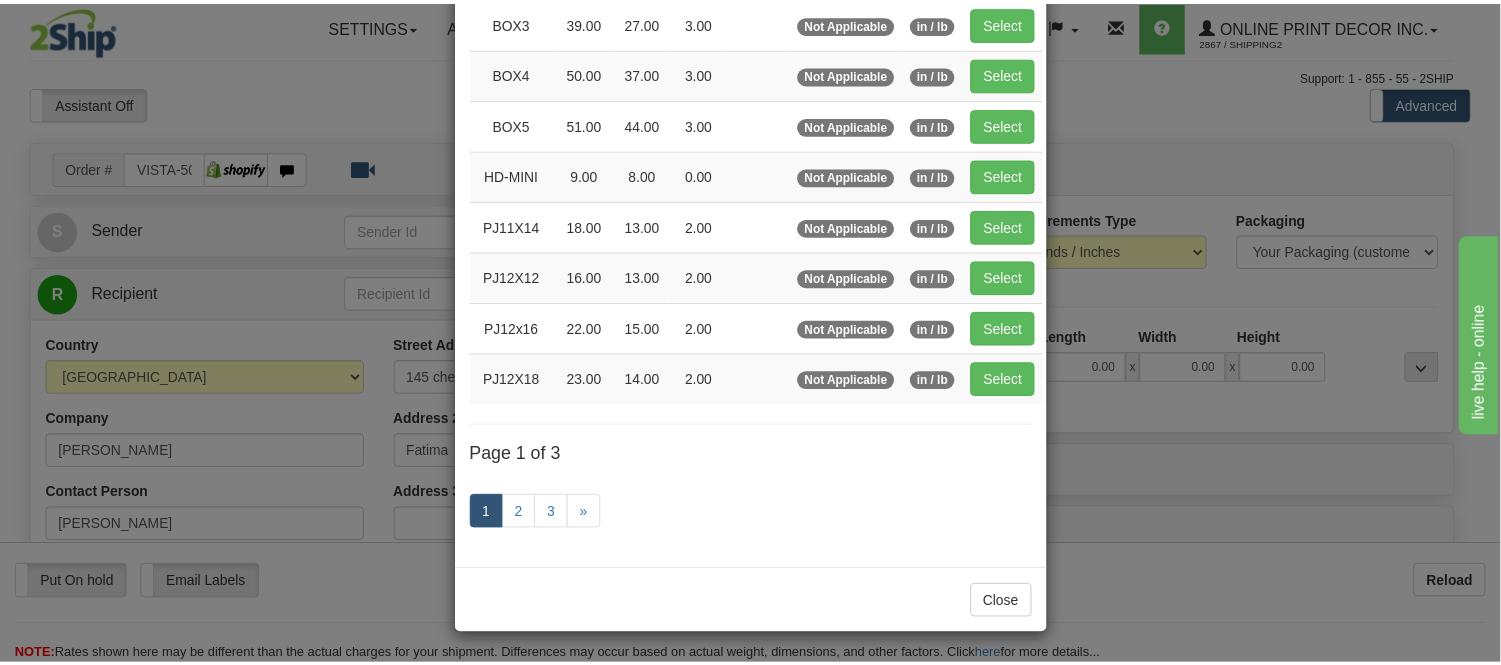 scroll, scrollTop: 325, scrollLeft: 0, axis: vertical 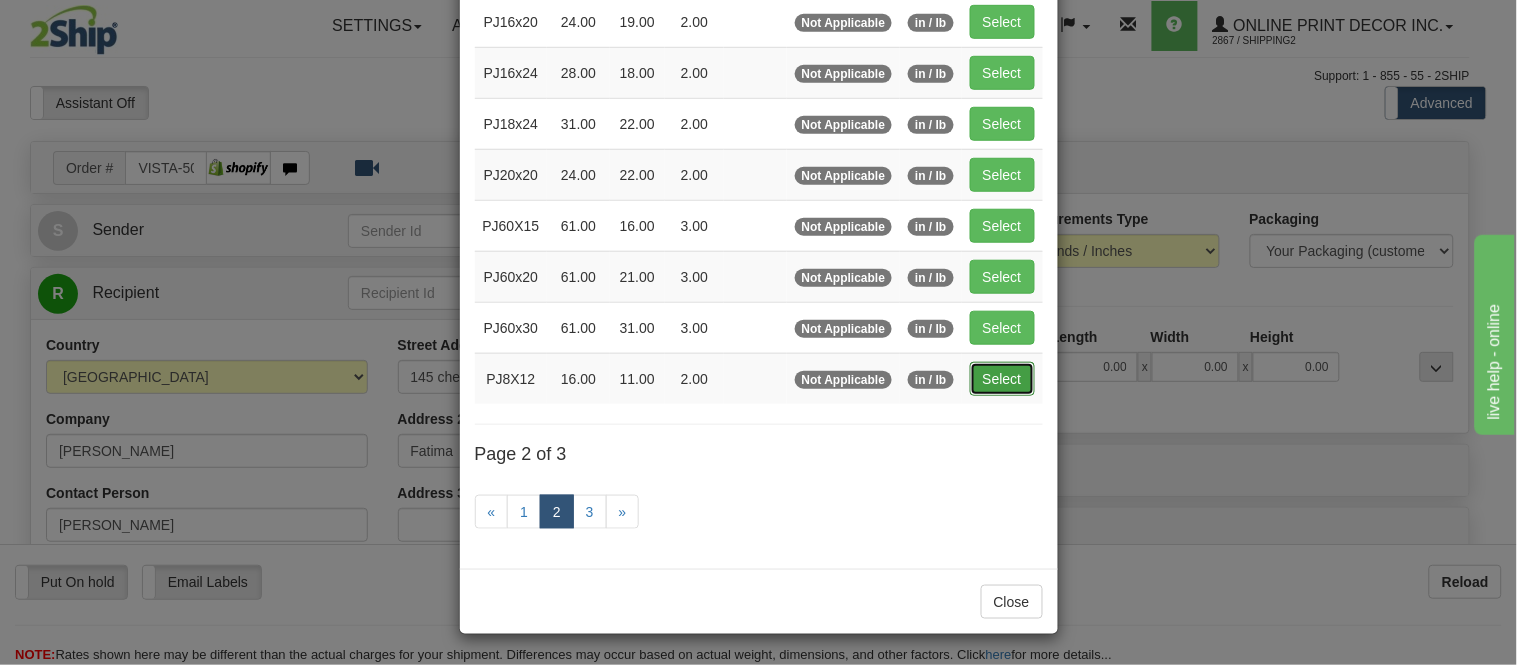 click on "Select" at bounding box center [1002, 379] 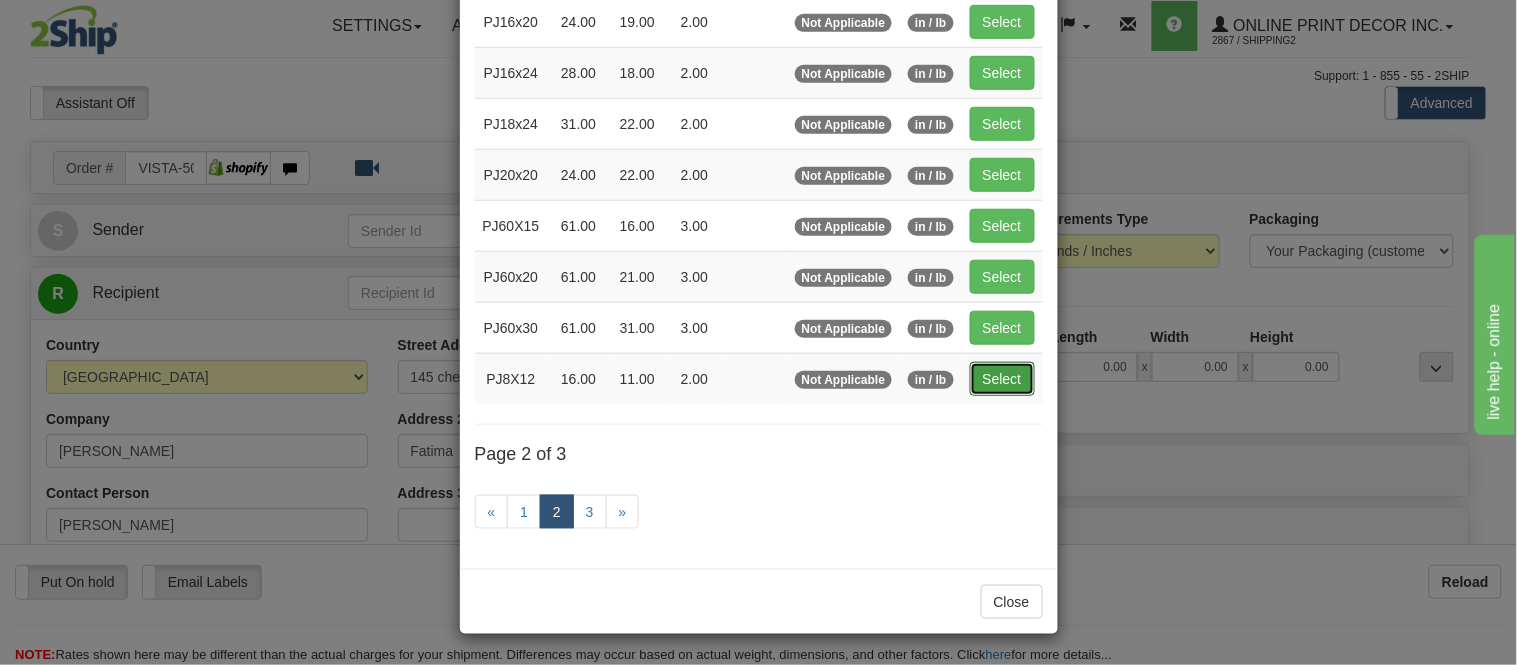 type on "16.00" 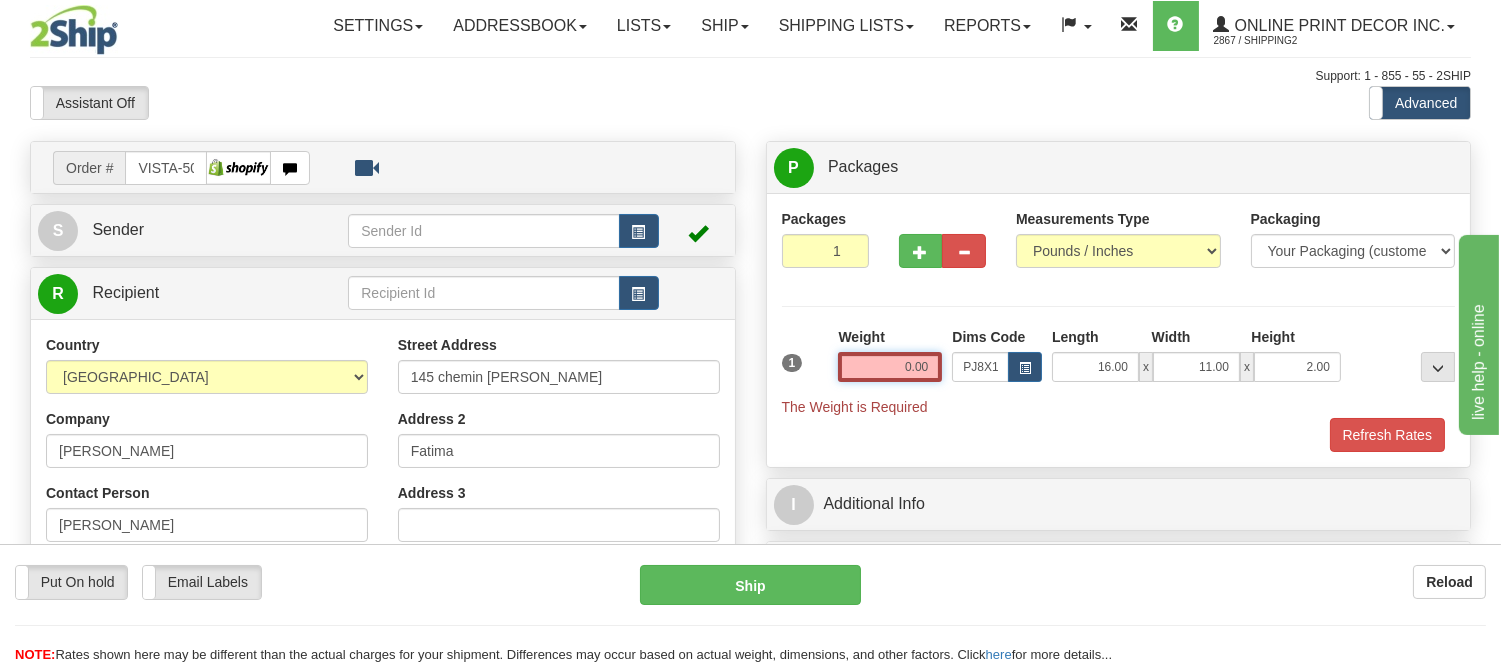 drag, startPoint x: 928, startPoint y: 366, endPoint x: 832, endPoint y: 396, distance: 100.57833 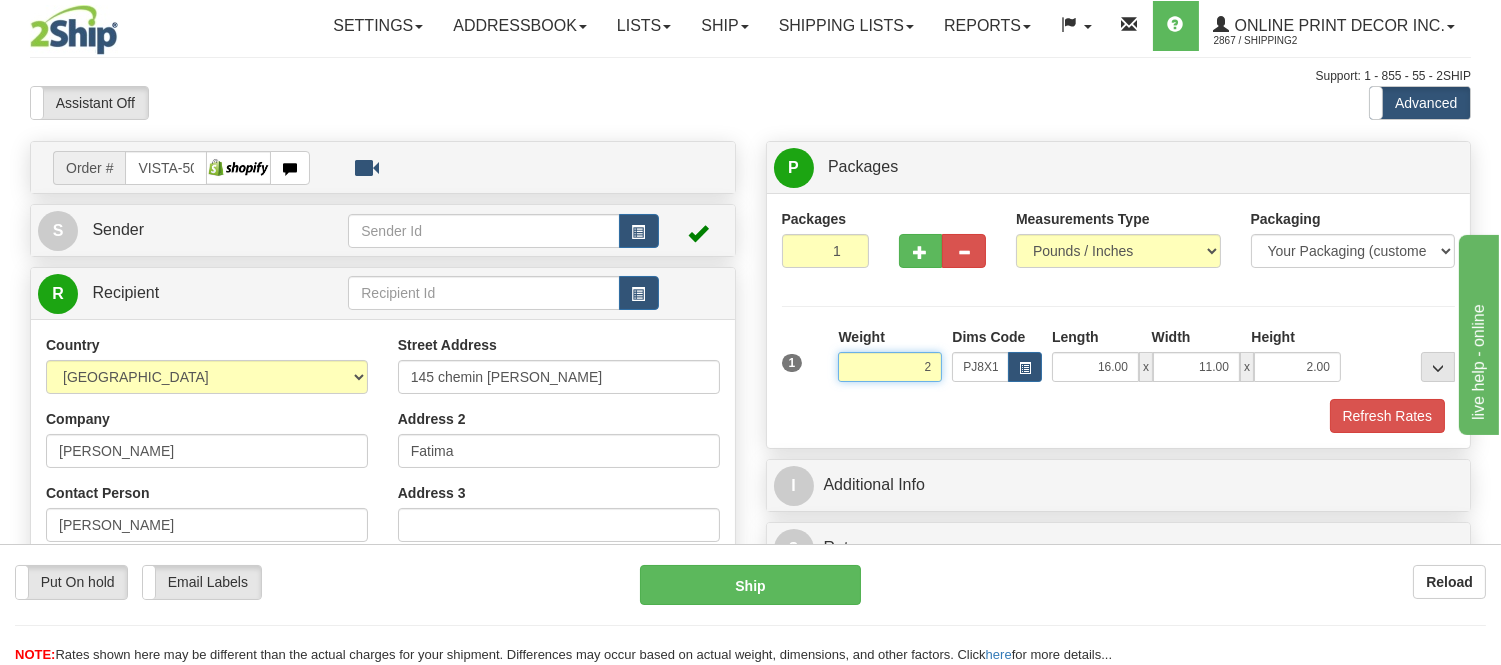 click on "Delete" at bounding box center (0, 0) 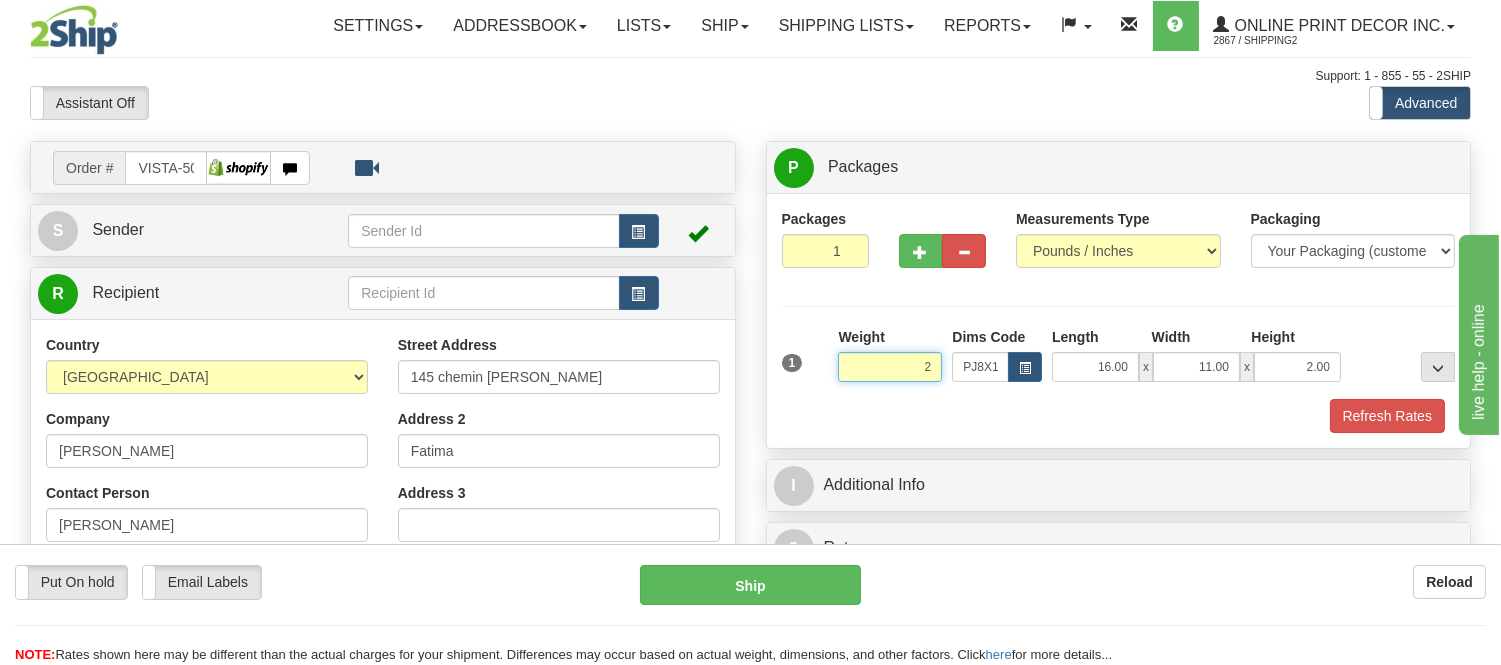 type on "2.00" 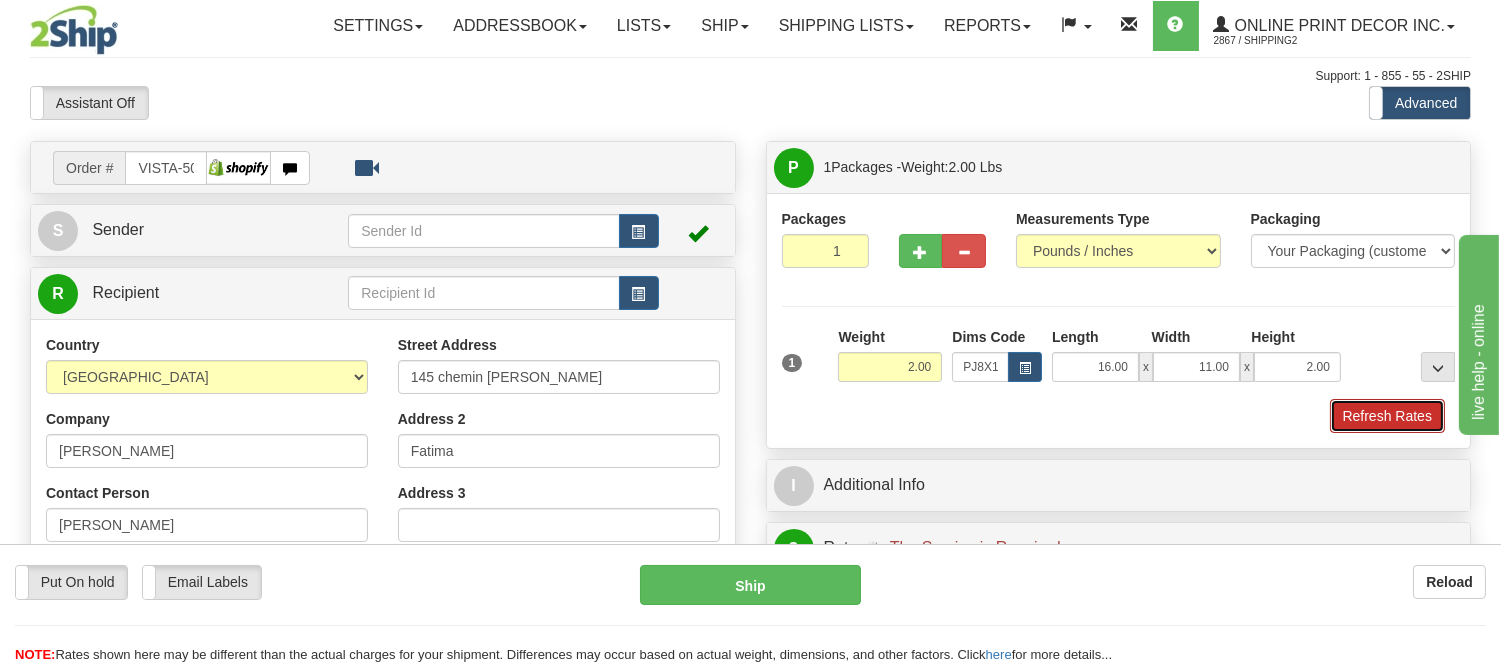 click on "Refresh Rates" at bounding box center [1387, 416] 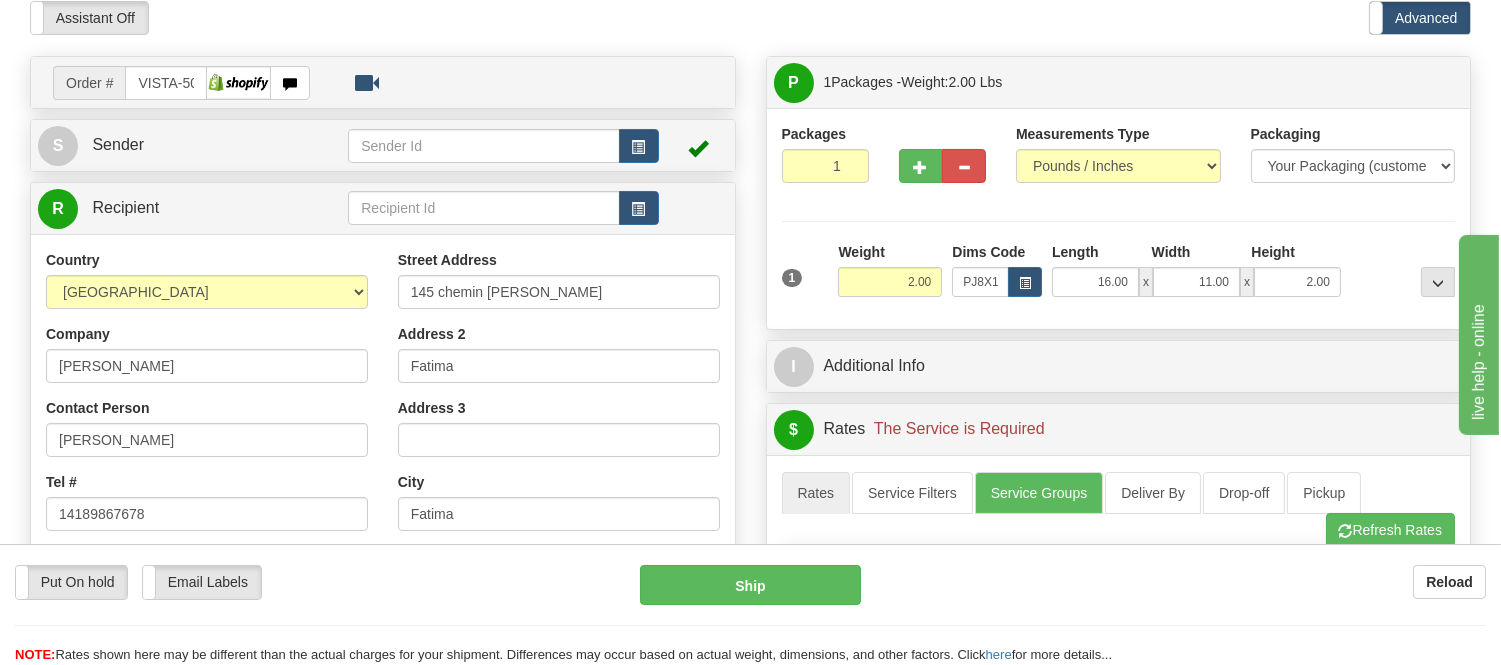 scroll, scrollTop: 53, scrollLeft: 0, axis: vertical 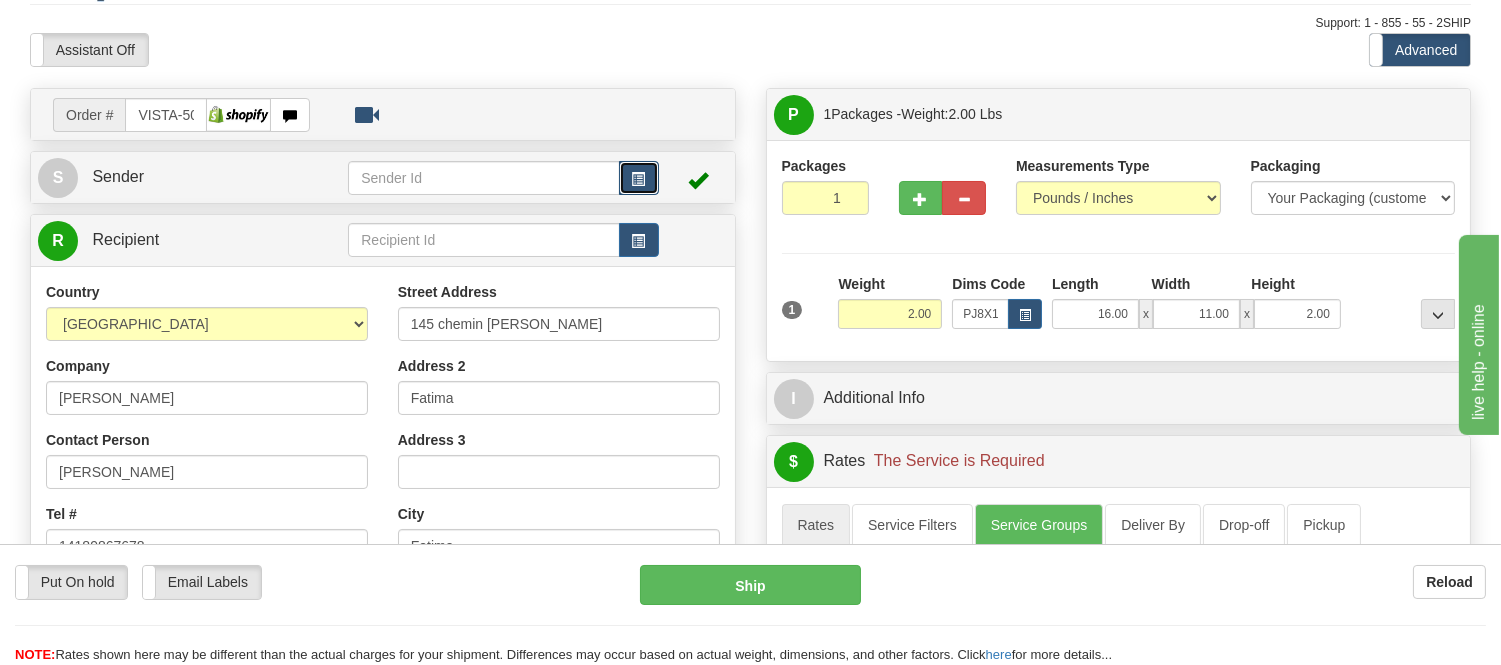 click at bounding box center (639, 178) 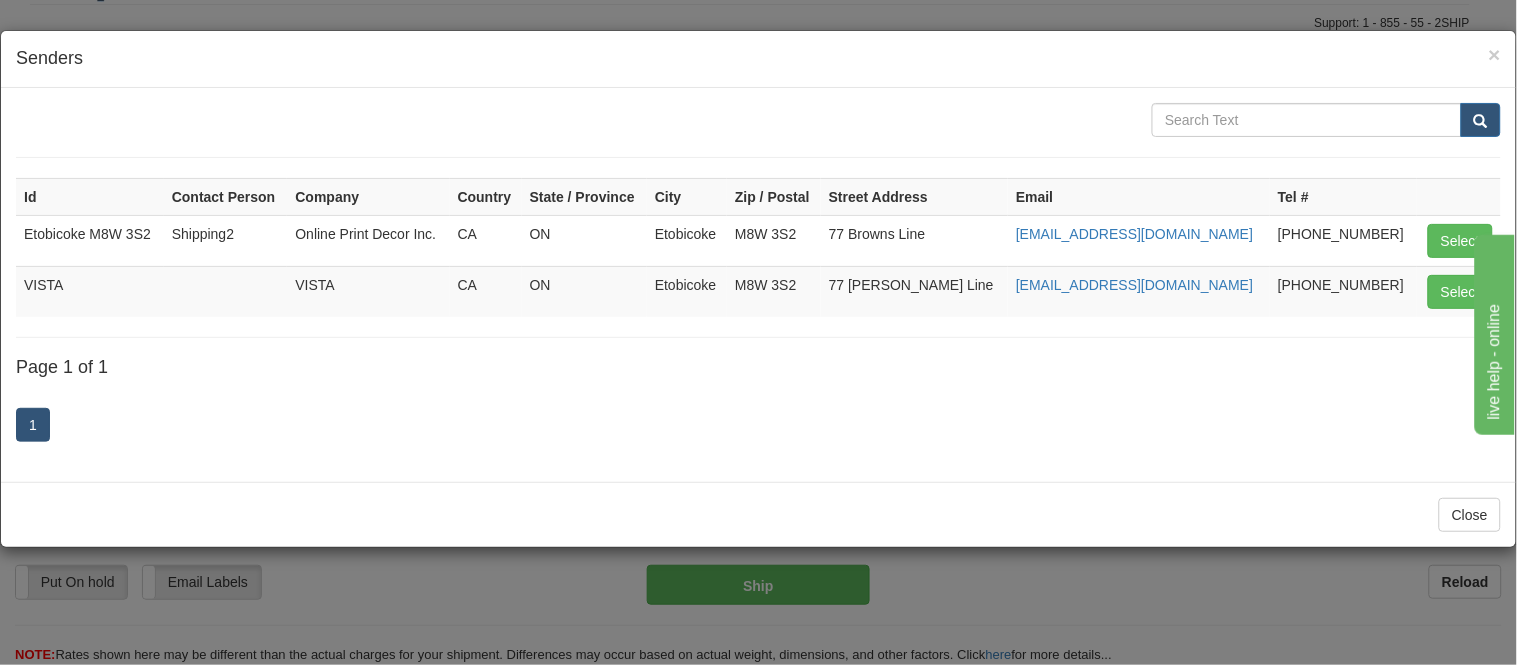 click on "live help - online" at bounding box center (1572, 456) 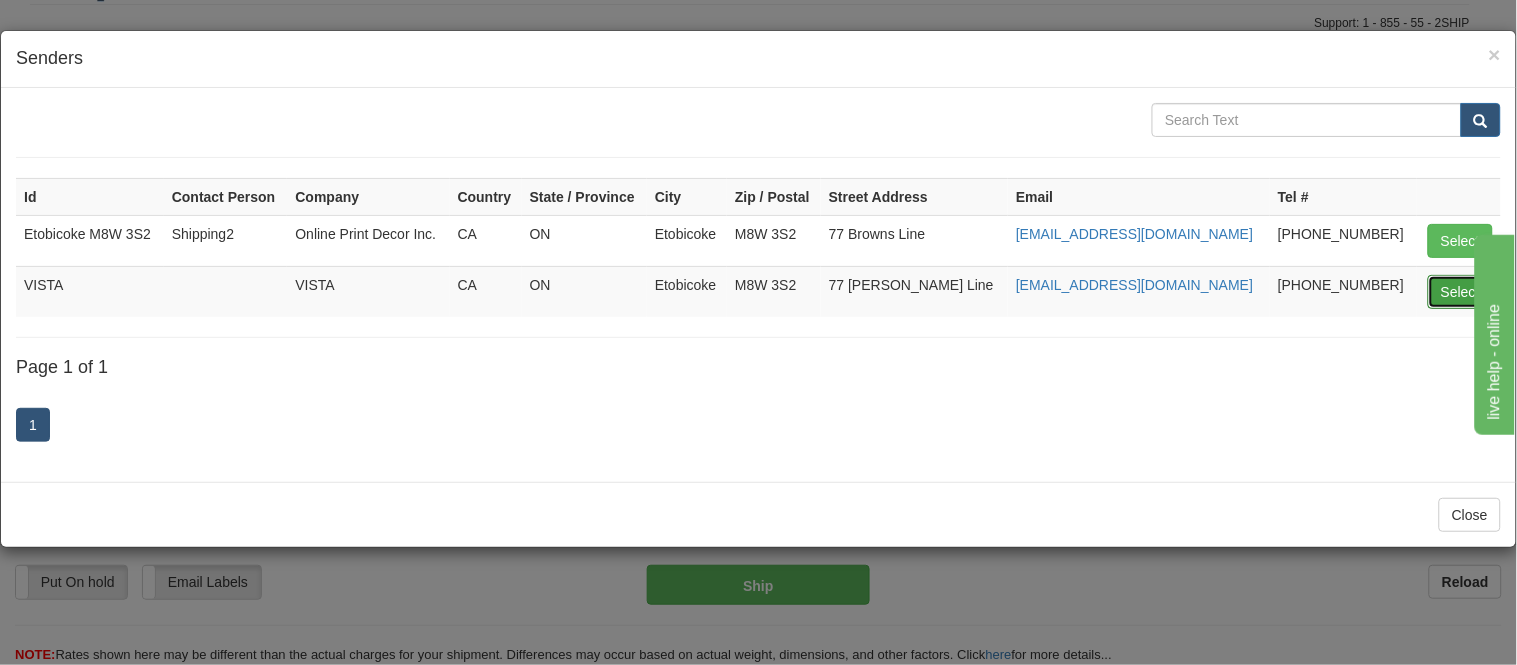 click on "Select" at bounding box center [1460, 292] 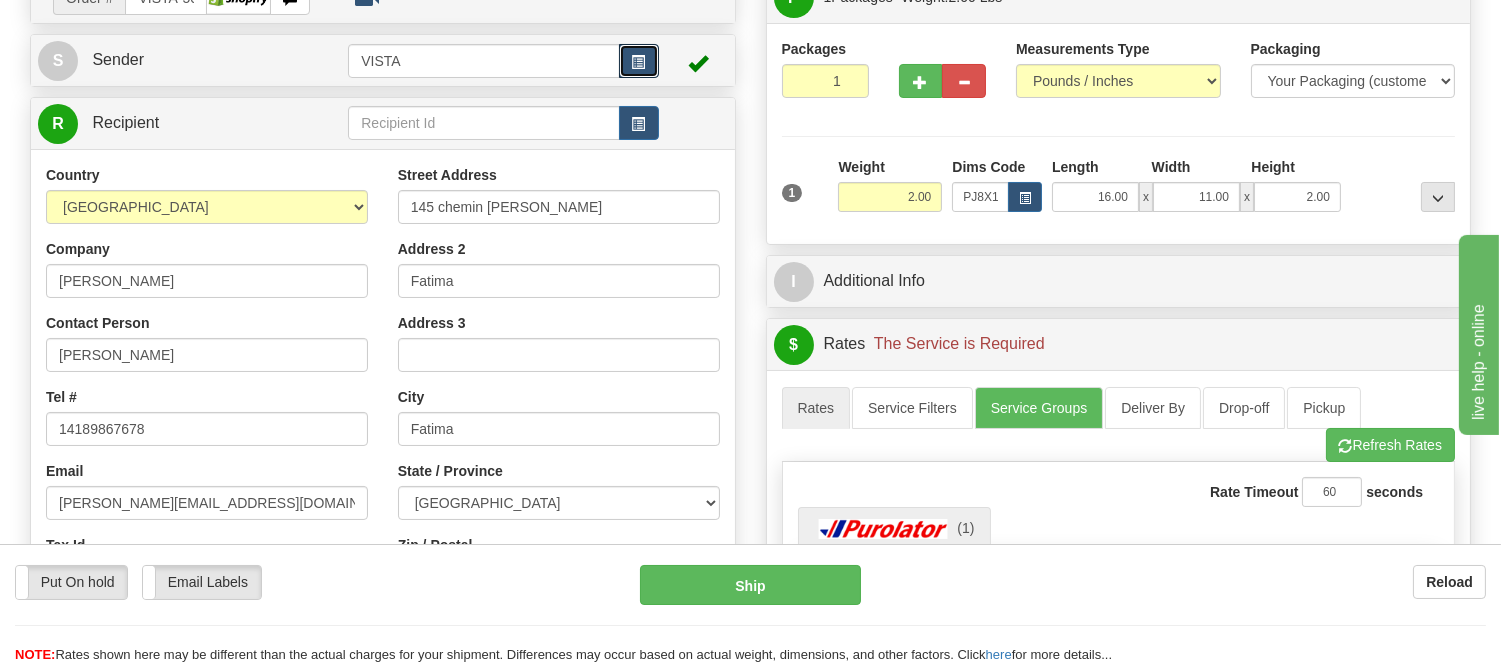scroll, scrollTop: 275, scrollLeft: 0, axis: vertical 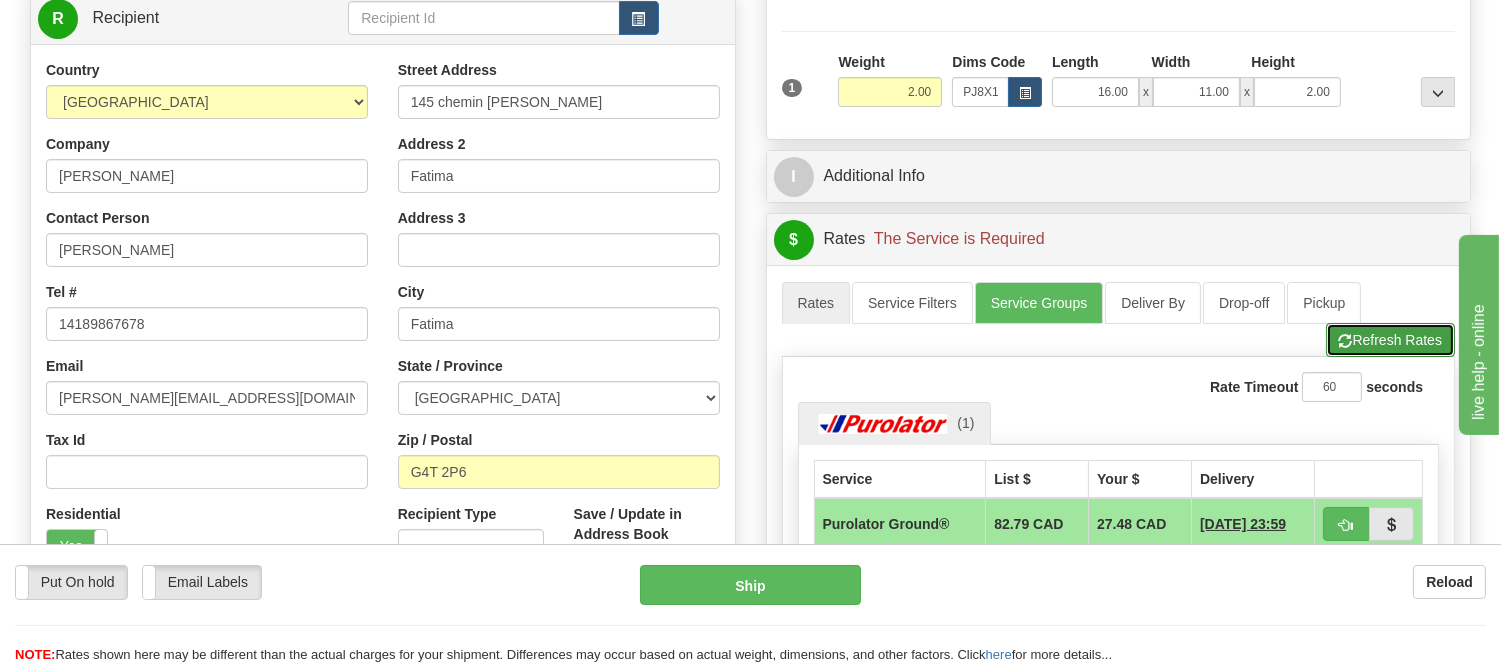 click on "Refresh Rates" at bounding box center (1390, 340) 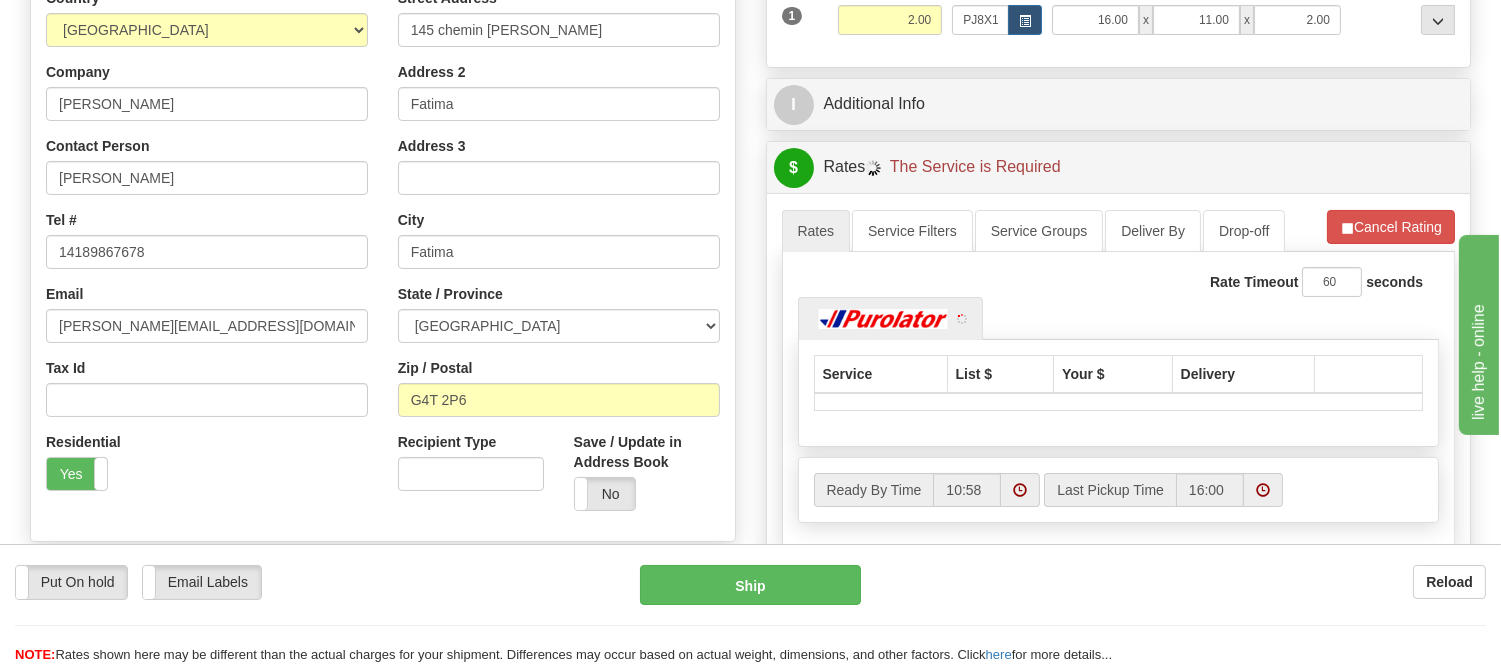 scroll, scrollTop: 497, scrollLeft: 0, axis: vertical 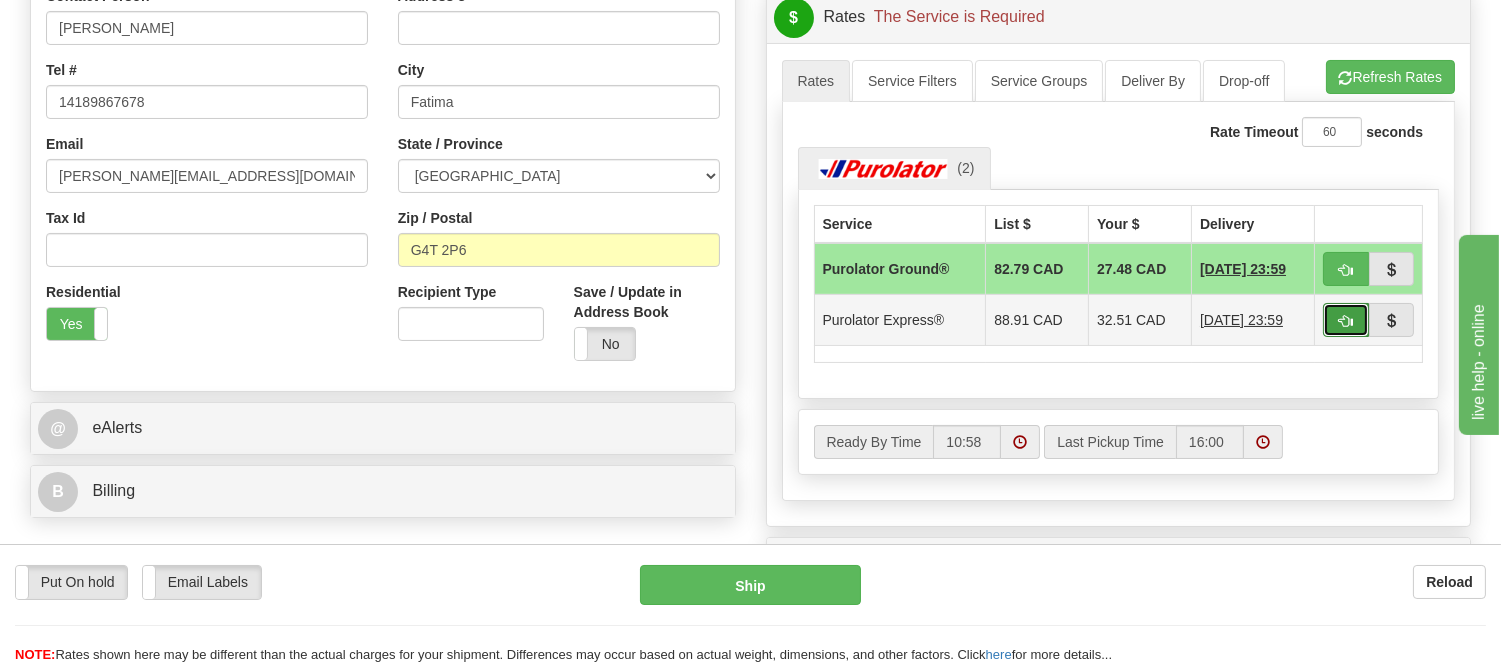 click at bounding box center (1346, 321) 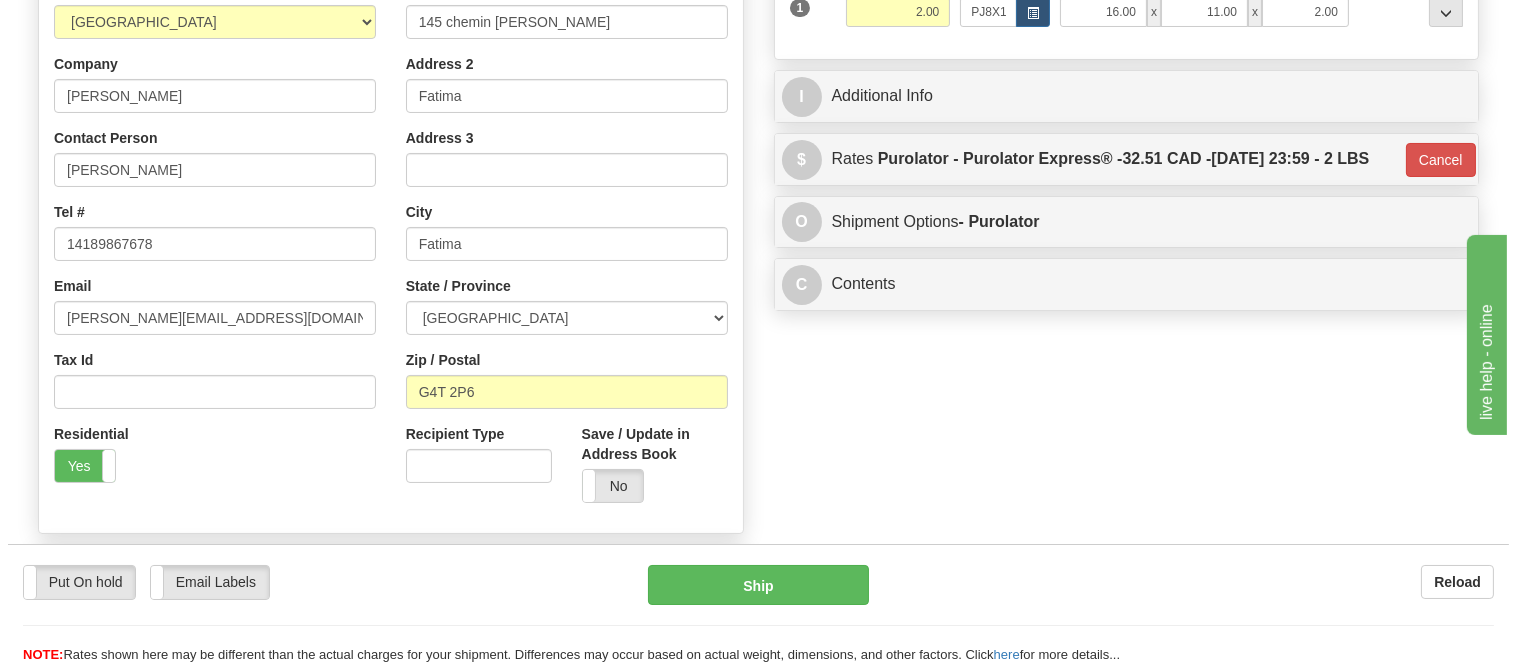 scroll, scrollTop: 164, scrollLeft: 0, axis: vertical 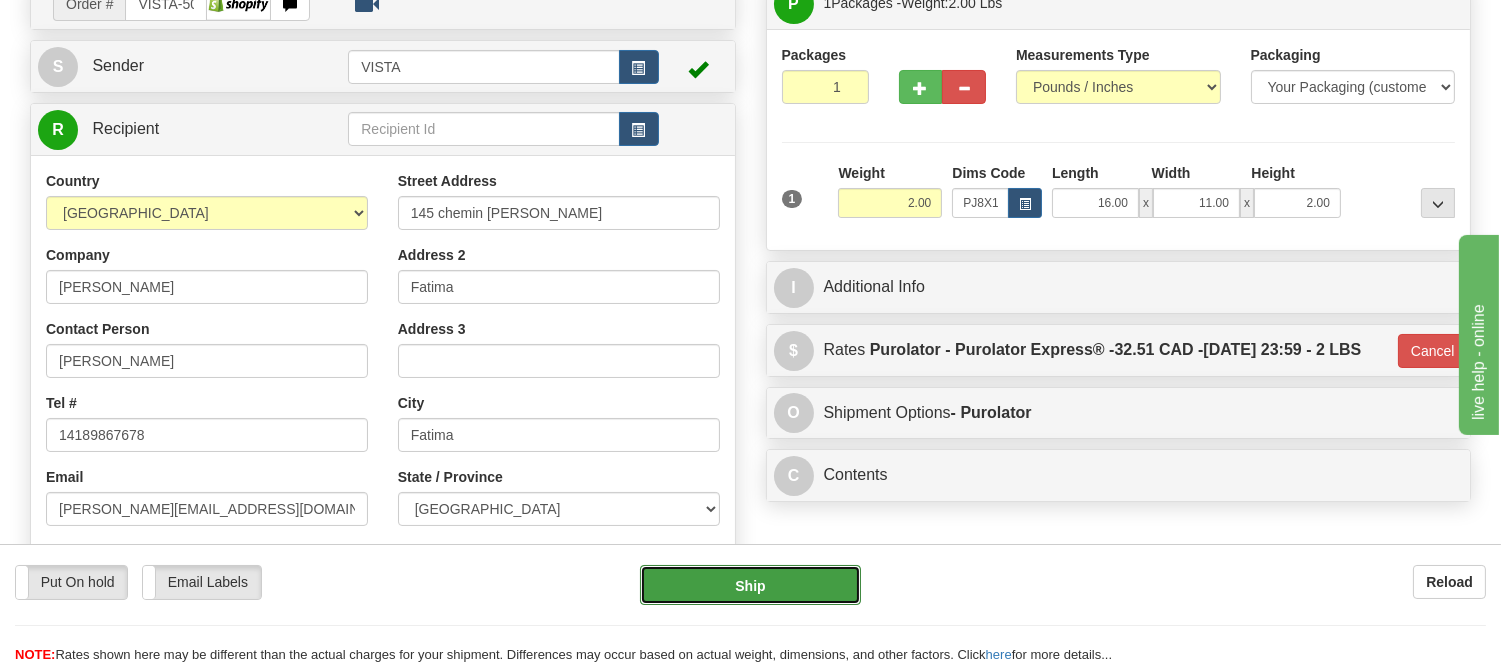 click on "Ship" at bounding box center (750, 585) 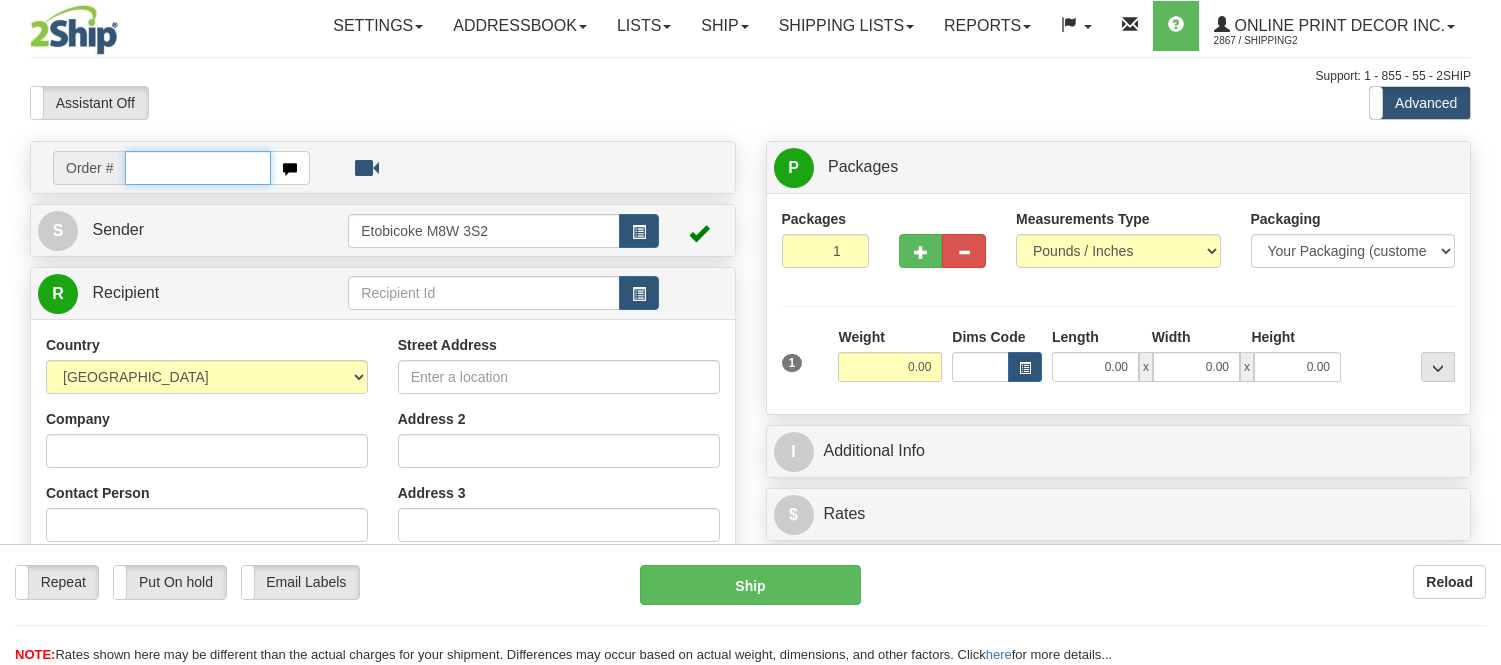 scroll, scrollTop: 0, scrollLeft: 0, axis: both 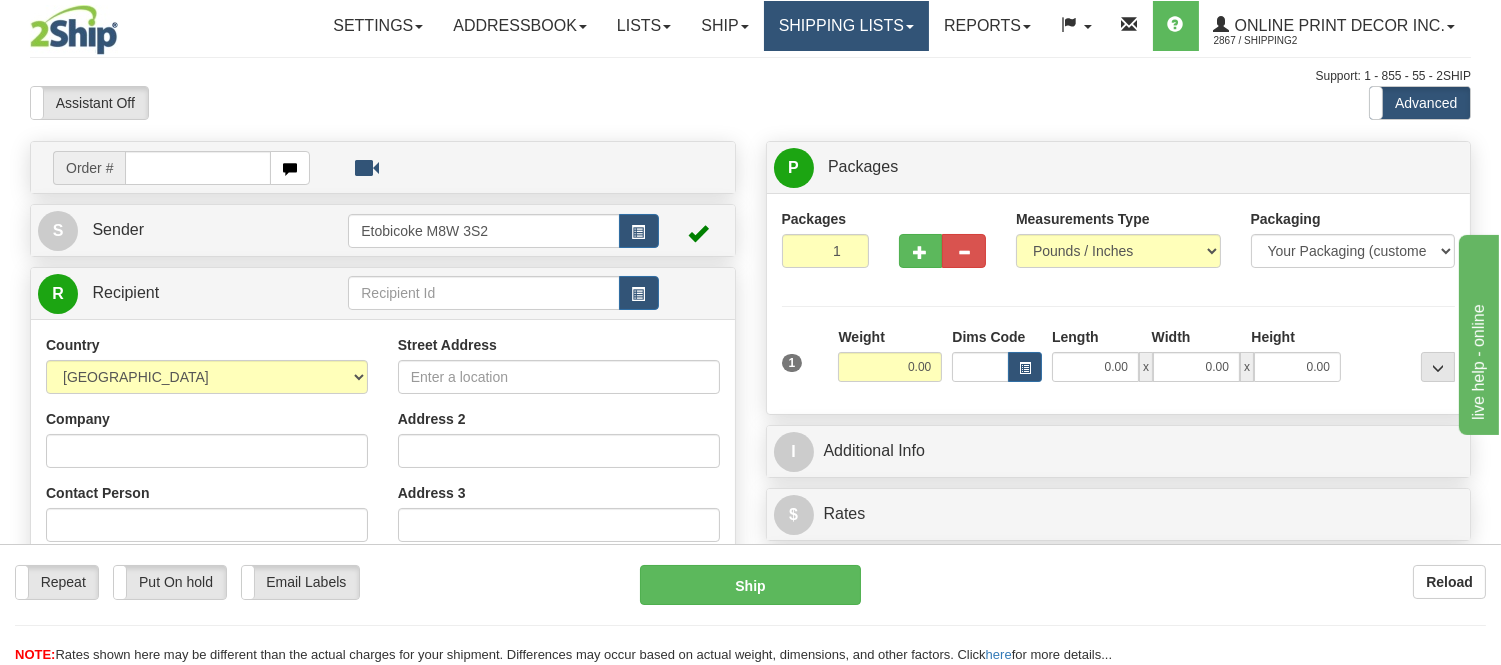 click on "Shipping lists" at bounding box center [846, 26] 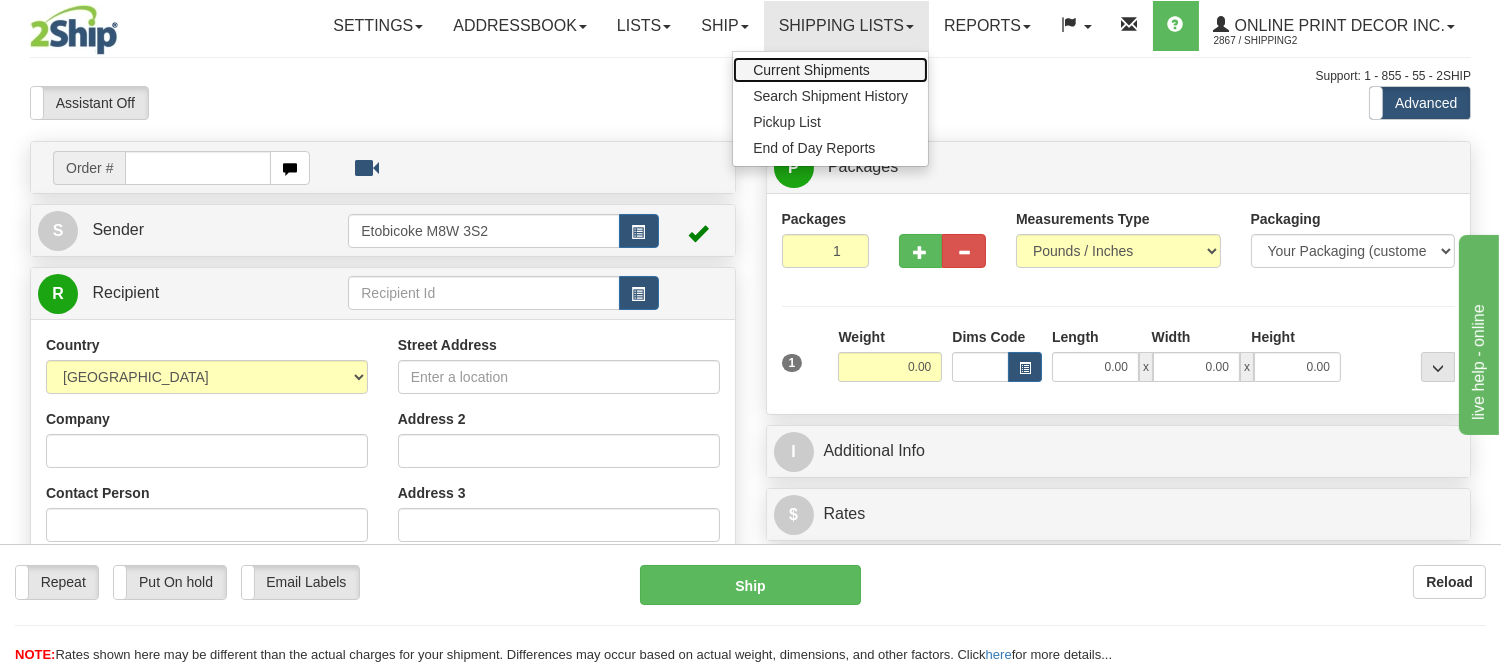 click on "Current Shipments" at bounding box center (811, 70) 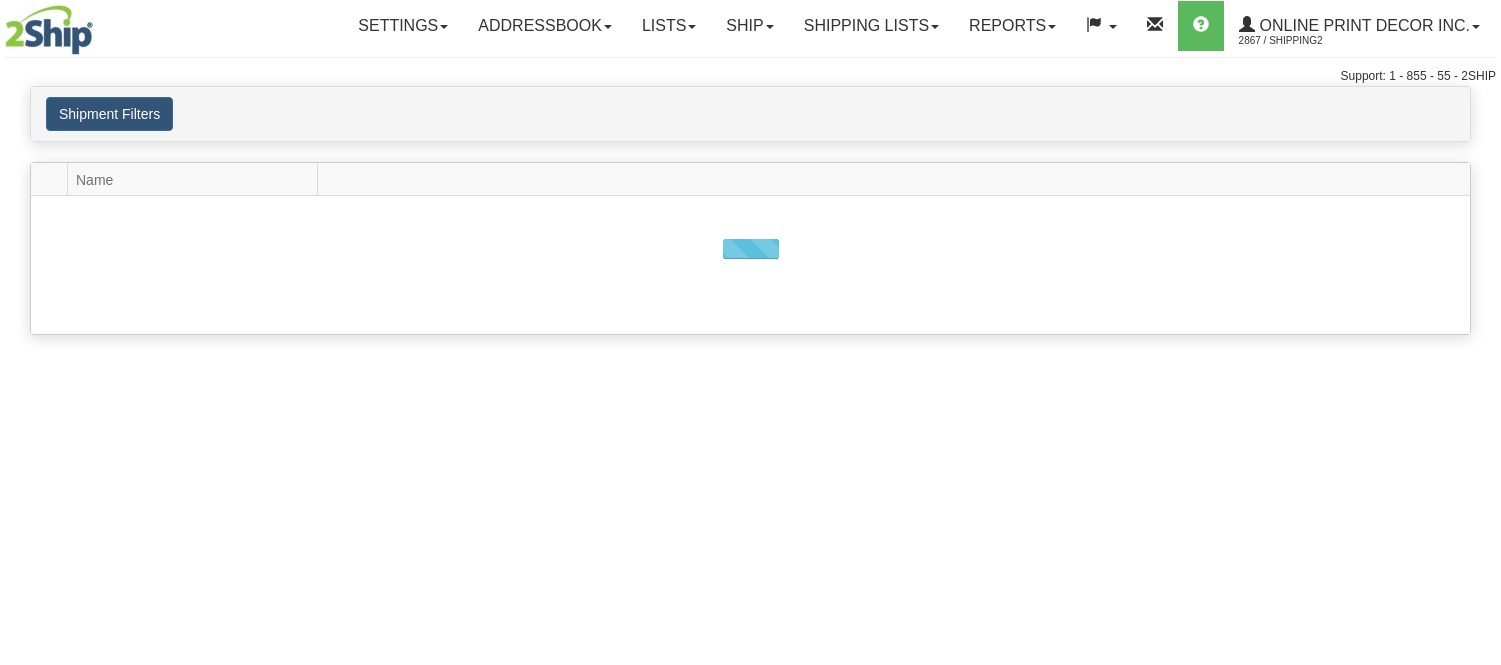 scroll, scrollTop: 0, scrollLeft: 0, axis: both 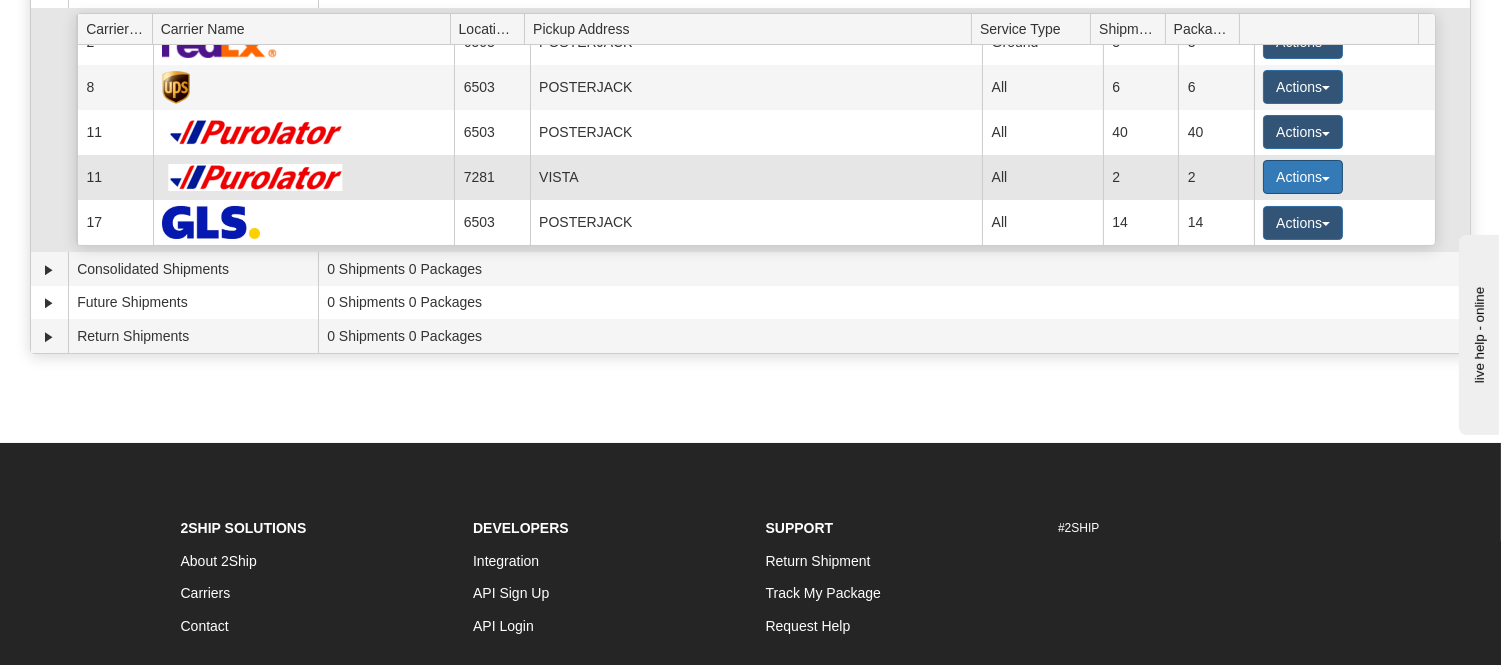 click on "Actions" at bounding box center (1303, 177) 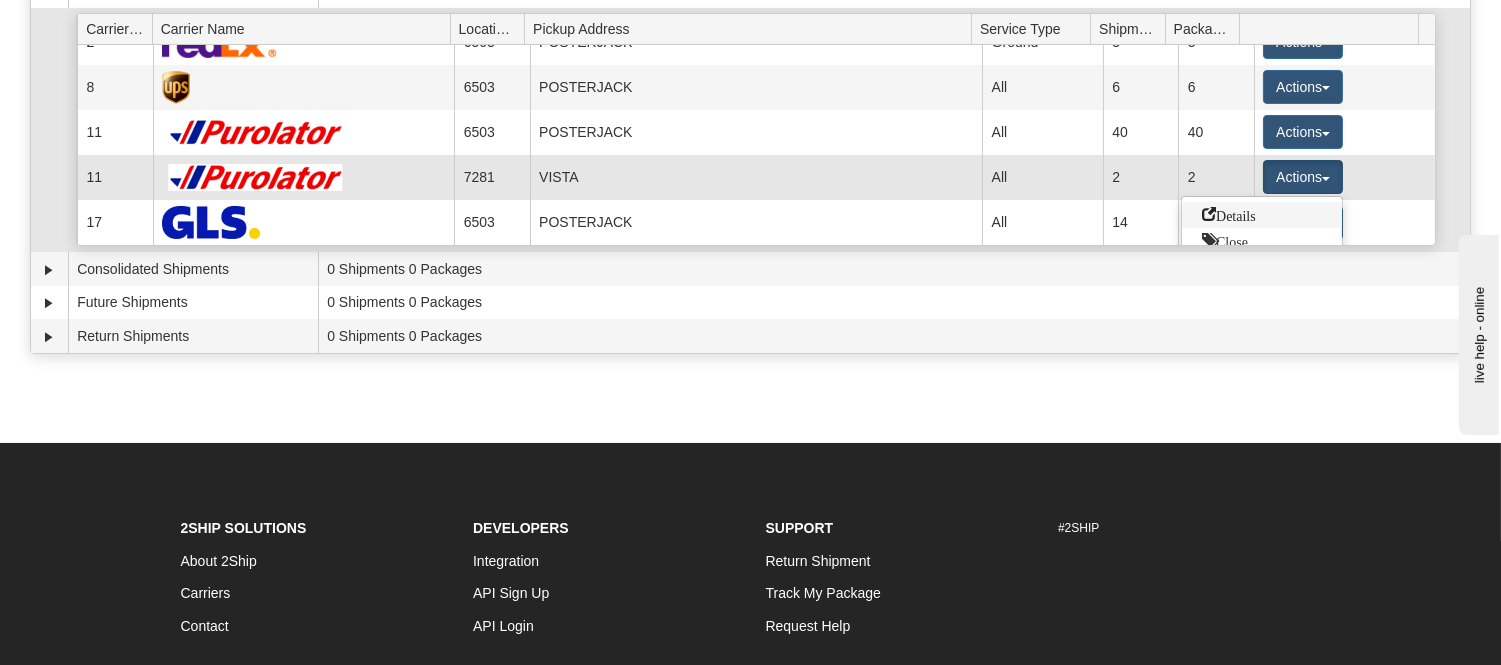 click on "Details" at bounding box center [1229, 214] 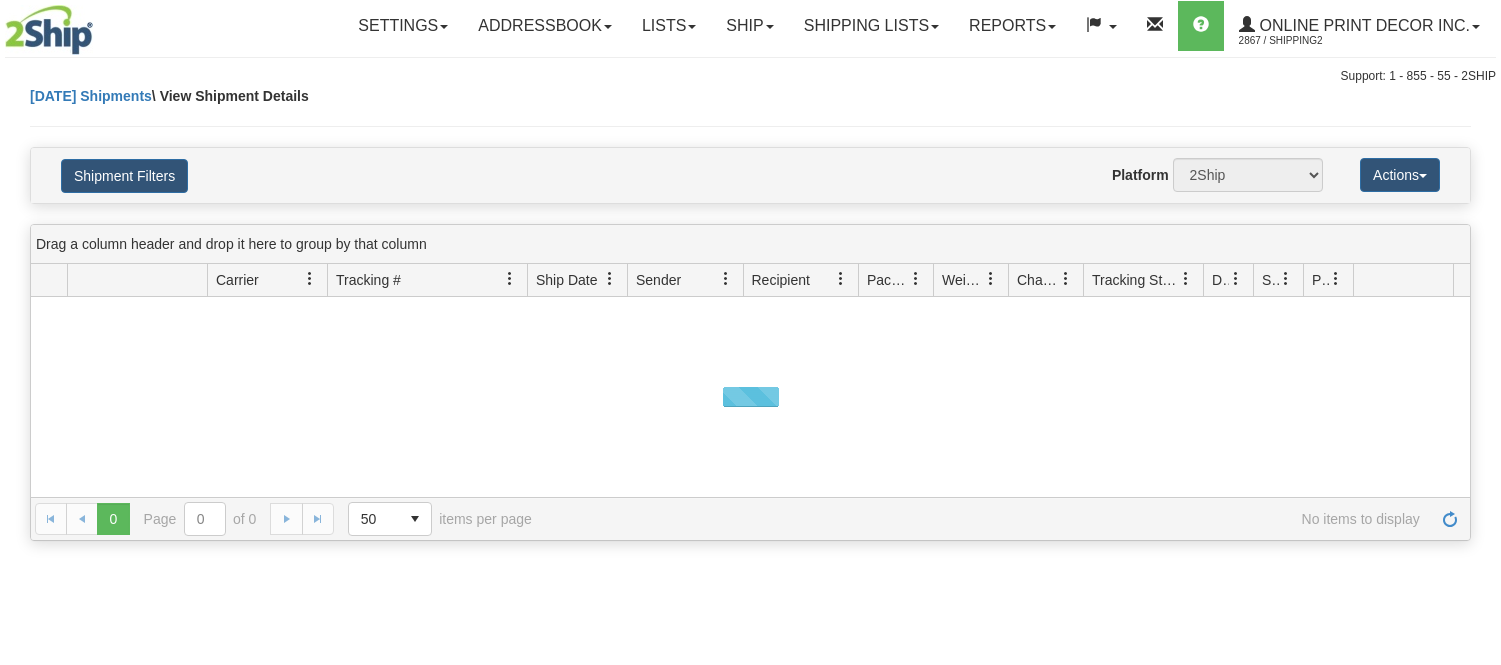 scroll, scrollTop: 0, scrollLeft: 0, axis: both 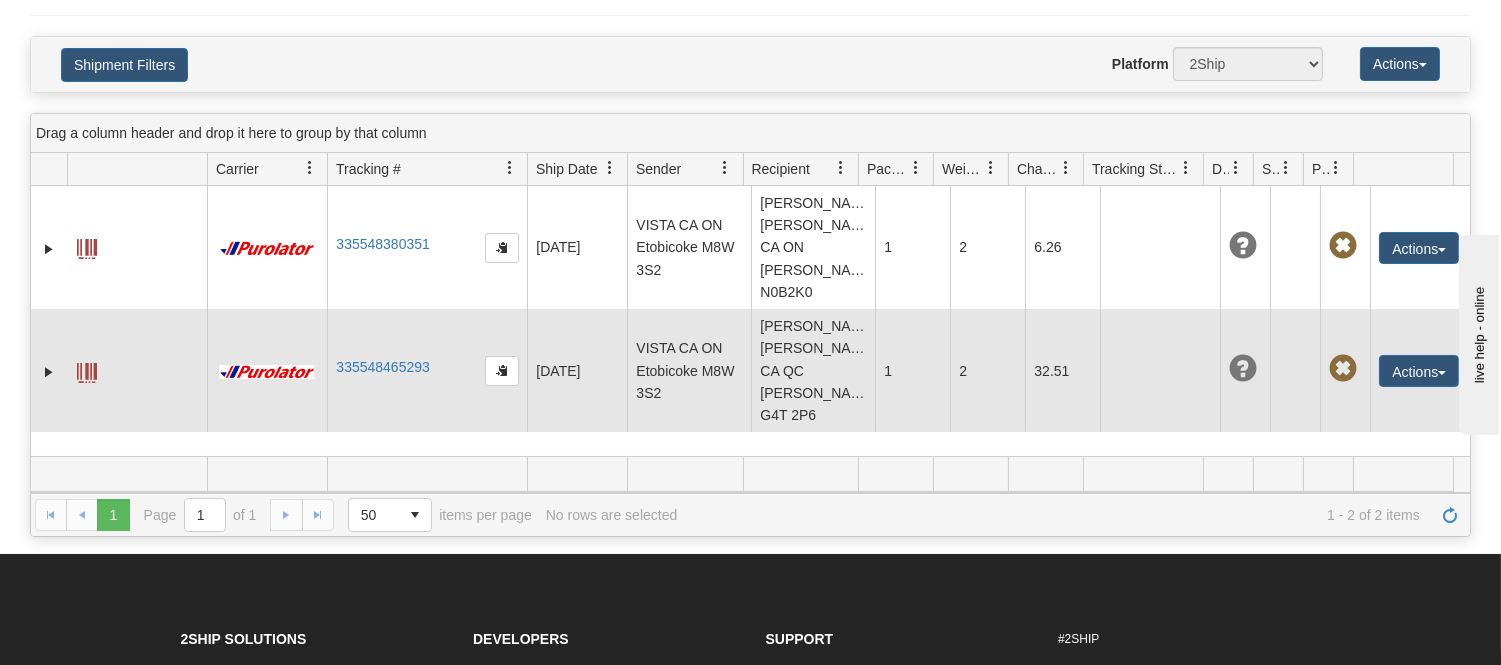 click at bounding box center [137, 370] 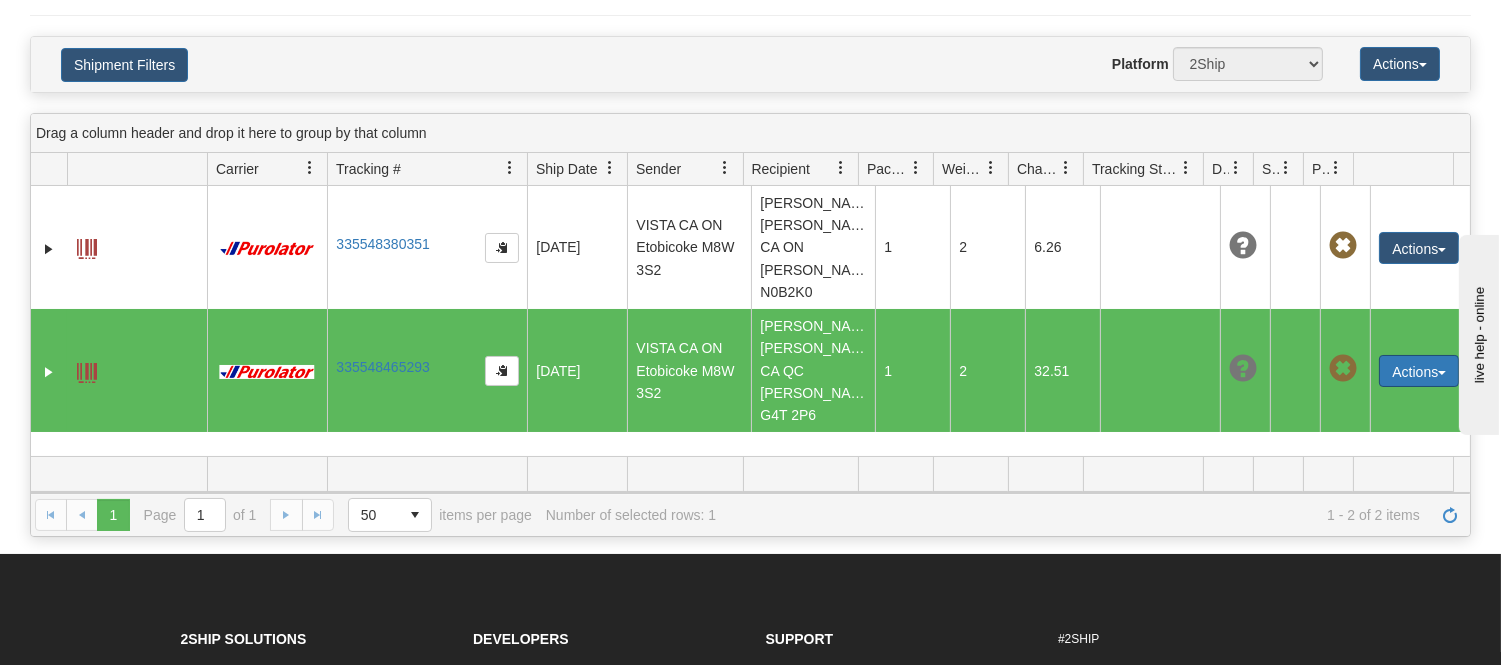 click on "Actions" at bounding box center [1419, 371] 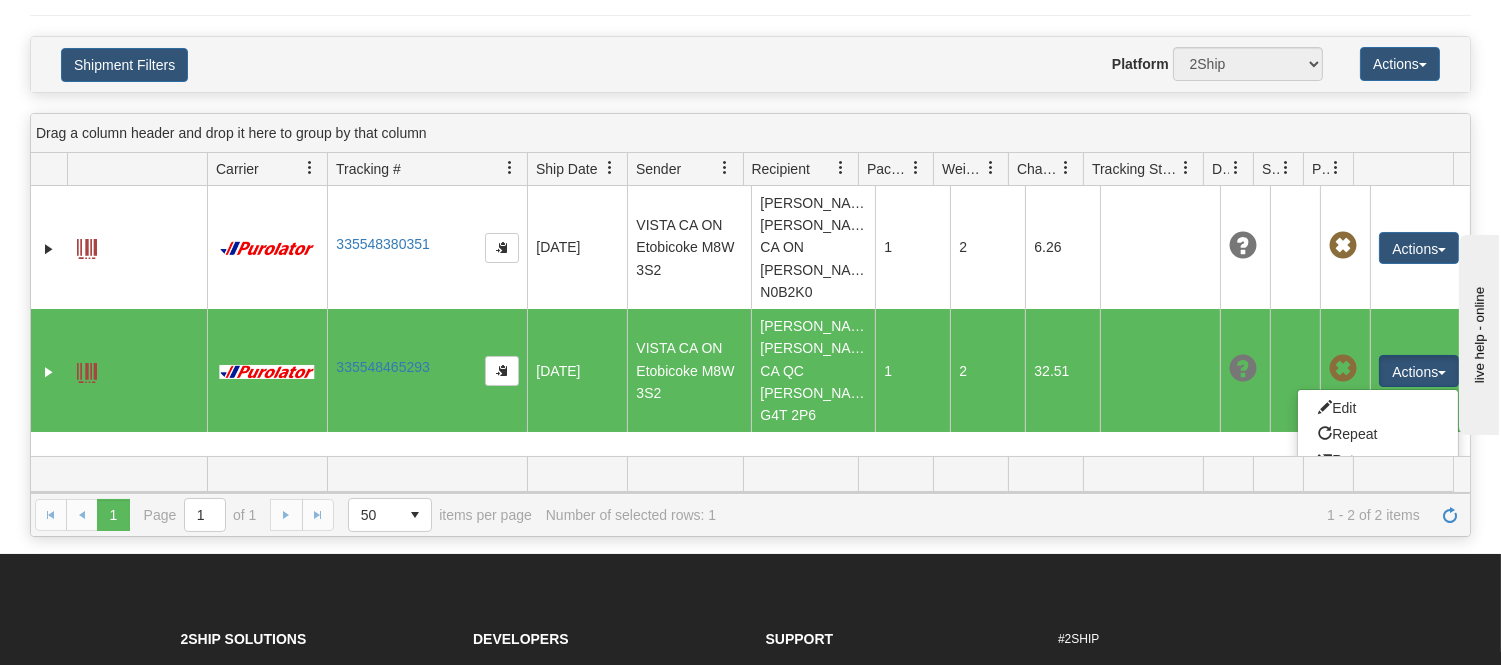 click on "Delete" at bounding box center (1378, 486) 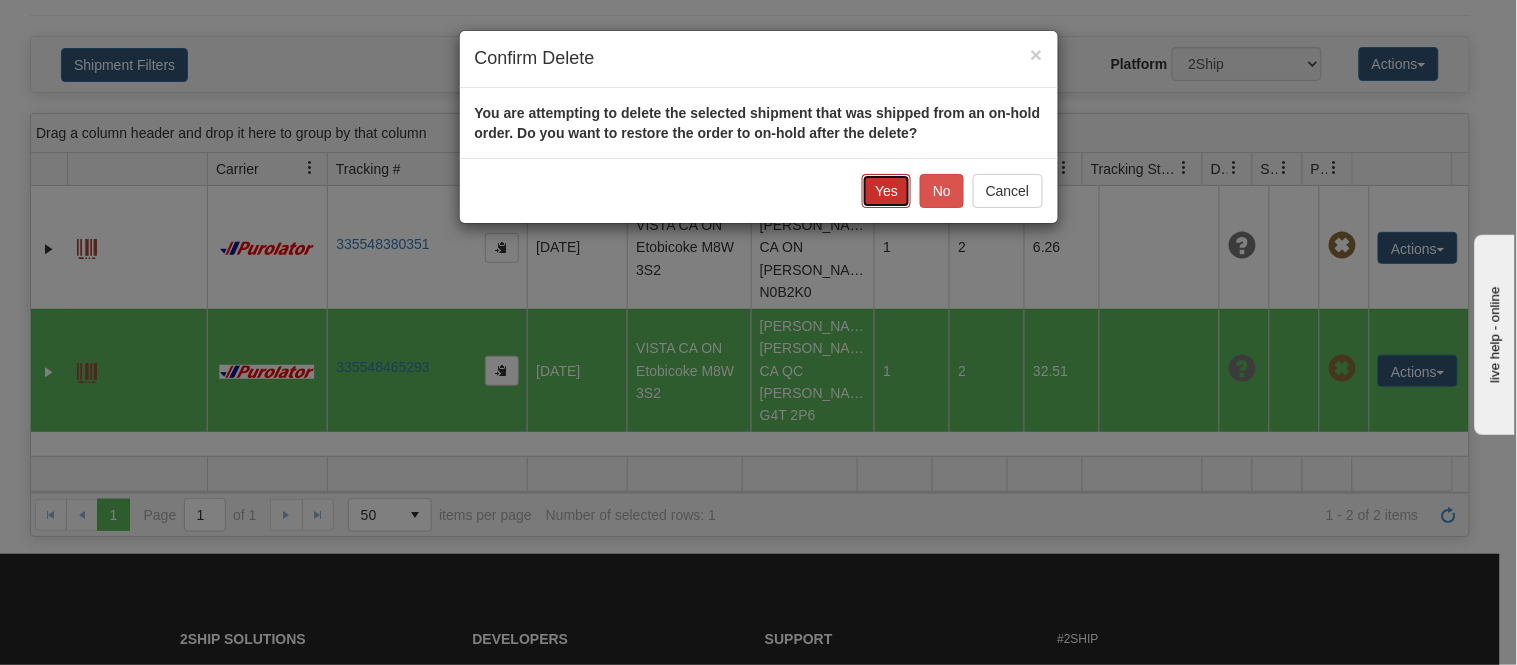 click on "Yes" at bounding box center [886, 191] 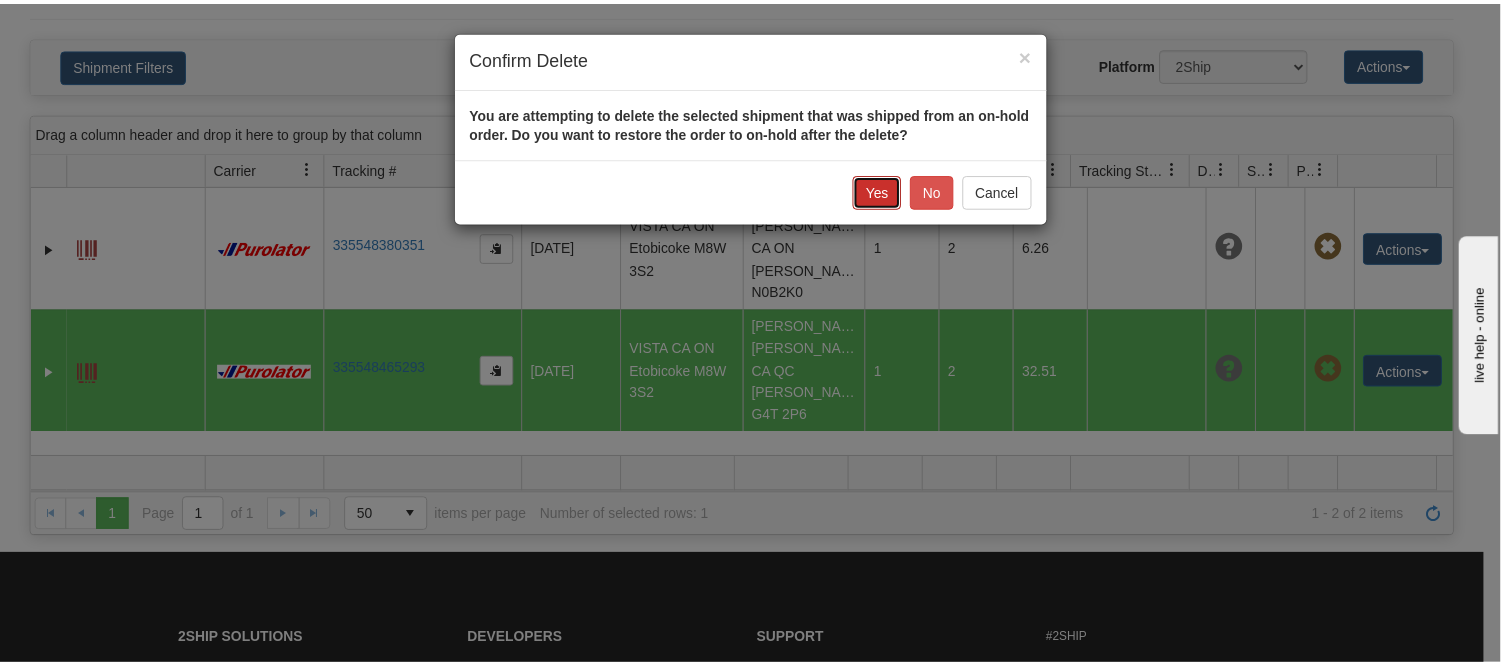 scroll, scrollTop: 46, scrollLeft: 0, axis: vertical 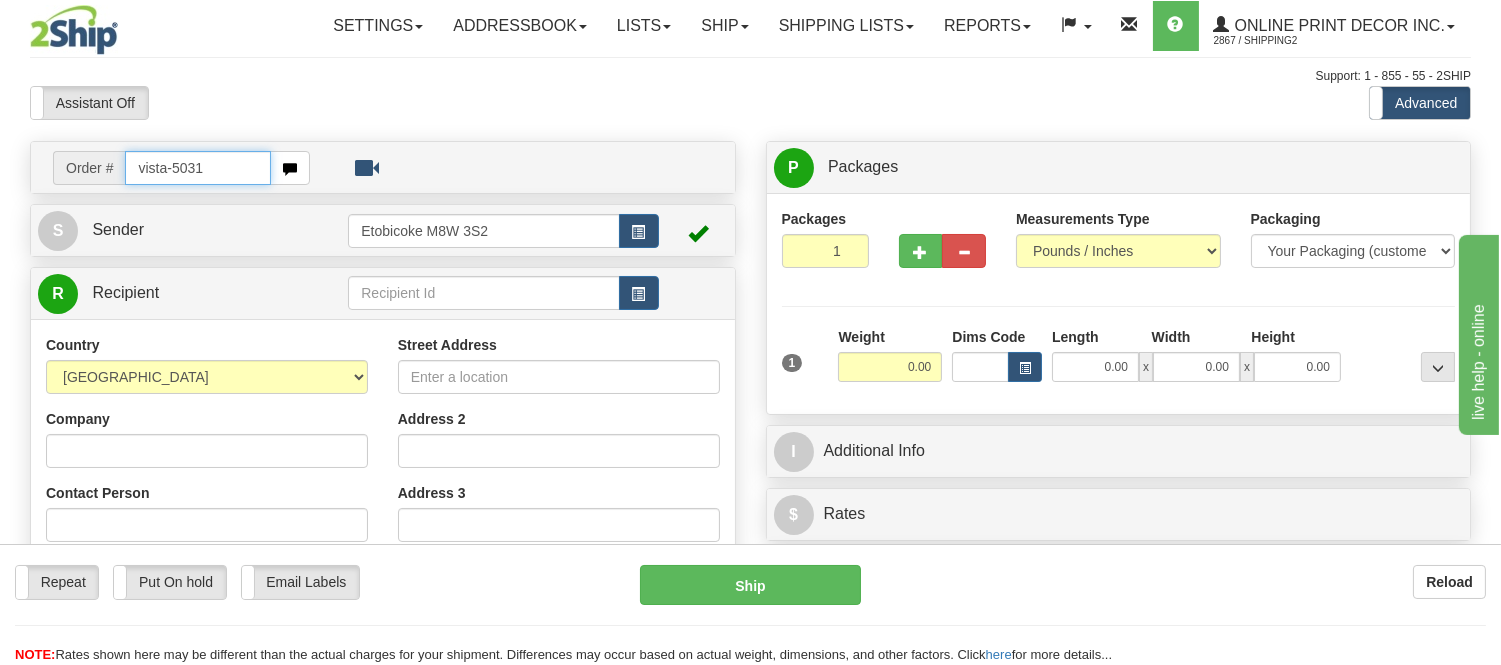 type on "vista-5031" 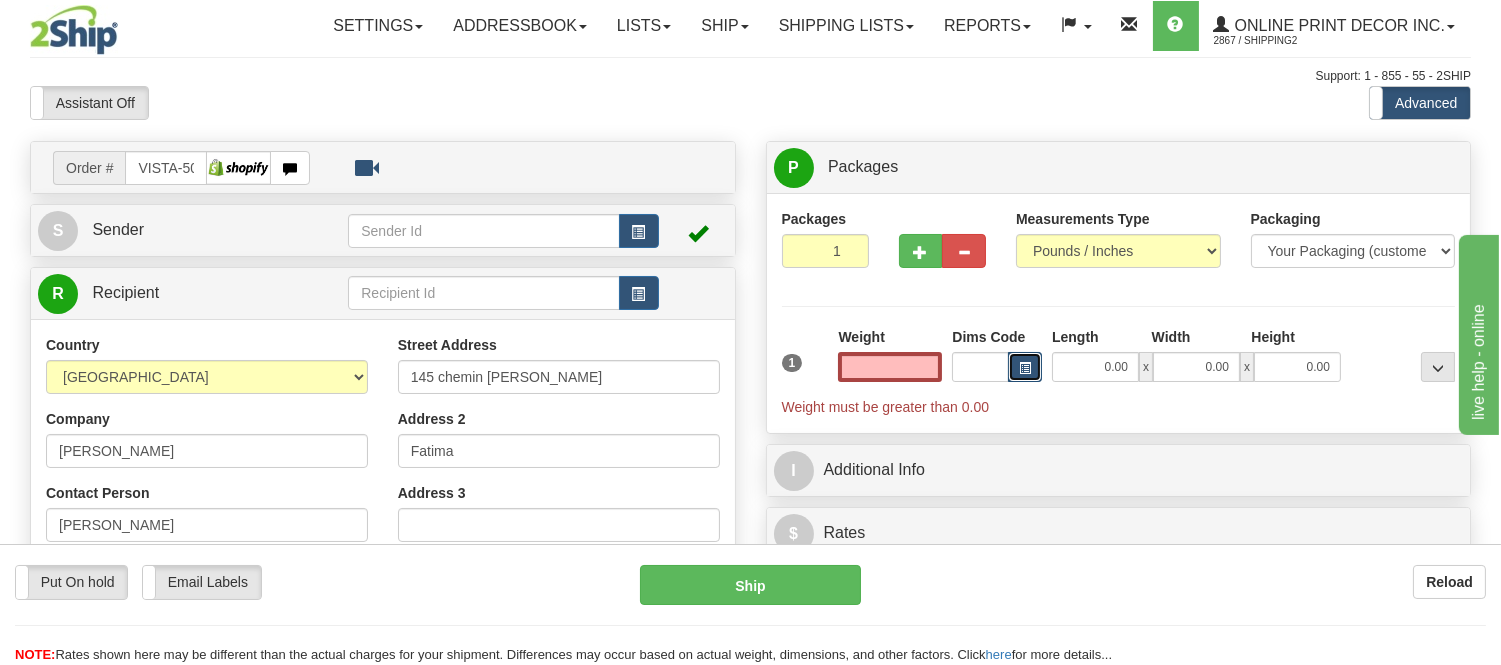 type on "0.00" 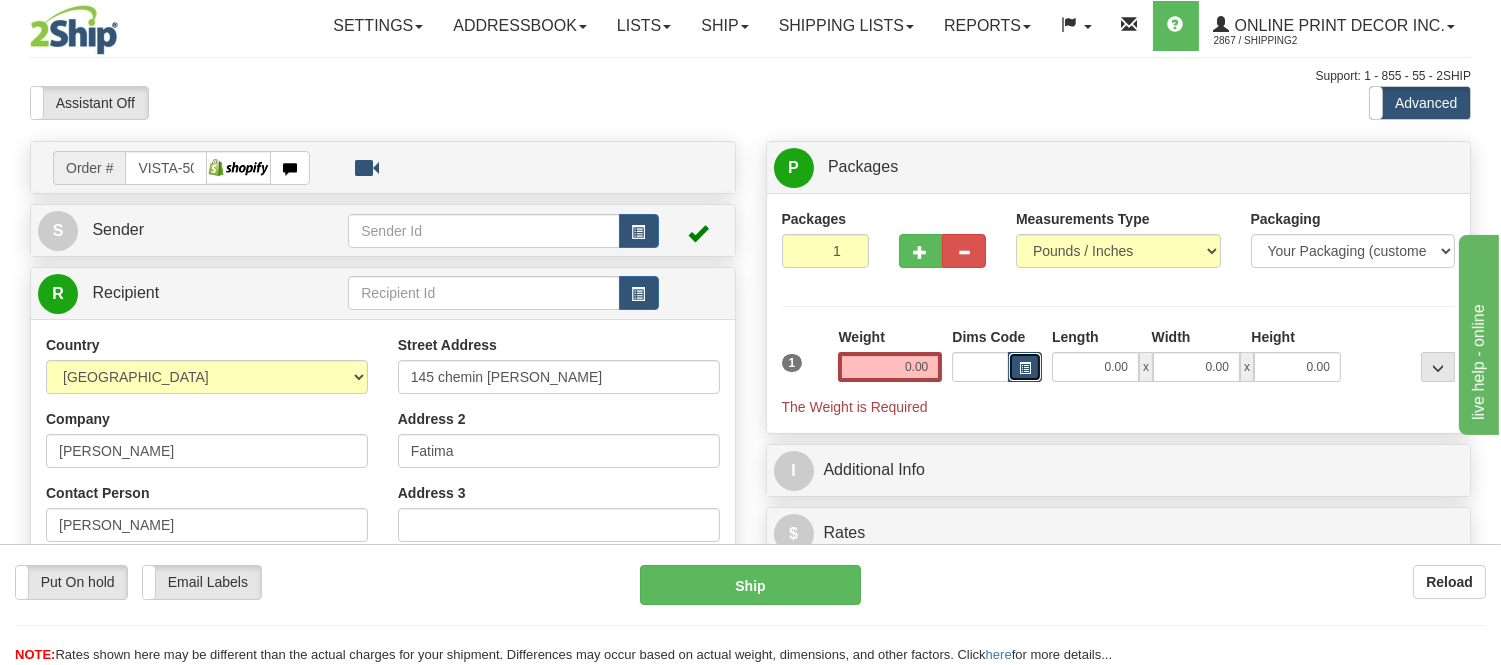 click at bounding box center (1025, 367) 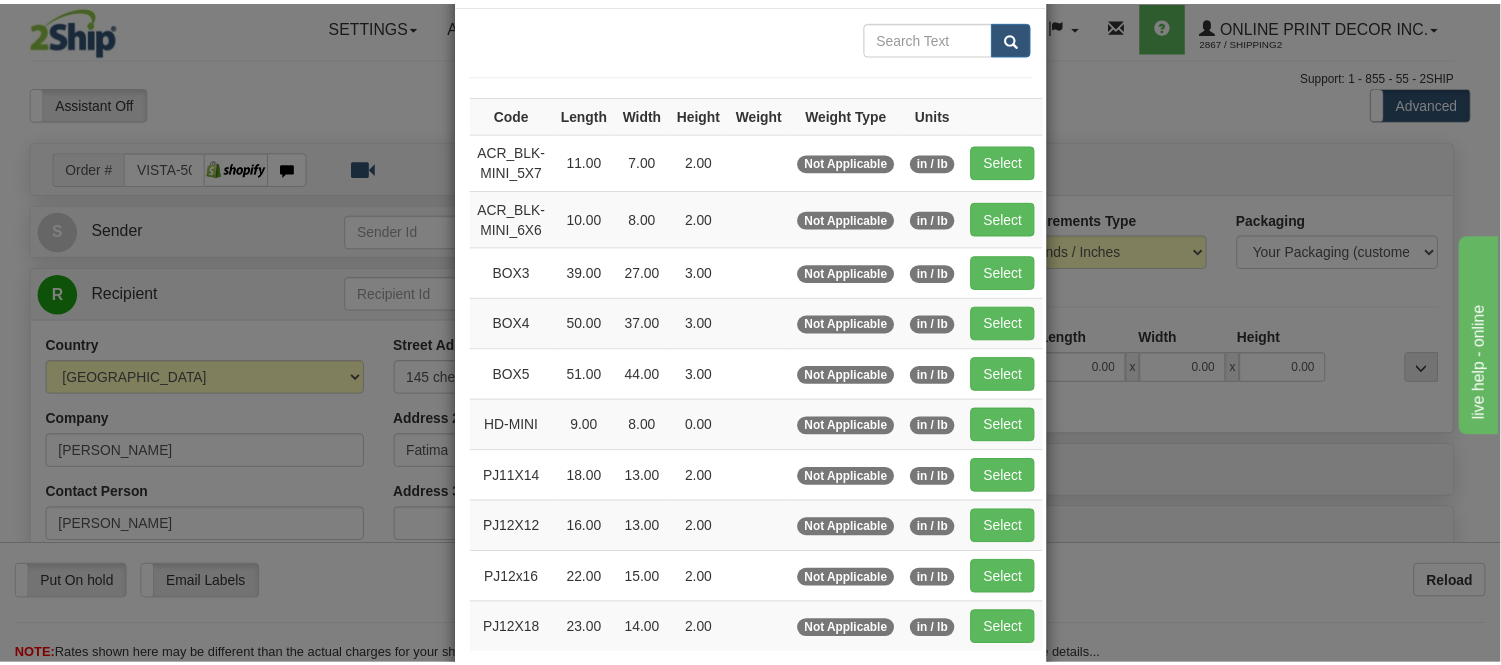 scroll, scrollTop: 222, scrollLeft: 0, axis: vertical 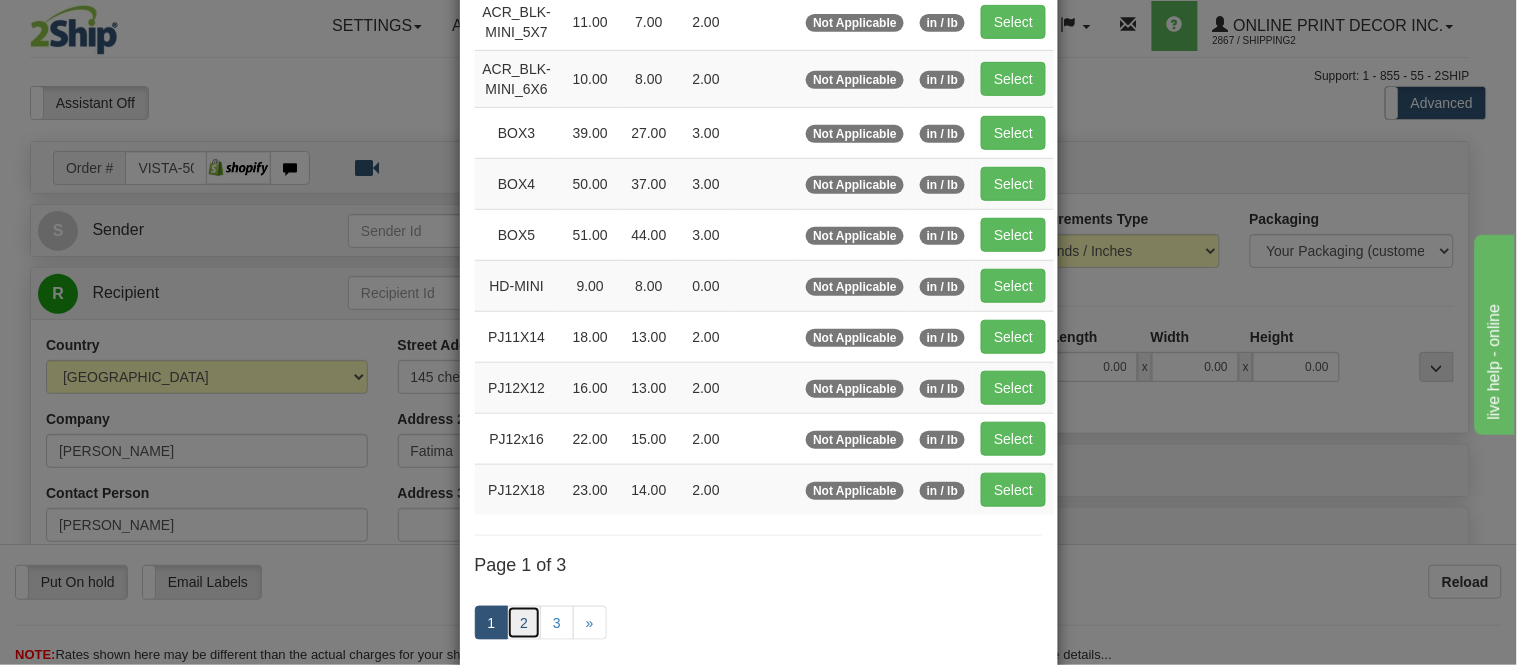 click on "2" at bounding box center [524, 623] 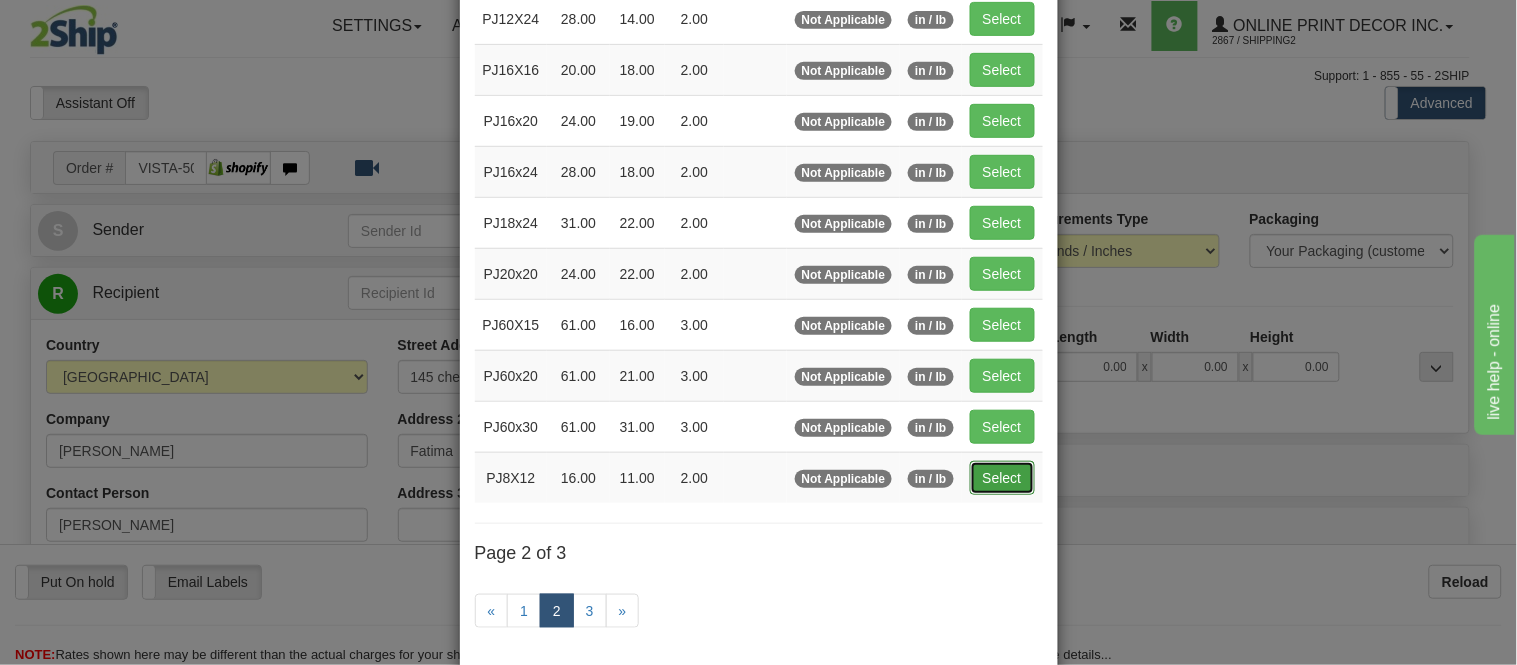 click on "Select" at bounding box center [1002, 478] 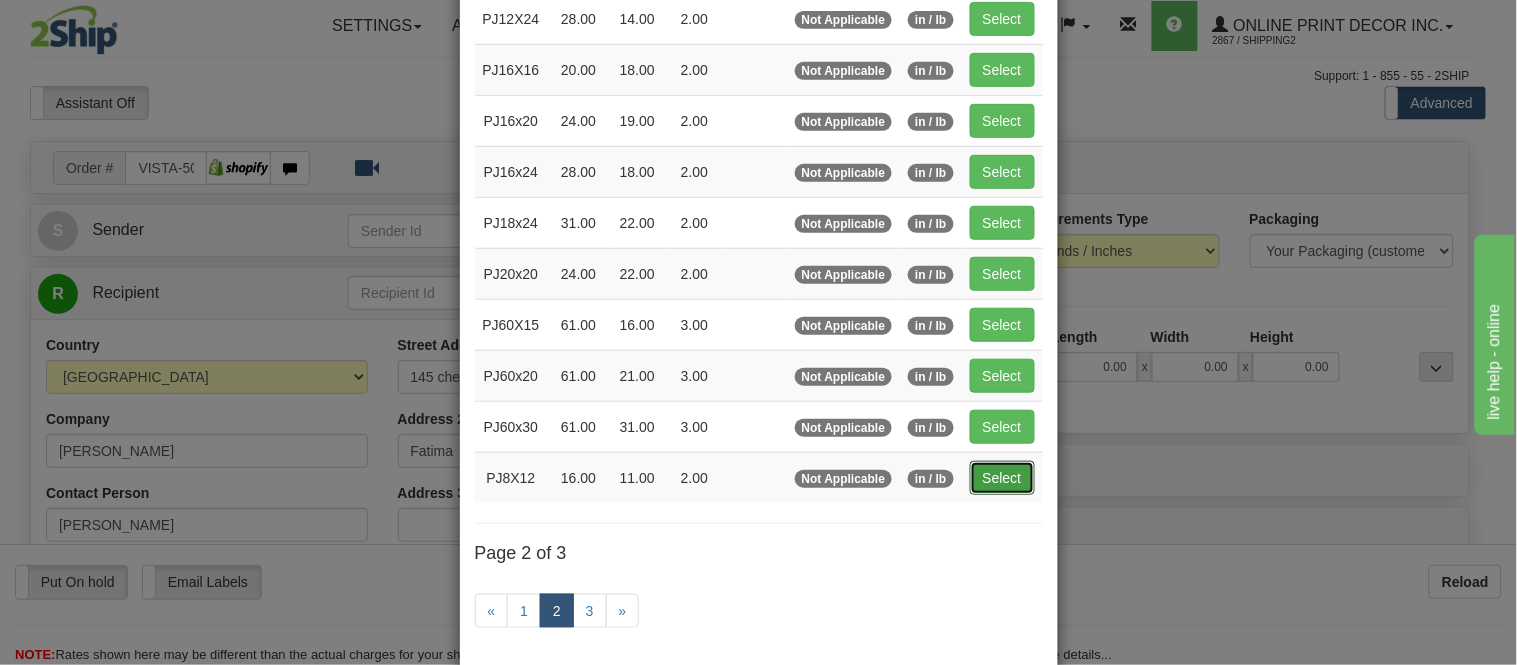 type on "16.00" 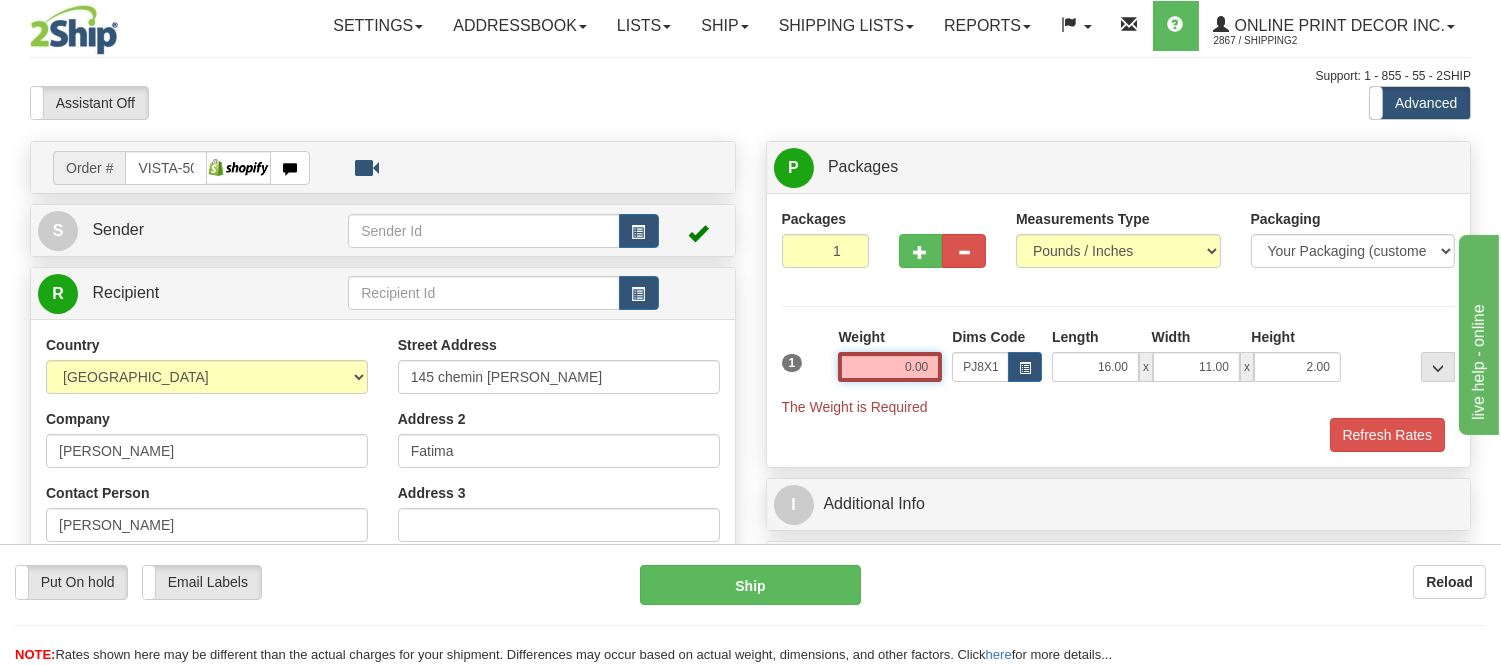 drag, startPoint x: 932, startPoint y: 361, endPoint x: 845, endPoint y: 371, distance: 87.57283 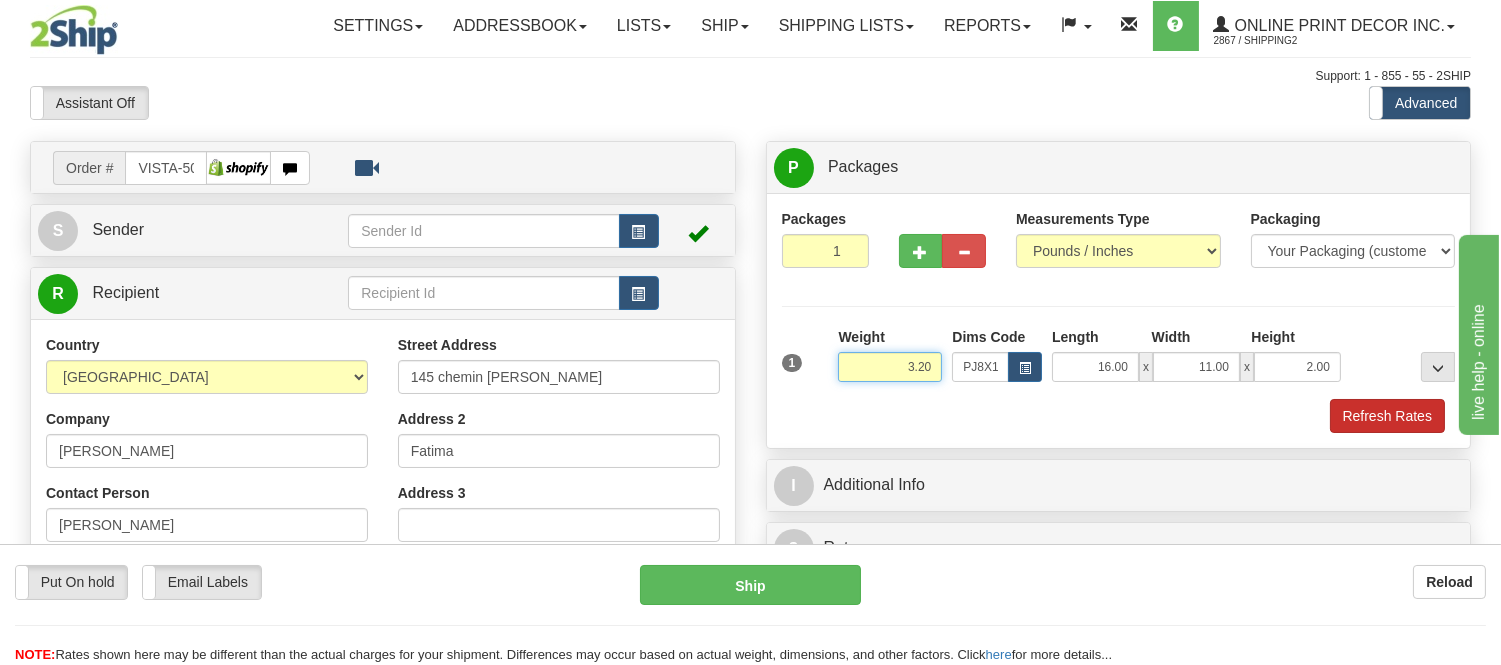 type on "3.20" 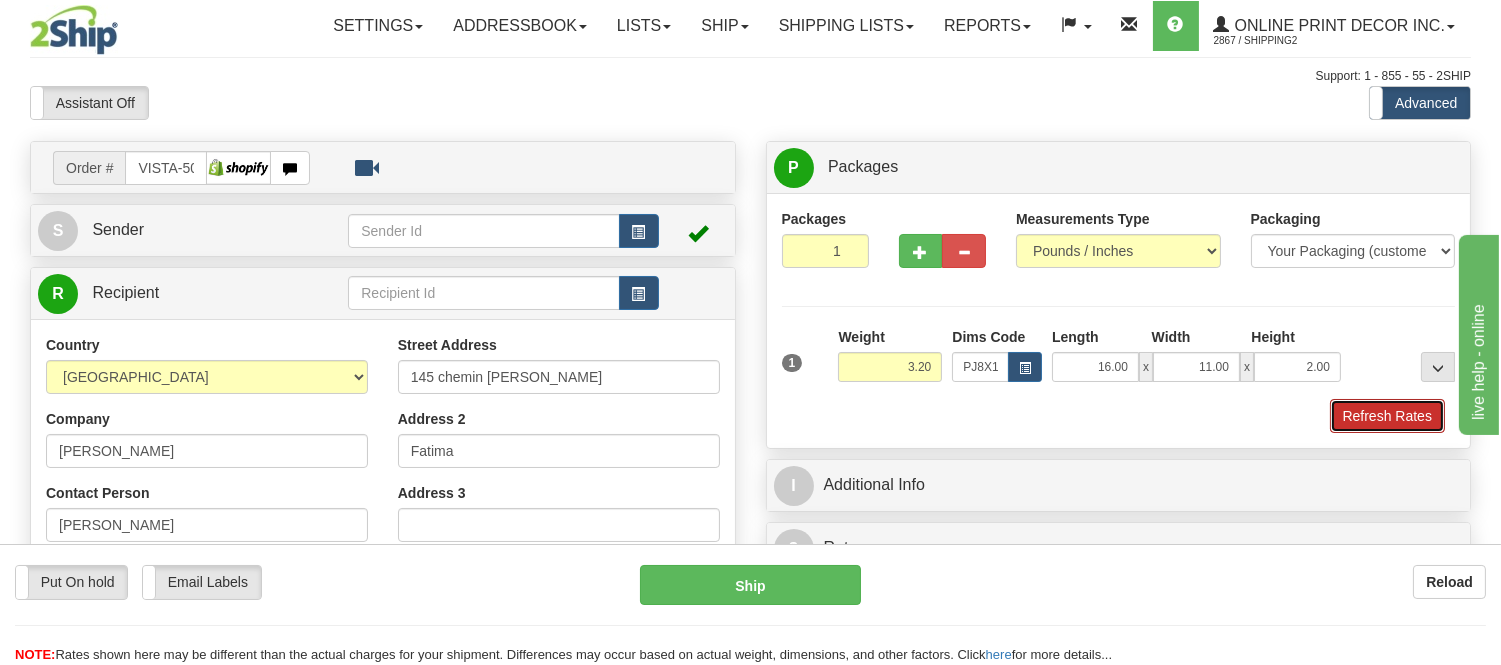 click on "Refresh Rates" at bounding box center [1387, 416] 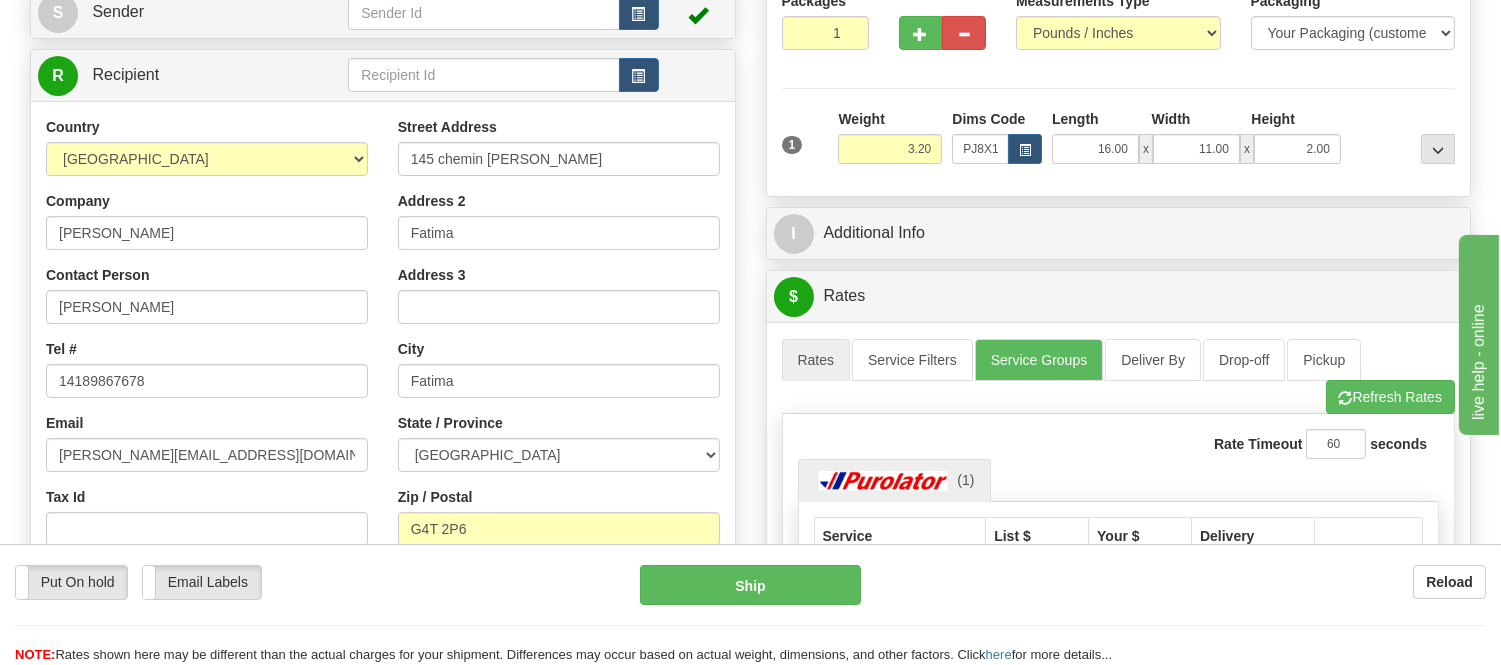 scroll, scrollTop: 372, scrollLeft: 0, axis: vertical 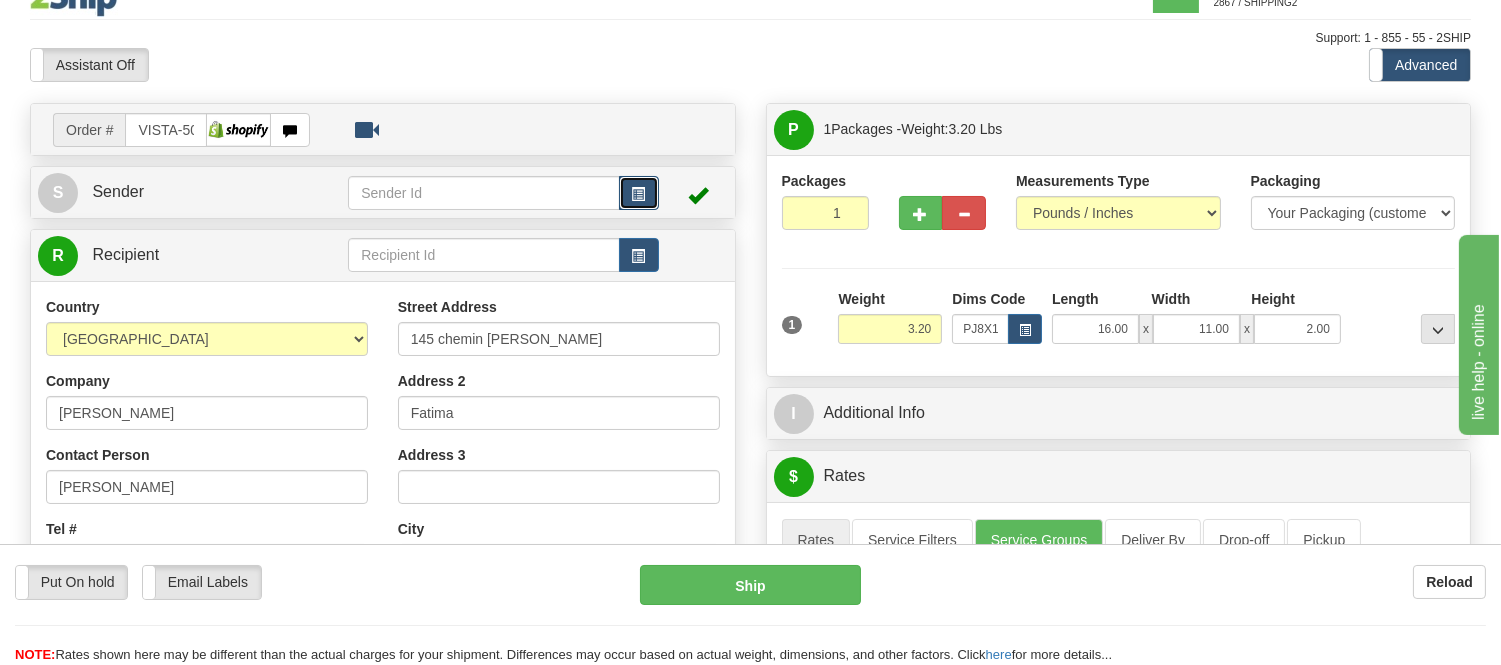 click at bounding box center (639, 194) 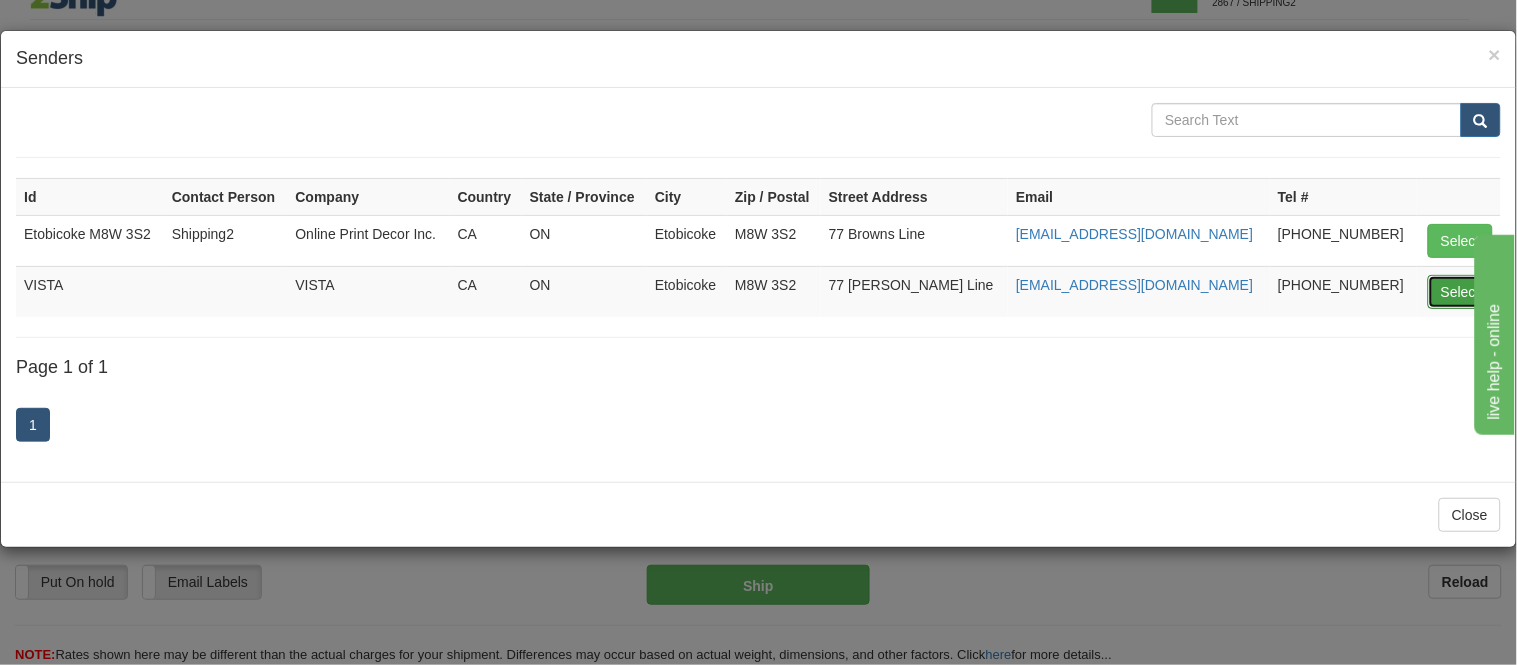 click on "Select" at bounding box center [1460, 292] 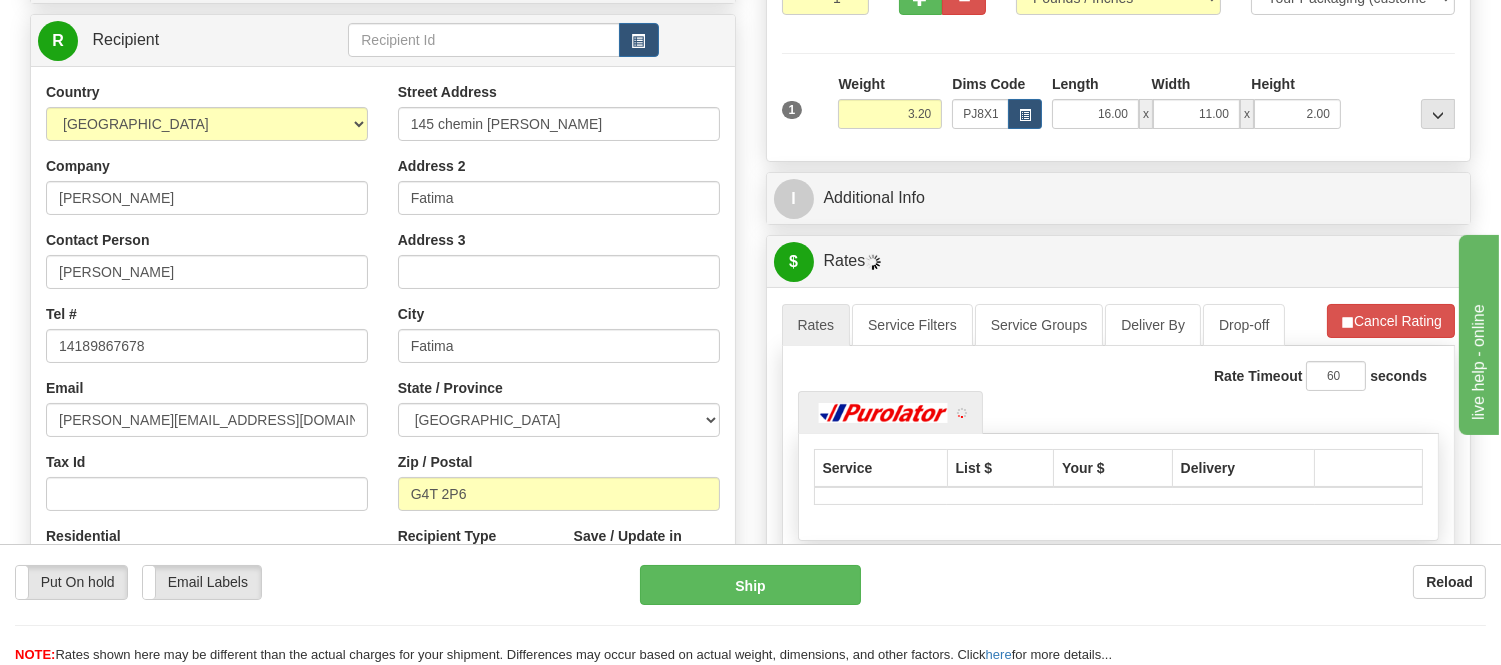 scroll, scrollTop: 261, scrollLeft: 0, axis: vertical 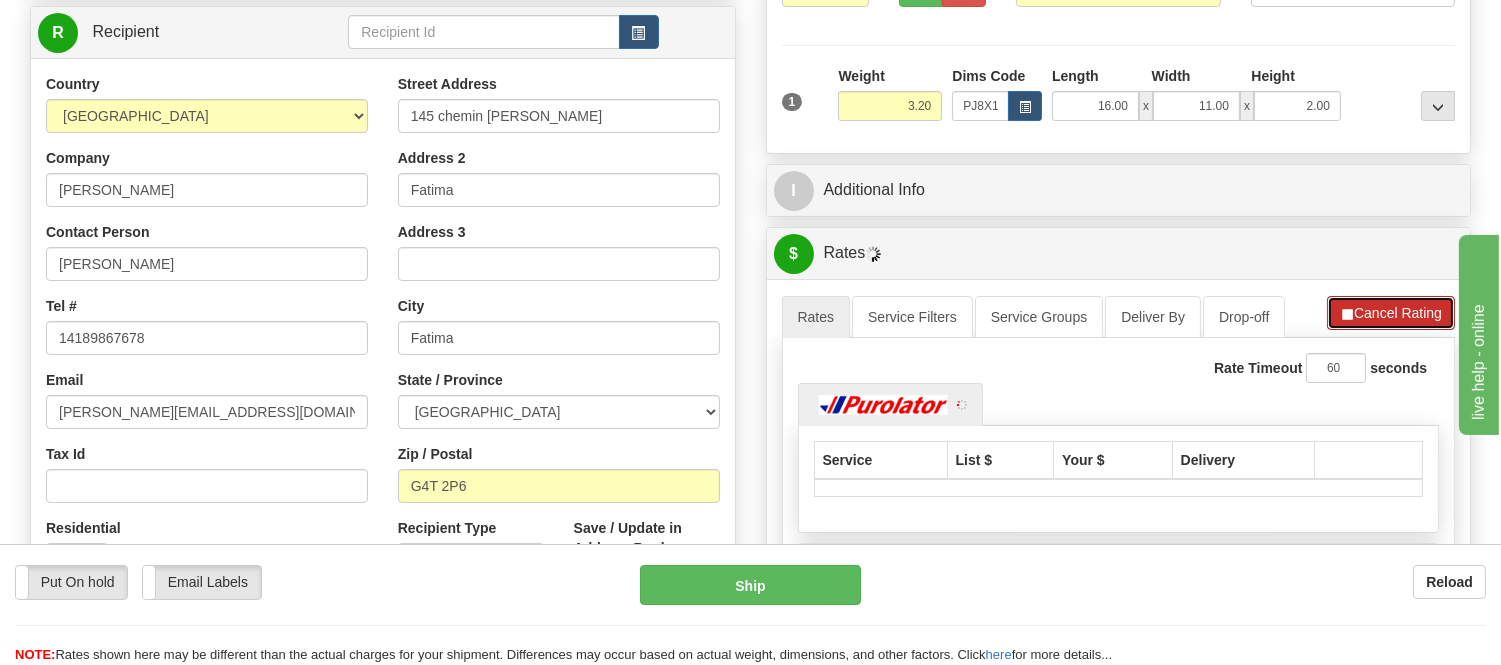 click on "Cancel Rating" at bounding box center (1391, 313) 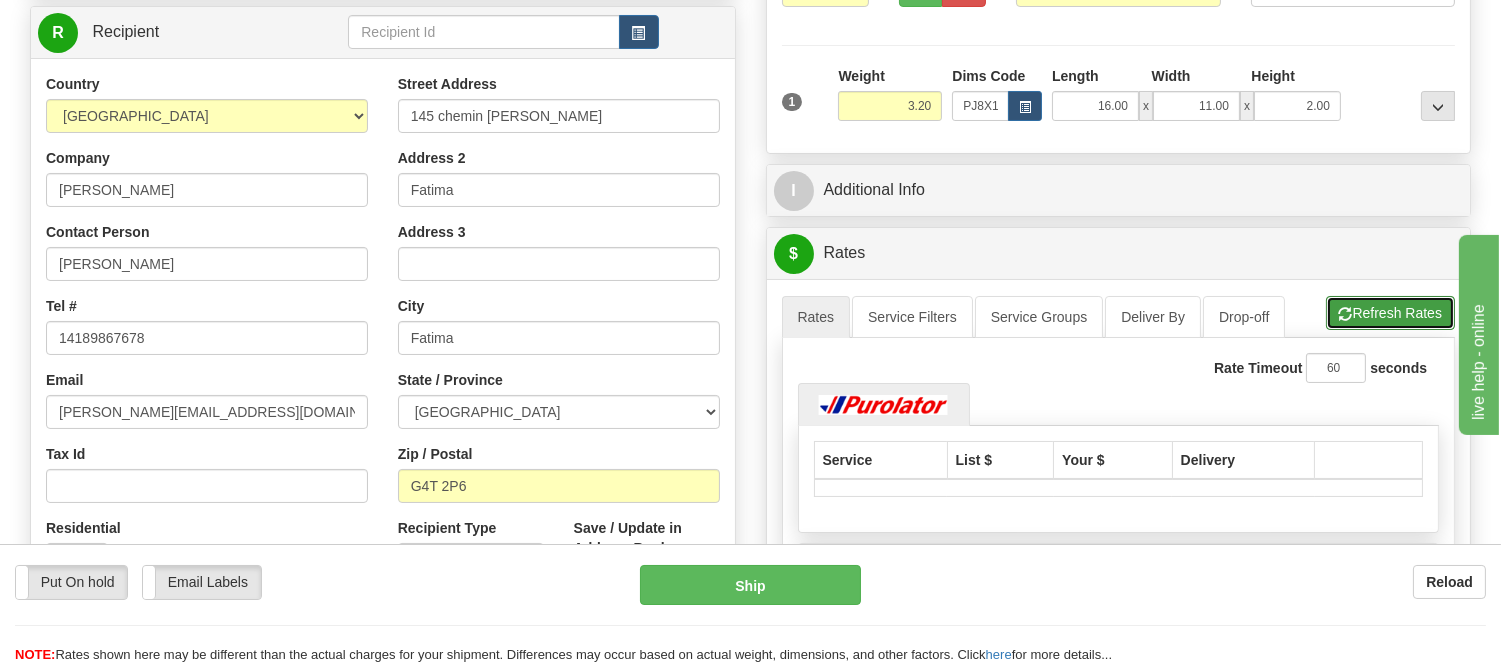 click on "Refresh Rates" at bounding box center (1390, 313) 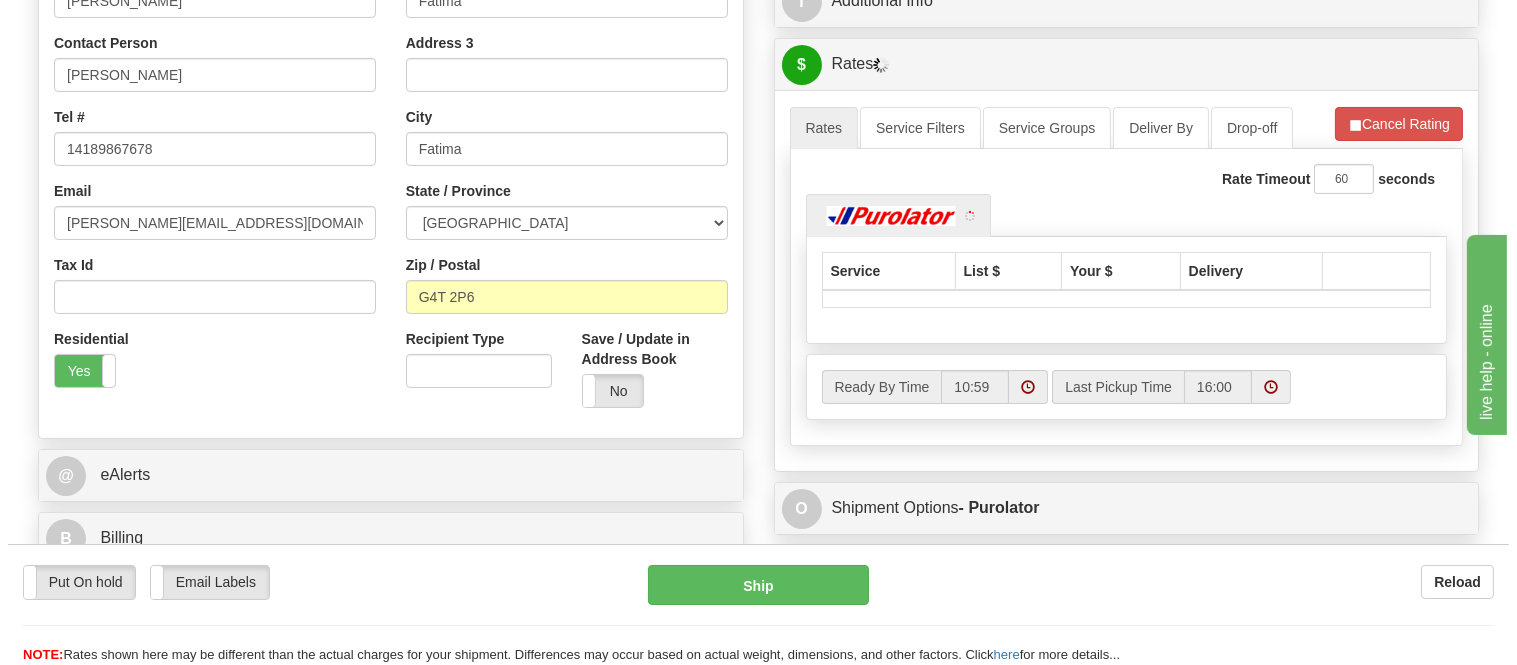 scroll, scrollTop: 483, scrollLeft: 0, axis: vertical 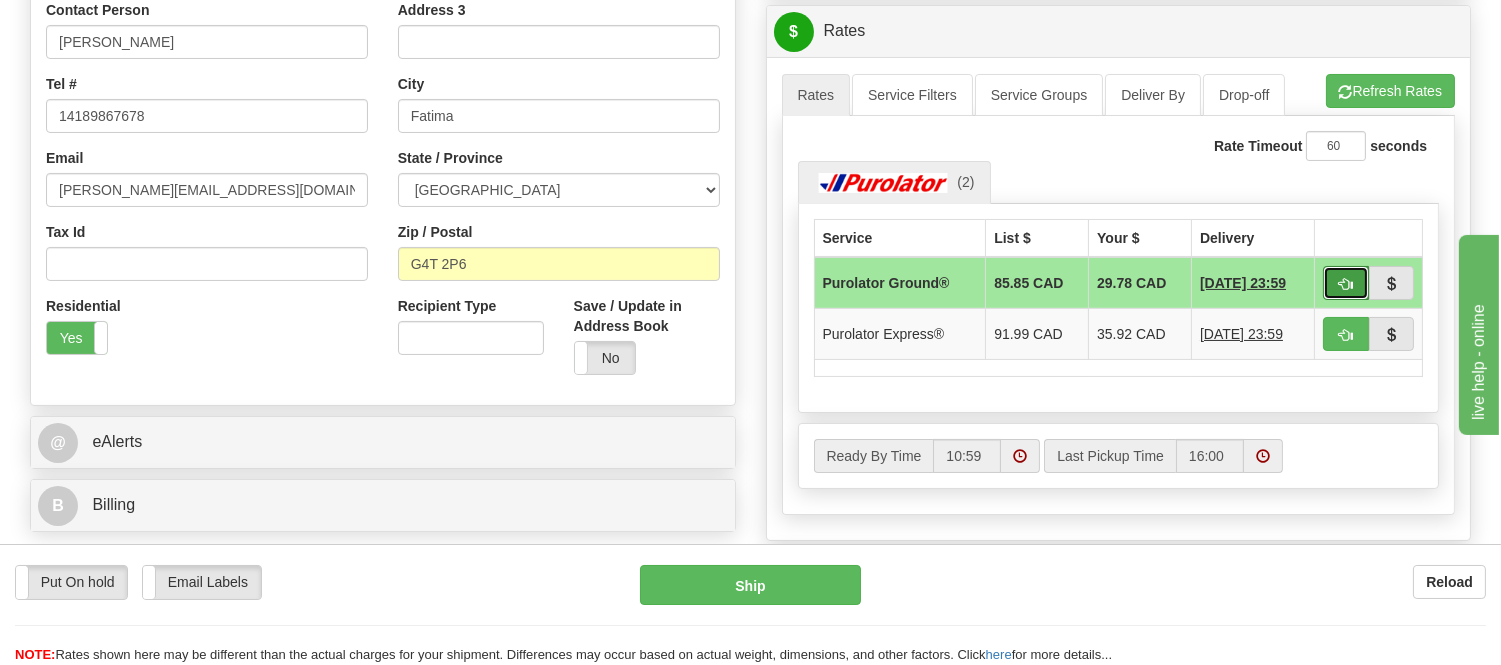 click at bounding box center [1346, 283] 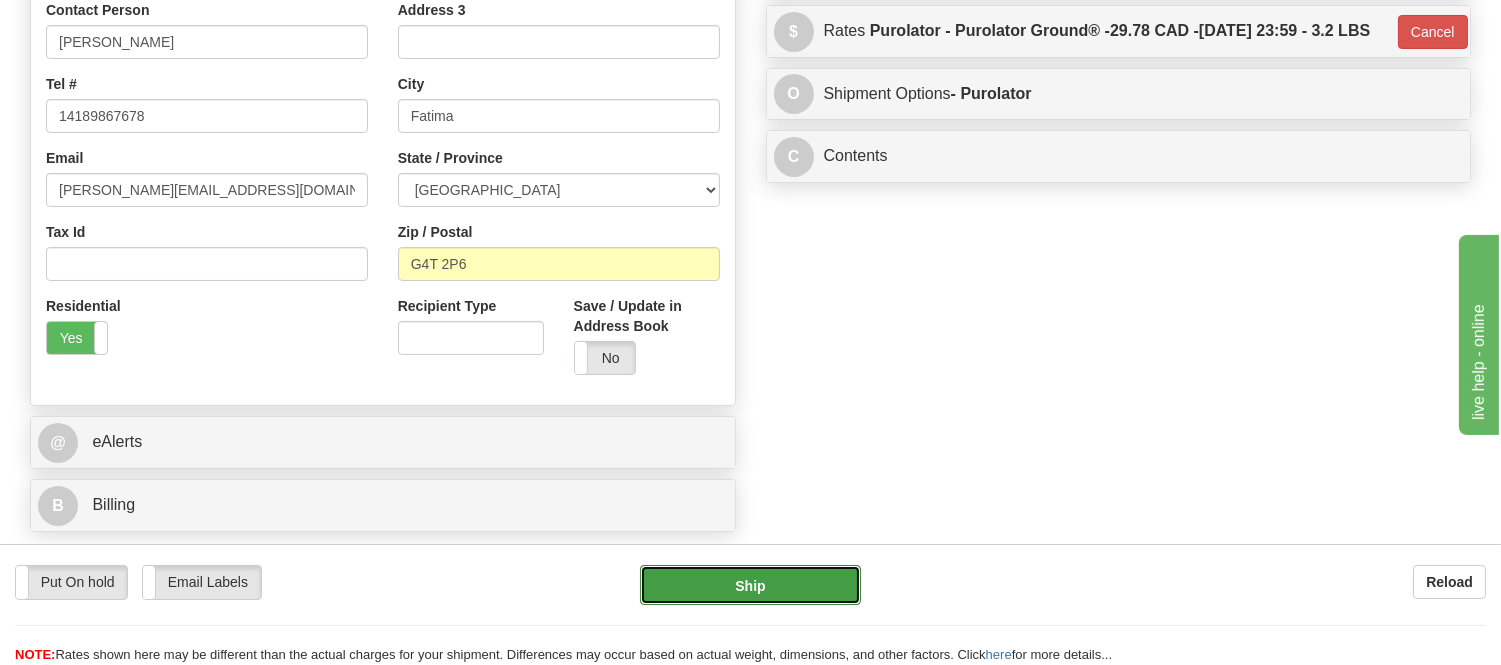 click on "Ship" at bounding box center [750, 585] 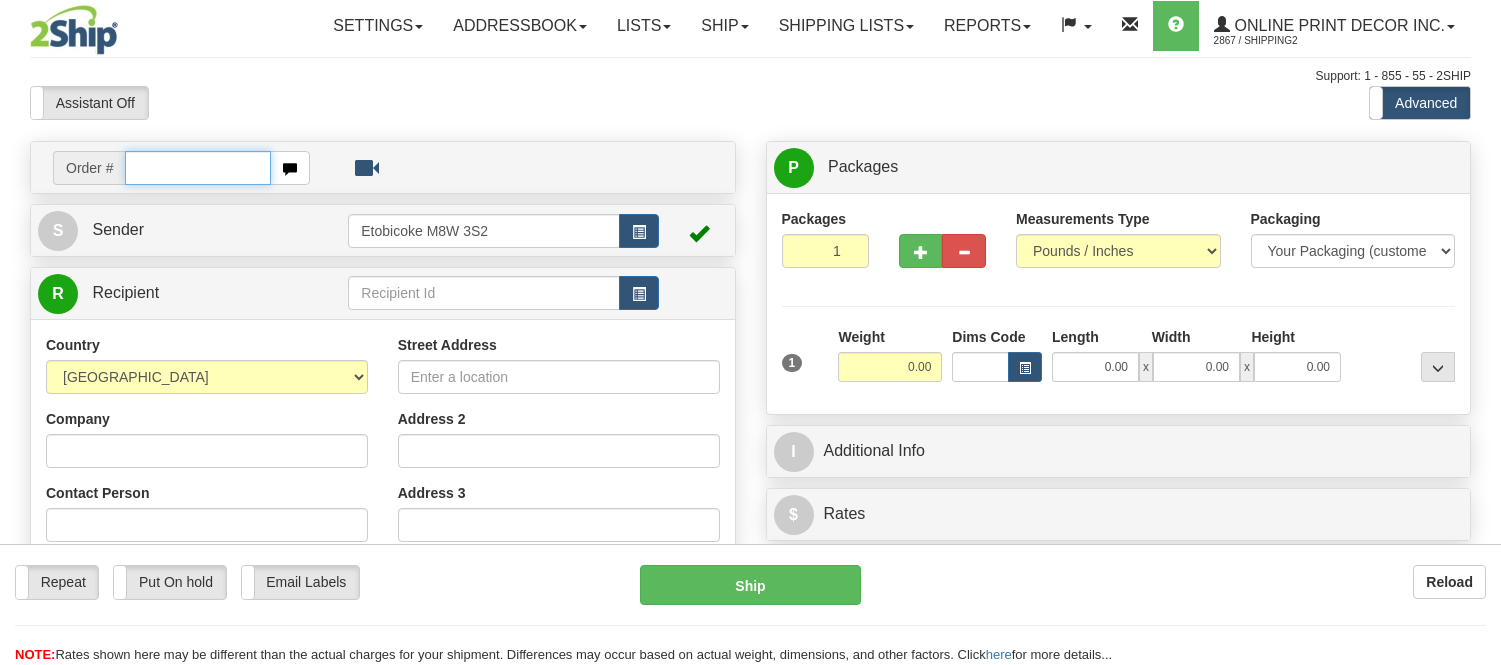 scroll, scrollTop: 0, scrollLeft: 0, axis: both 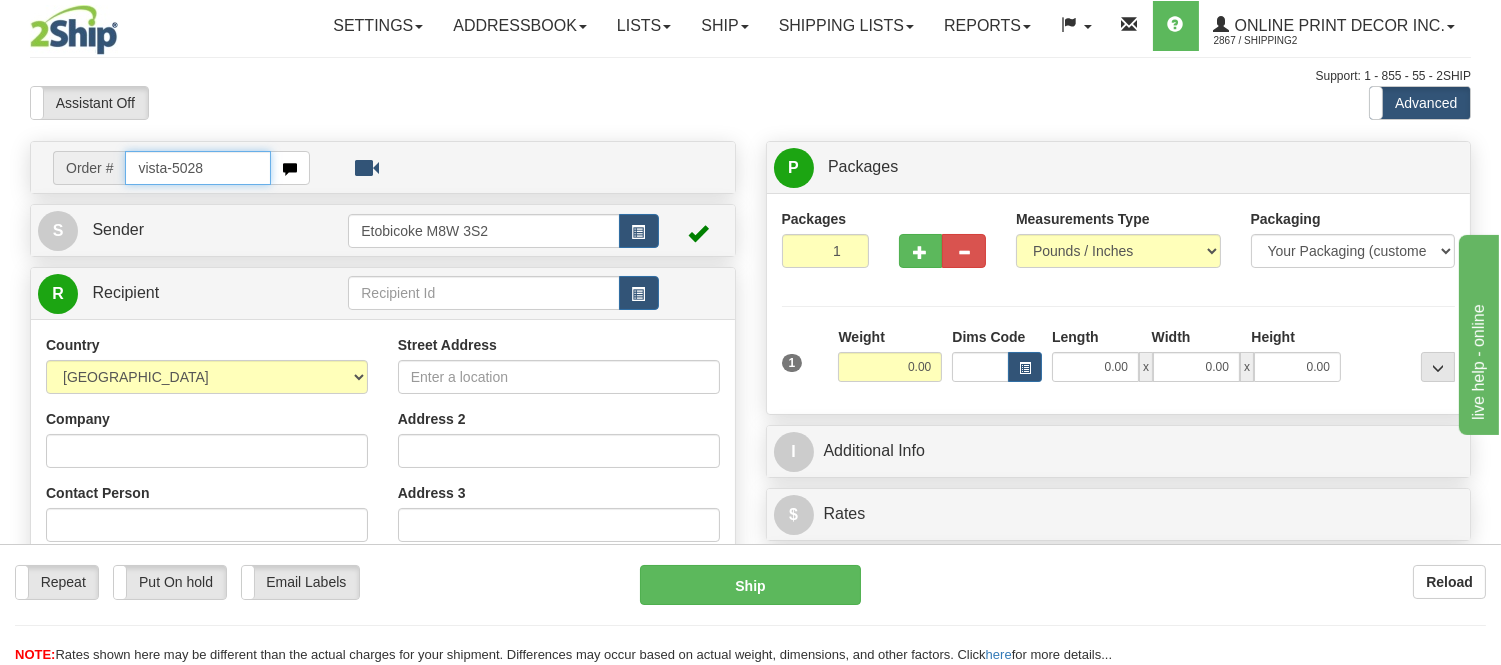 type on "vista-5028" 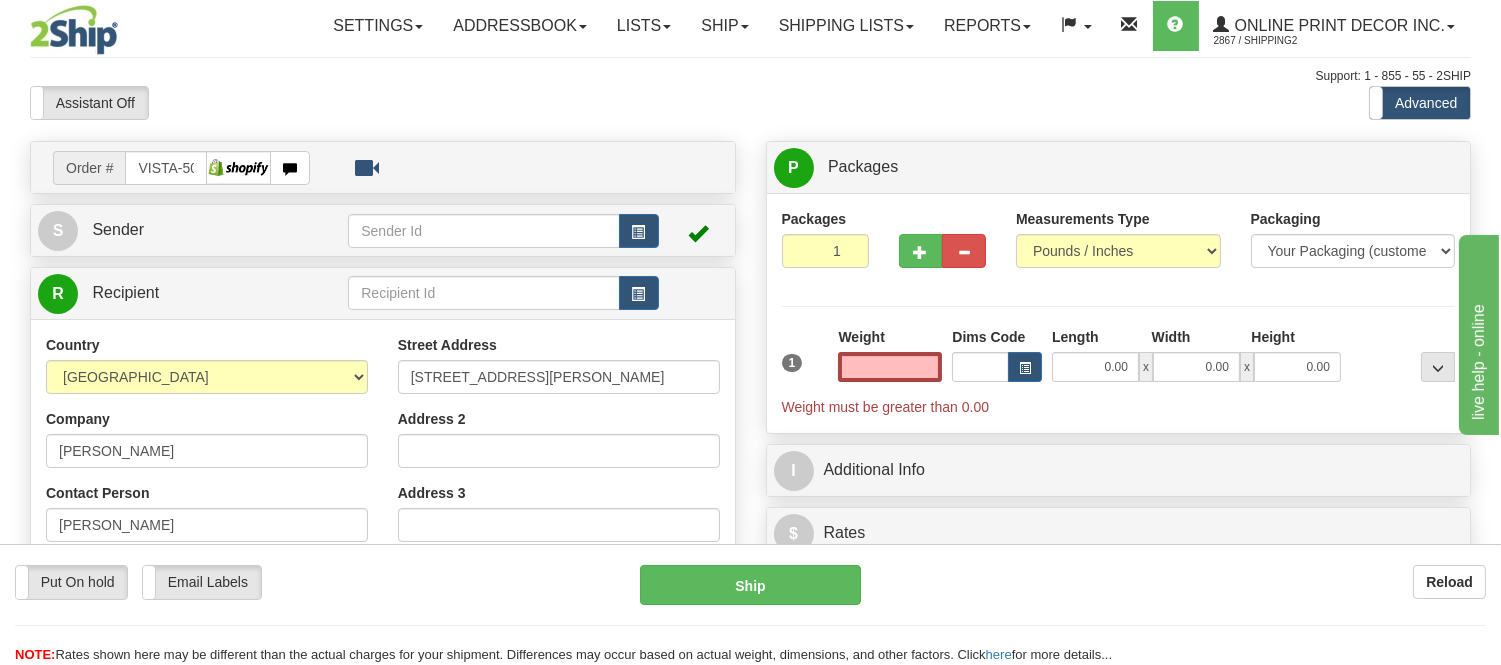click at bounding box center (890, 367) 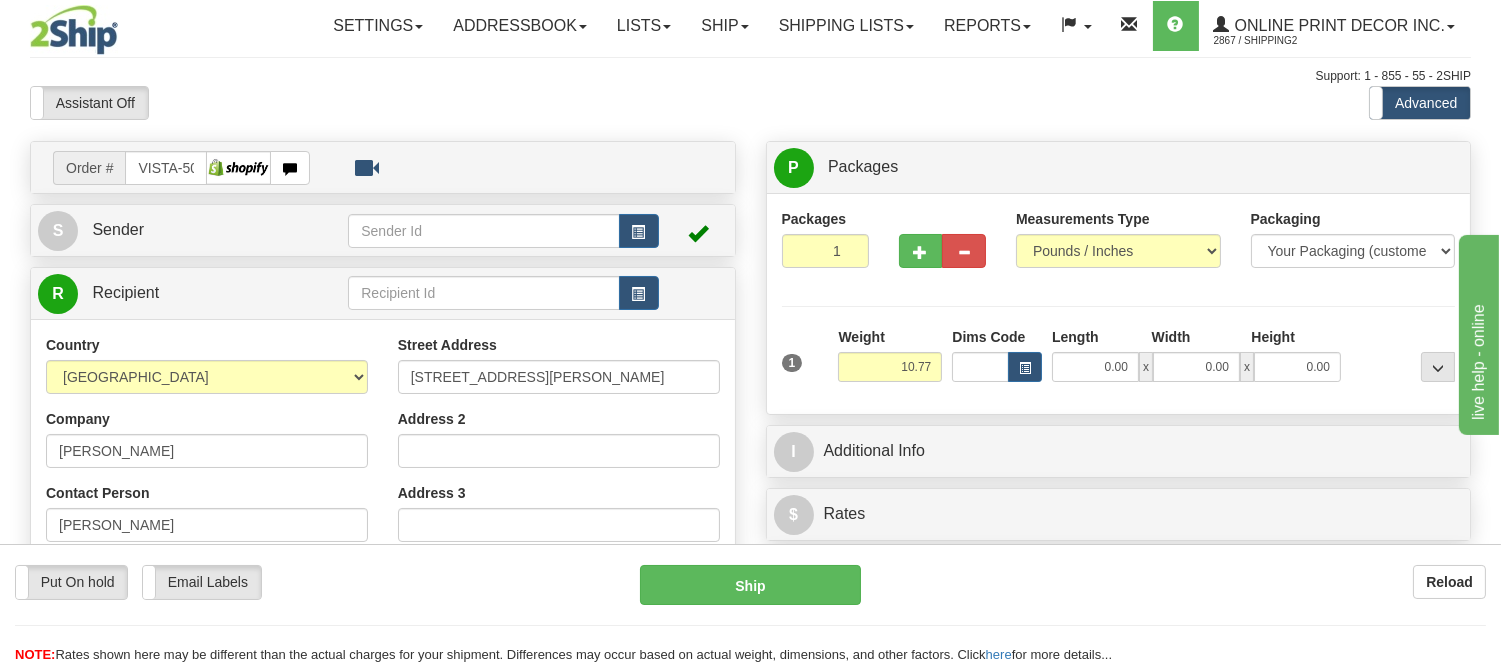 click on "10.77" at bounding box center [890, 367] 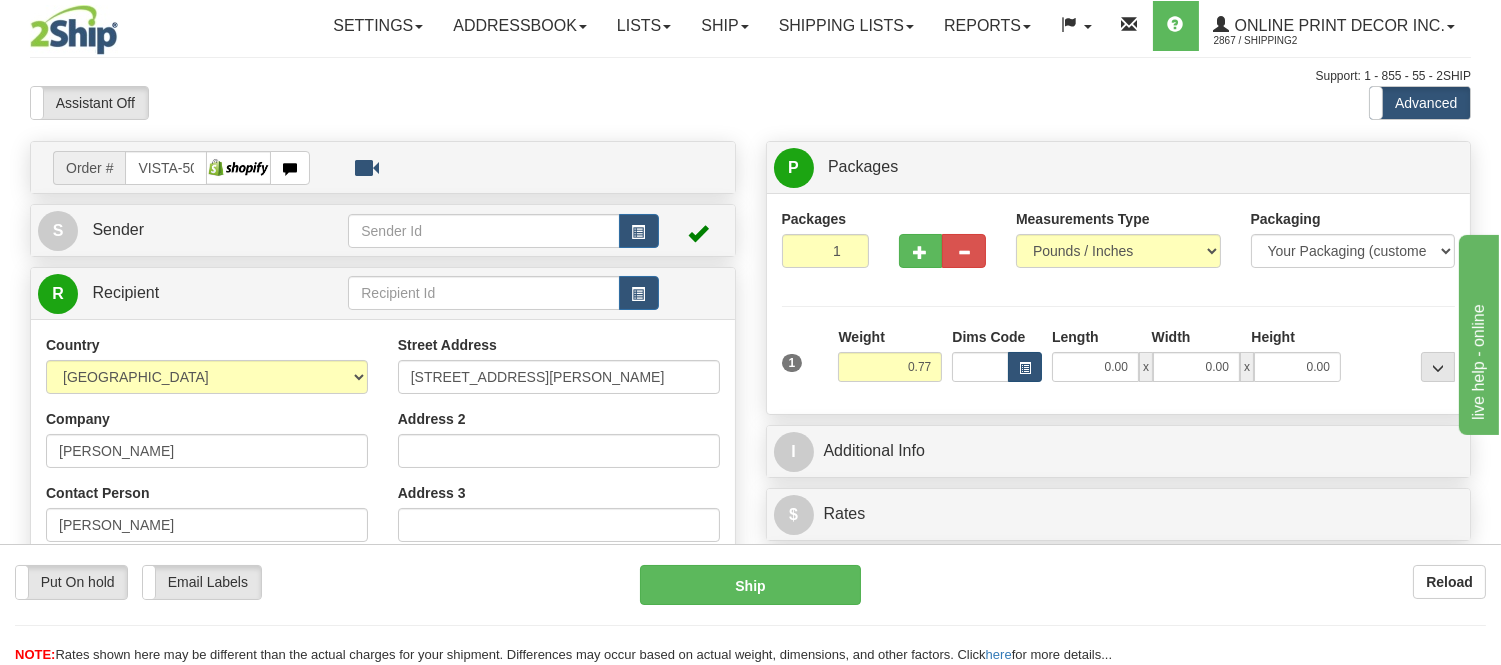 type on "0.77" 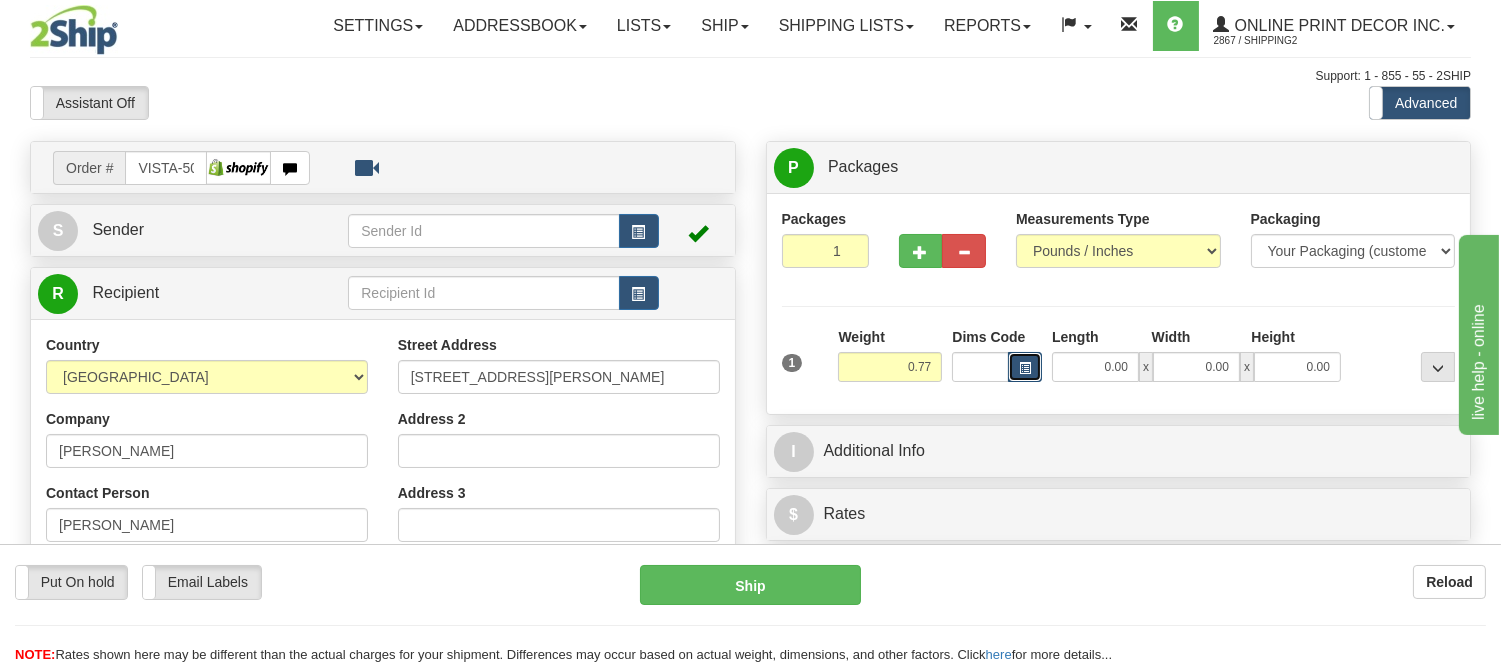 click at bounding box center (1025, 368) 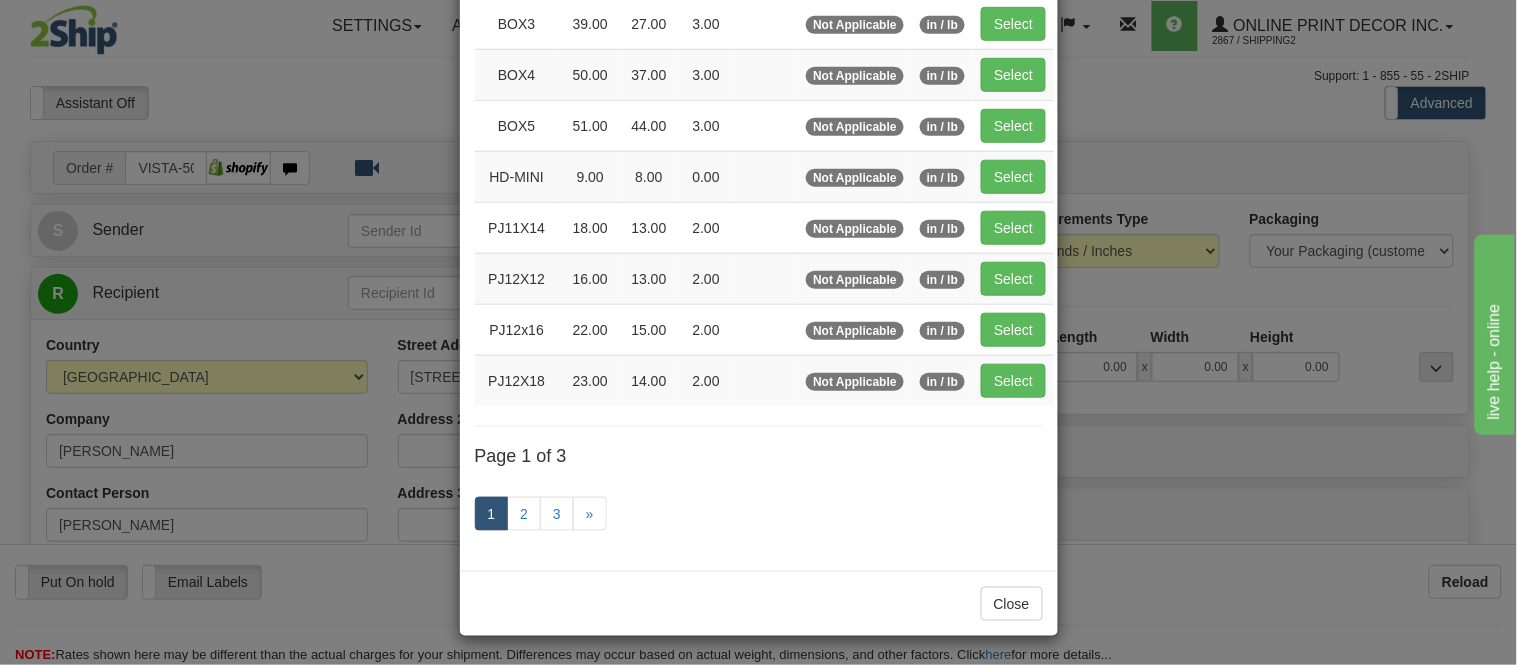 scroll, scrollTop: 333, scrollLeft: 0, axis: vertical 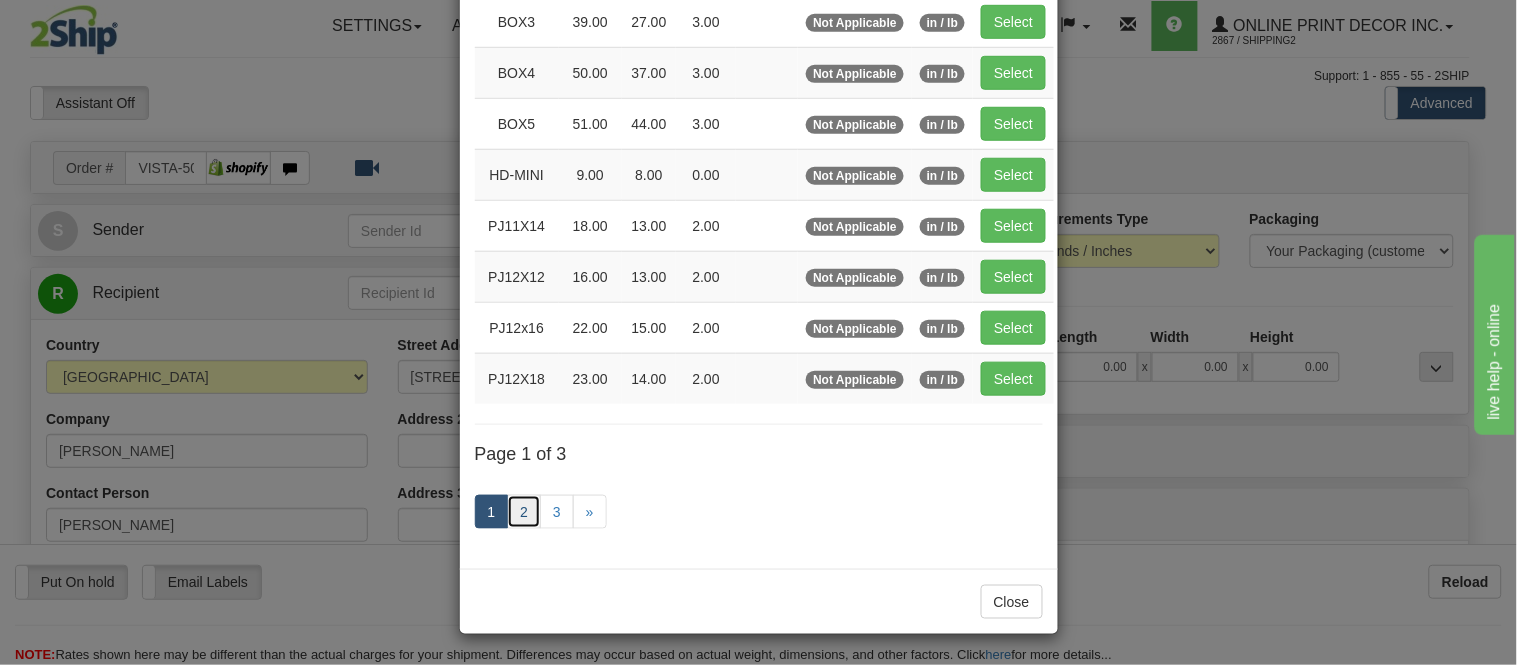 click on "2" at bounding box center (524, 512) 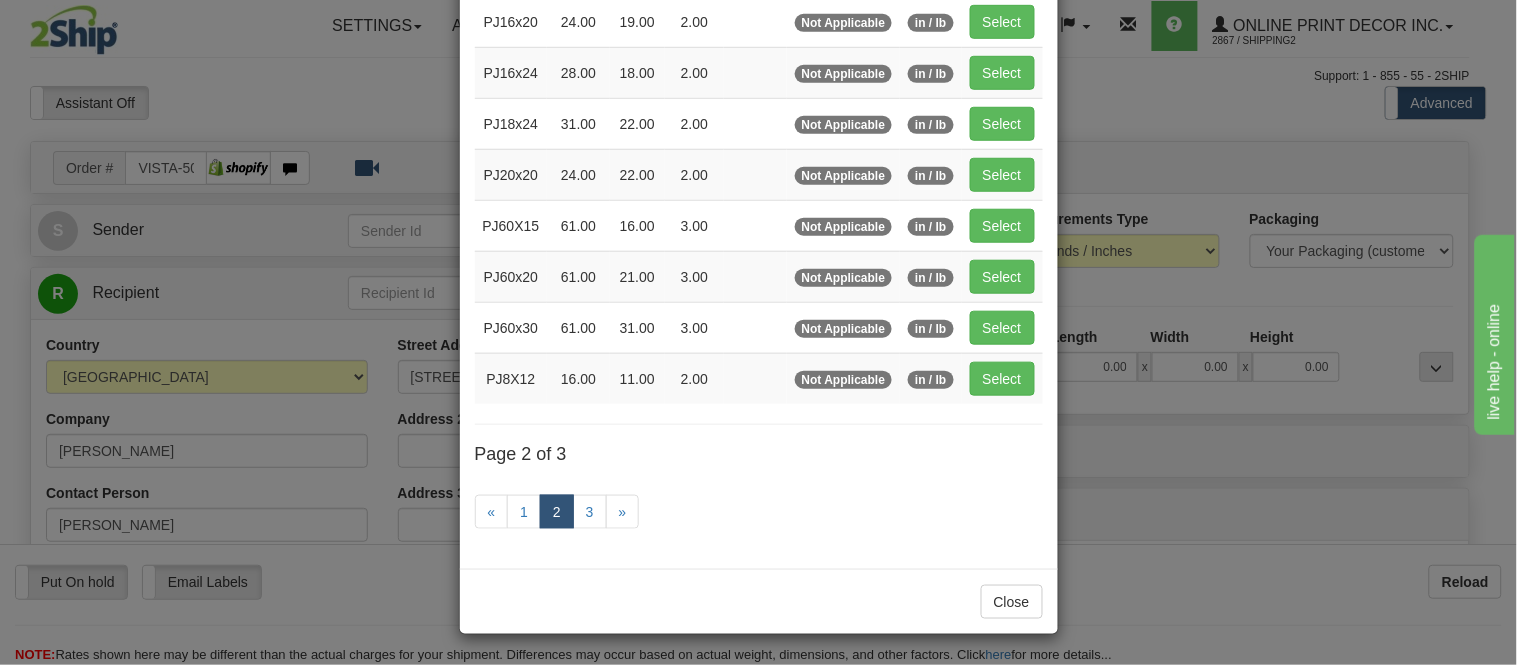 scroll, scrollTop: 325, scrollLeft: 0, axis: vertical 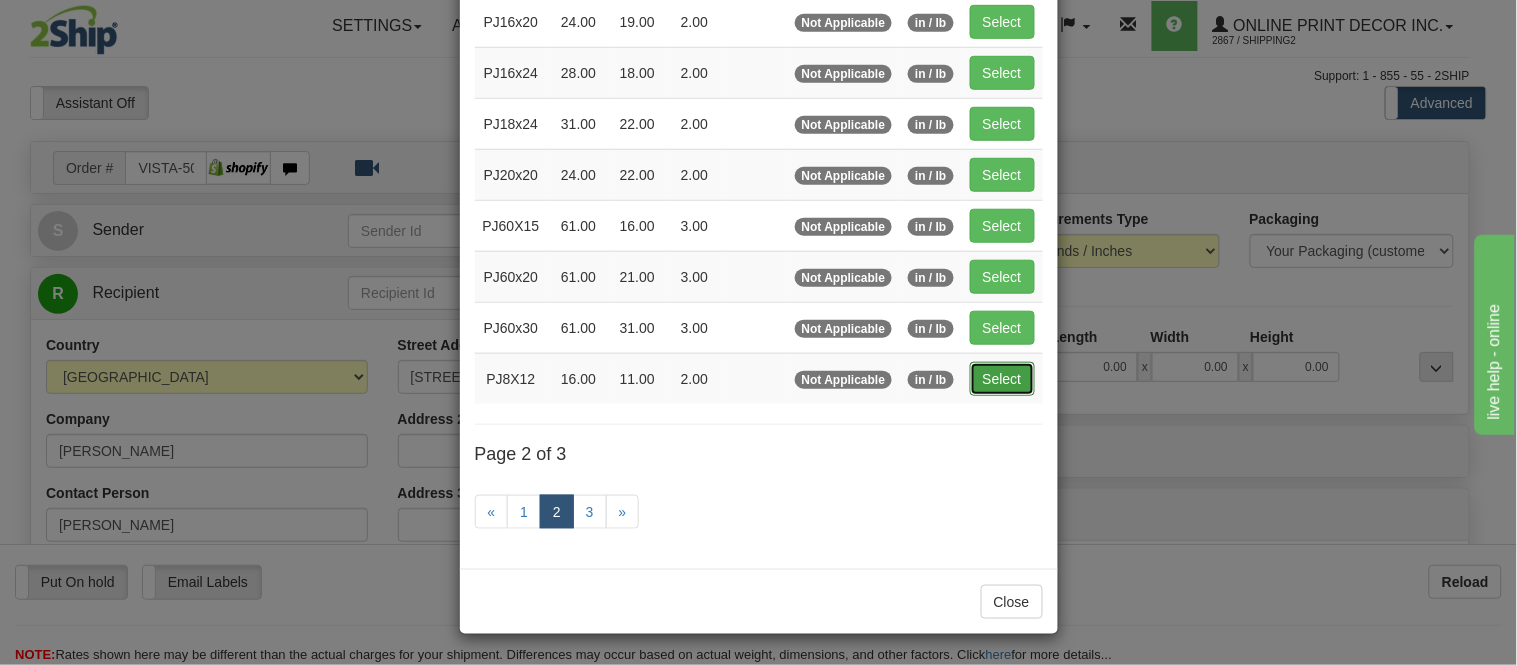 click on "Select" at bounding box center [1002, 379] 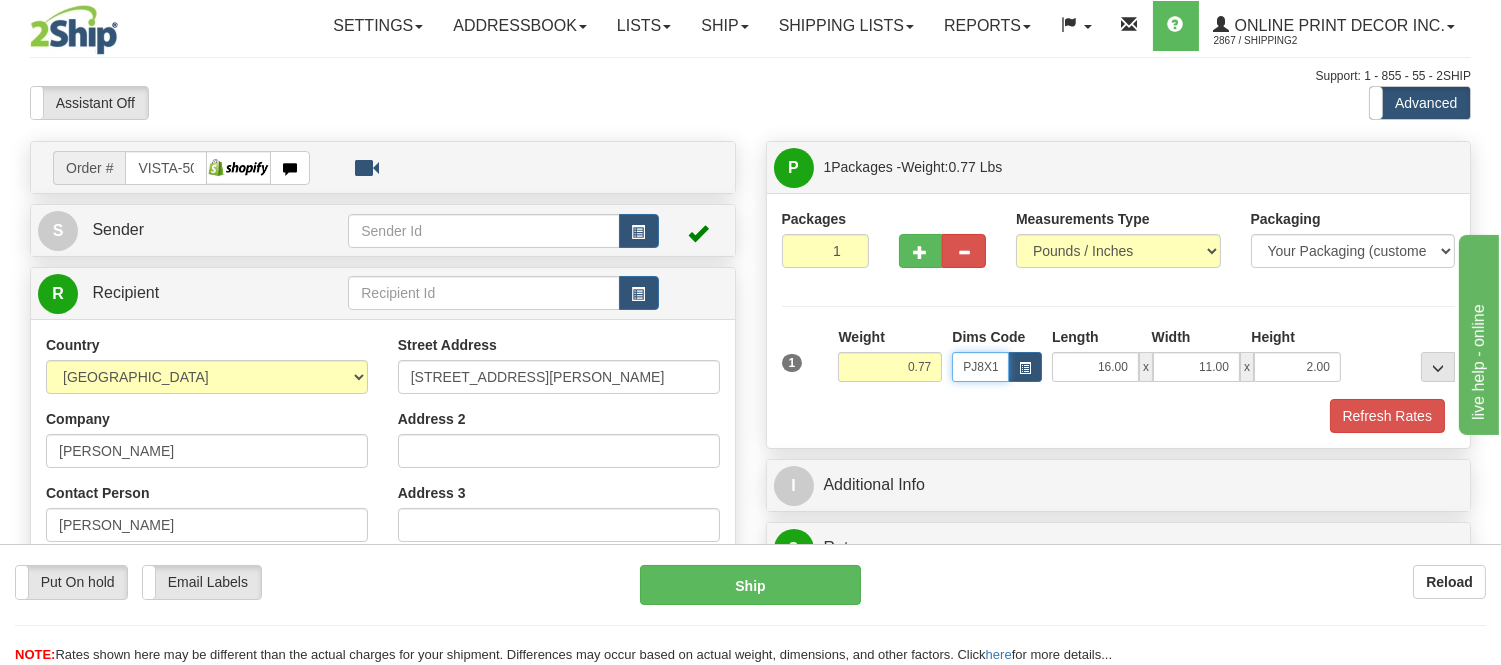 click on "PJ8X12" at bounding box center (980, 367) 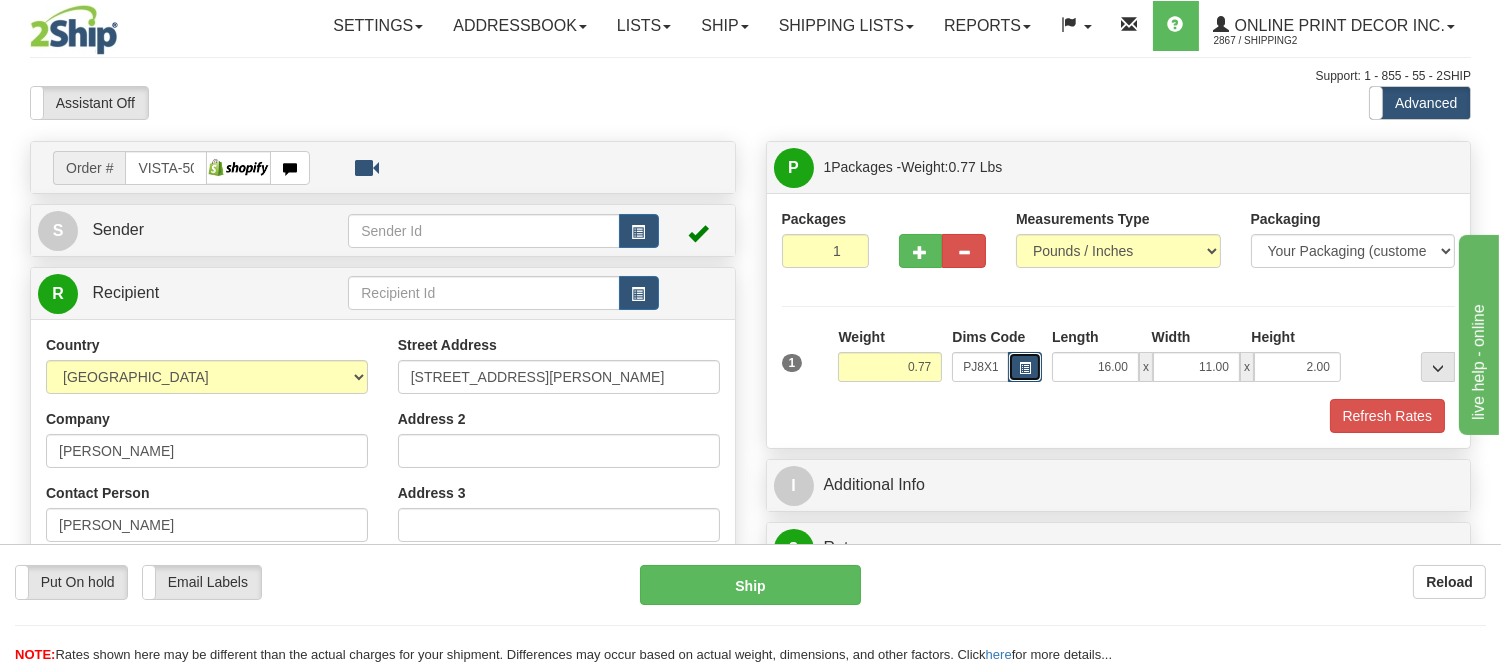 click at bounding box center (1025, 367) 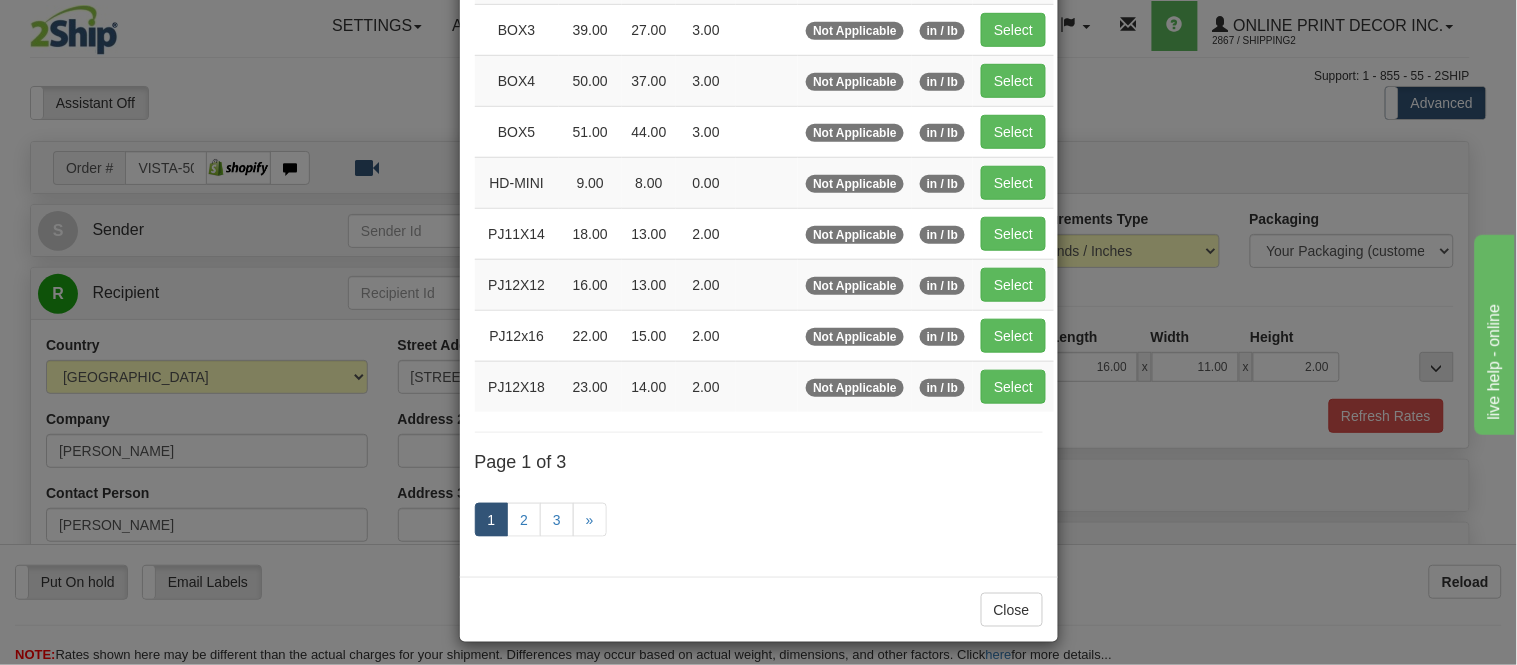 scroll, scrollTop: 0, scrollLeft: 0, axis: both 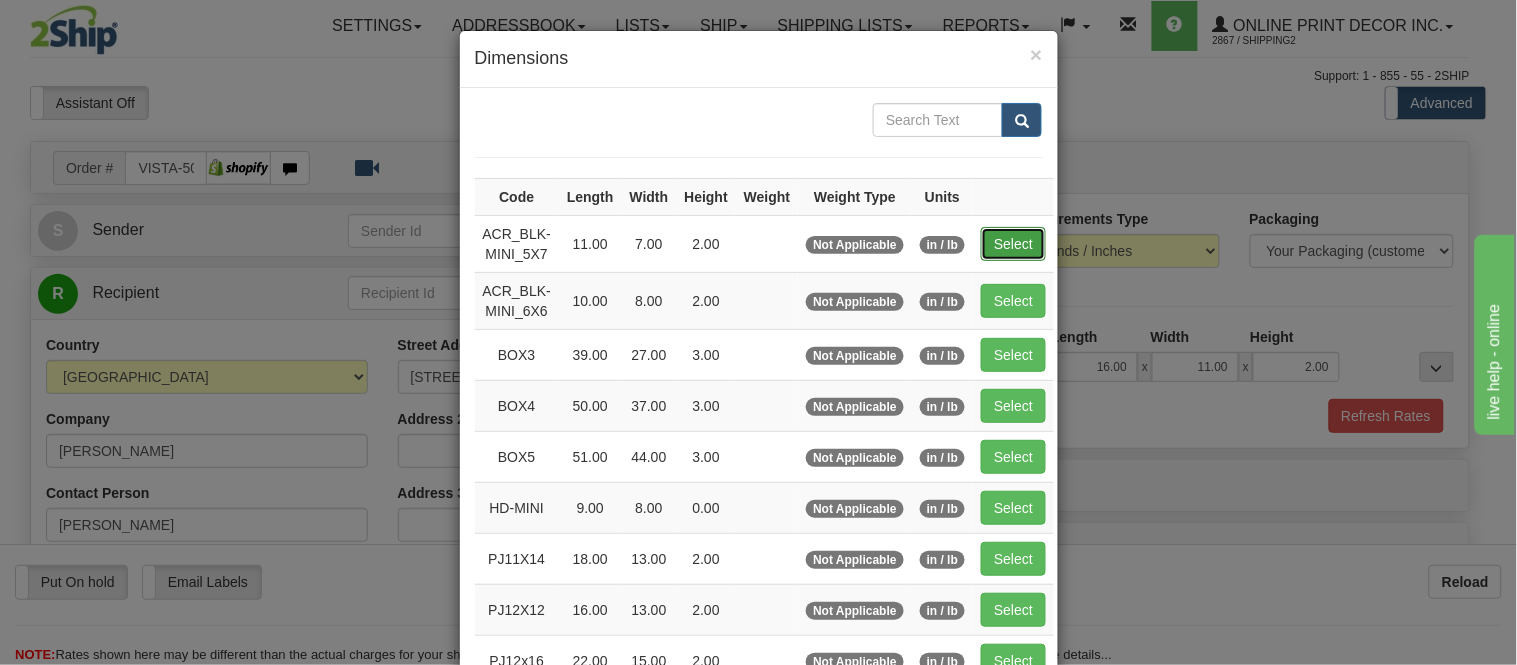 click on "Select" at bounding box center (1013, 244) 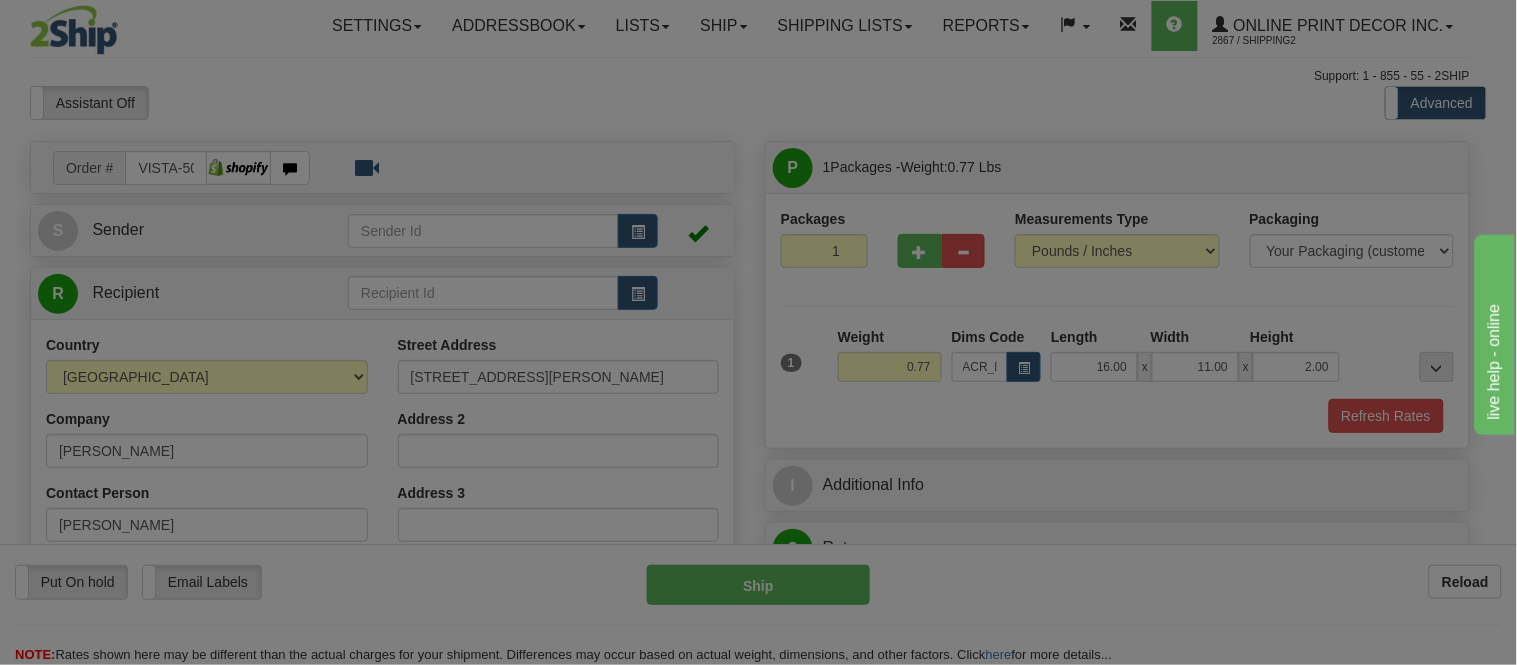 type on "11.00" 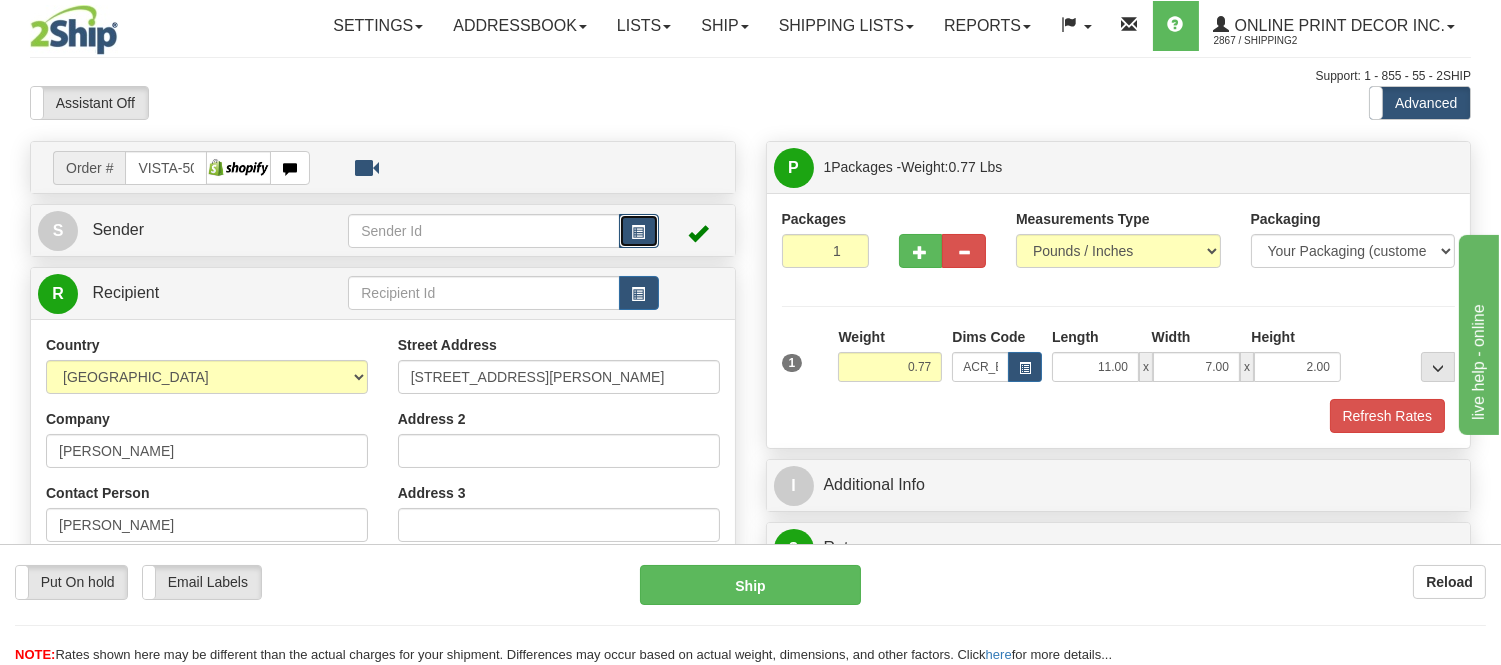 click at bounding box center (639, 231) 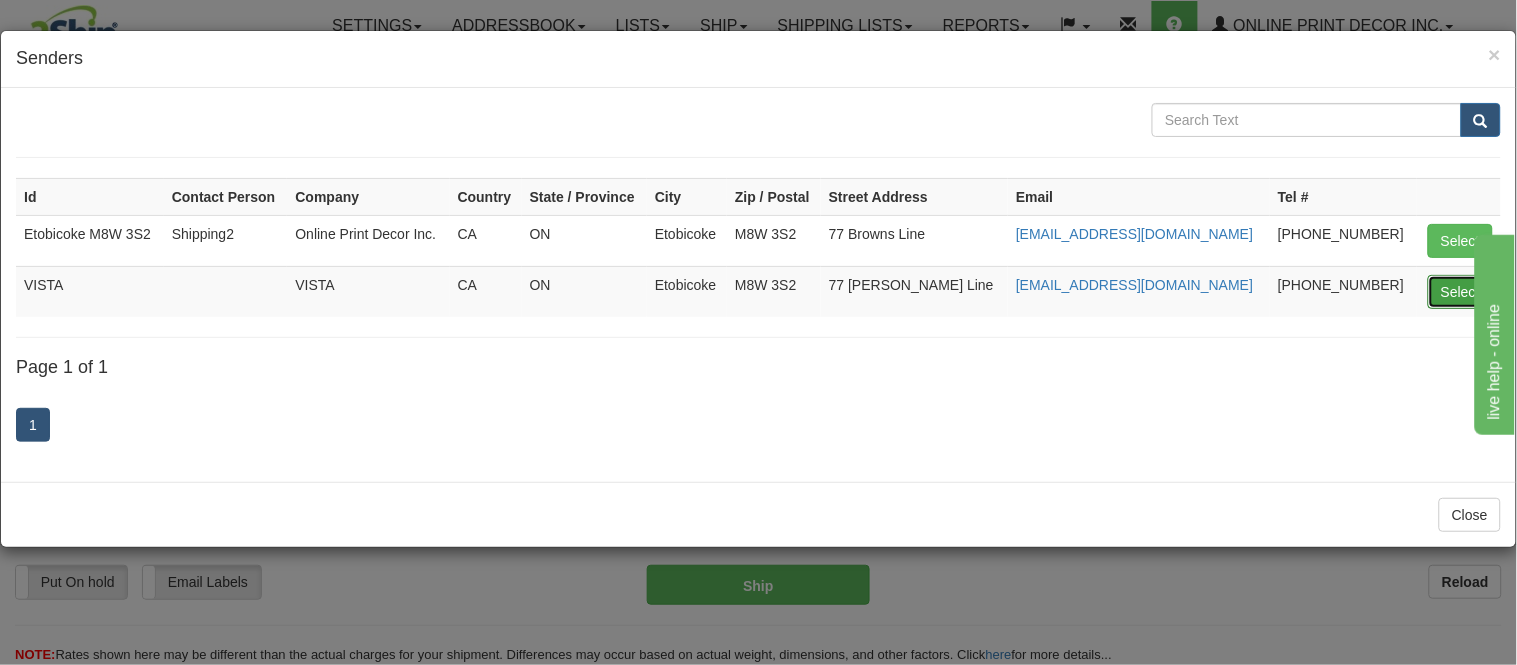 click on "Select" at bounding box center [1460, 292] 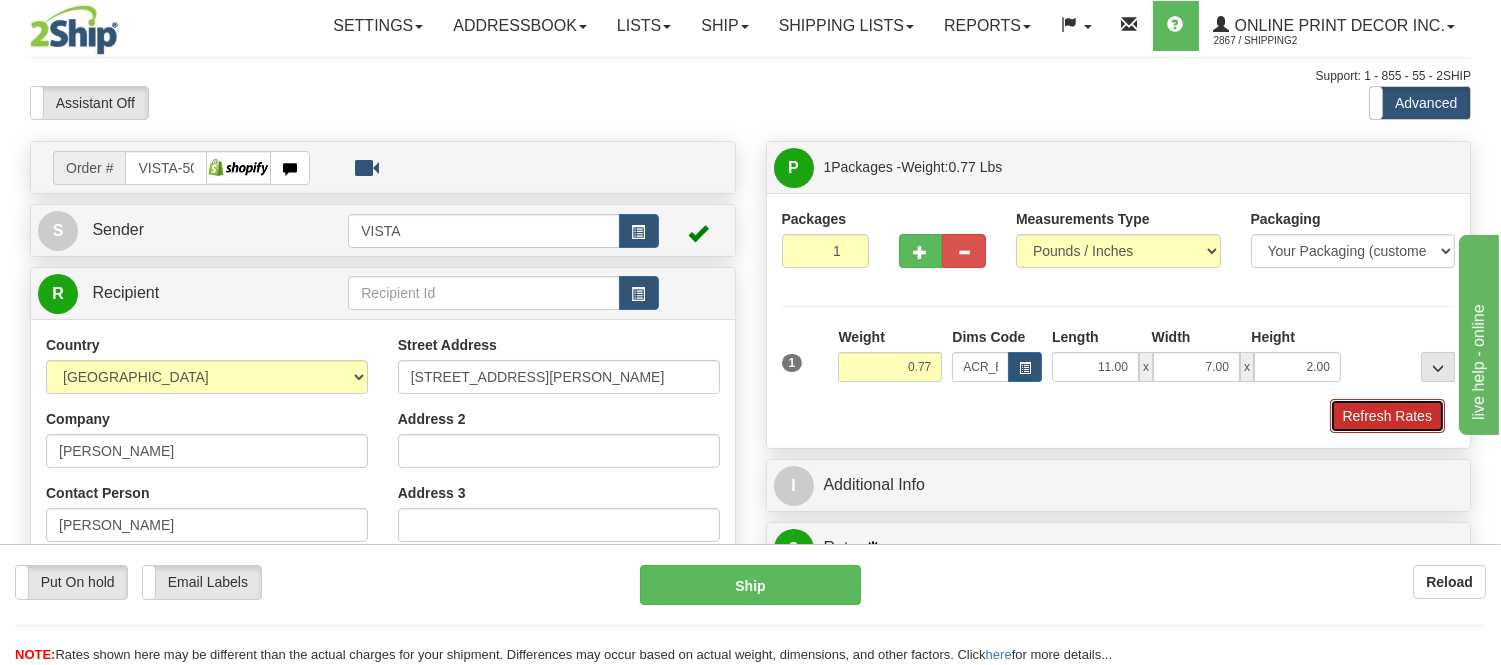 click on "Refresh Rates" at bounding box center (1387, 416) 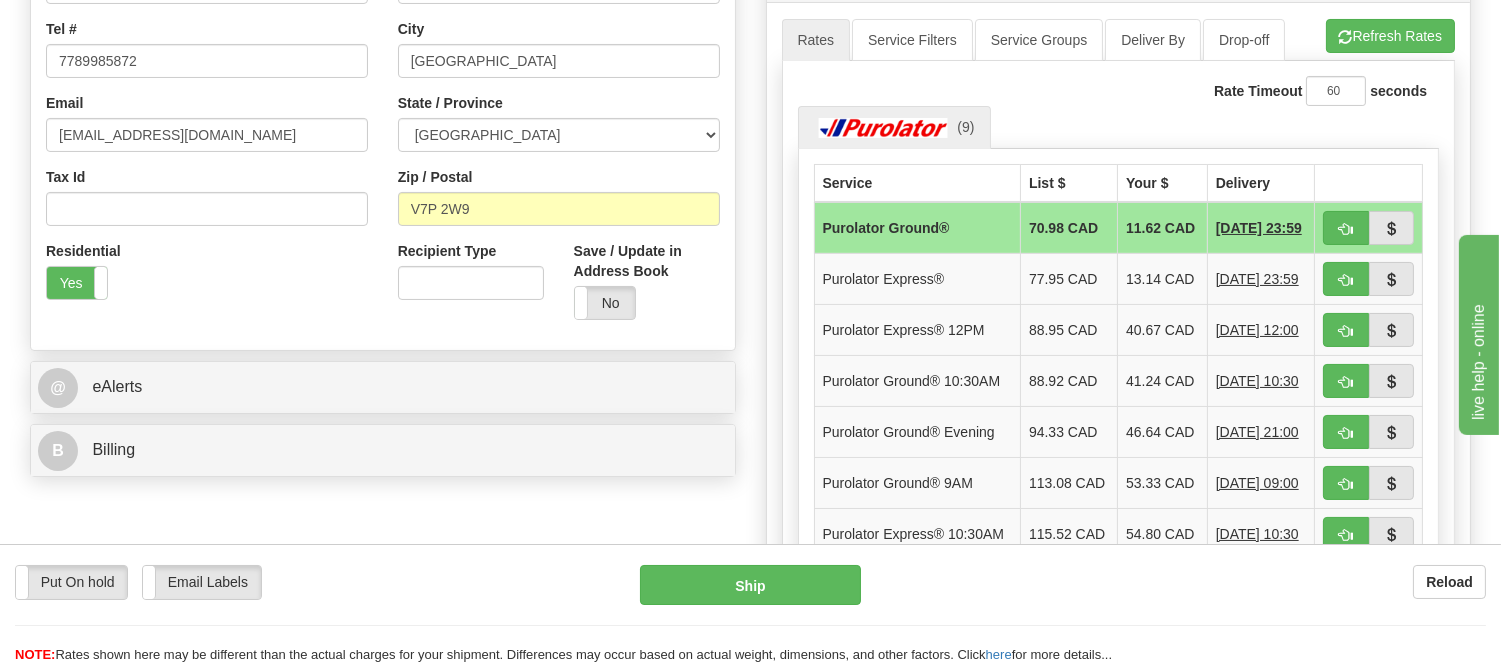 scroll, scrollTop: 555, scrollLeft: 0, axis: vertical 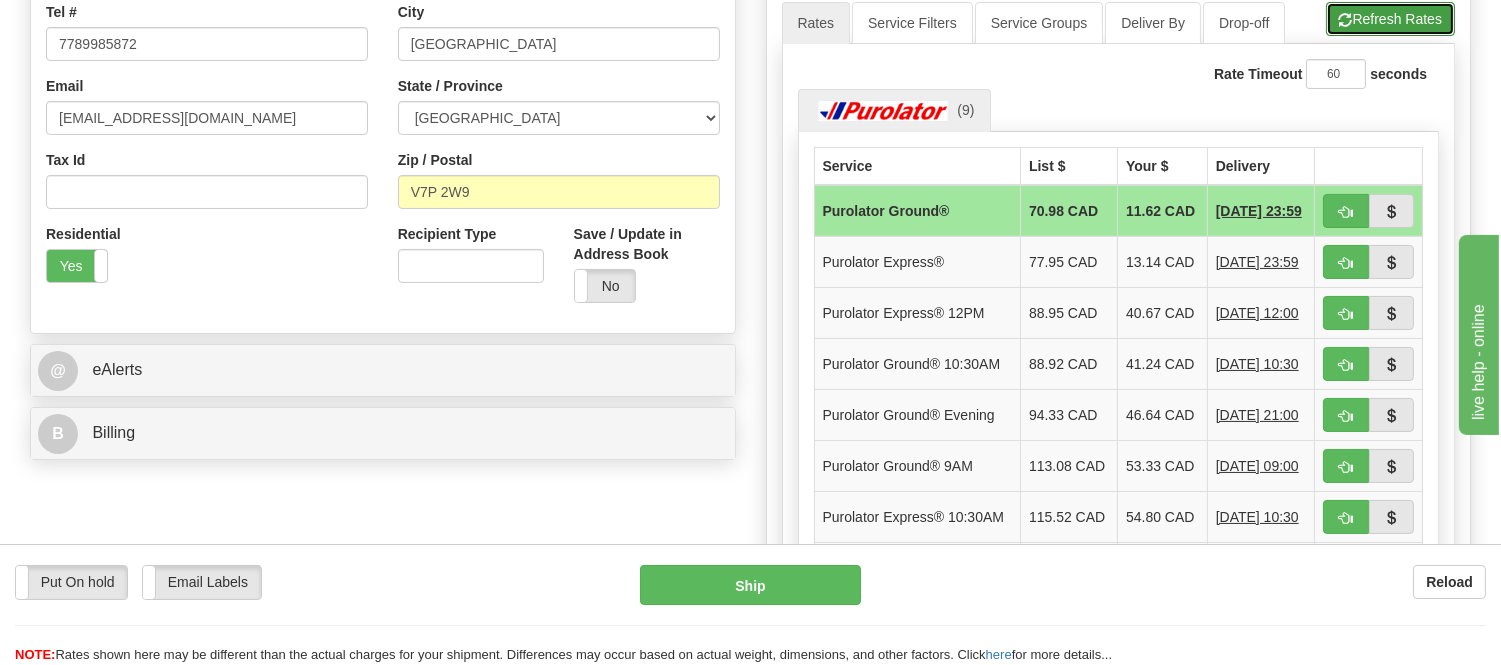 click on "Refresh Rates" at bounding box center (1390, 19) 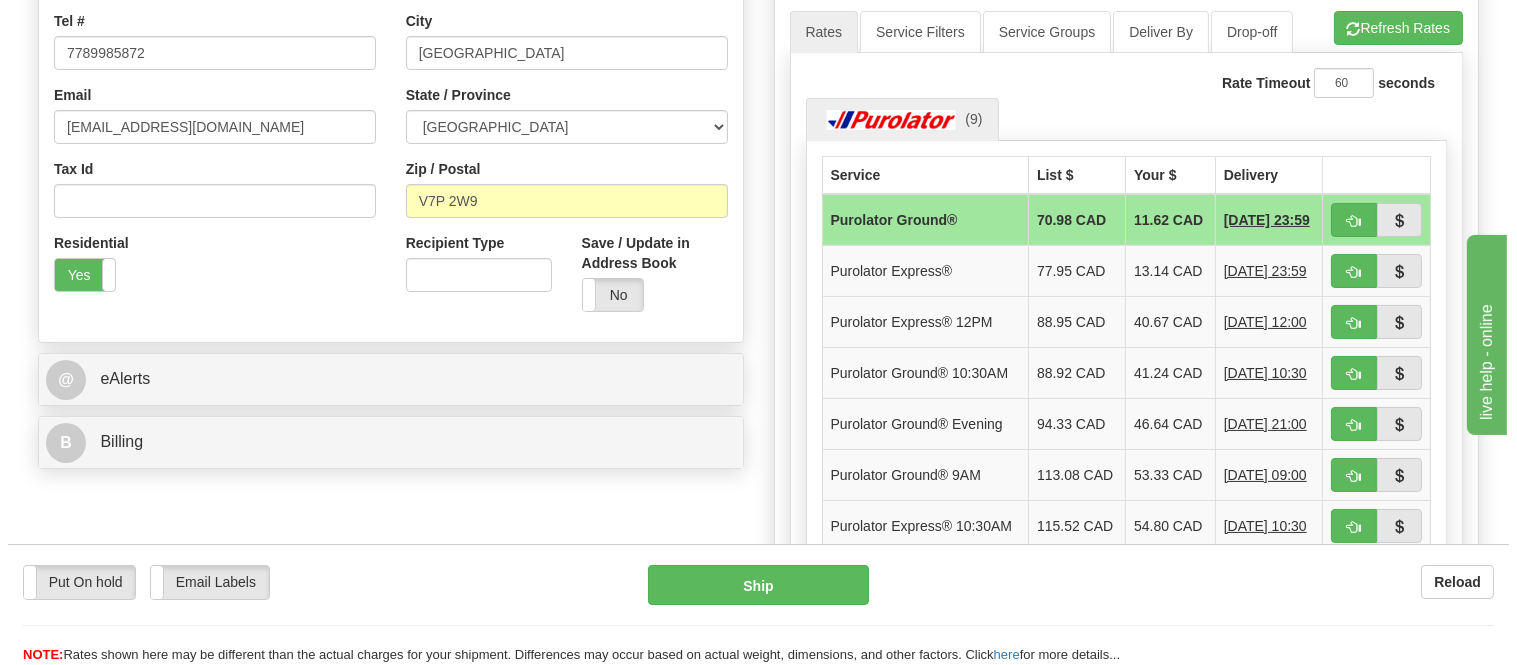 scroll, scrollTop: 555, scrollLeft: 0, axis: vertical 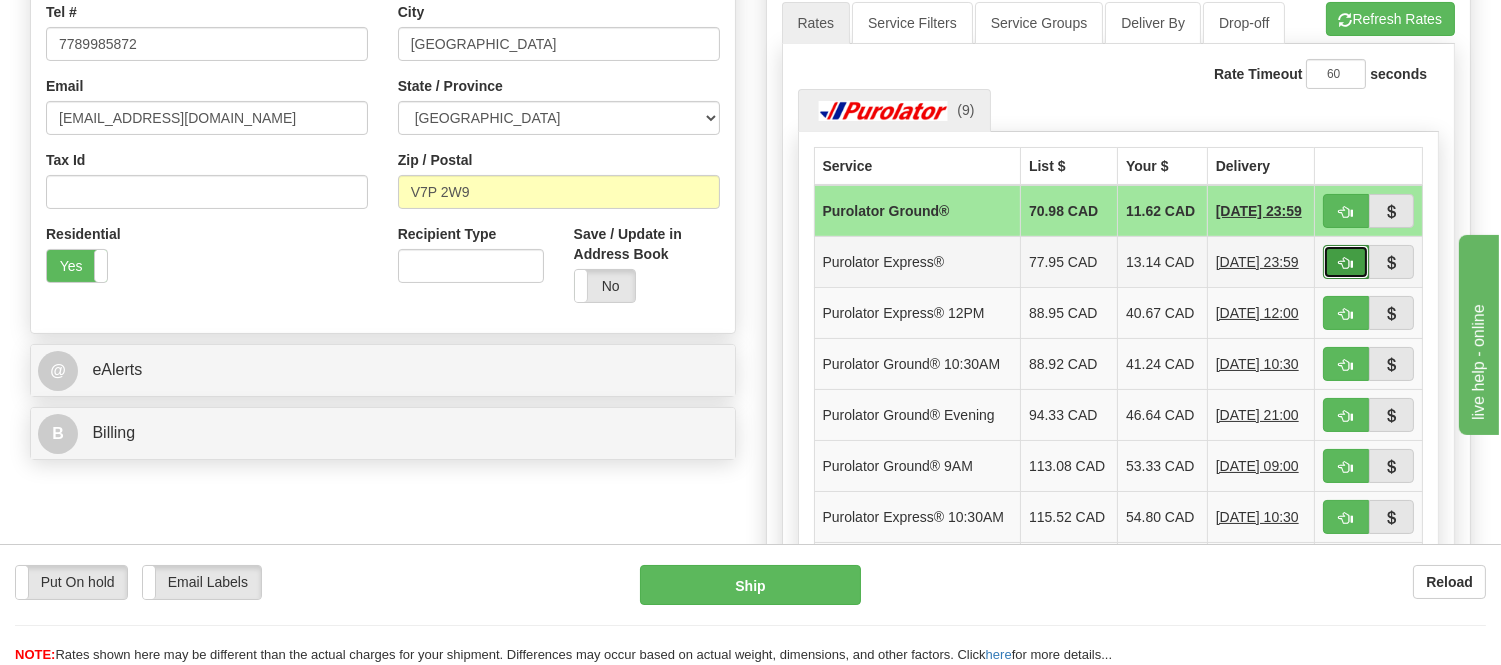 click at bounding box center (1346, 263) 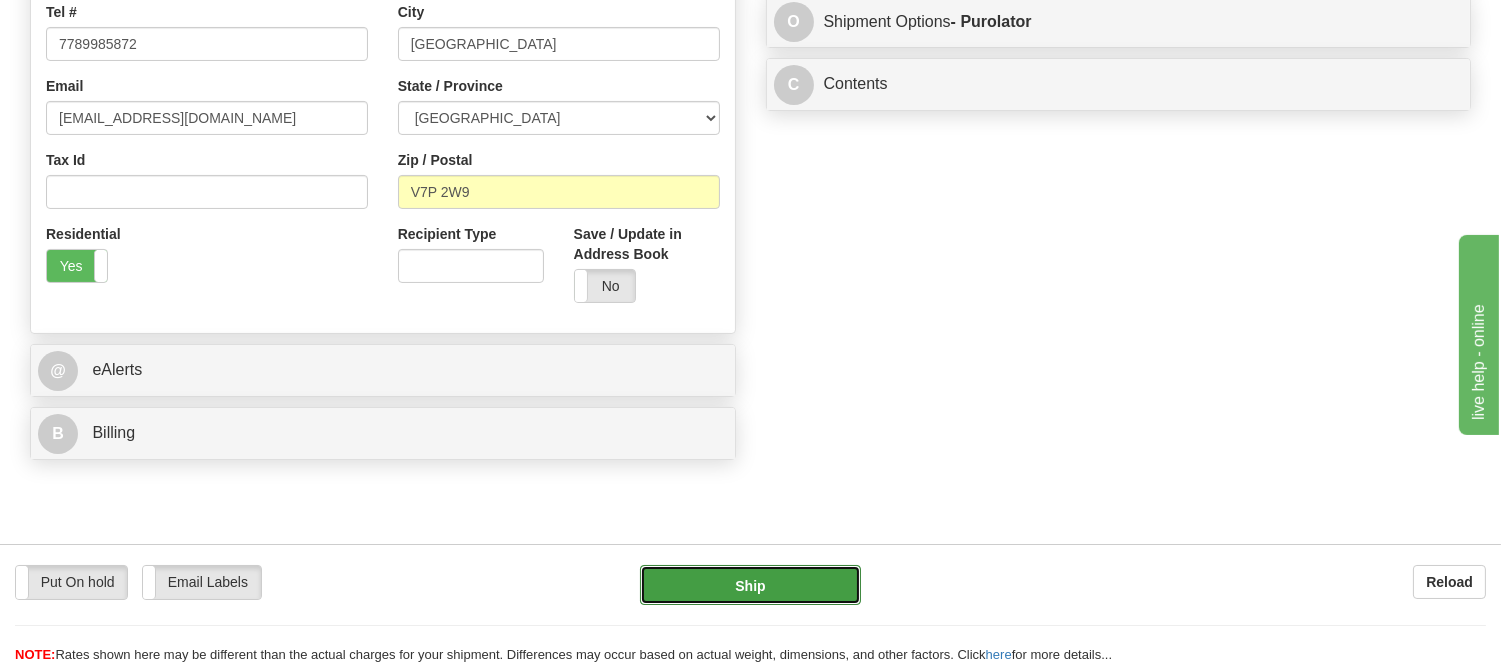 click on "Ship" at bounding box center (750, 585) 